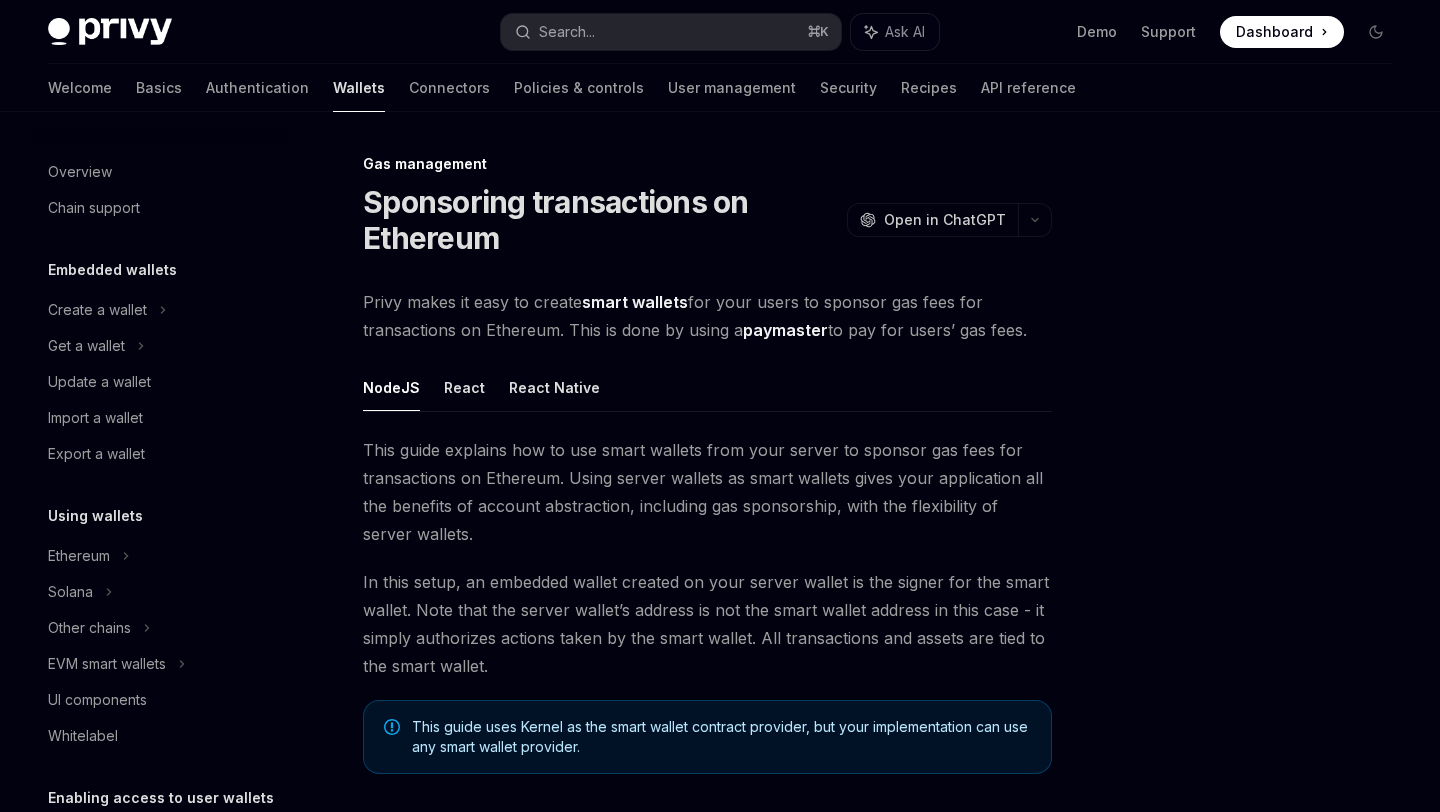 scroll, scrollTop: 0, scrollLeft: 0, axis: both 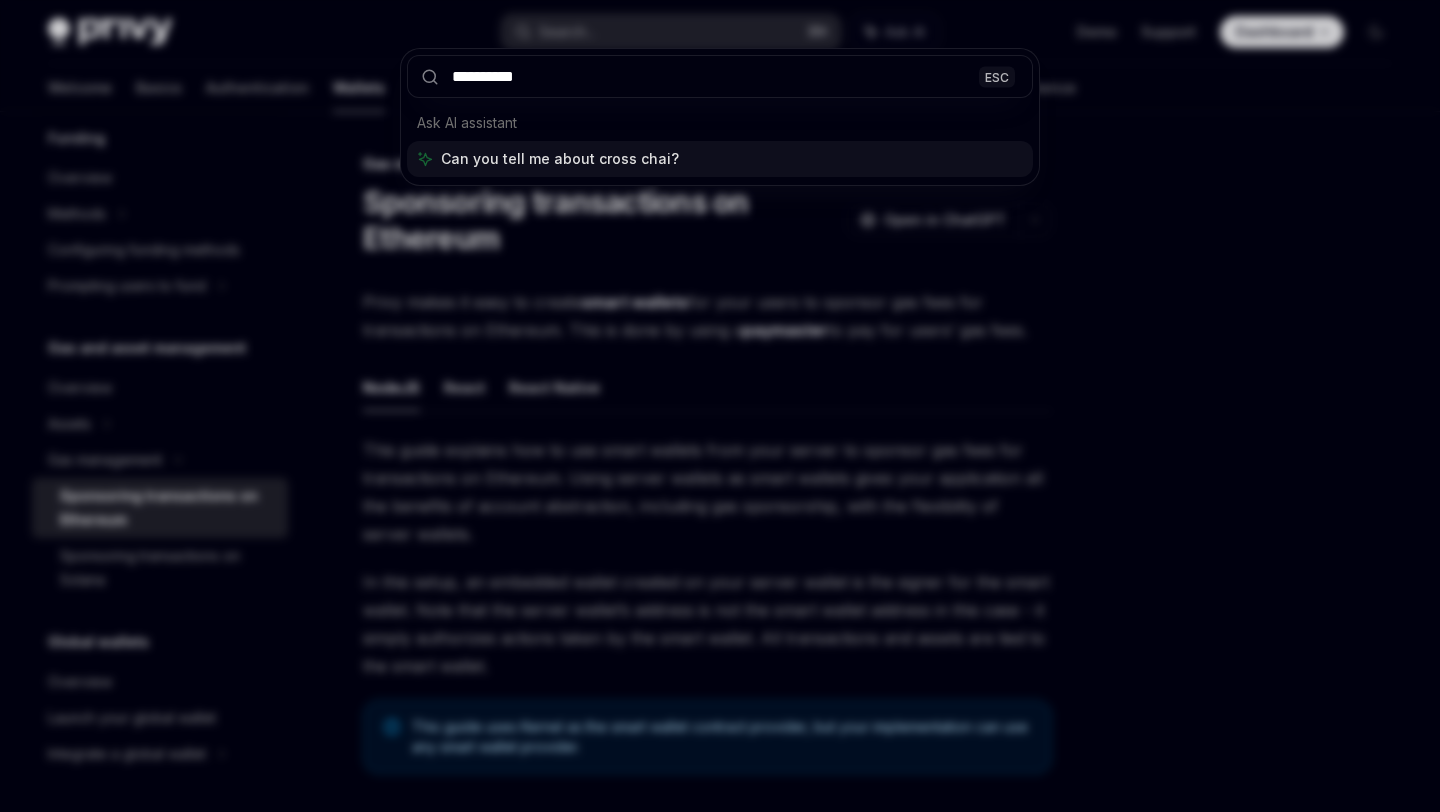 type on "**********" 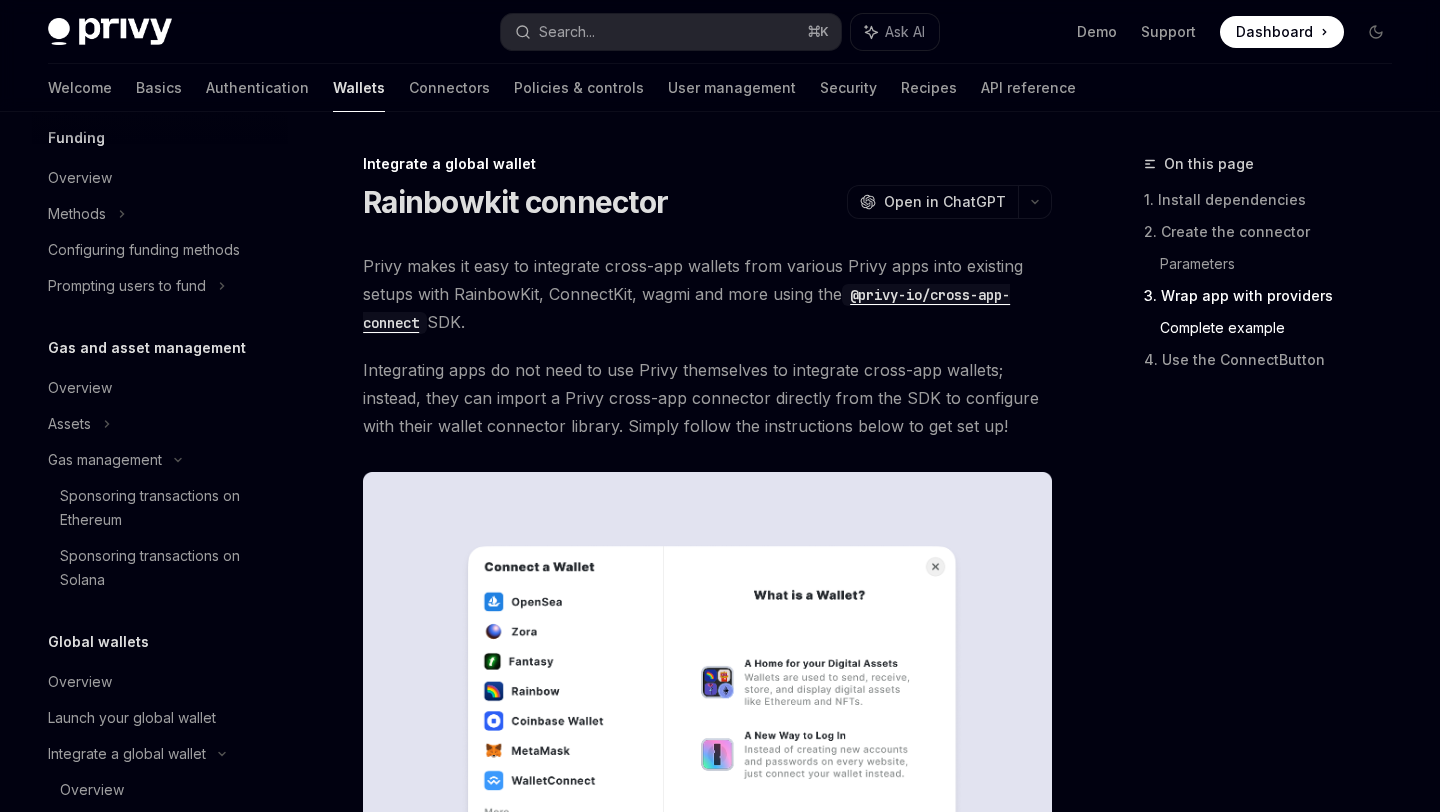 scroll, scrollTop: 3319, scrollLeft: 0, axis: vertical 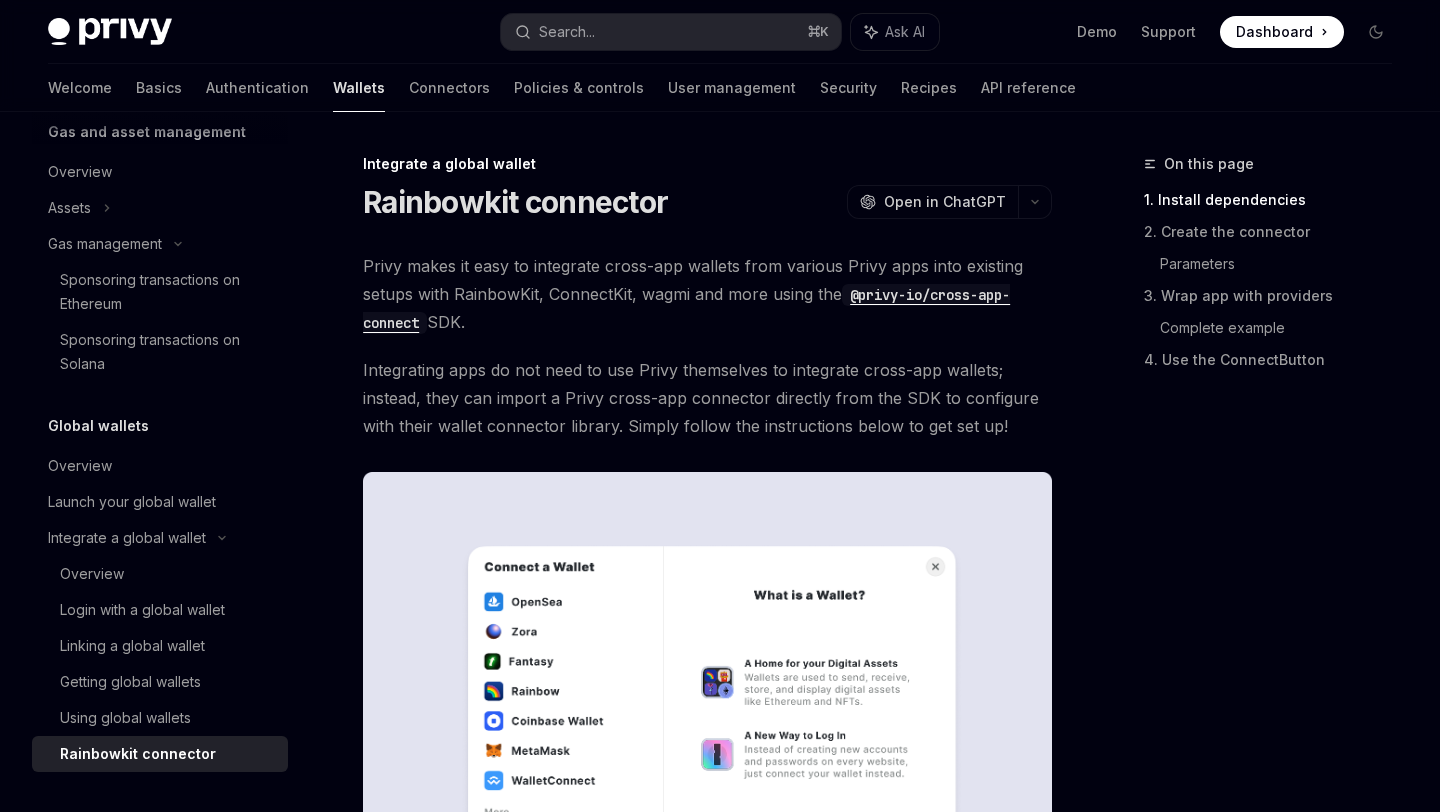 click on "@privy-io/cross-app-connect" at bounding box center (686, 309) 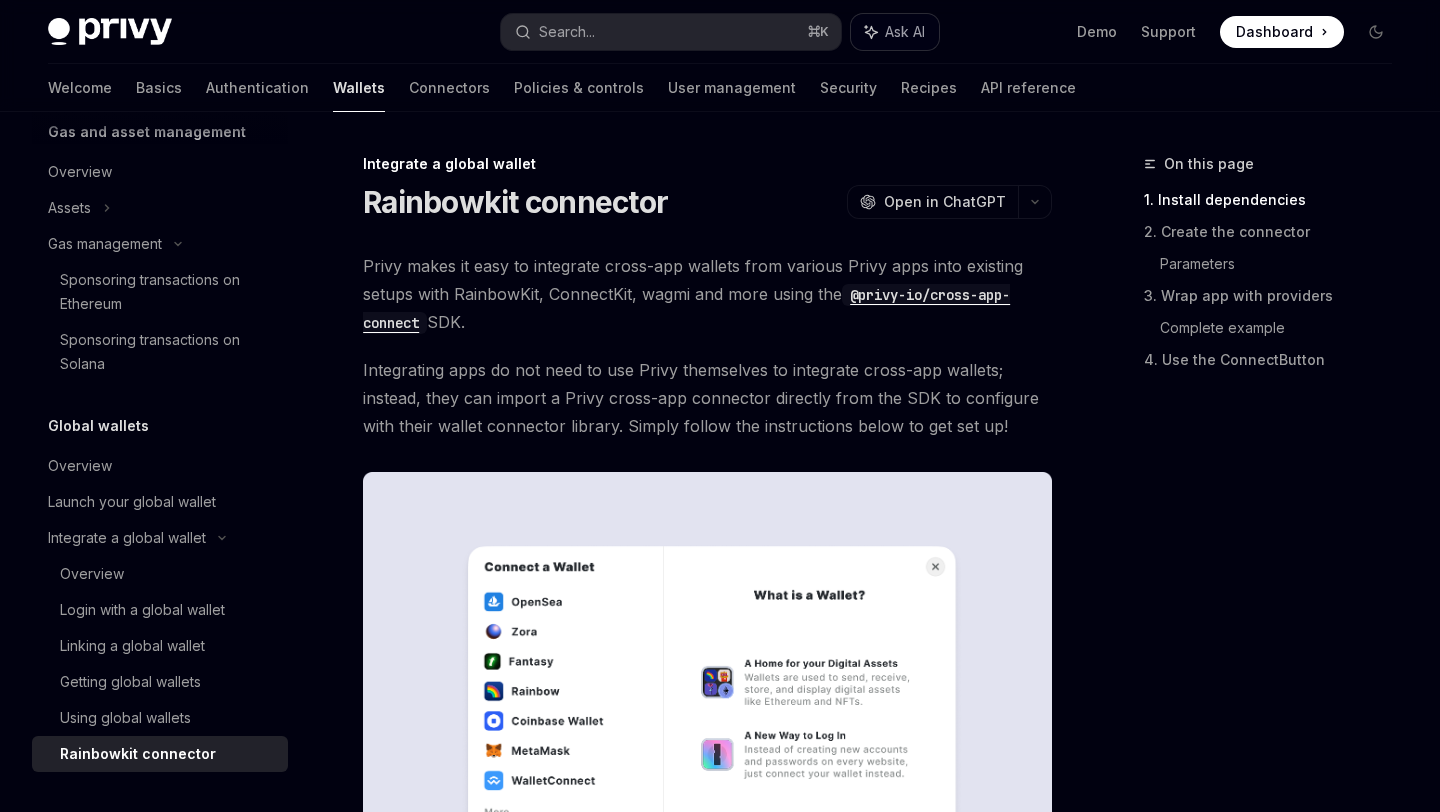 click on "Ask AI" at bounding box center (905, 32) 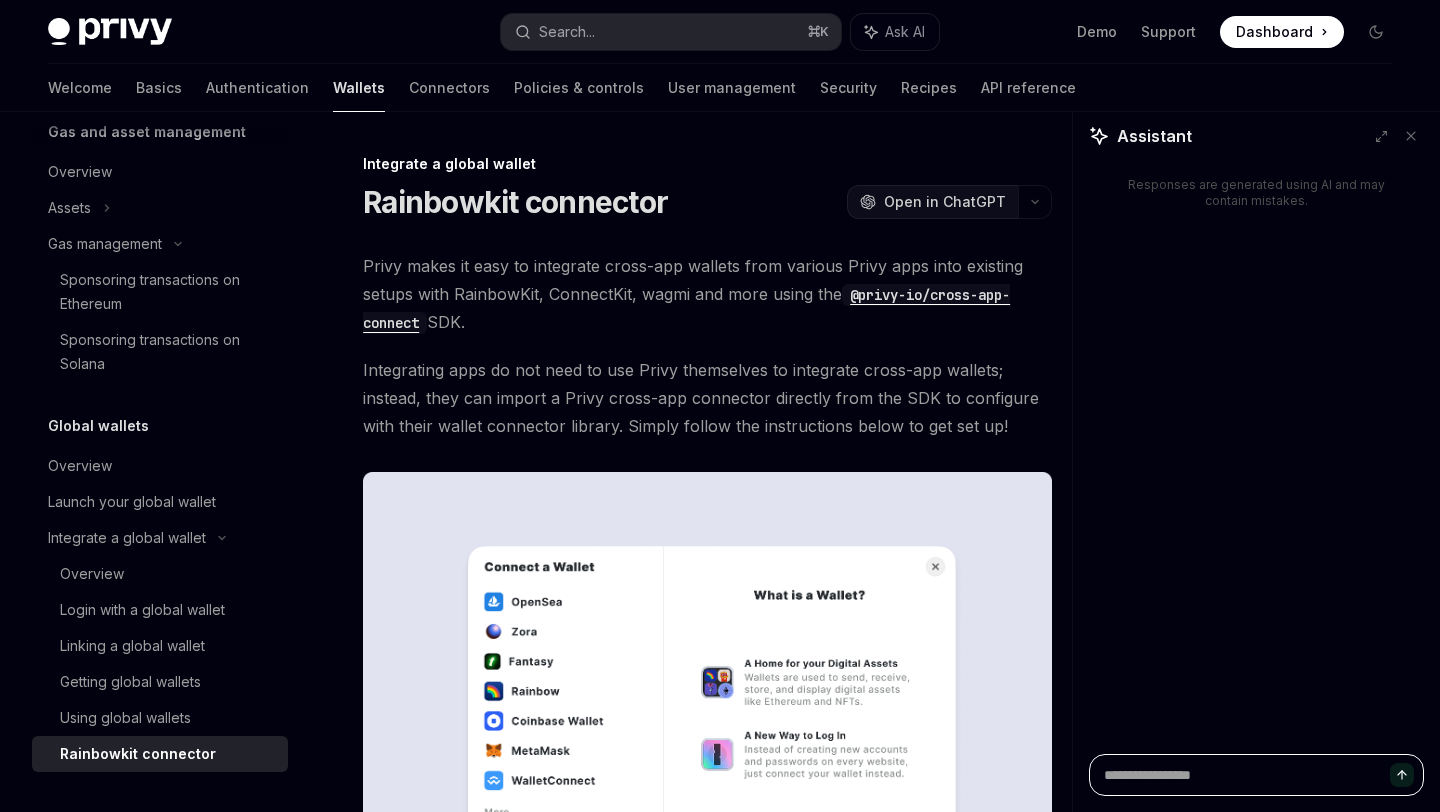 type on "*" 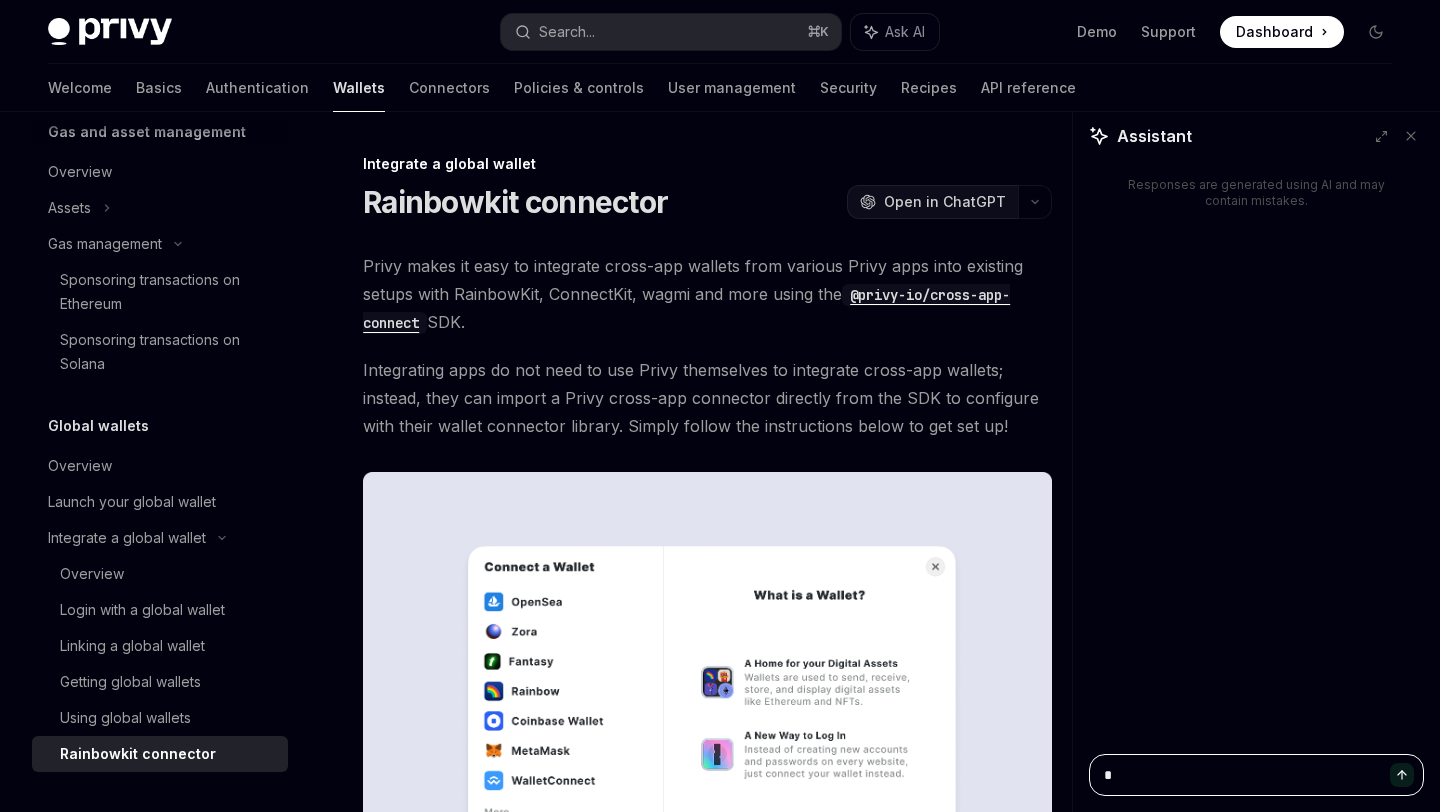 type on "**" 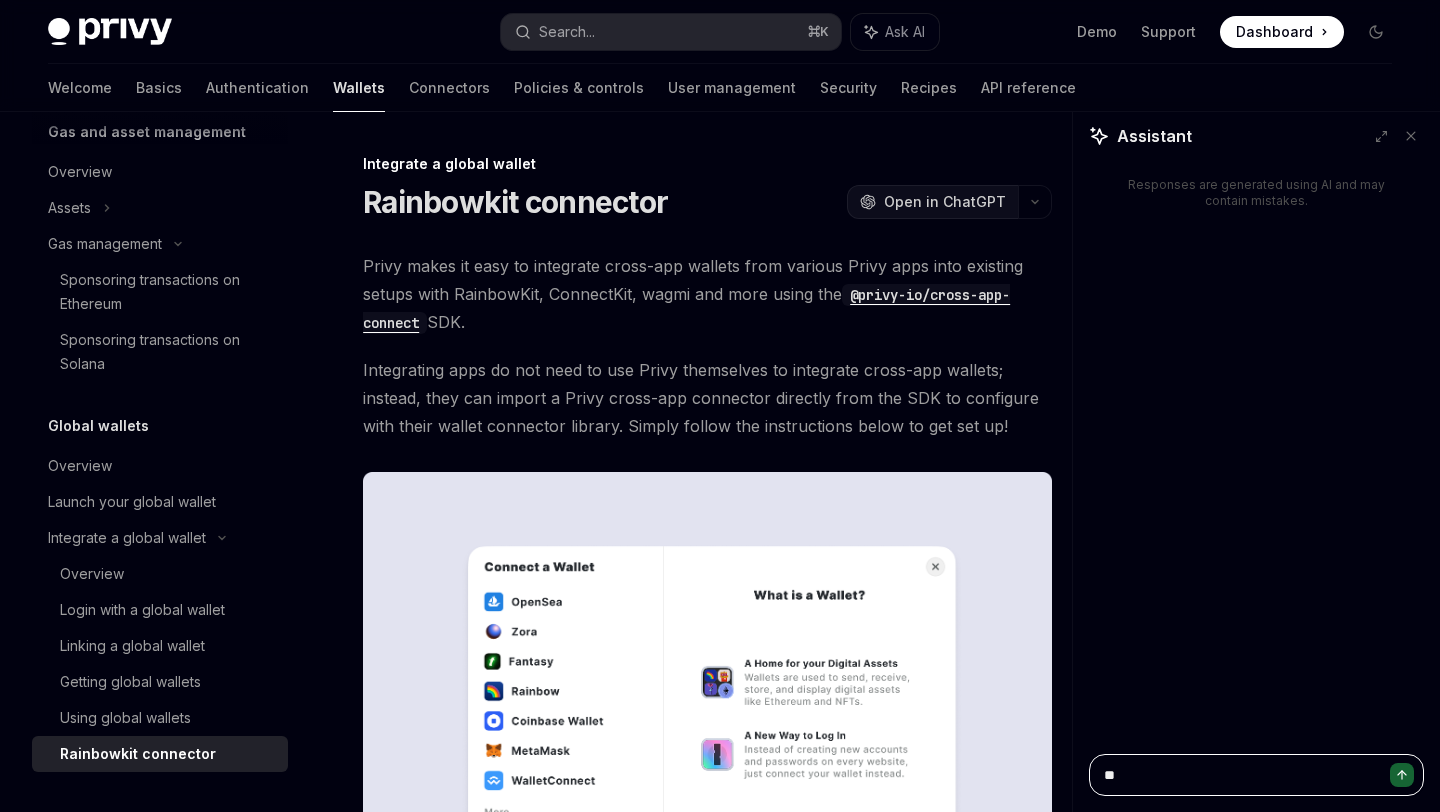 type on "***" 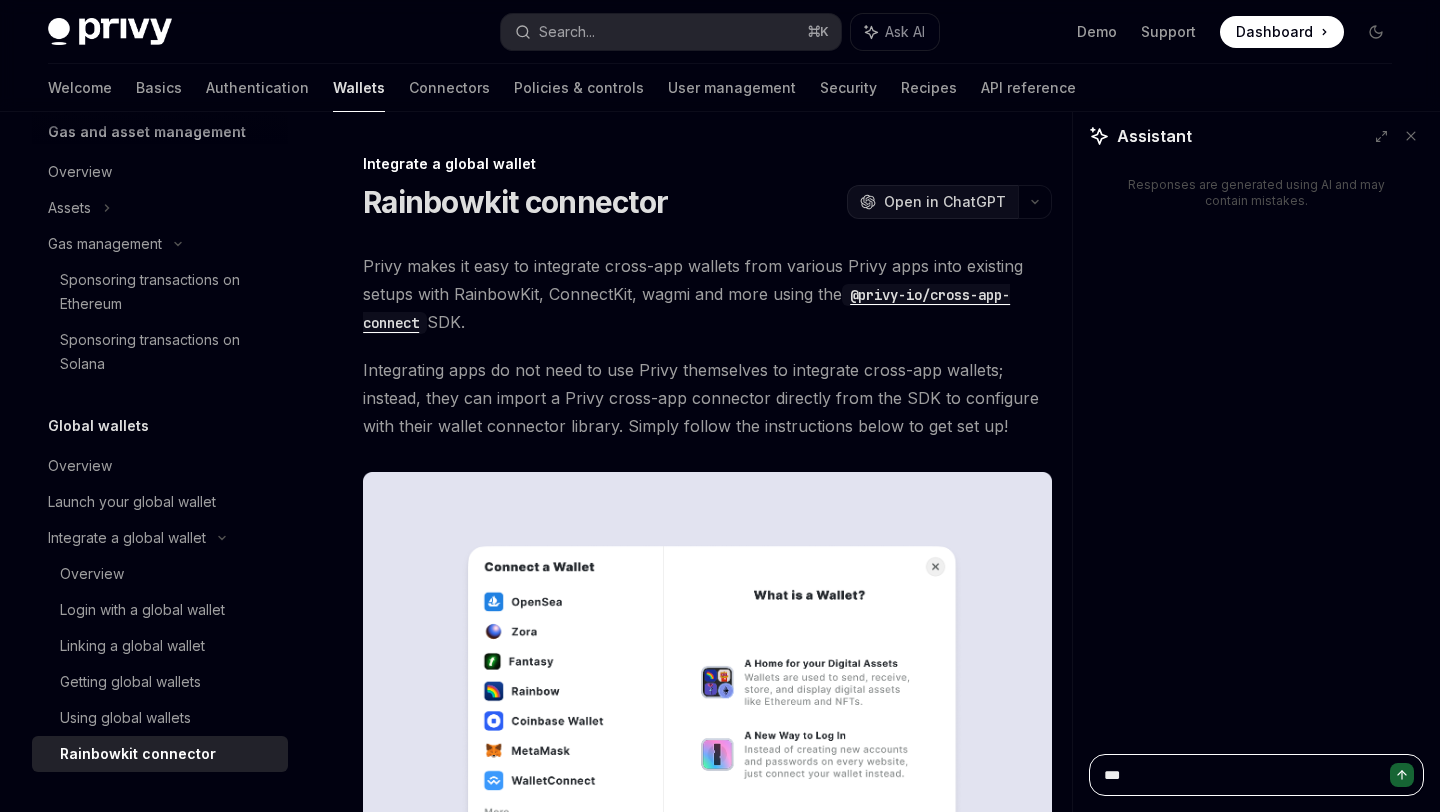 type on "****" 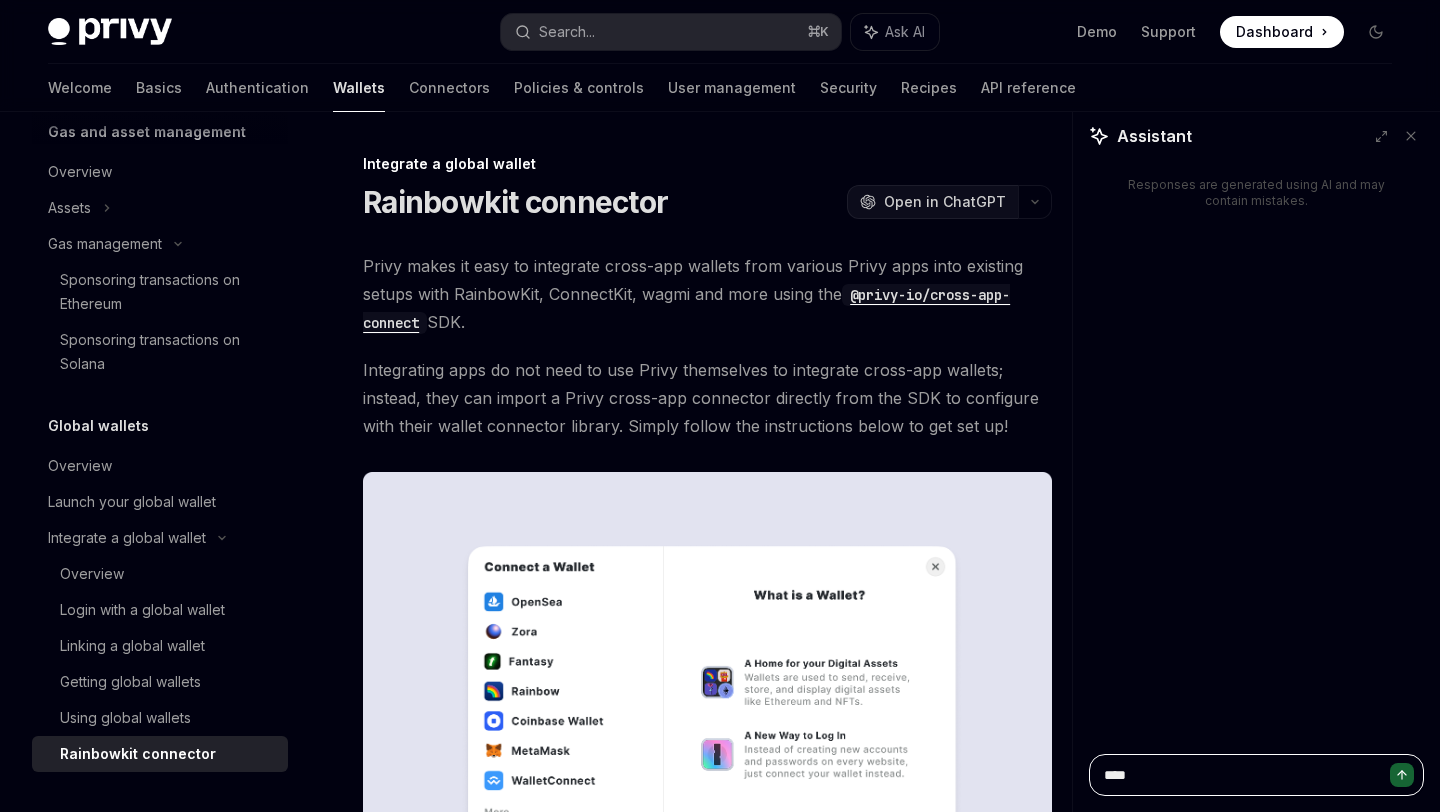 type on "****" 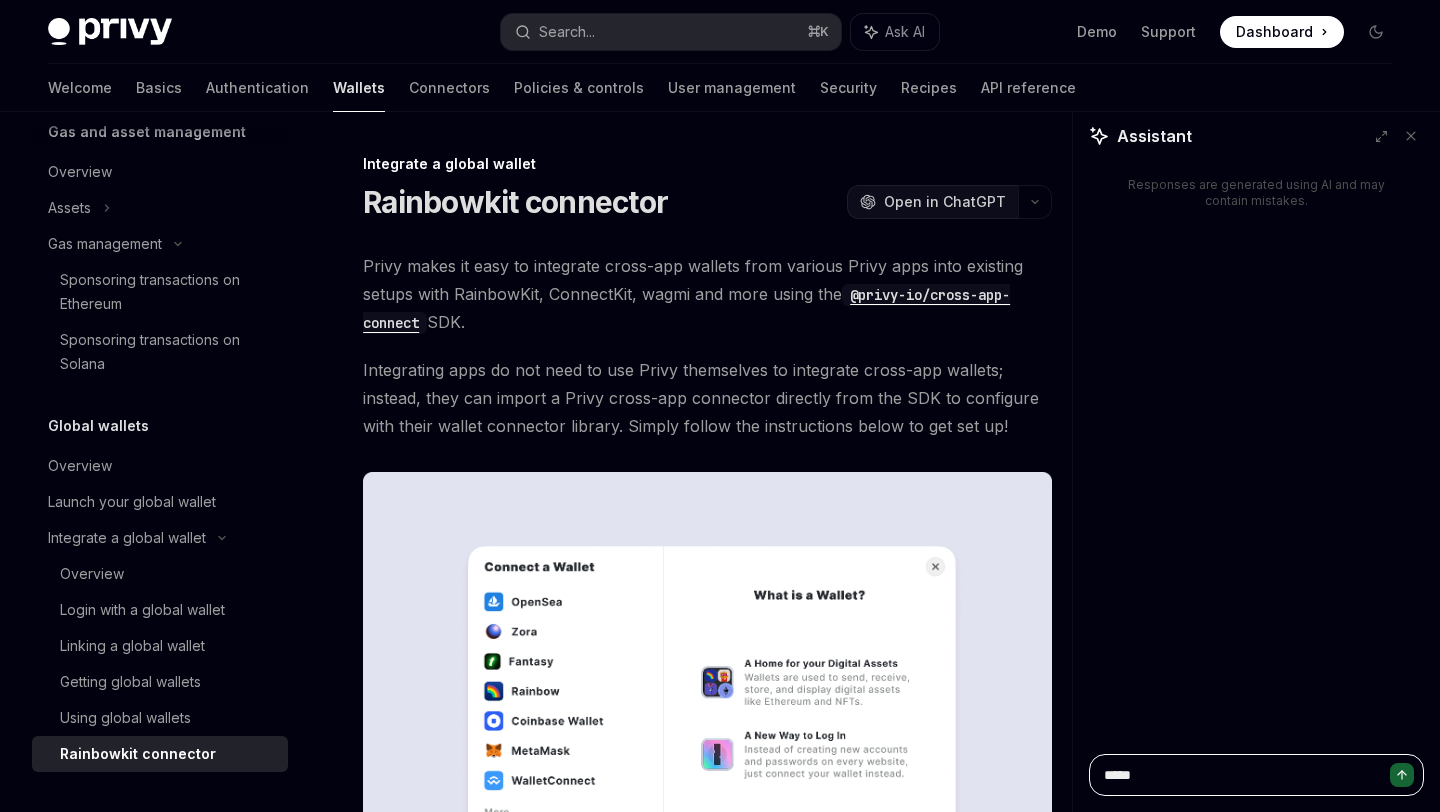 type on "******" 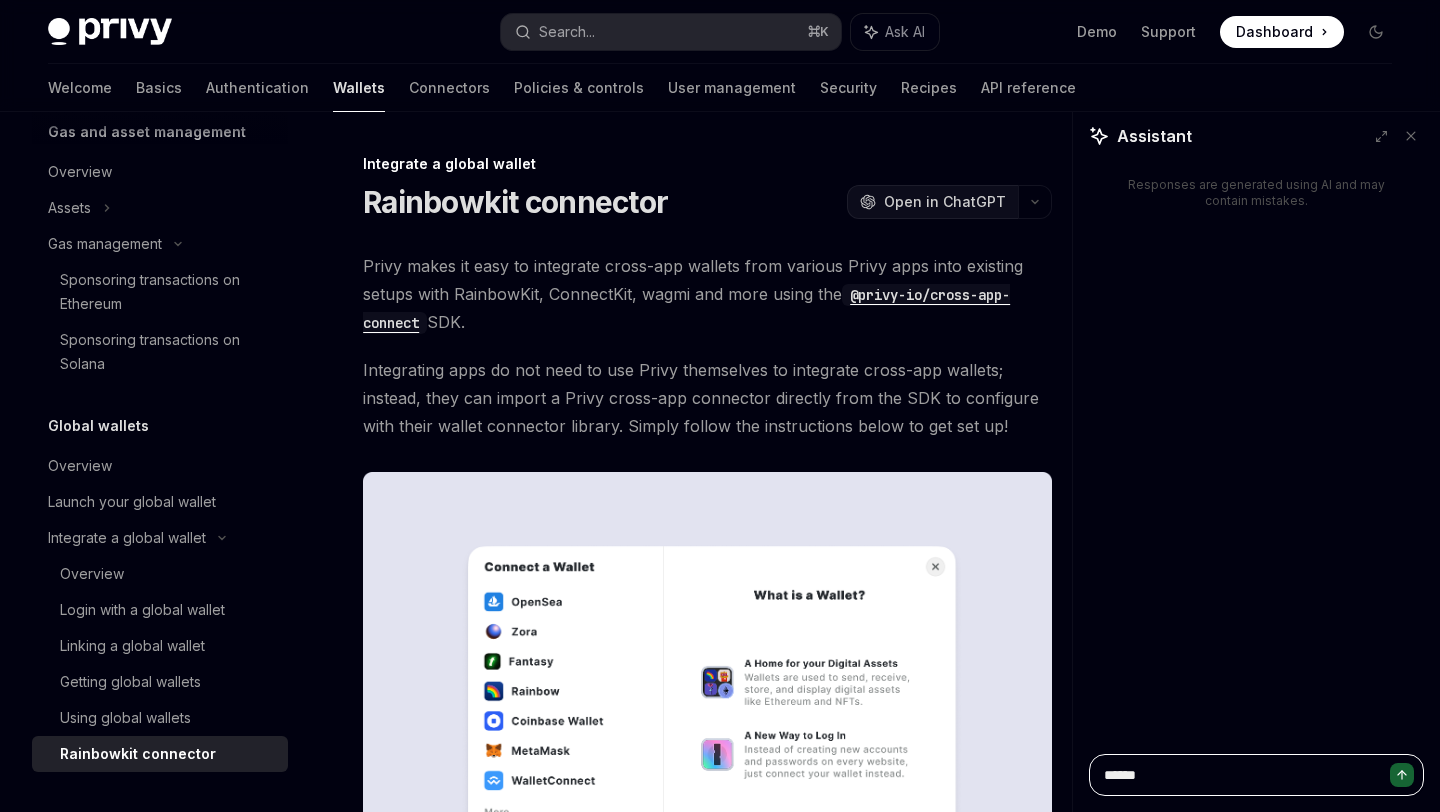 type on "******" 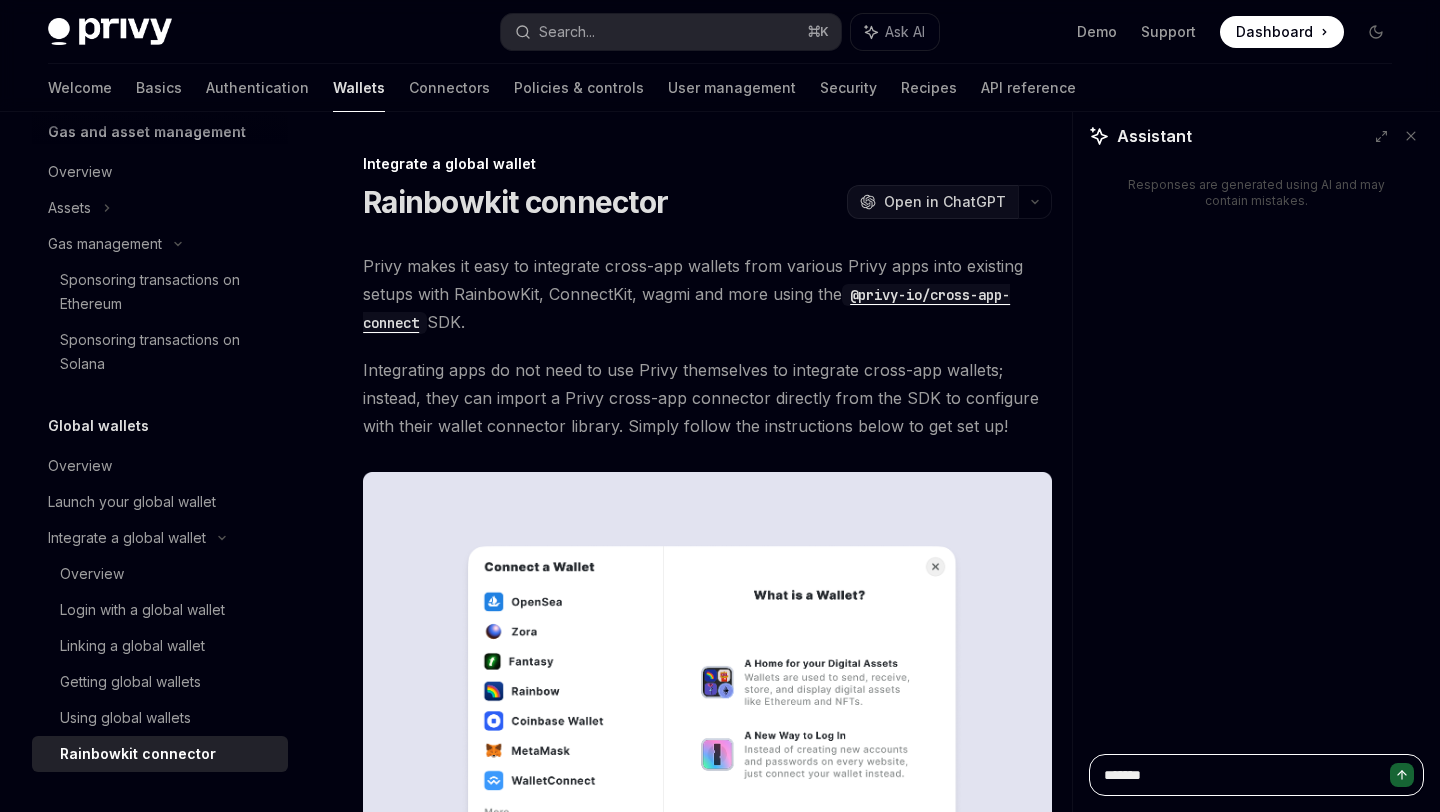 type on "********" 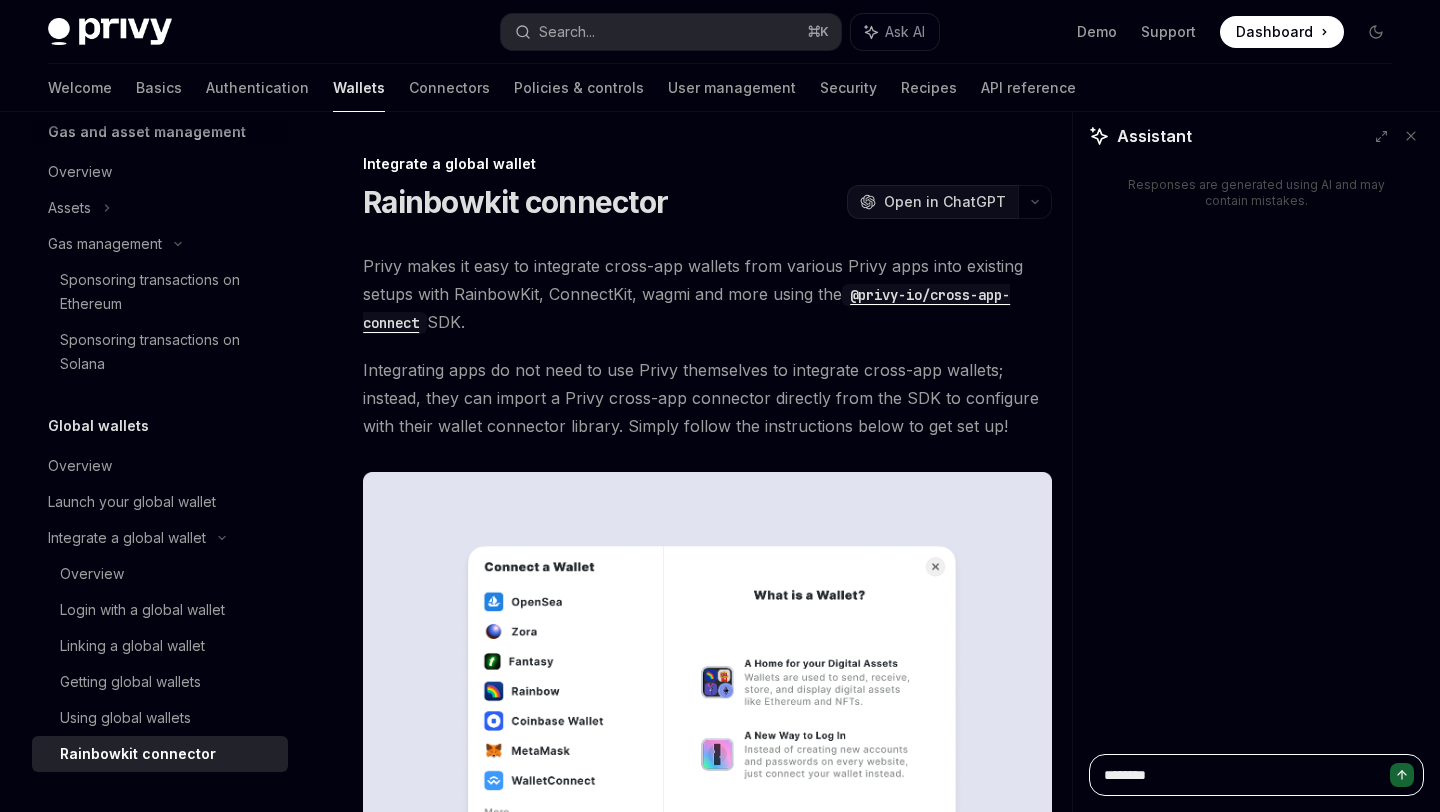 type on "*********" 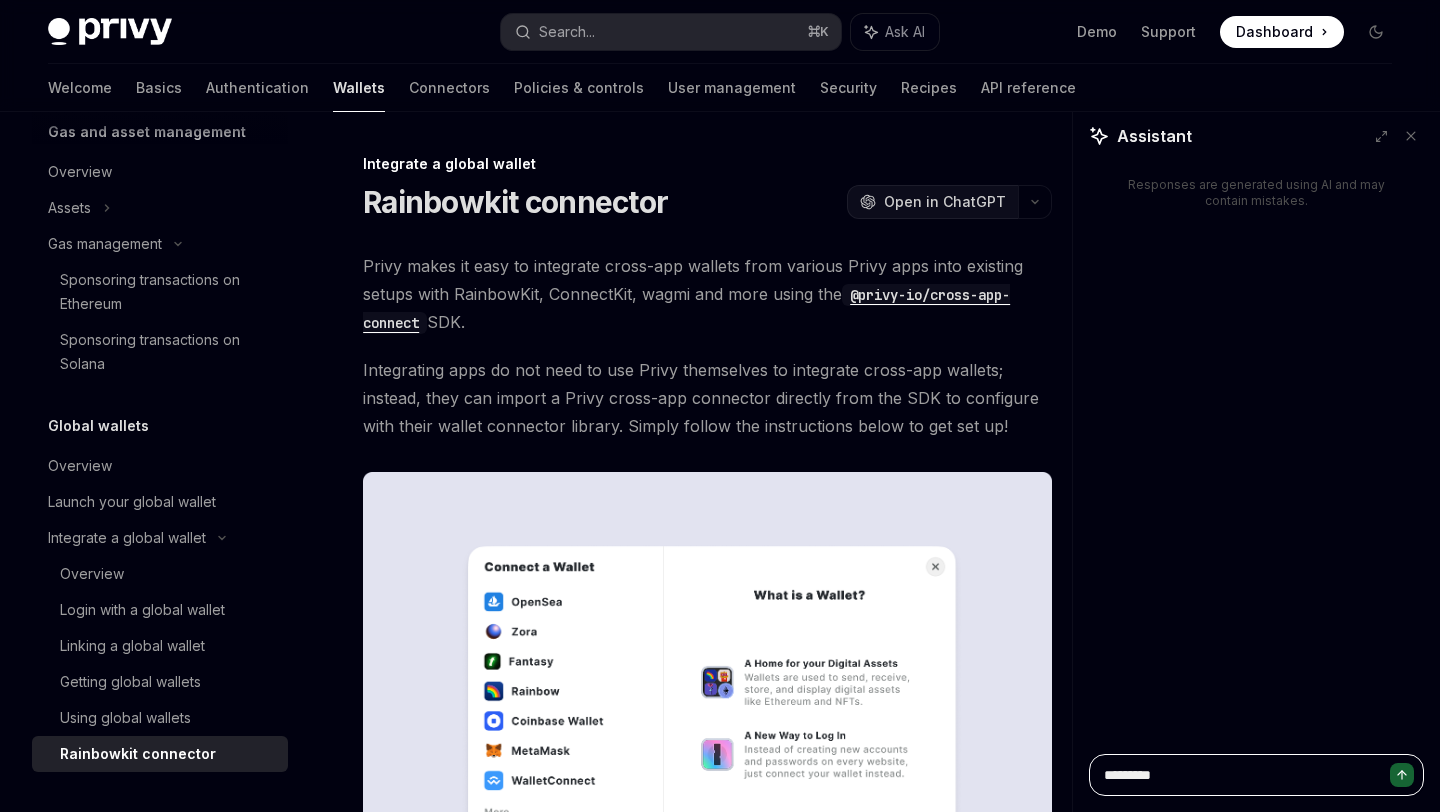 type on "**********" 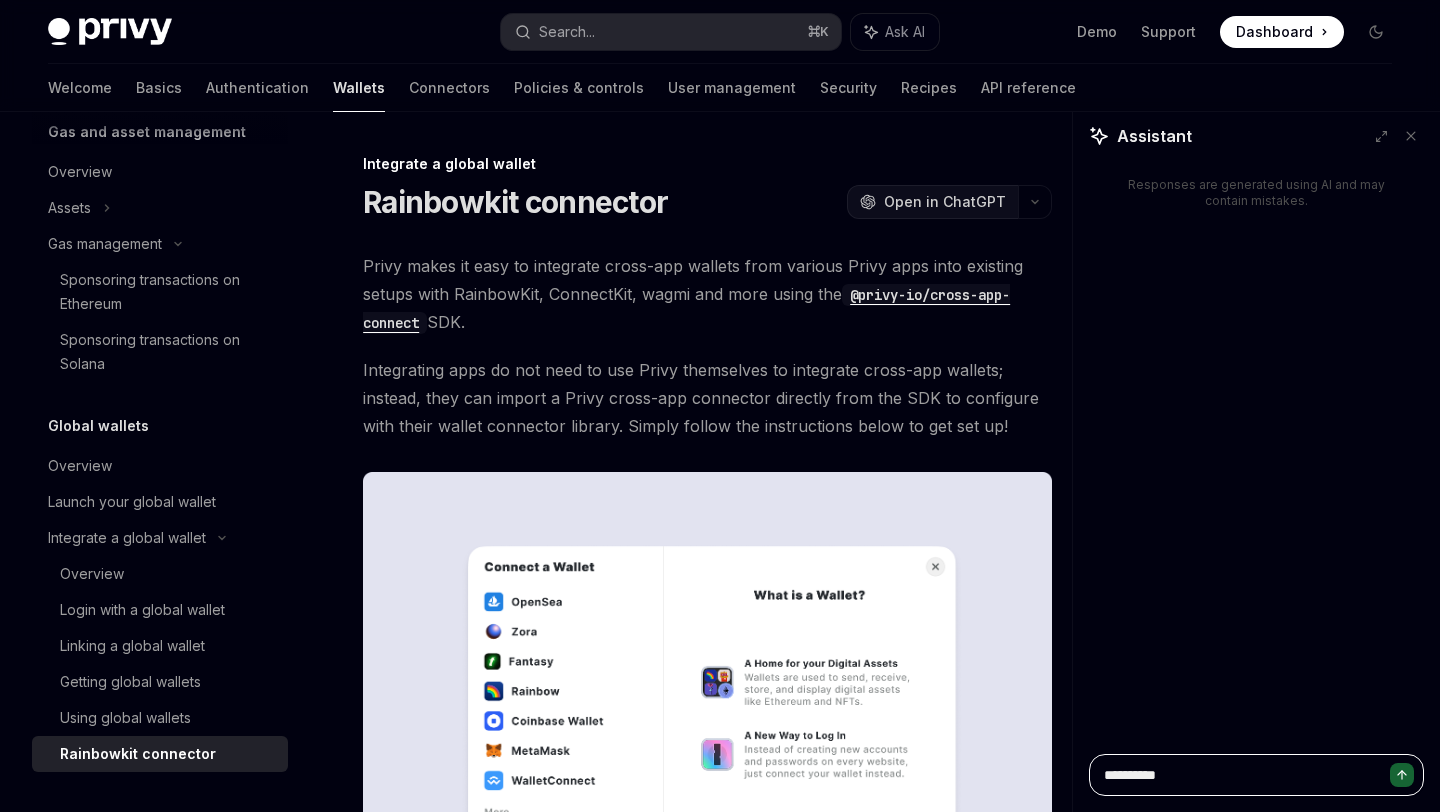type on "**********" 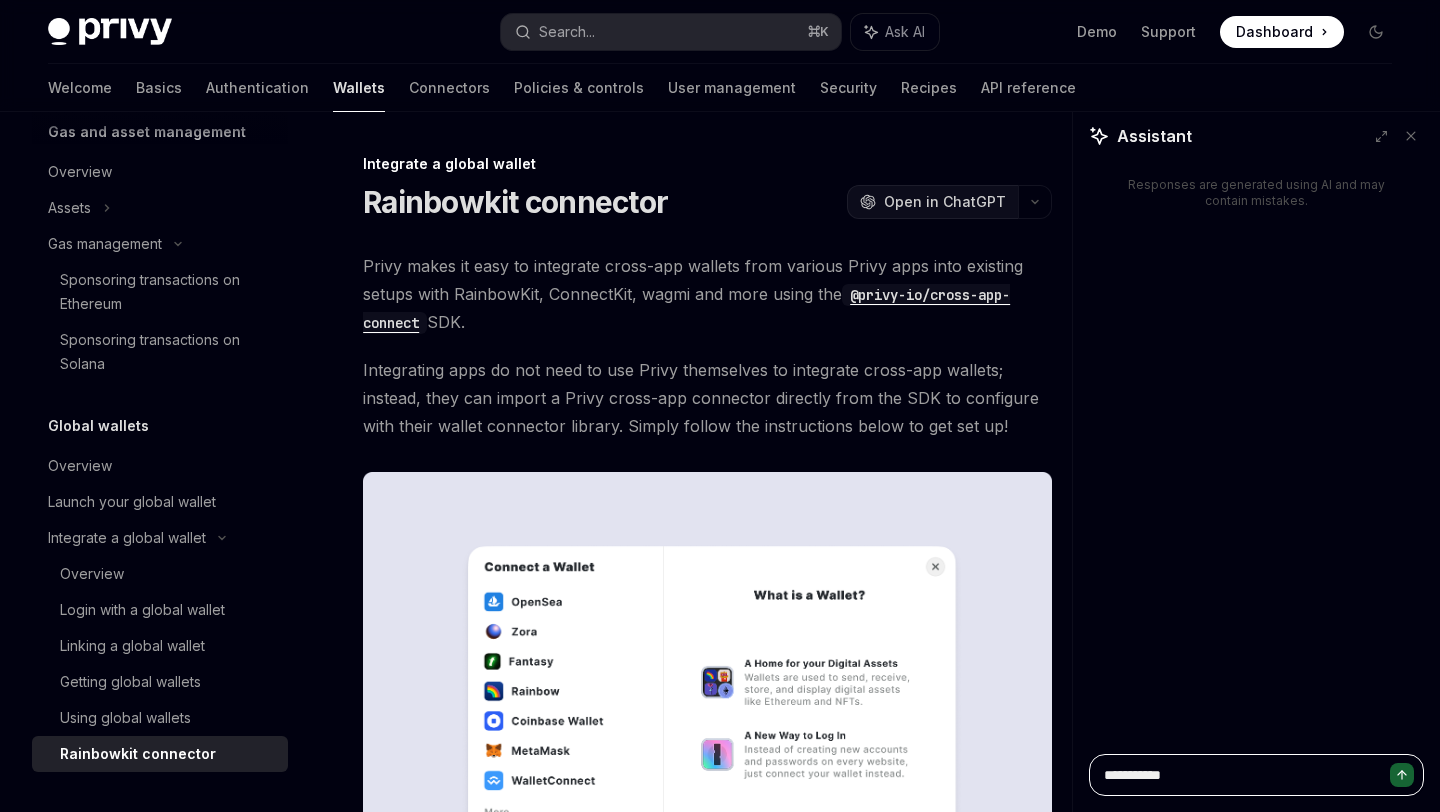 type on "**********" 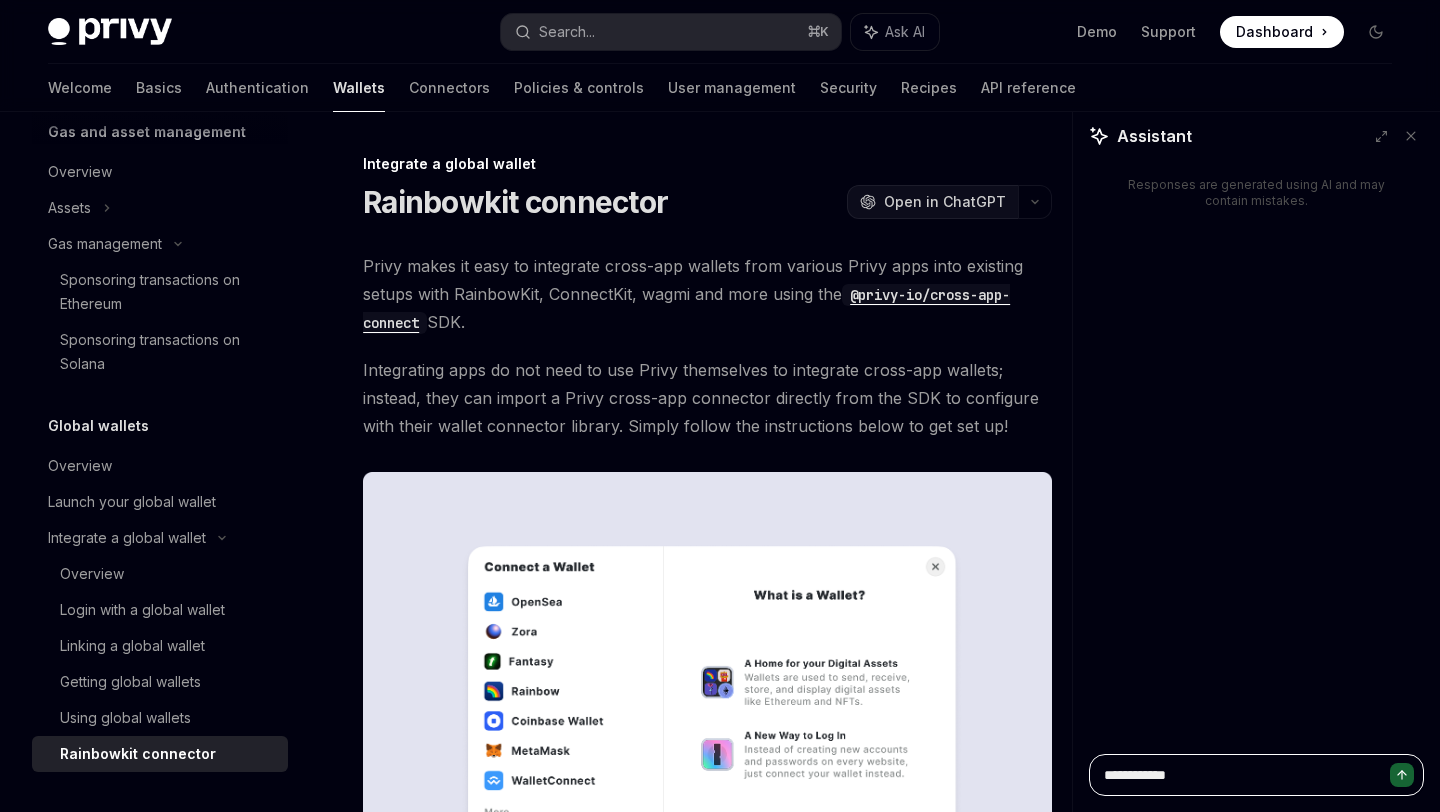 type on "**********" 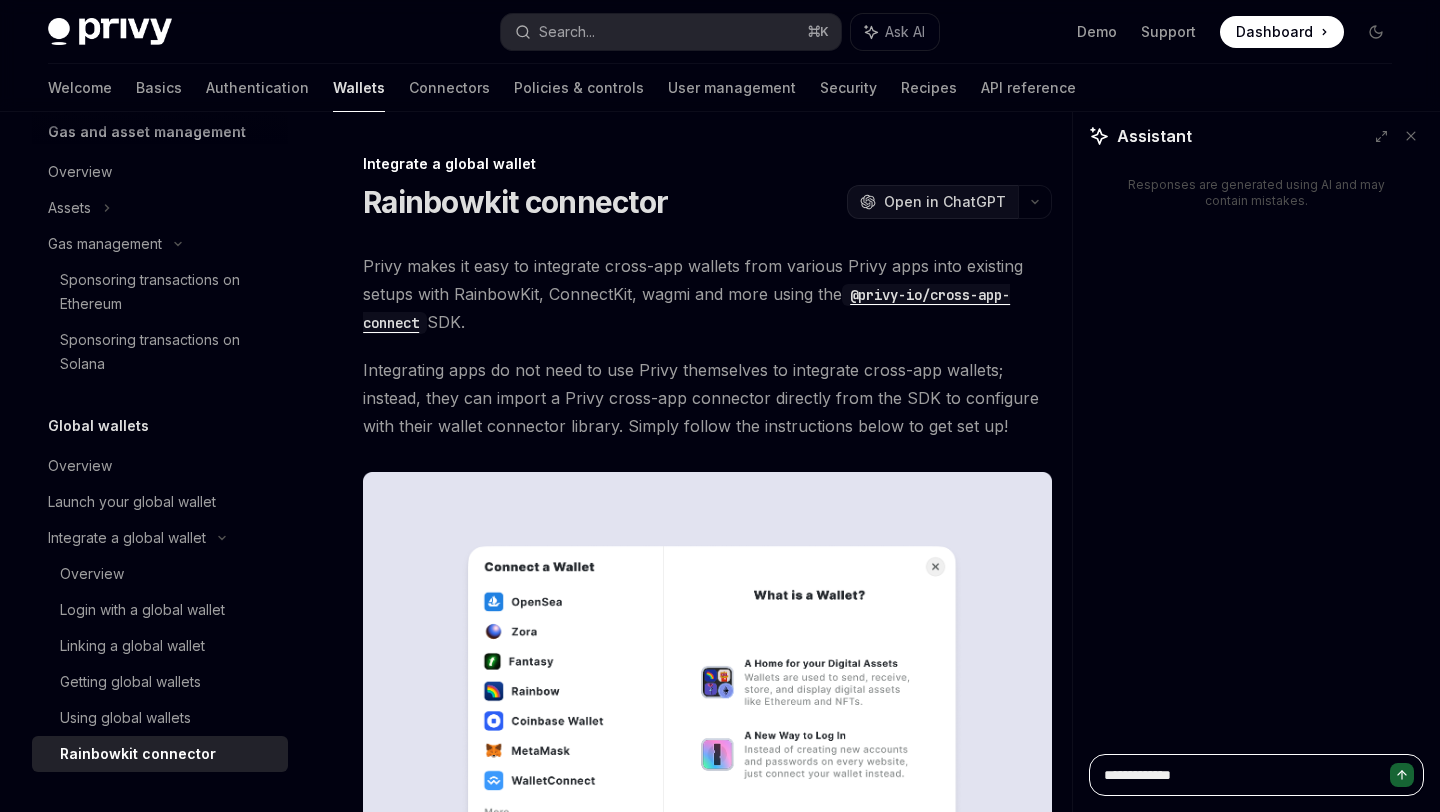 type on "**********" 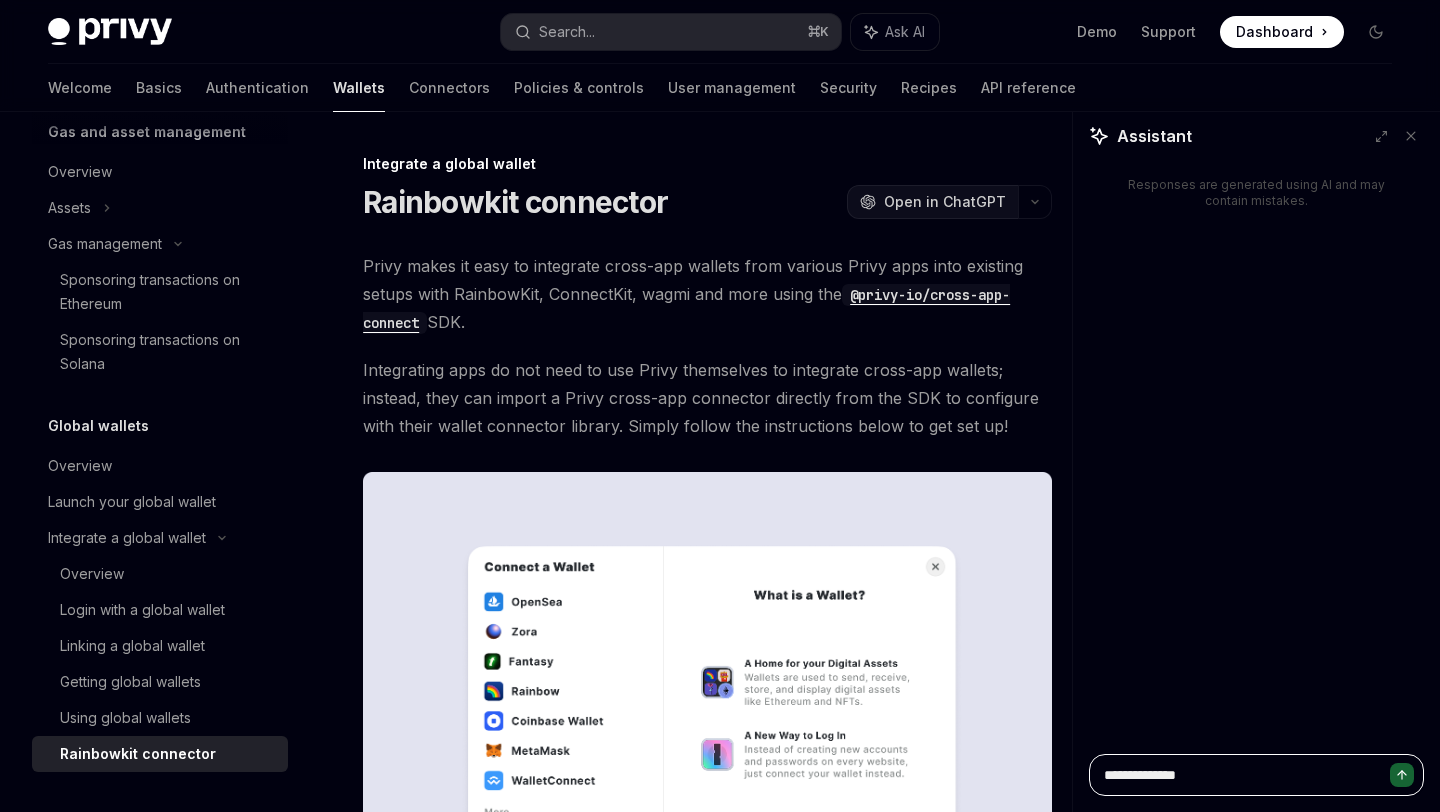 type on "**********" 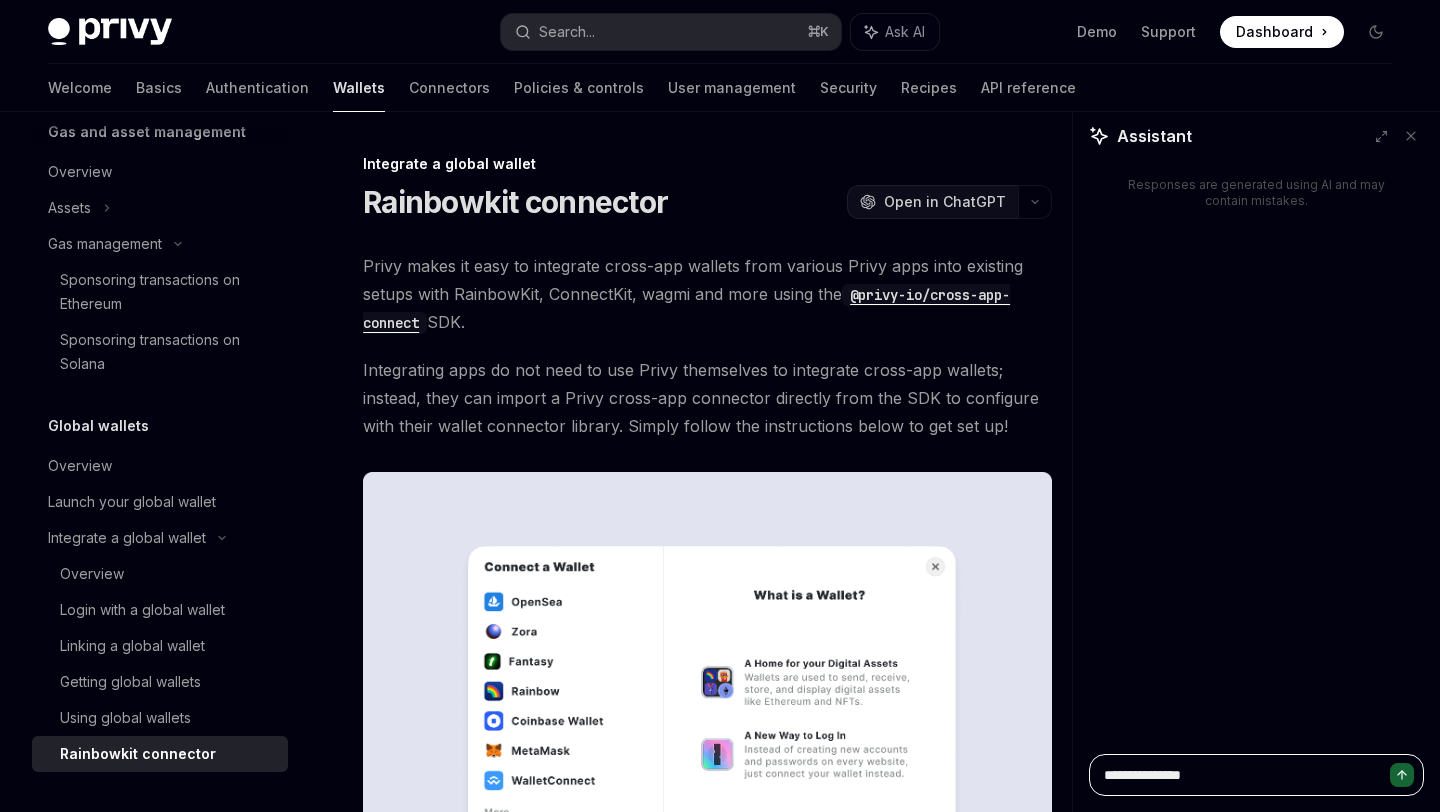 type on "**********" 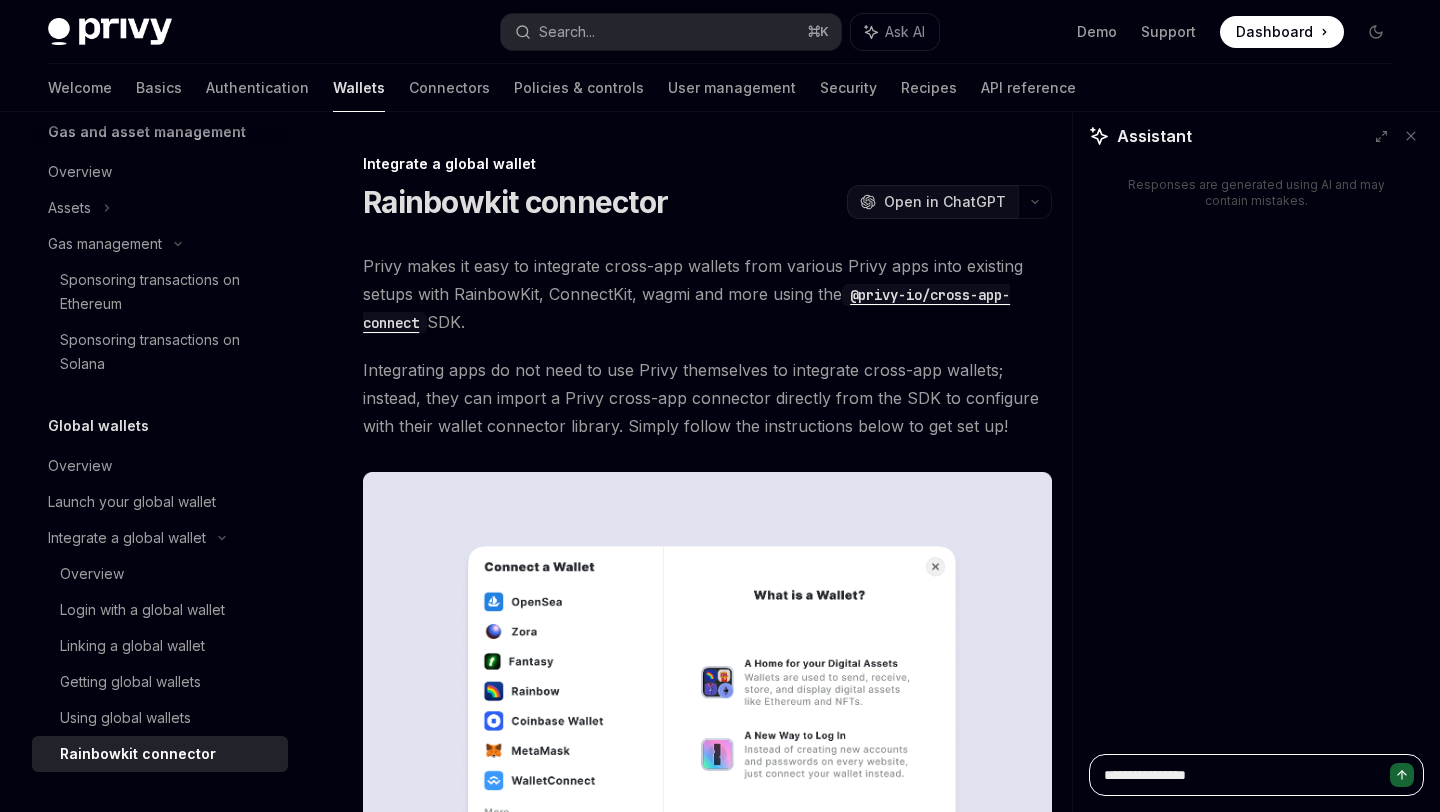type on "**********" 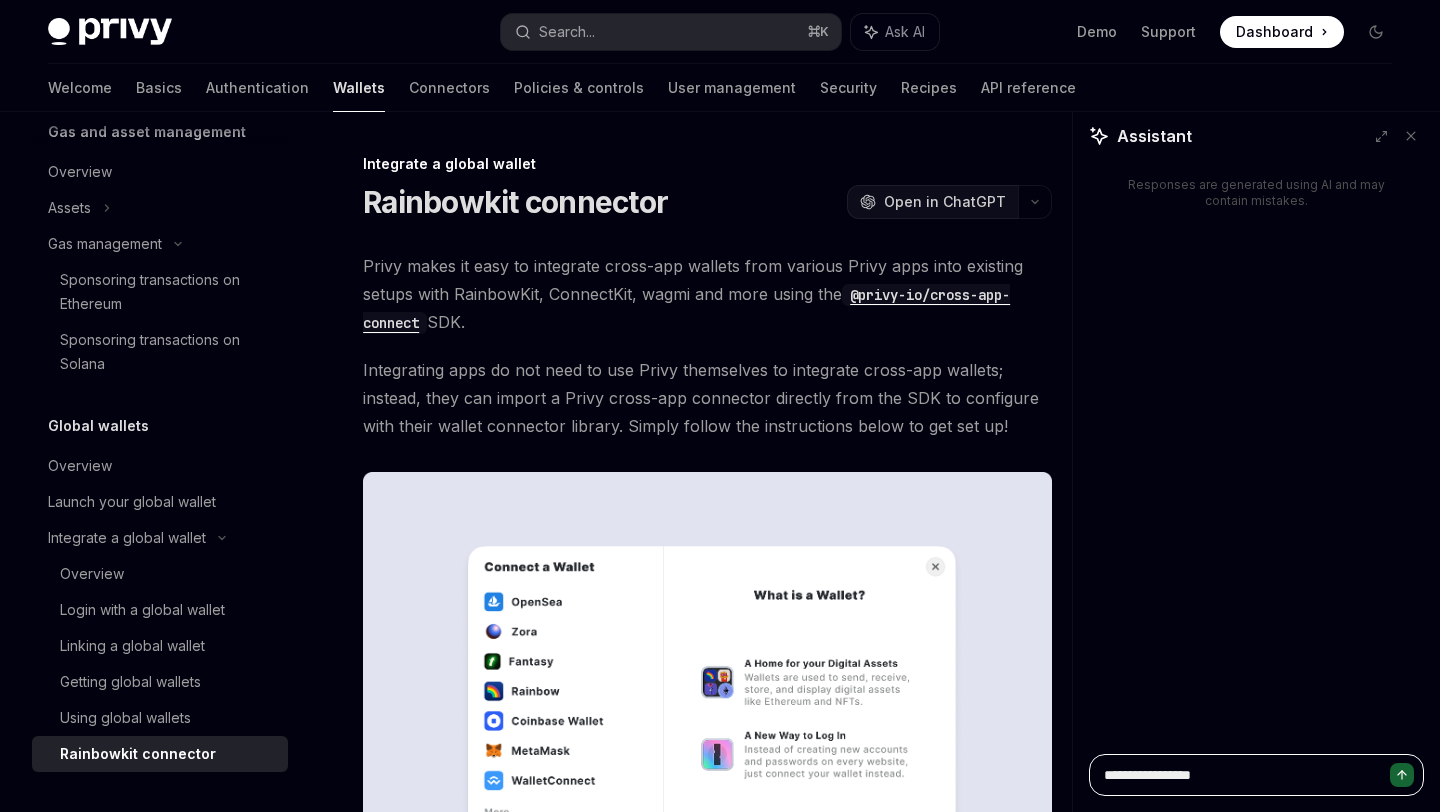 type on "**********" 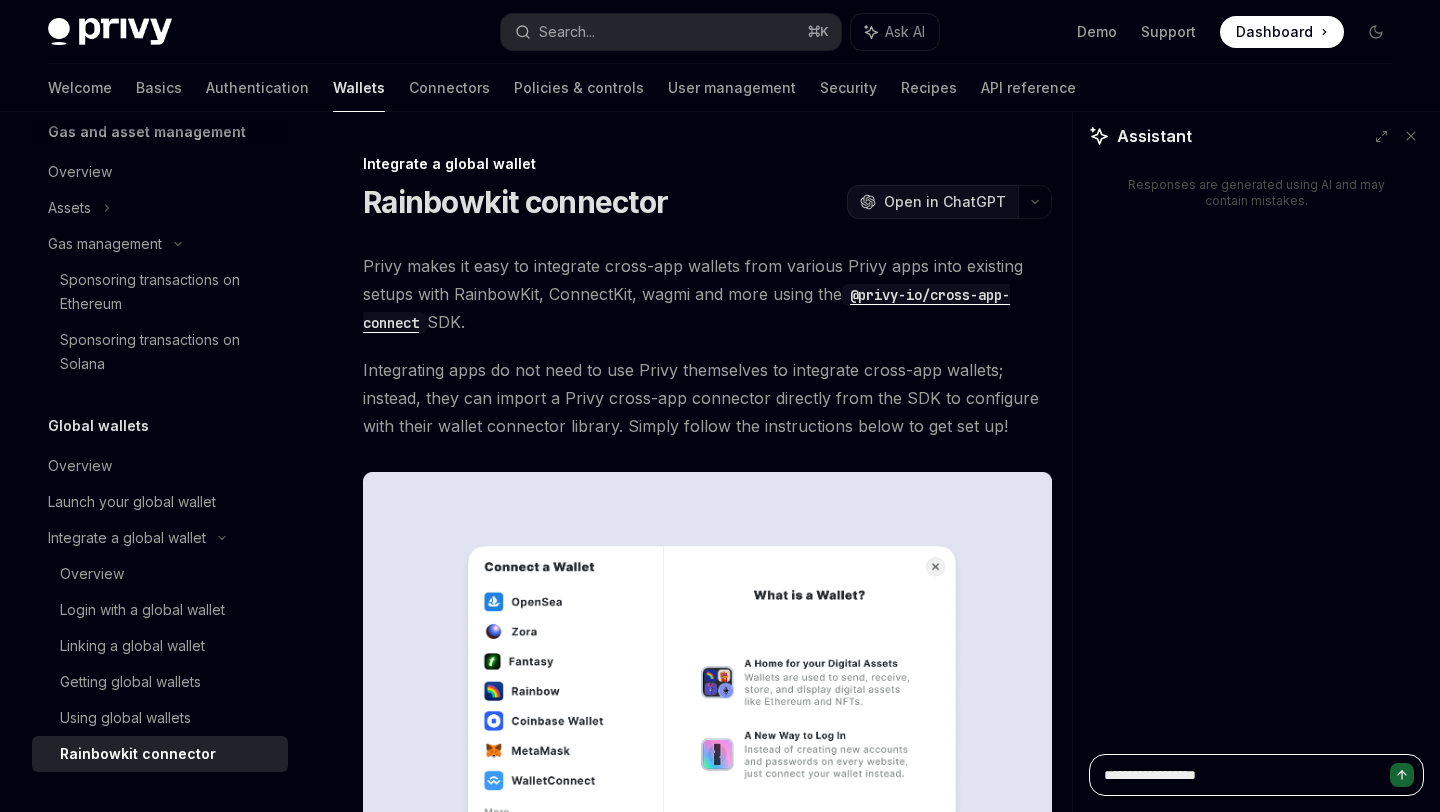 type on "**********" 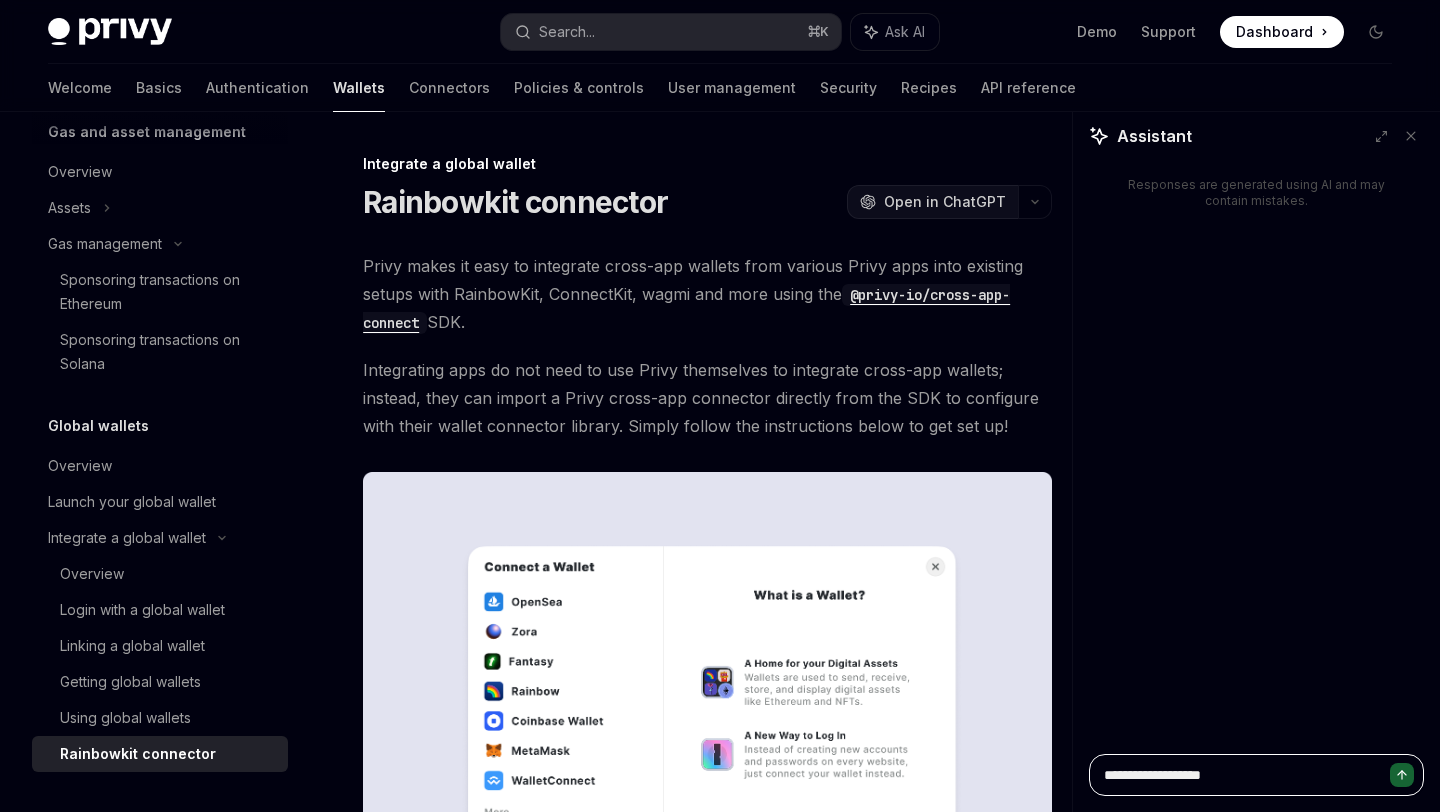 type on "**********" 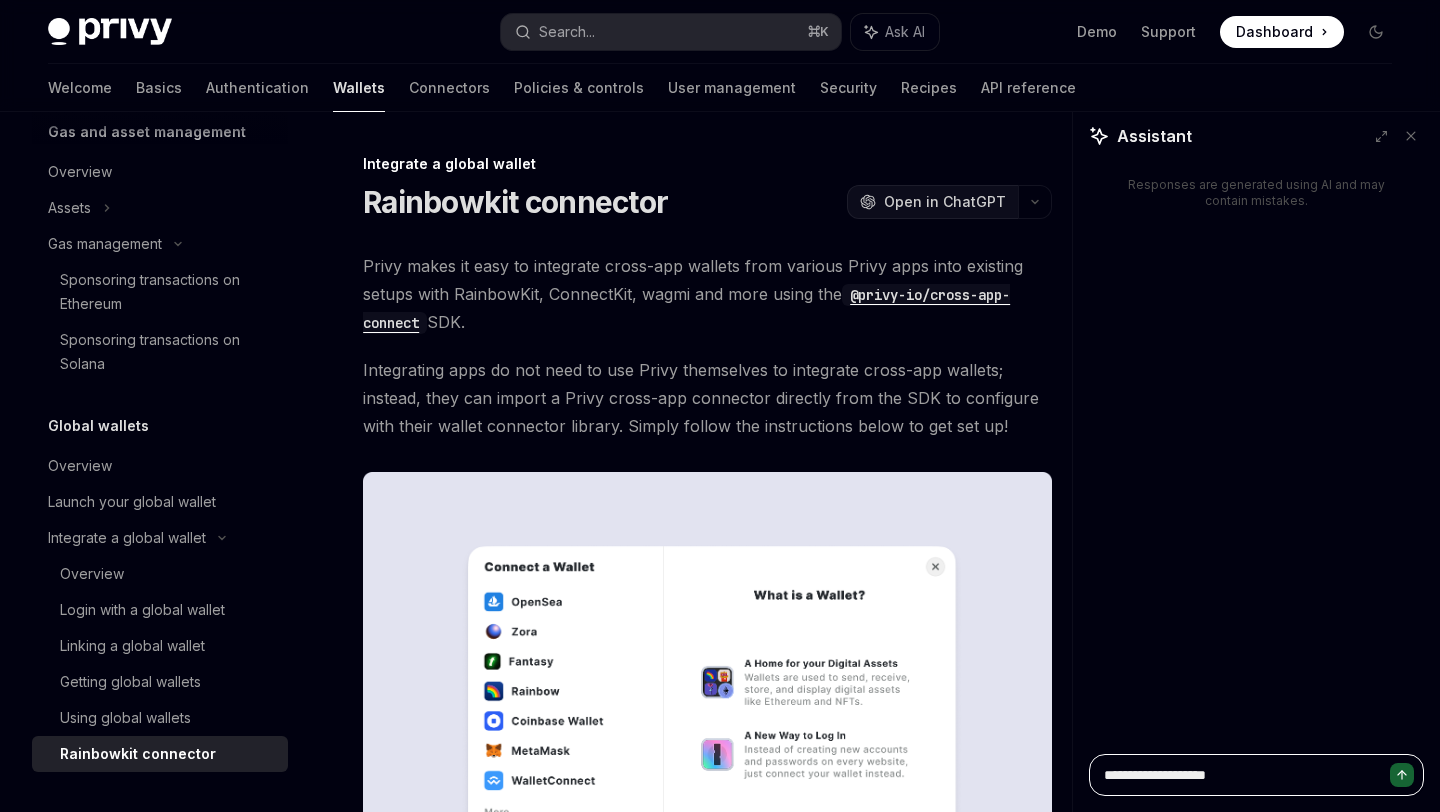 type on "**********" 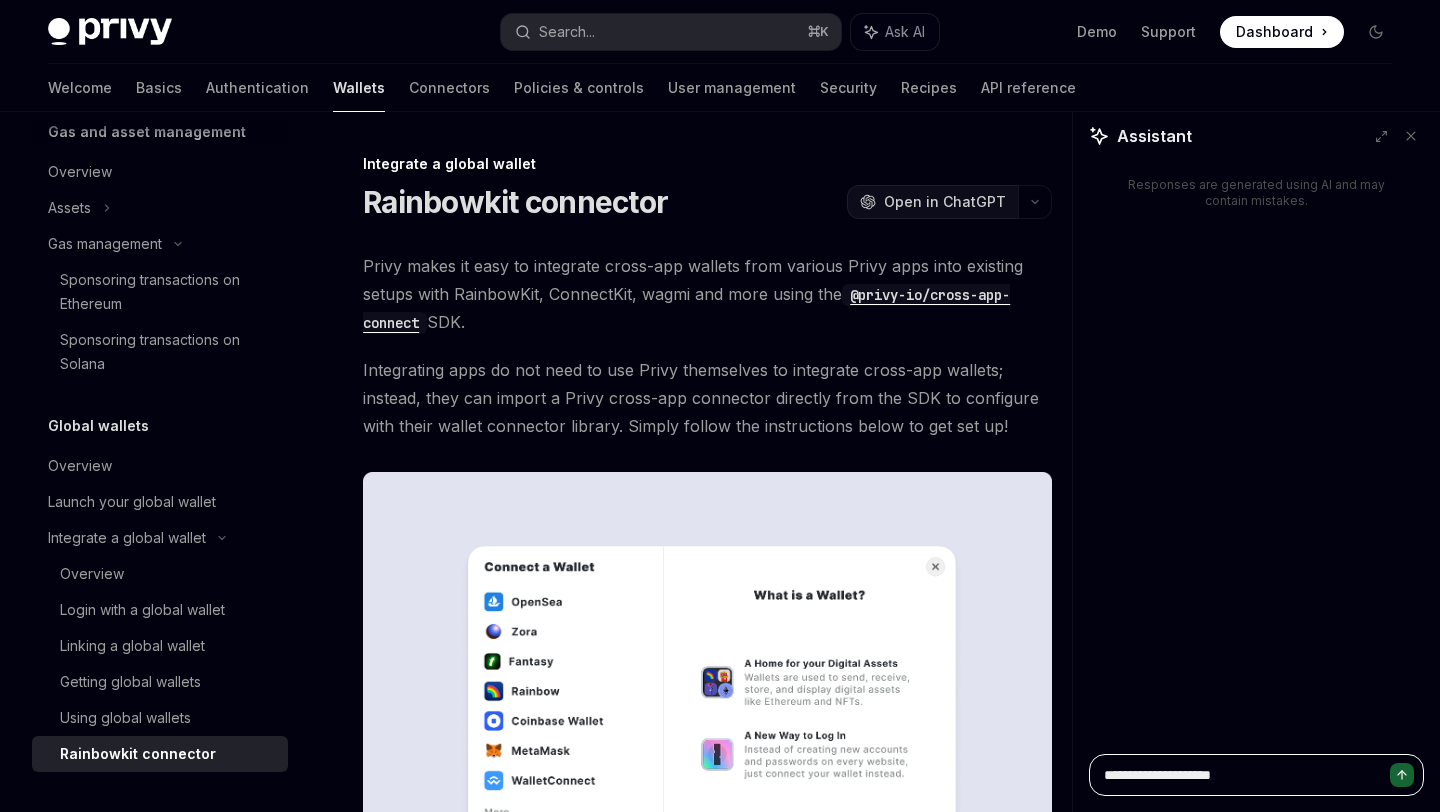 type on "**********" 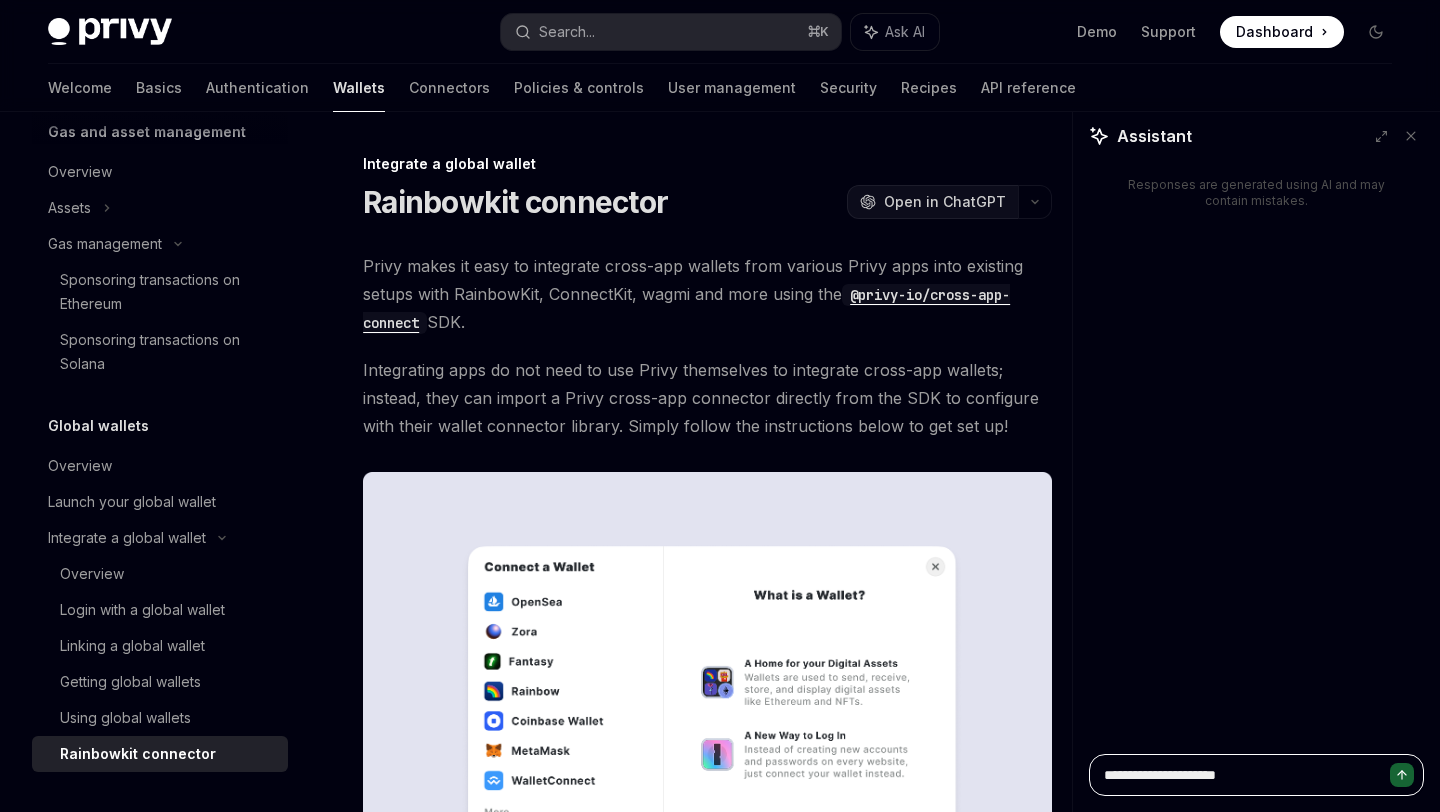 type on "*" 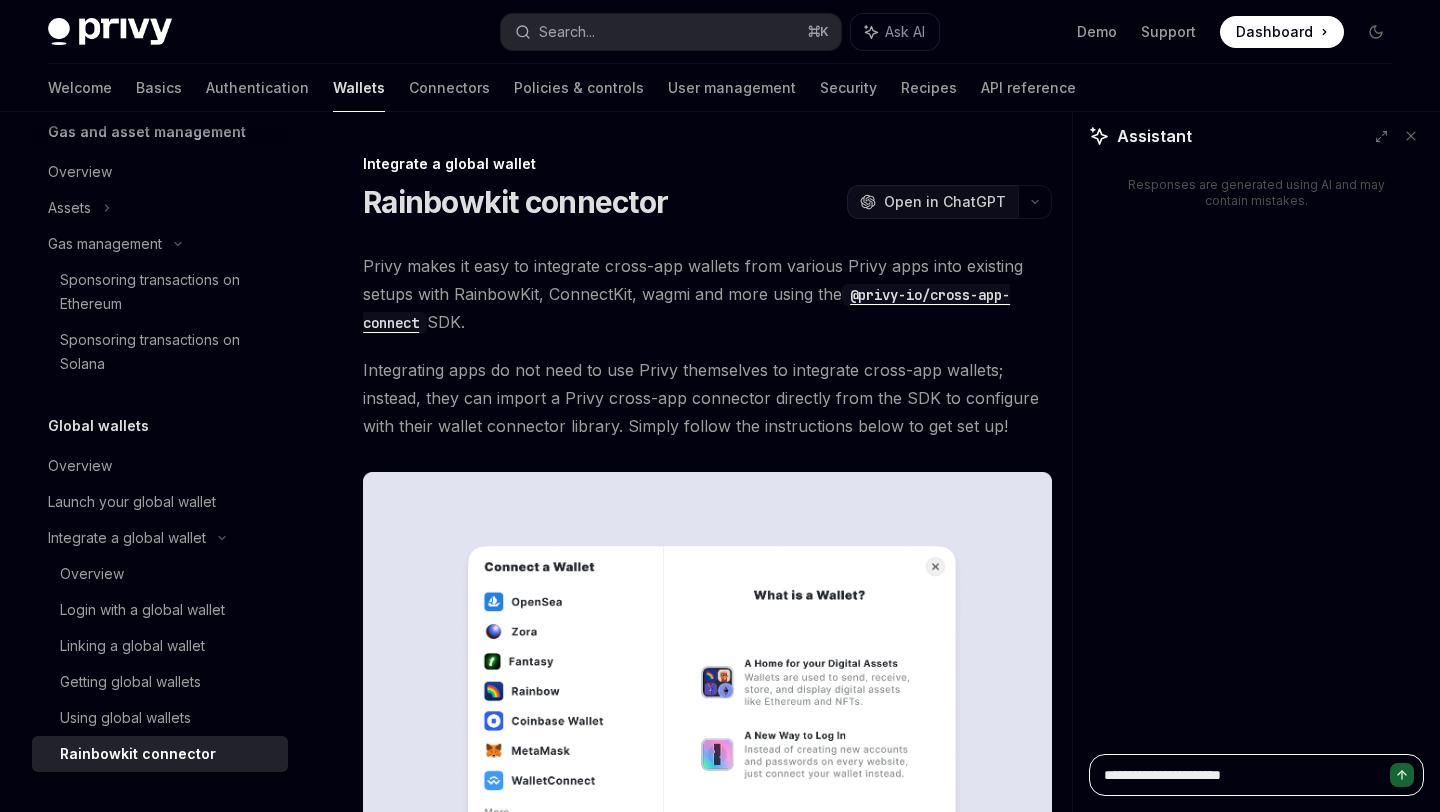 type on "*" 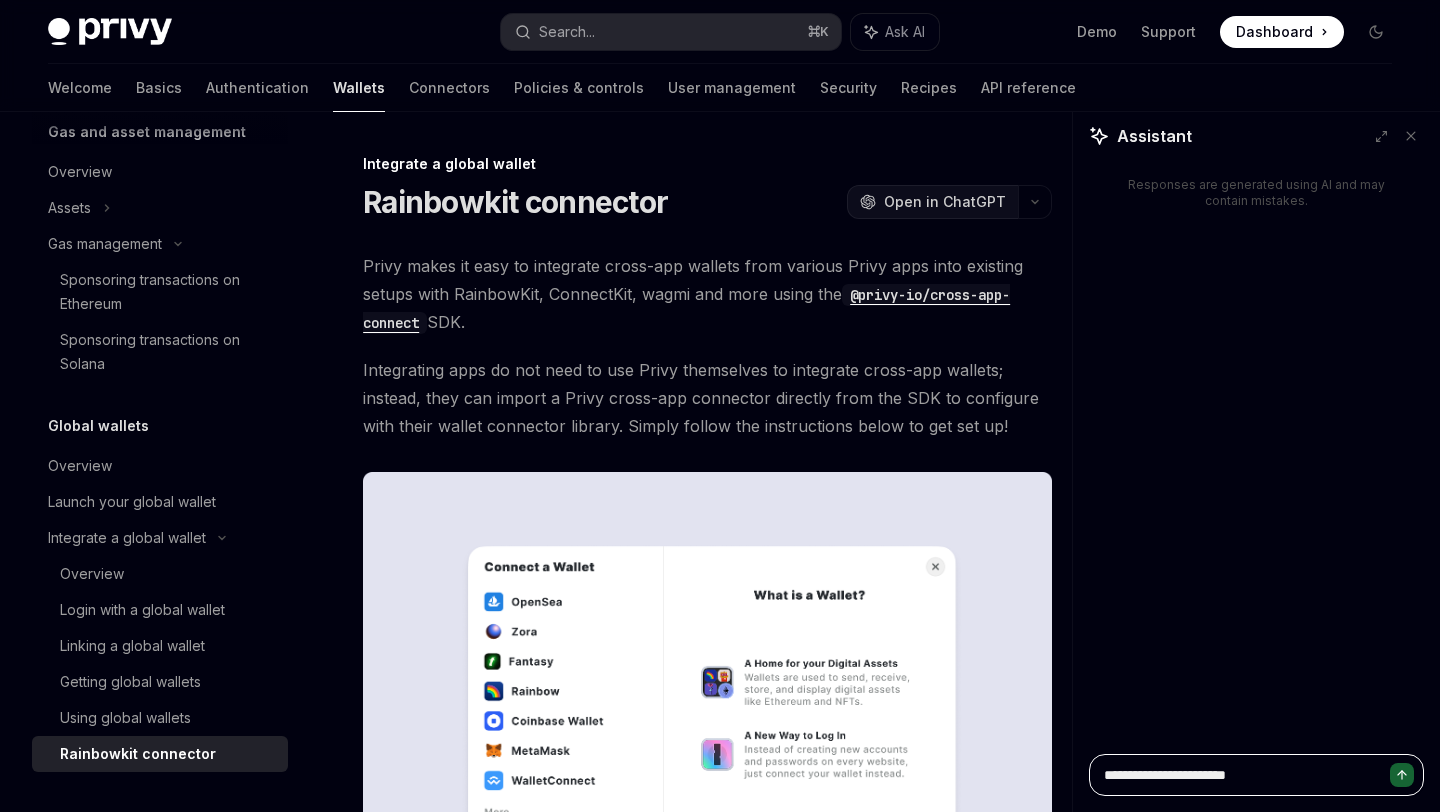 type on "*" 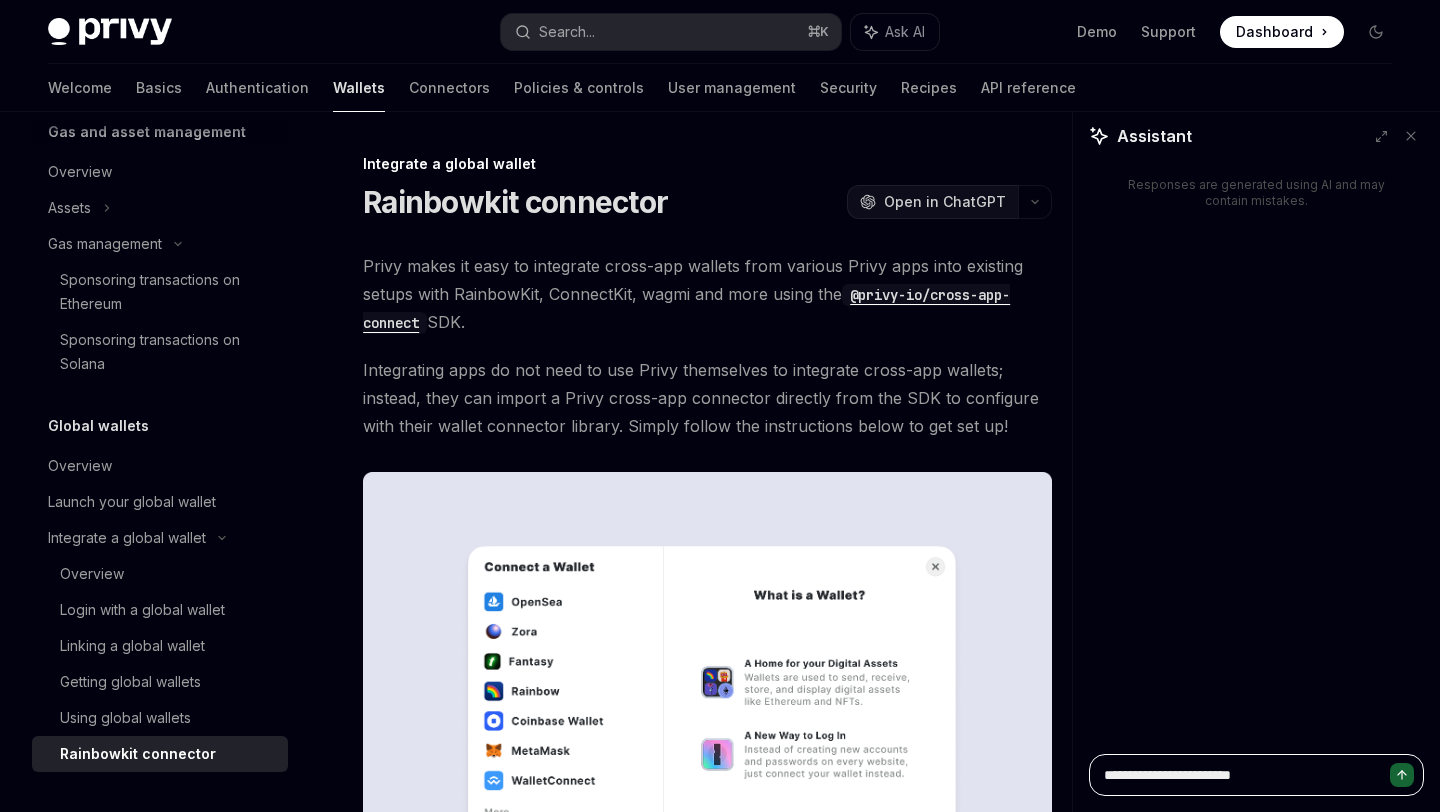 type on "**********" 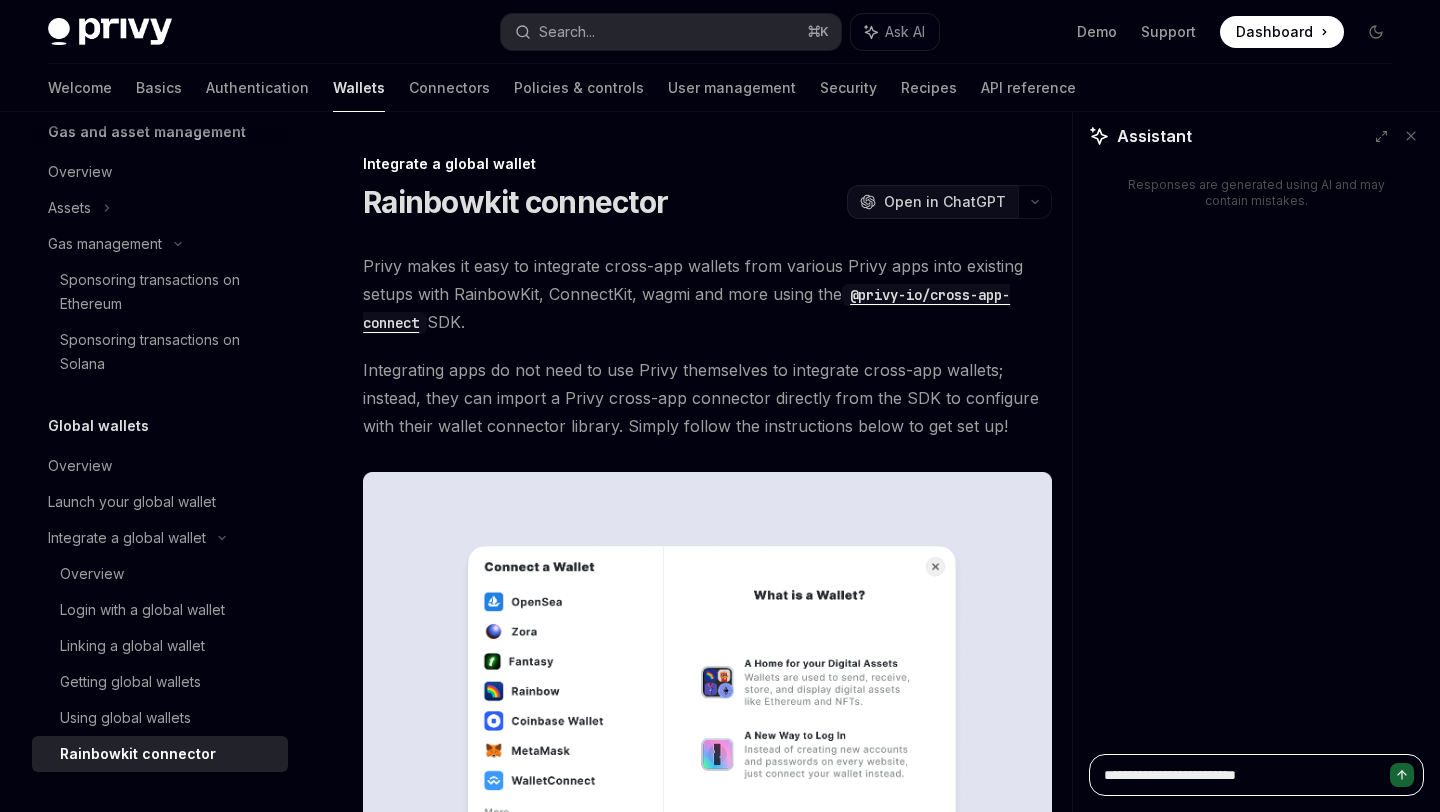 type on "**********" 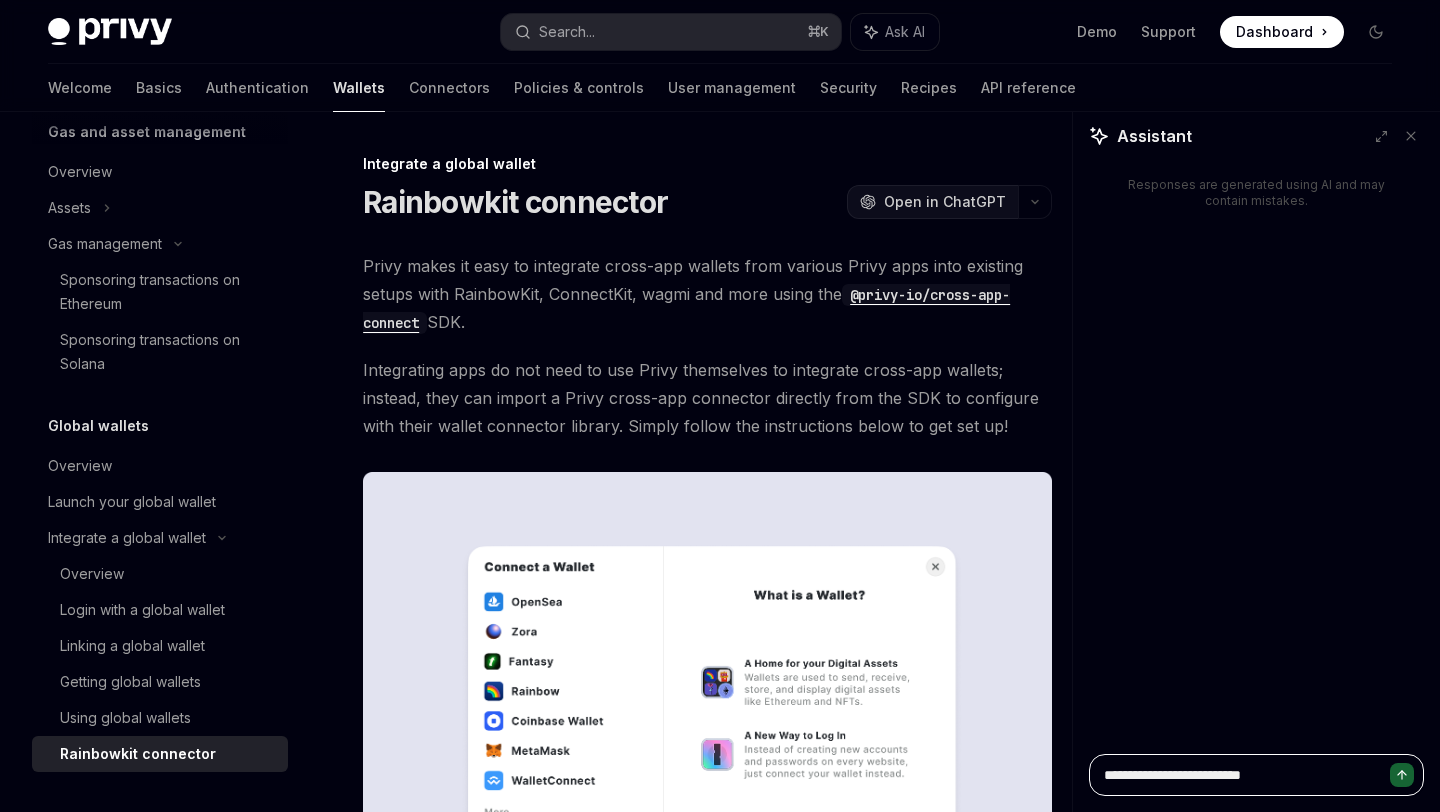 type on "**********" 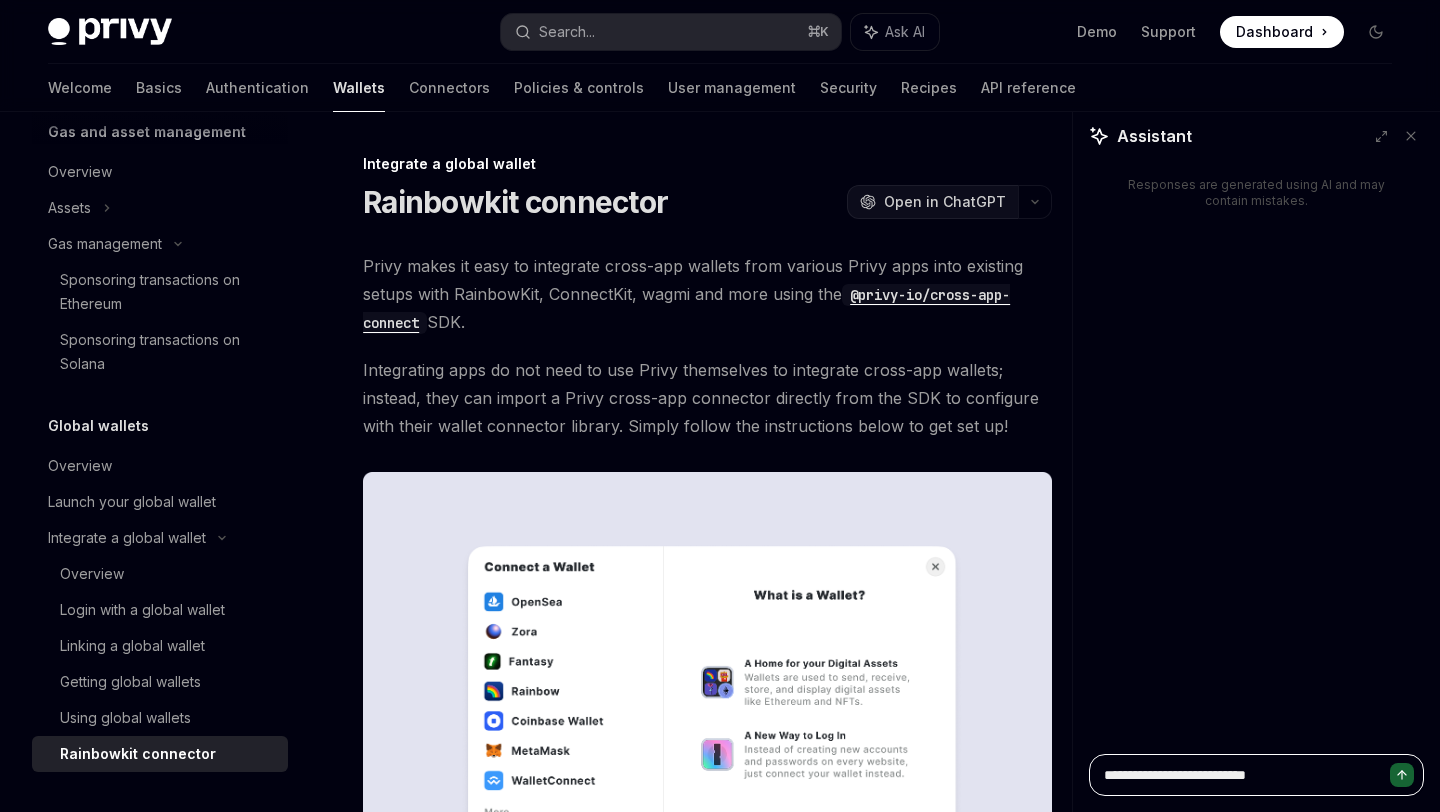 type on "**********" 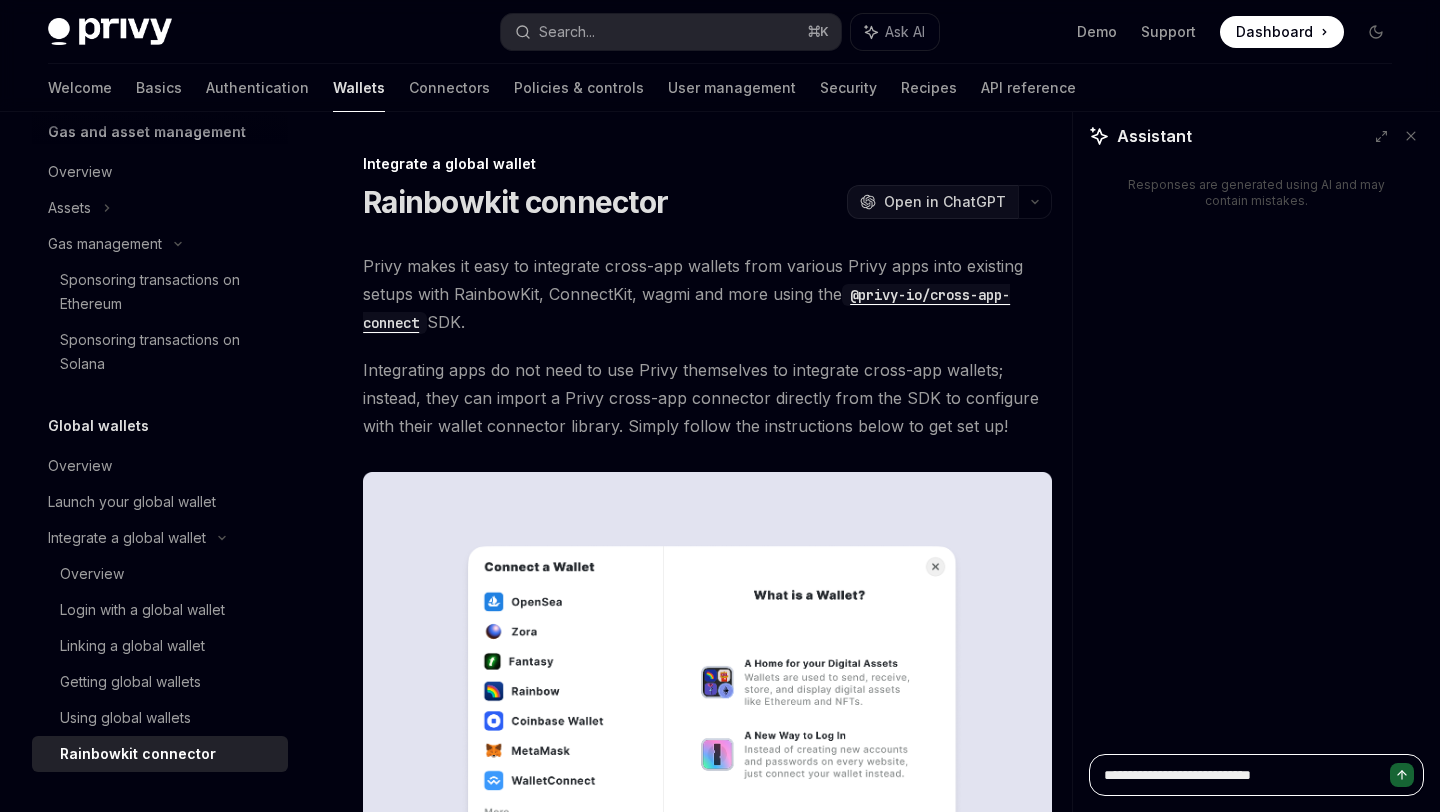 type on "**********" 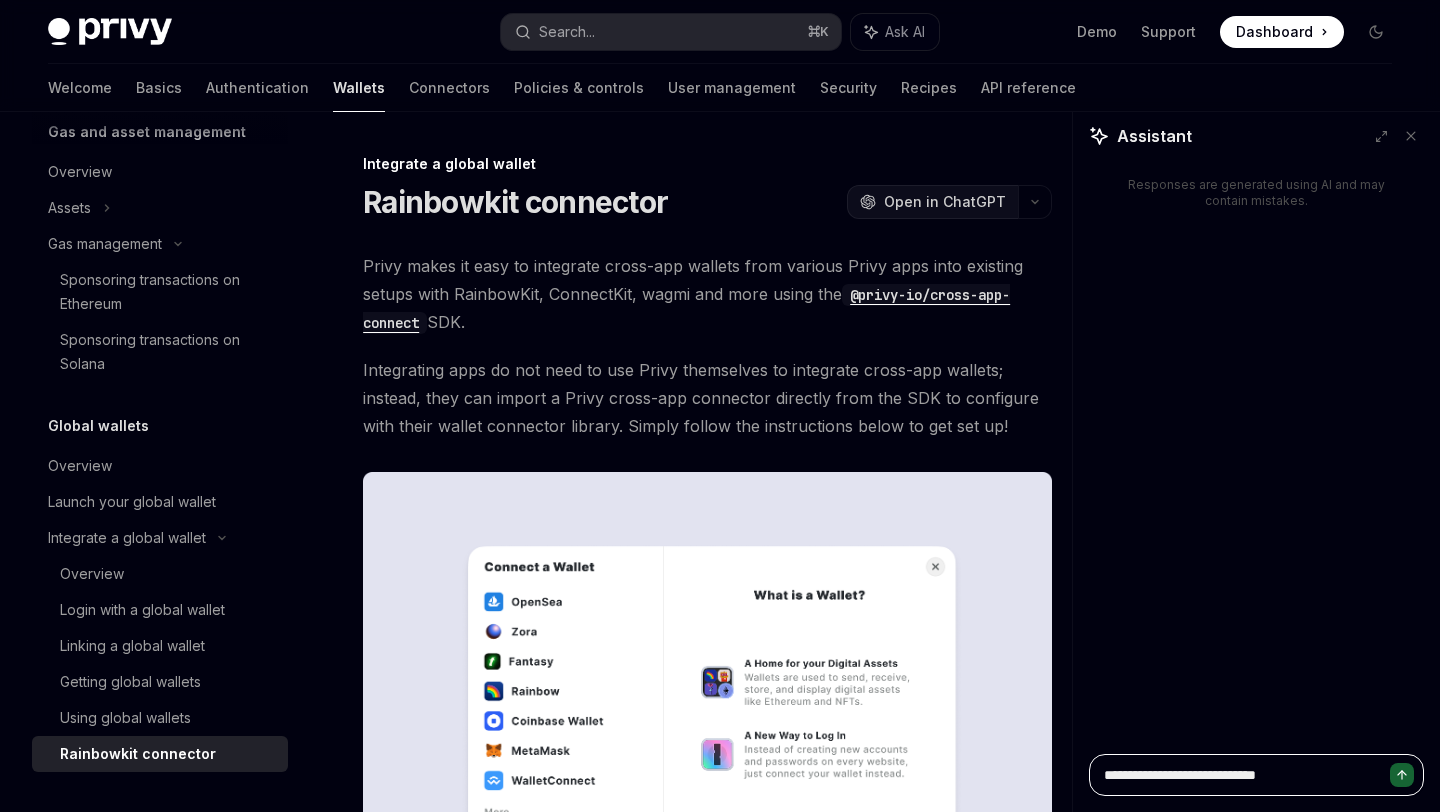 type on "**********" 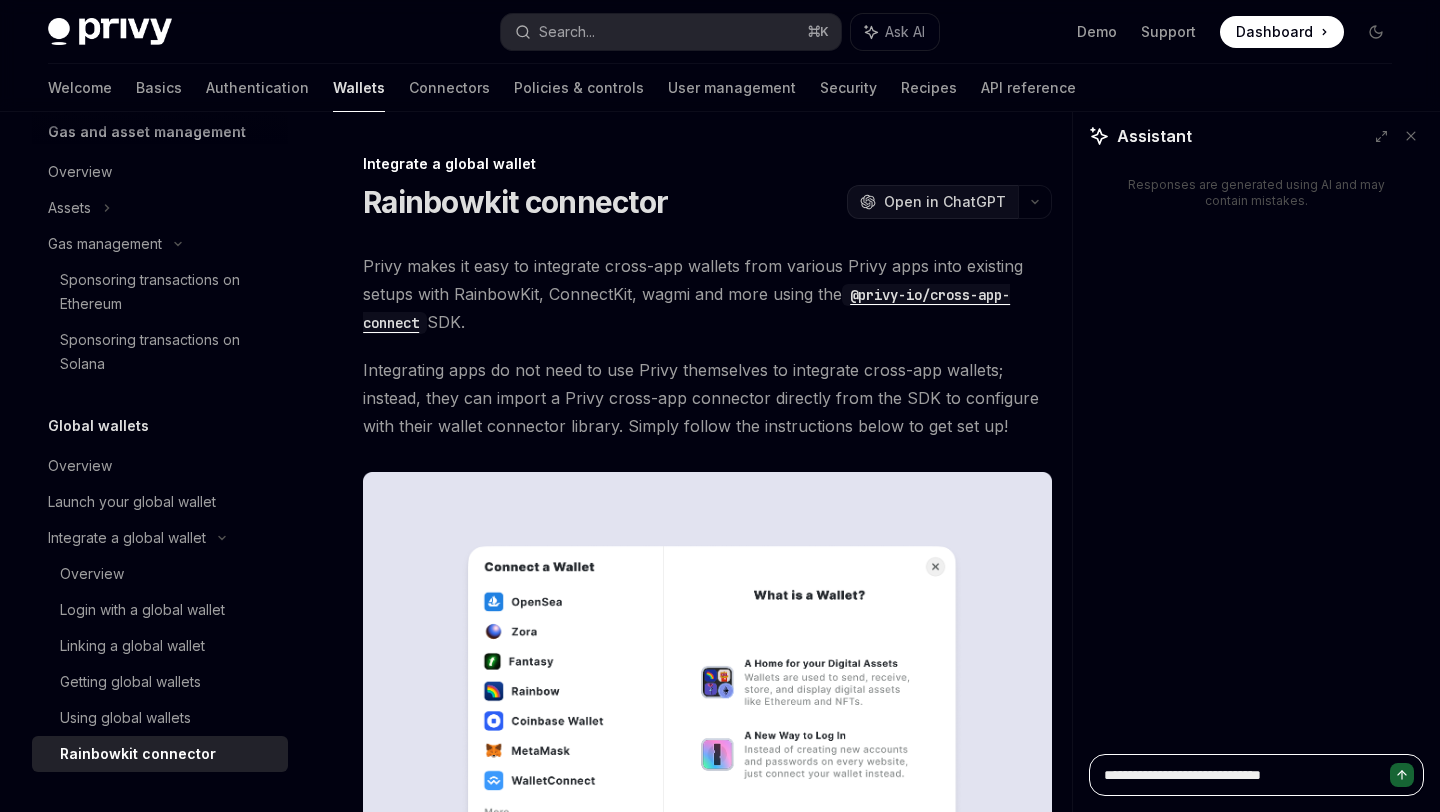 type on "**********" 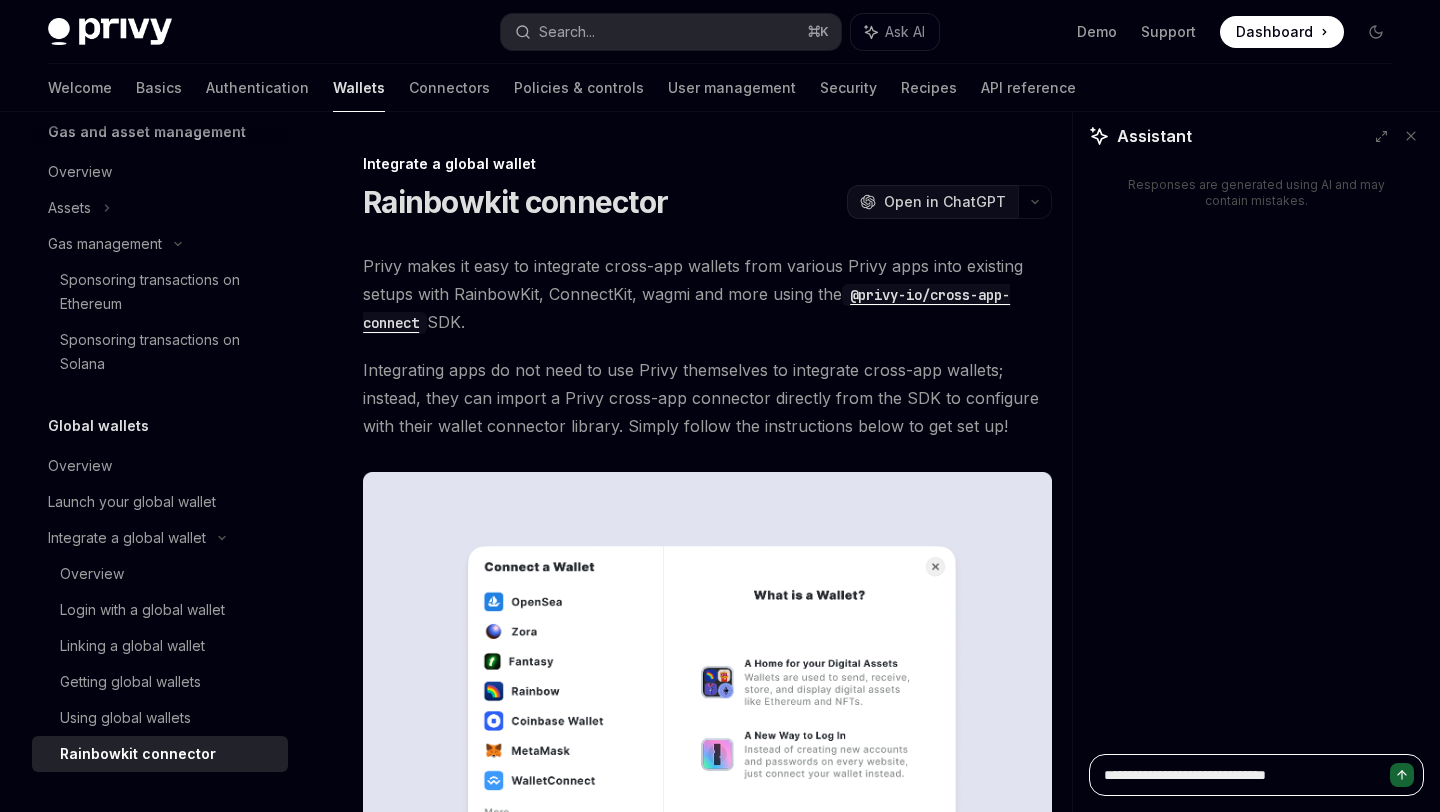 type on "**********" 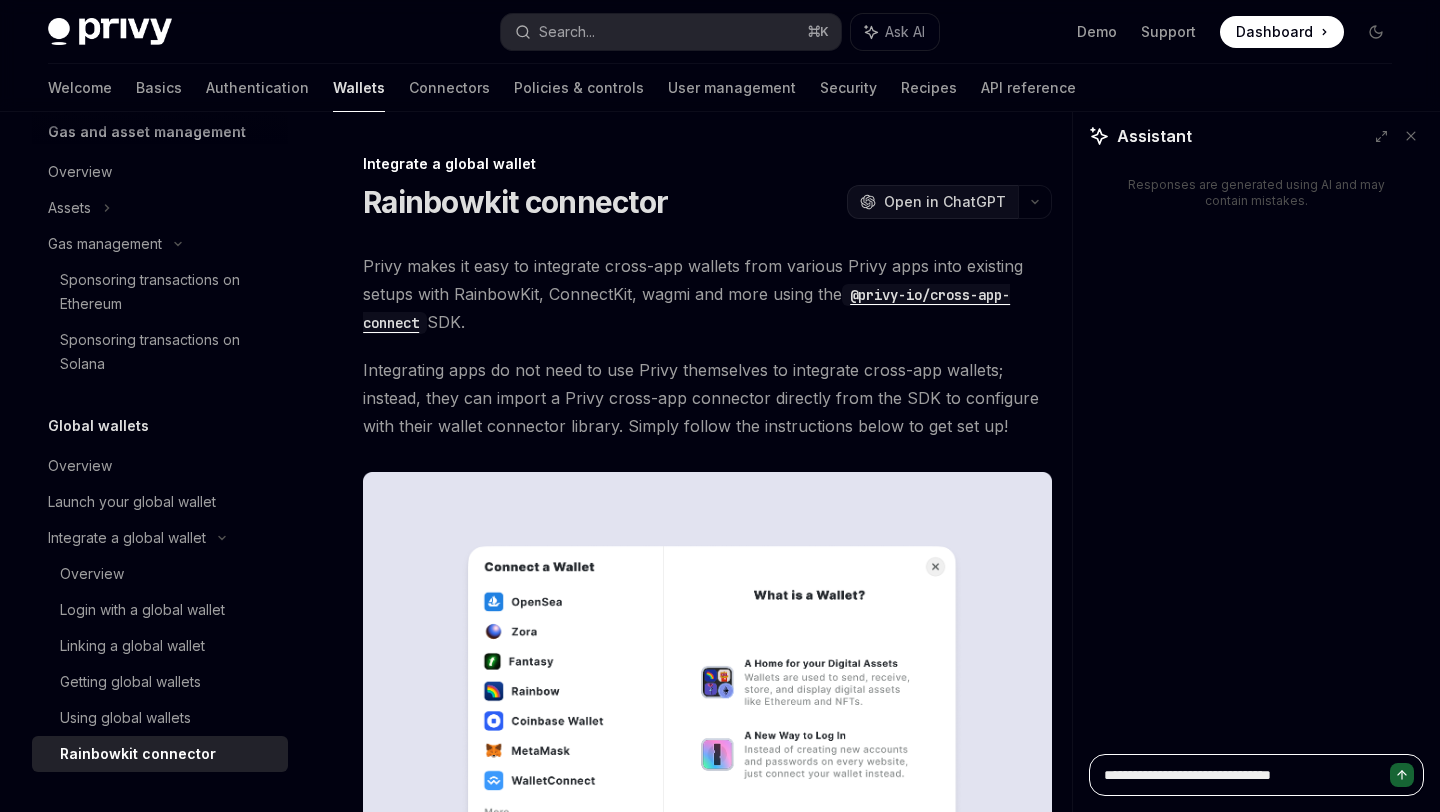 type on "**********" 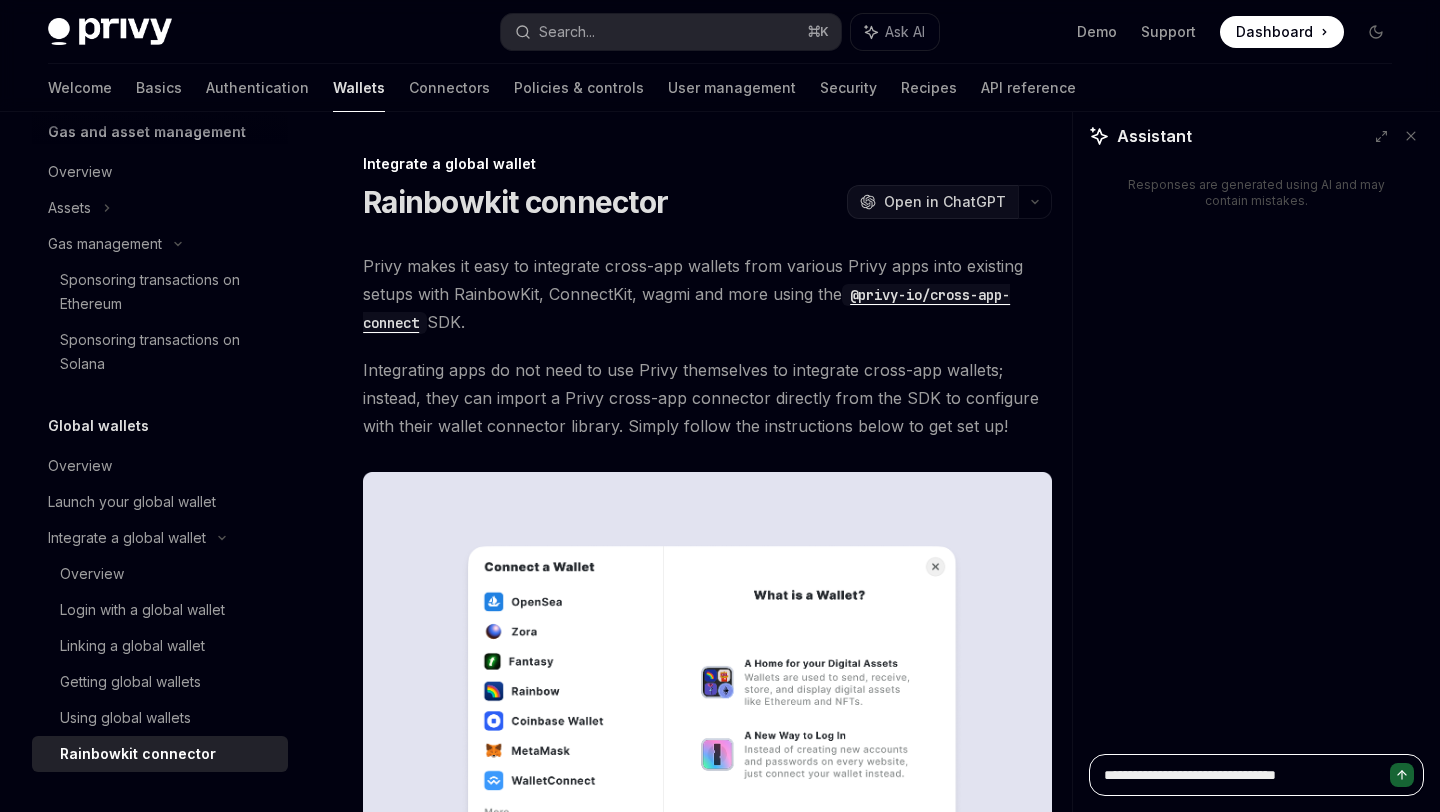 type on "**********" 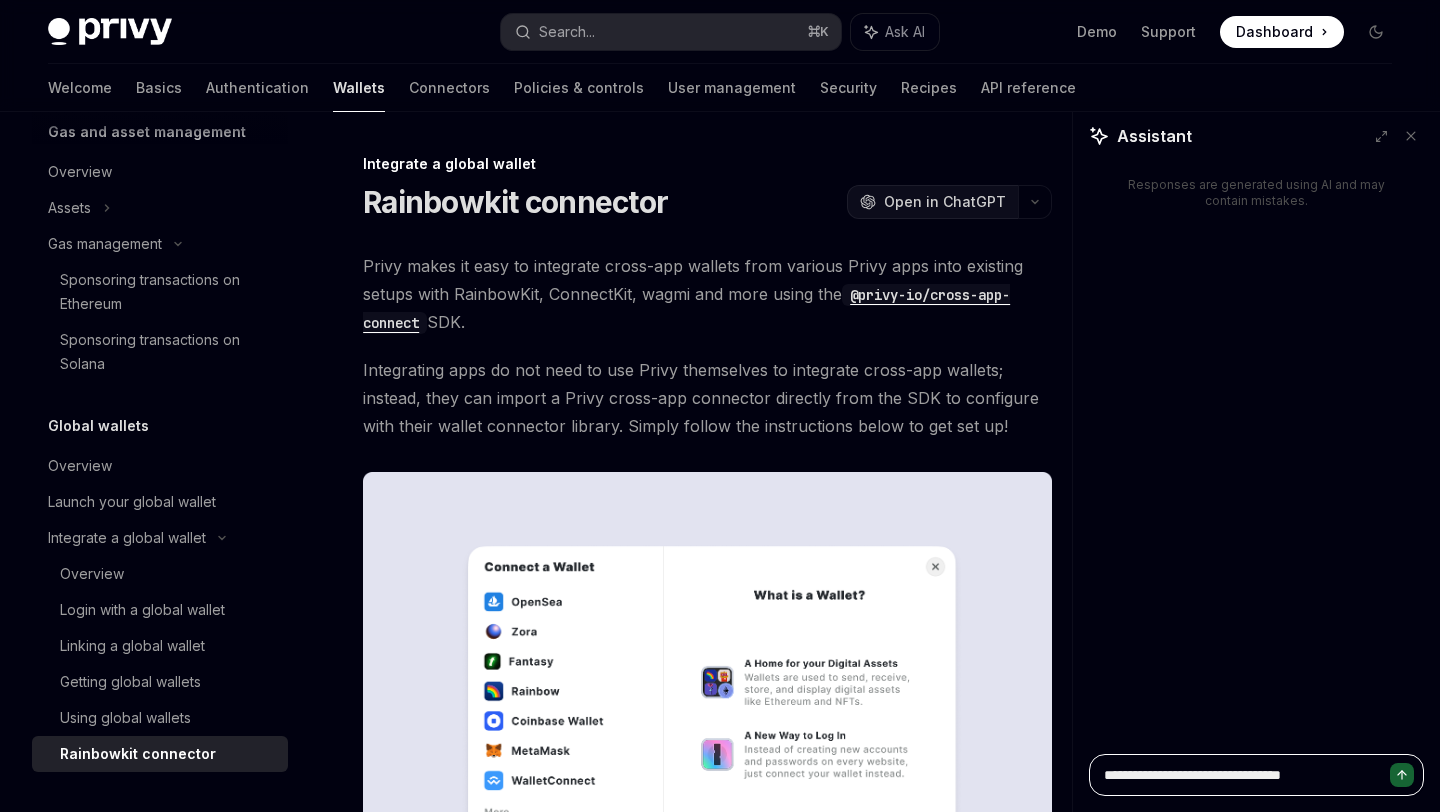 type on "**********" 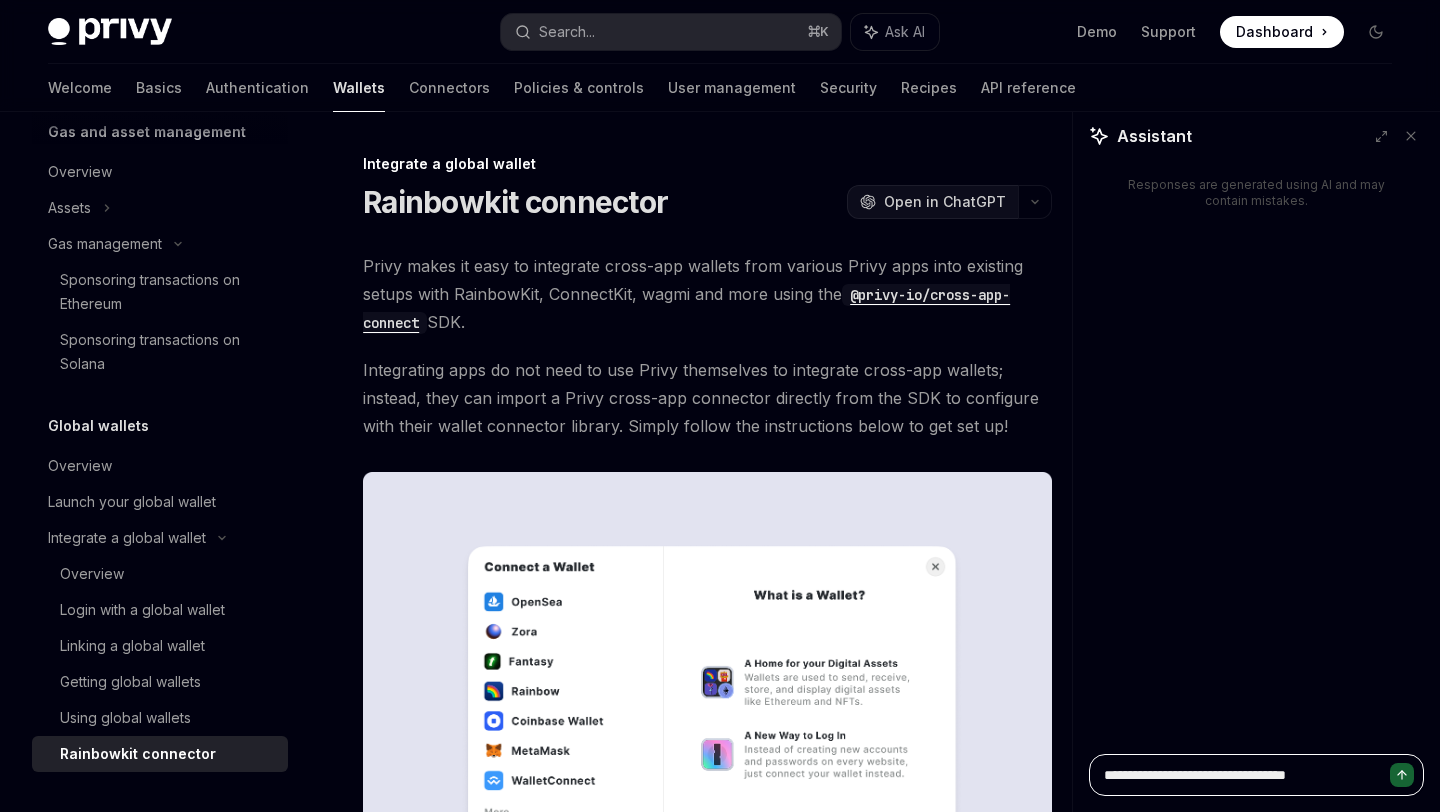 type on "**********" 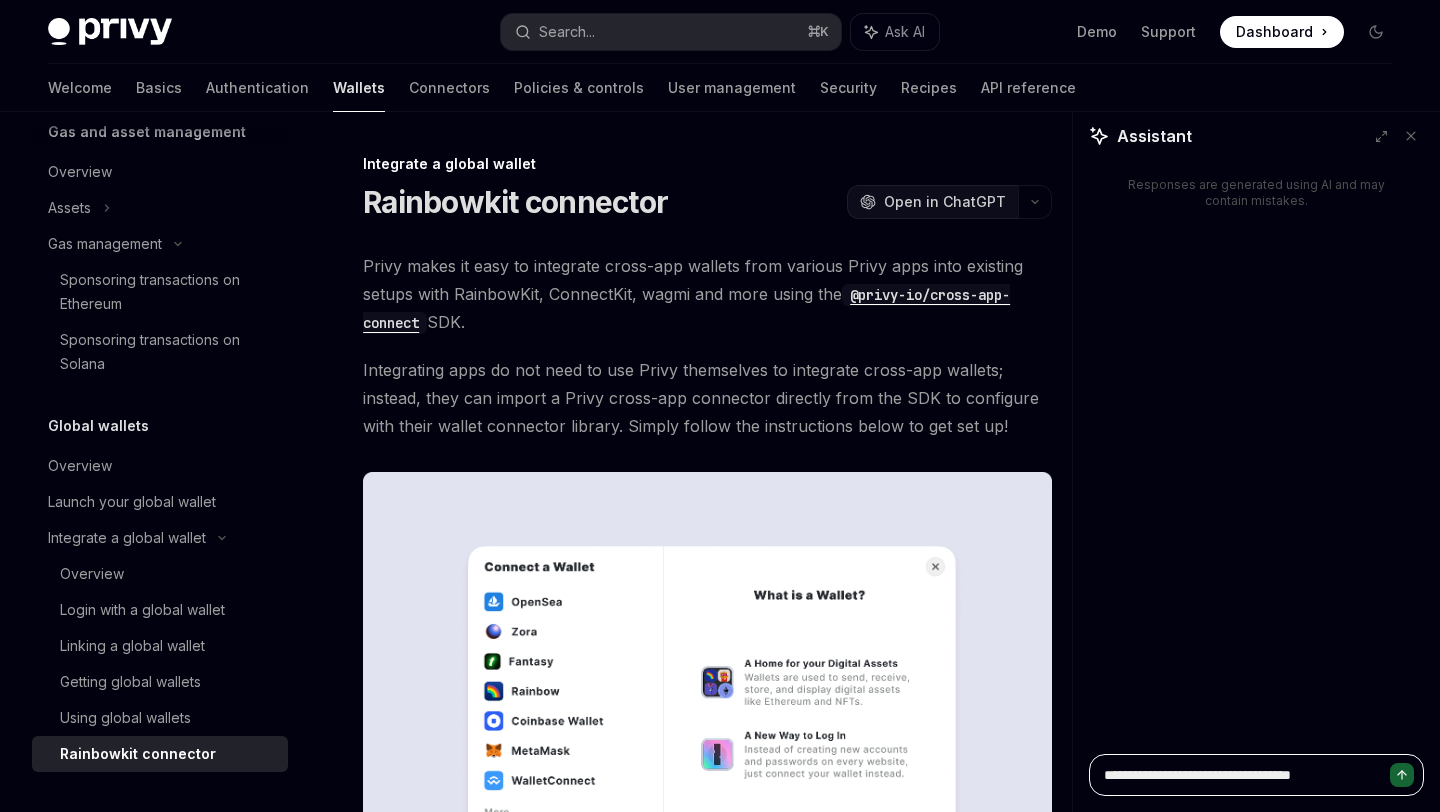 type on "**********" 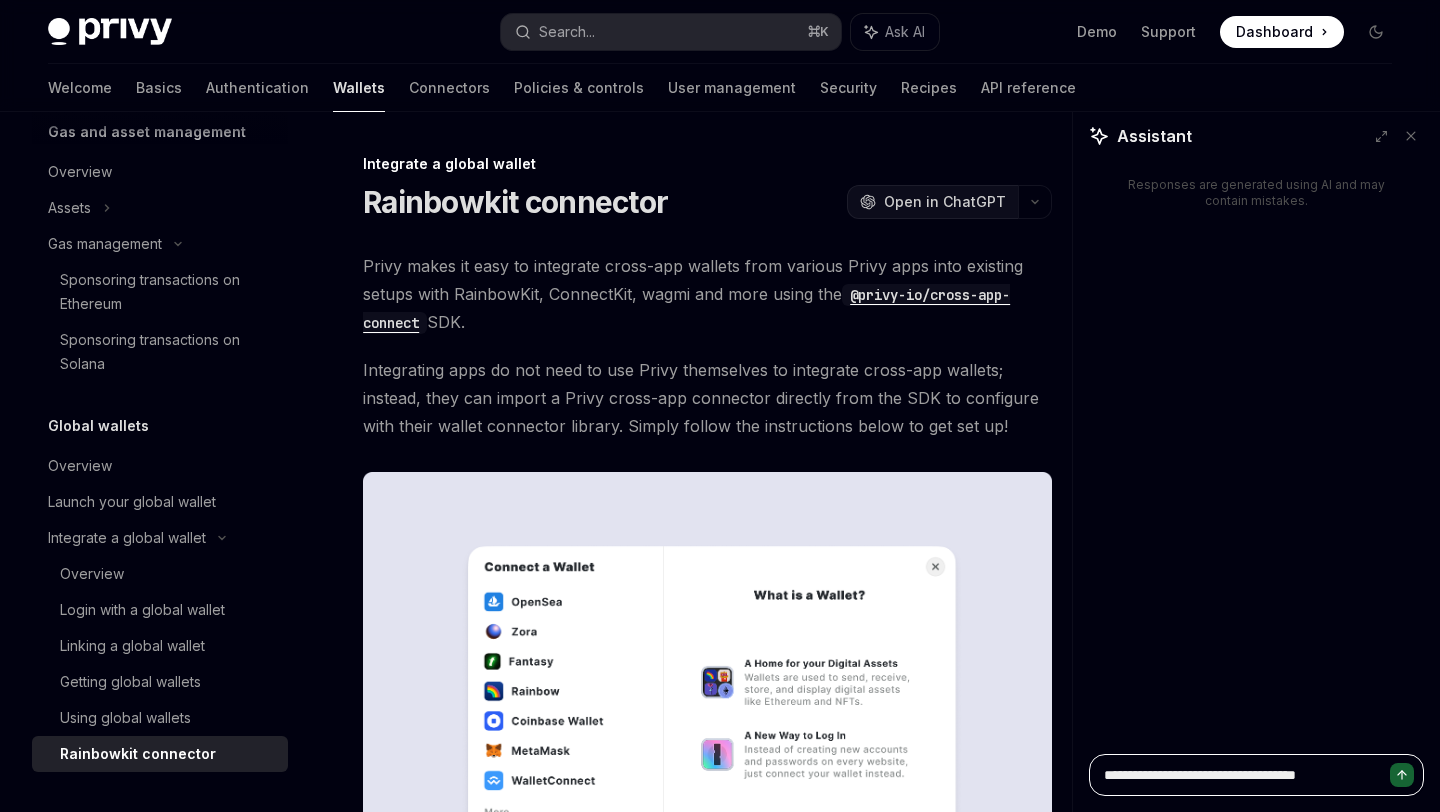 type on "**********" 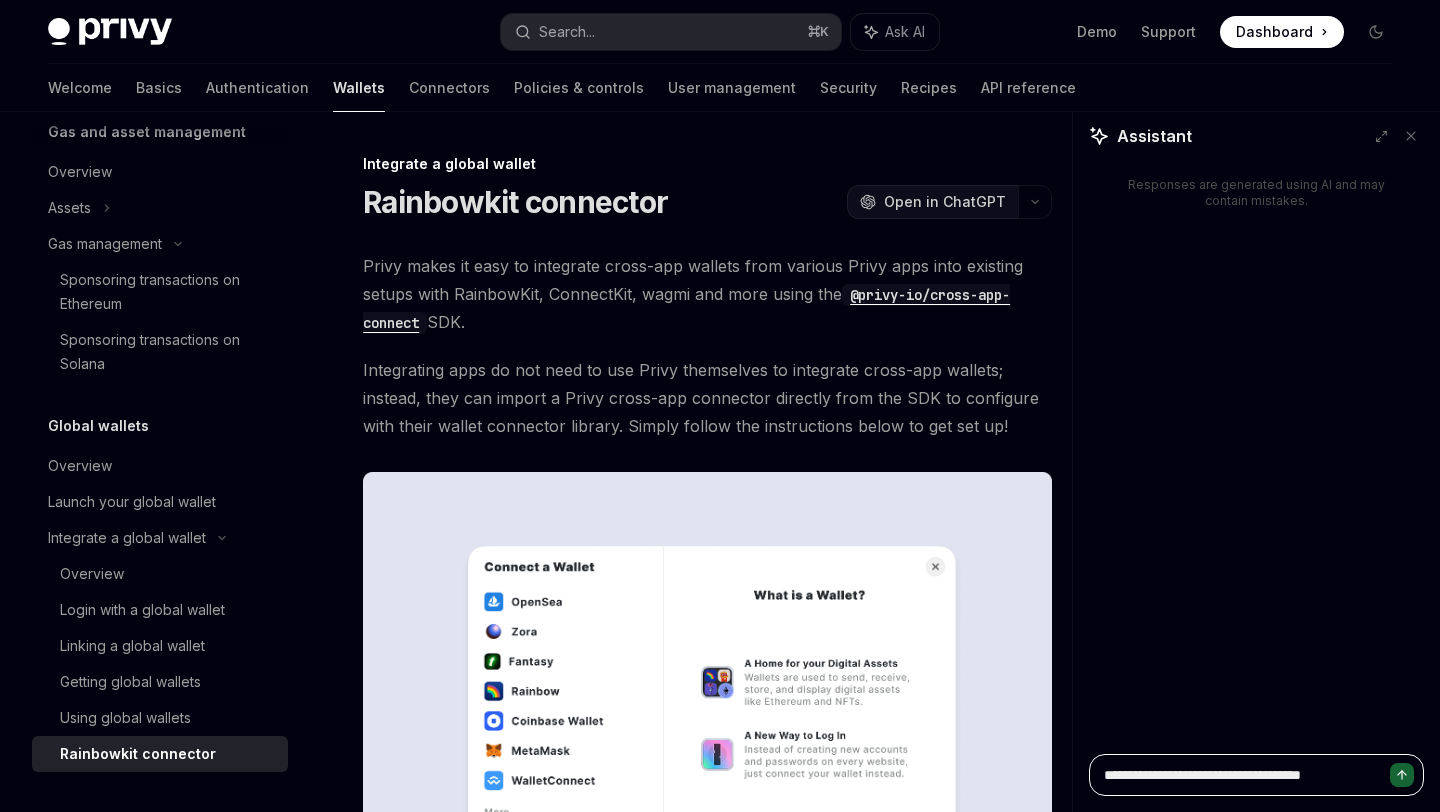 type on "**********" 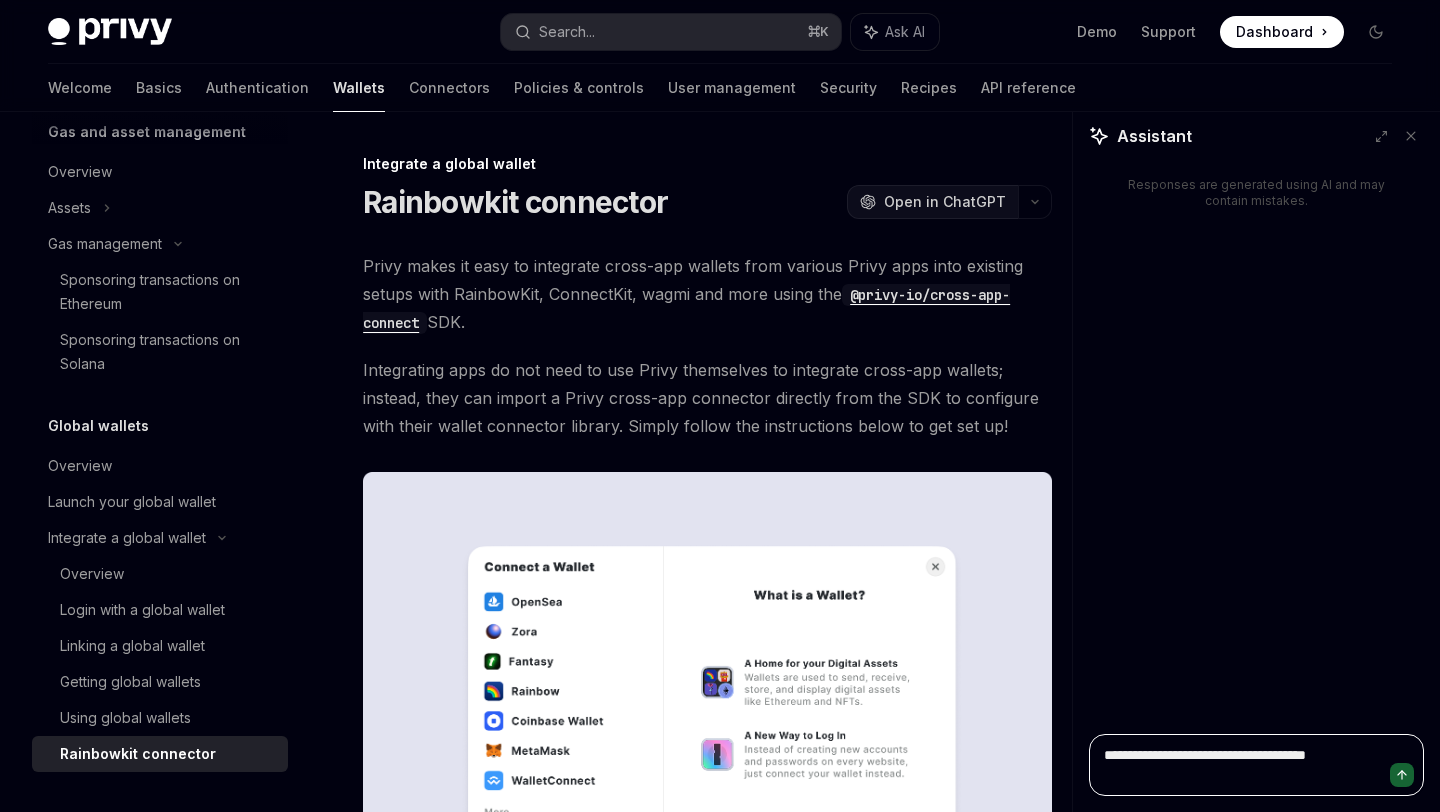 type on "**********" 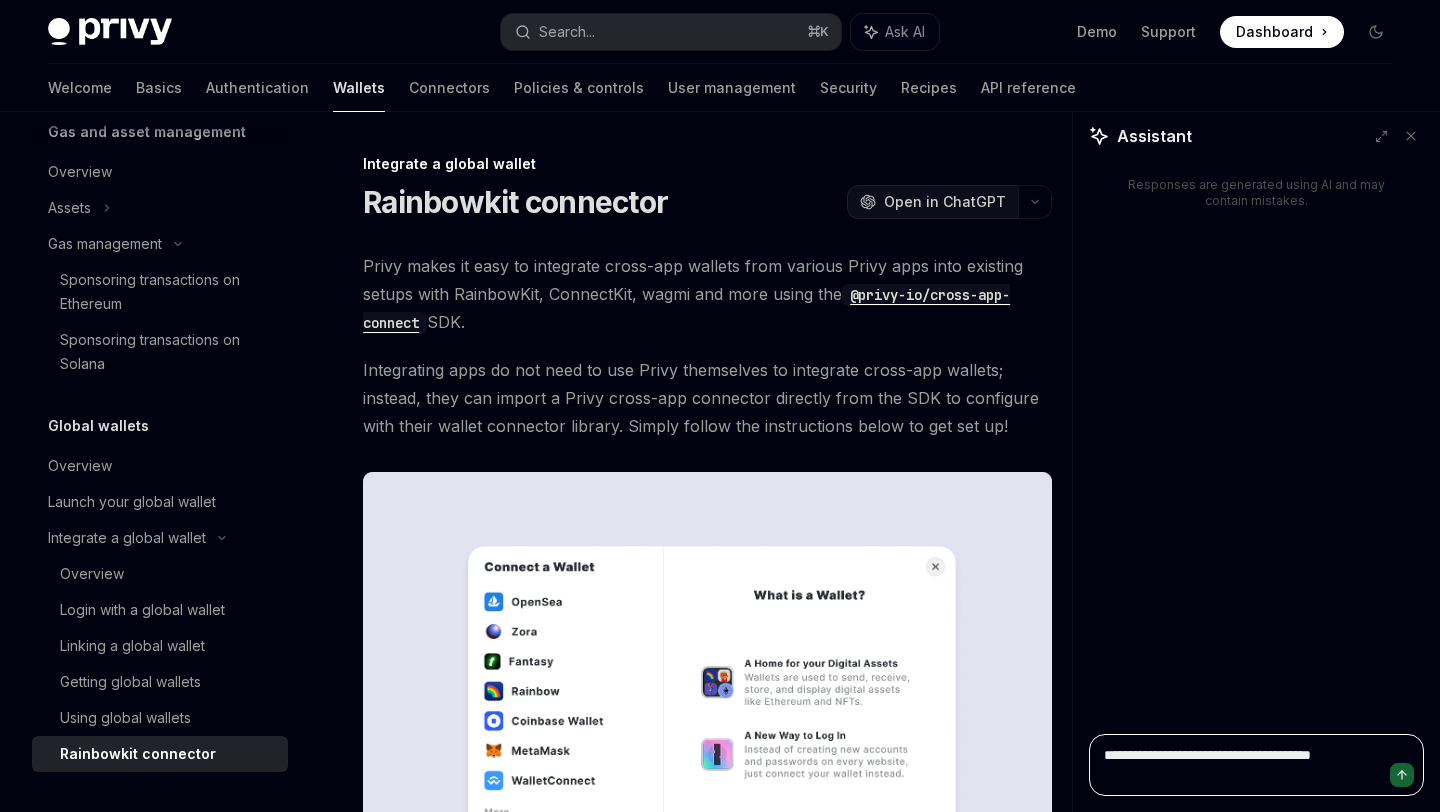 type on "**********" 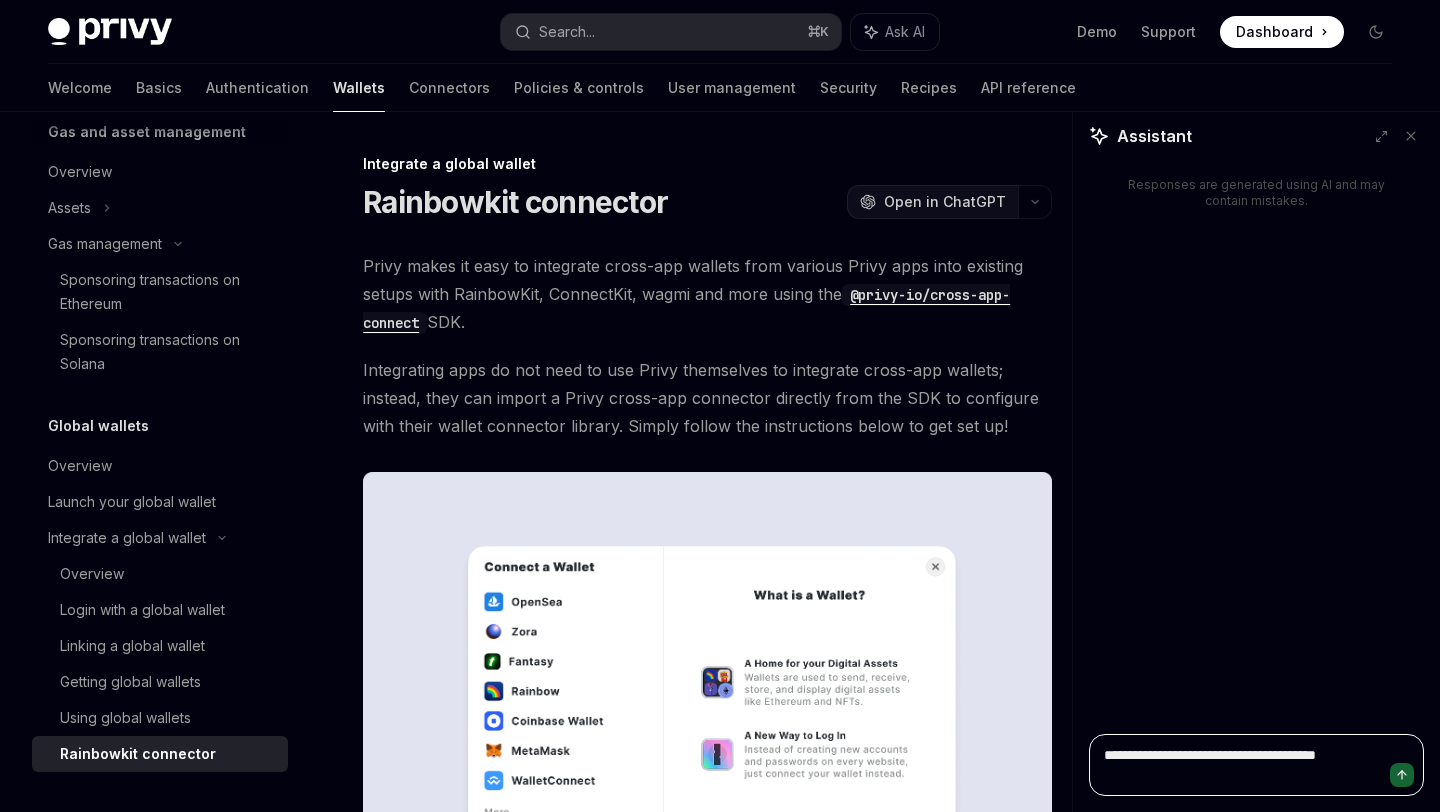 type on "**********" 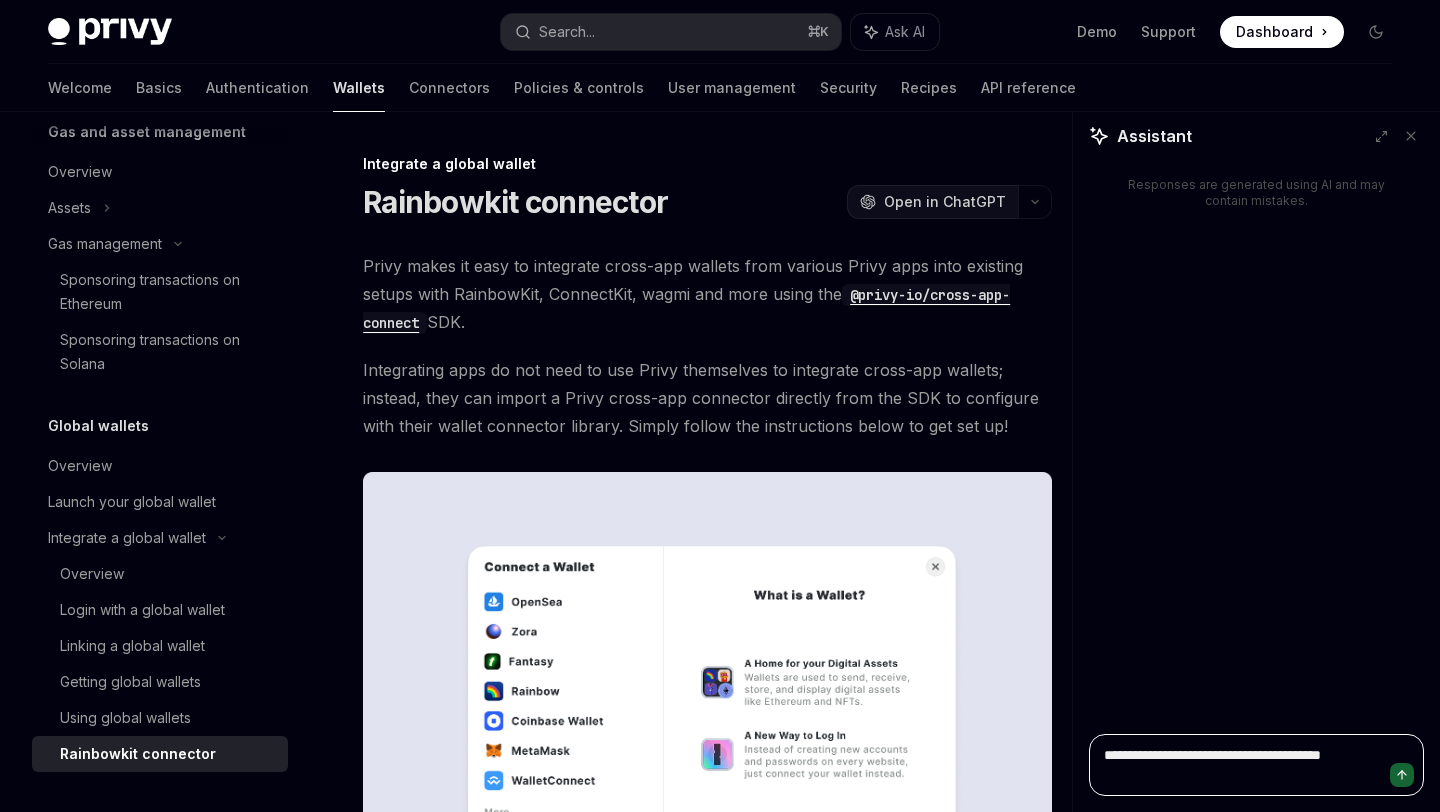 type on "**********" 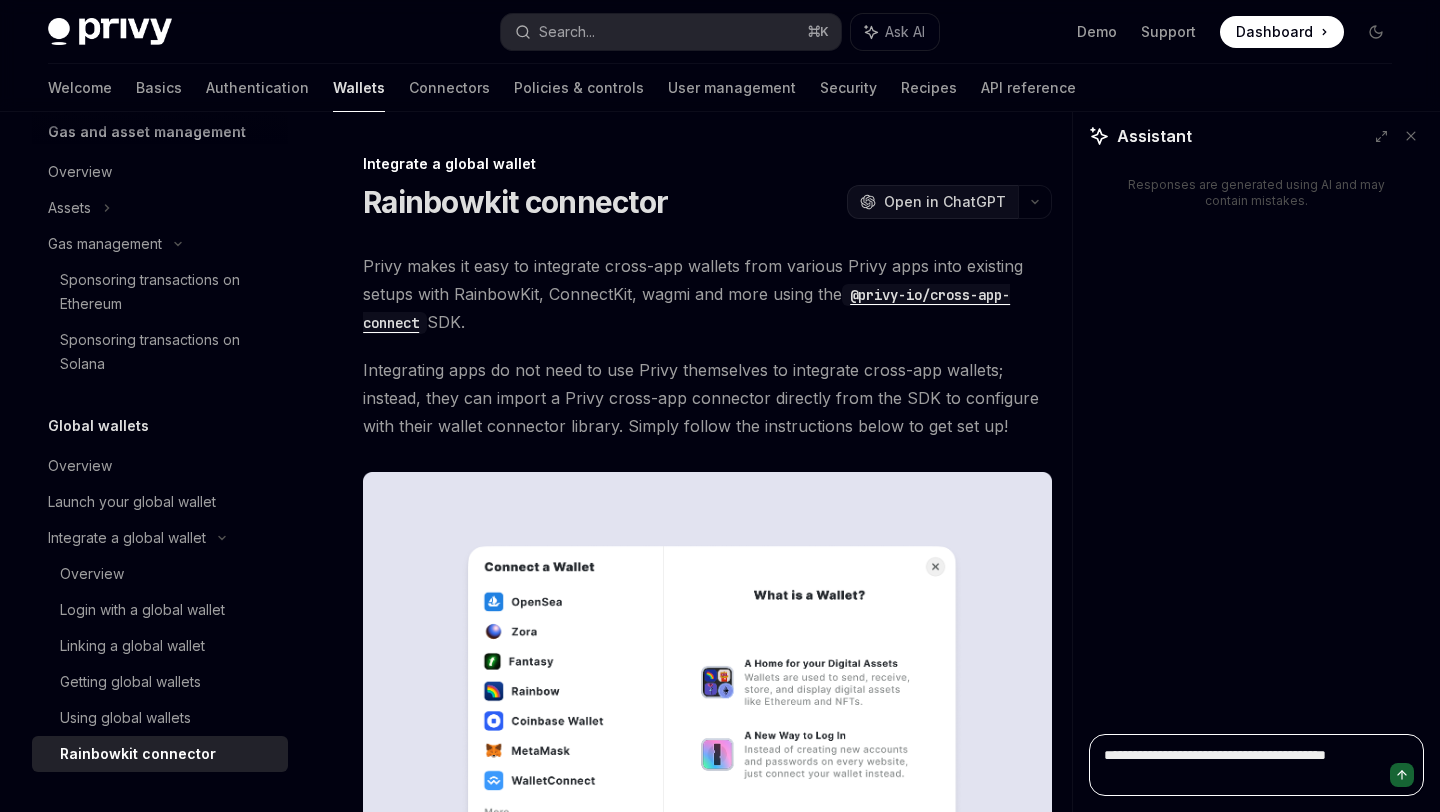 type on "**********" 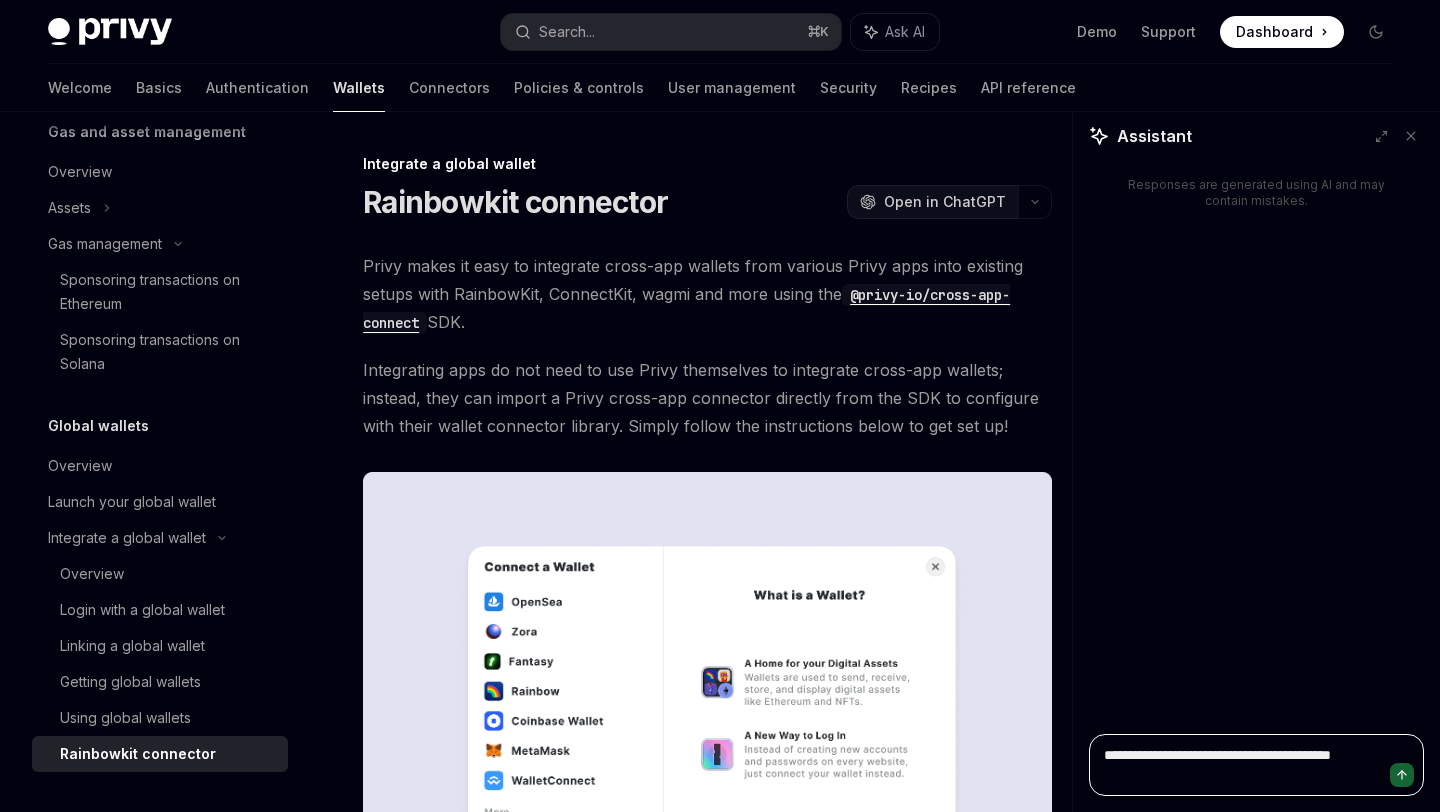 type on "**********" 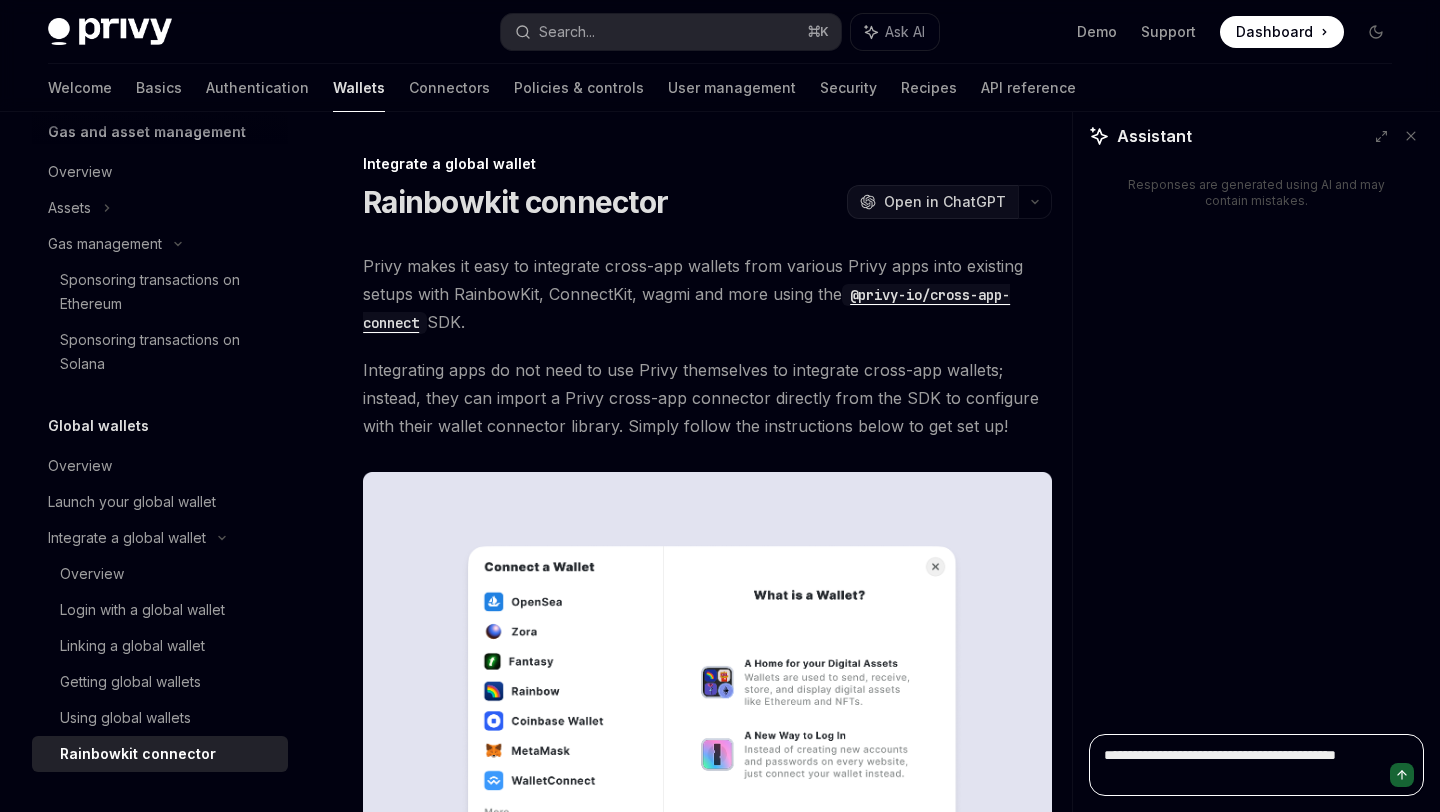 type on "**********" 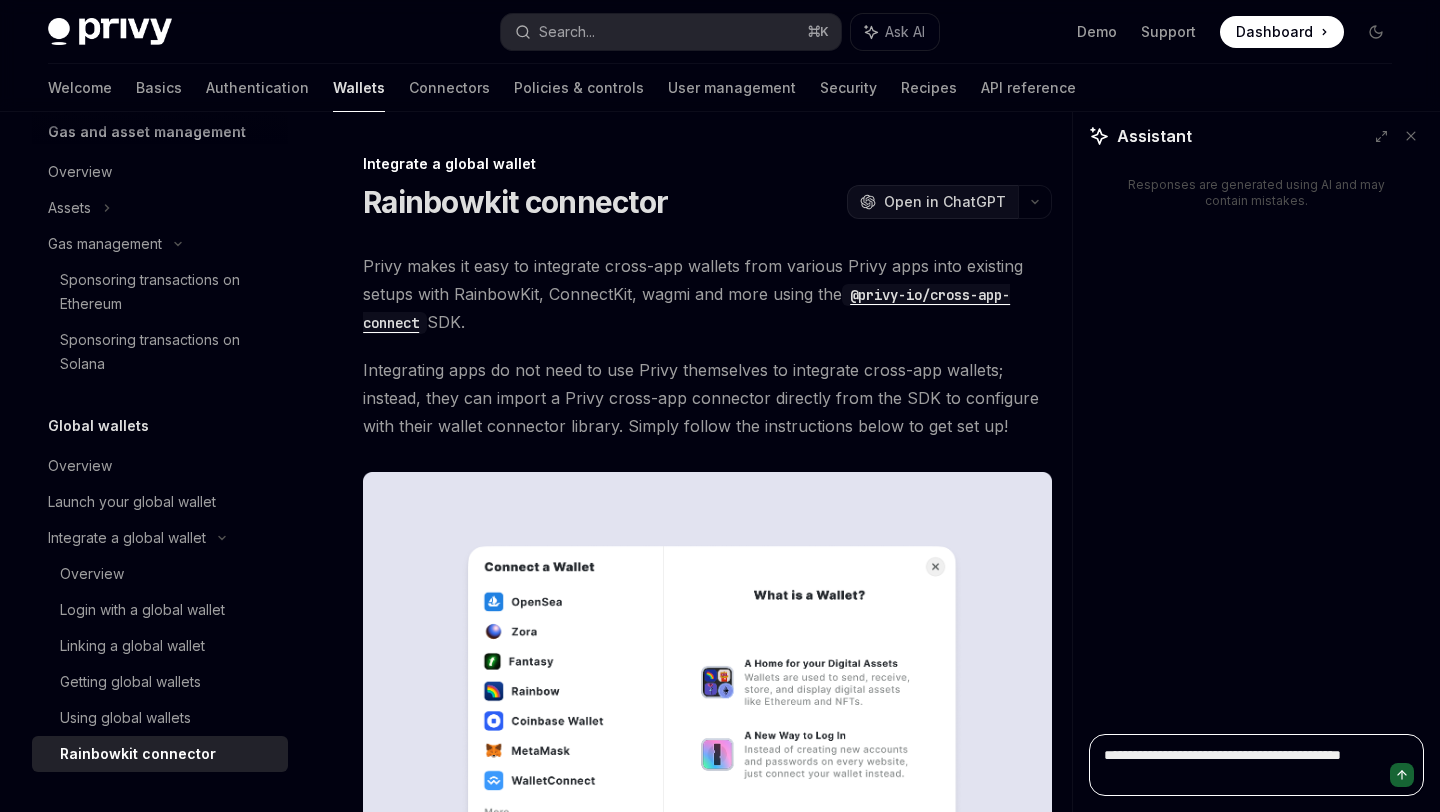 type on "**********" 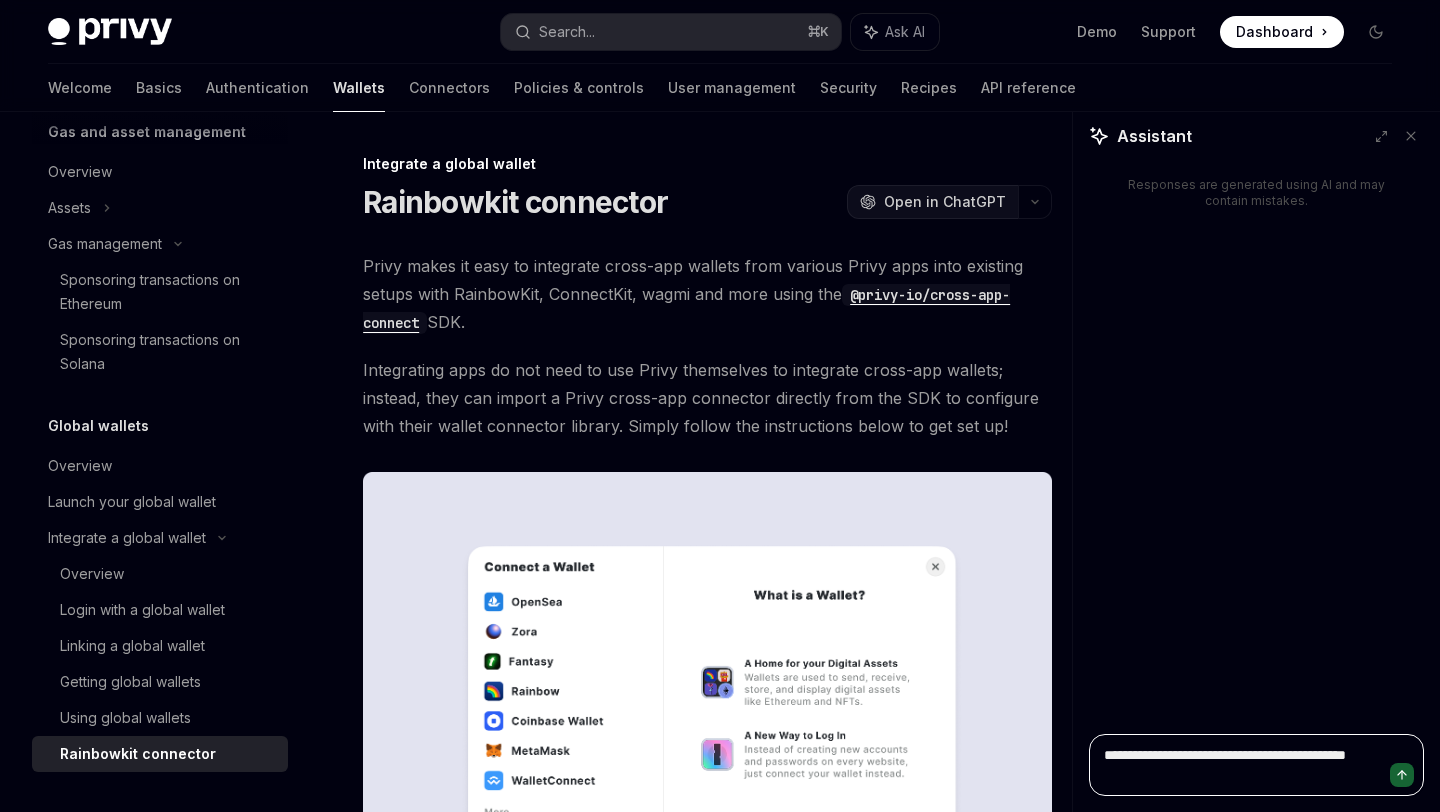 type on "**********" 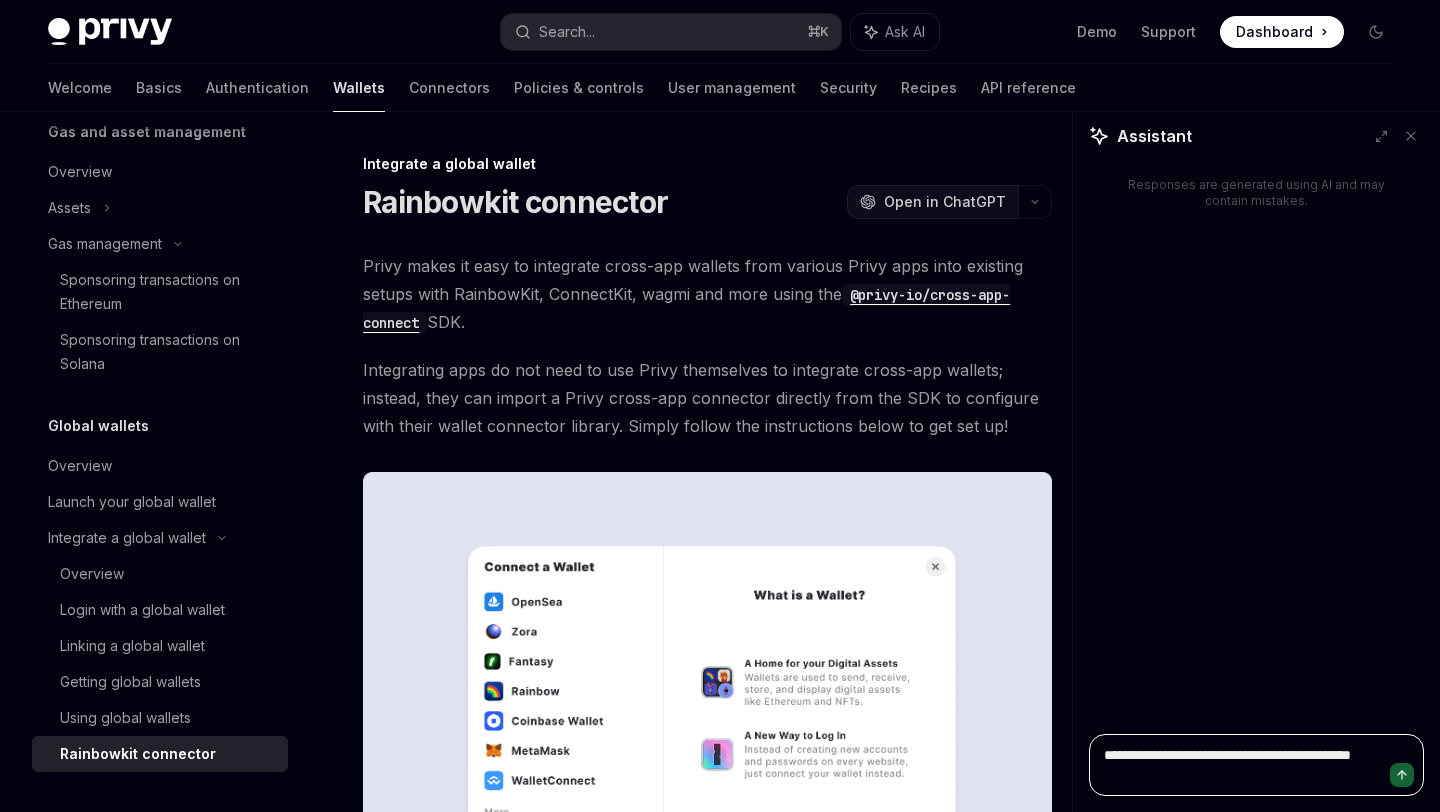 type on "**********" 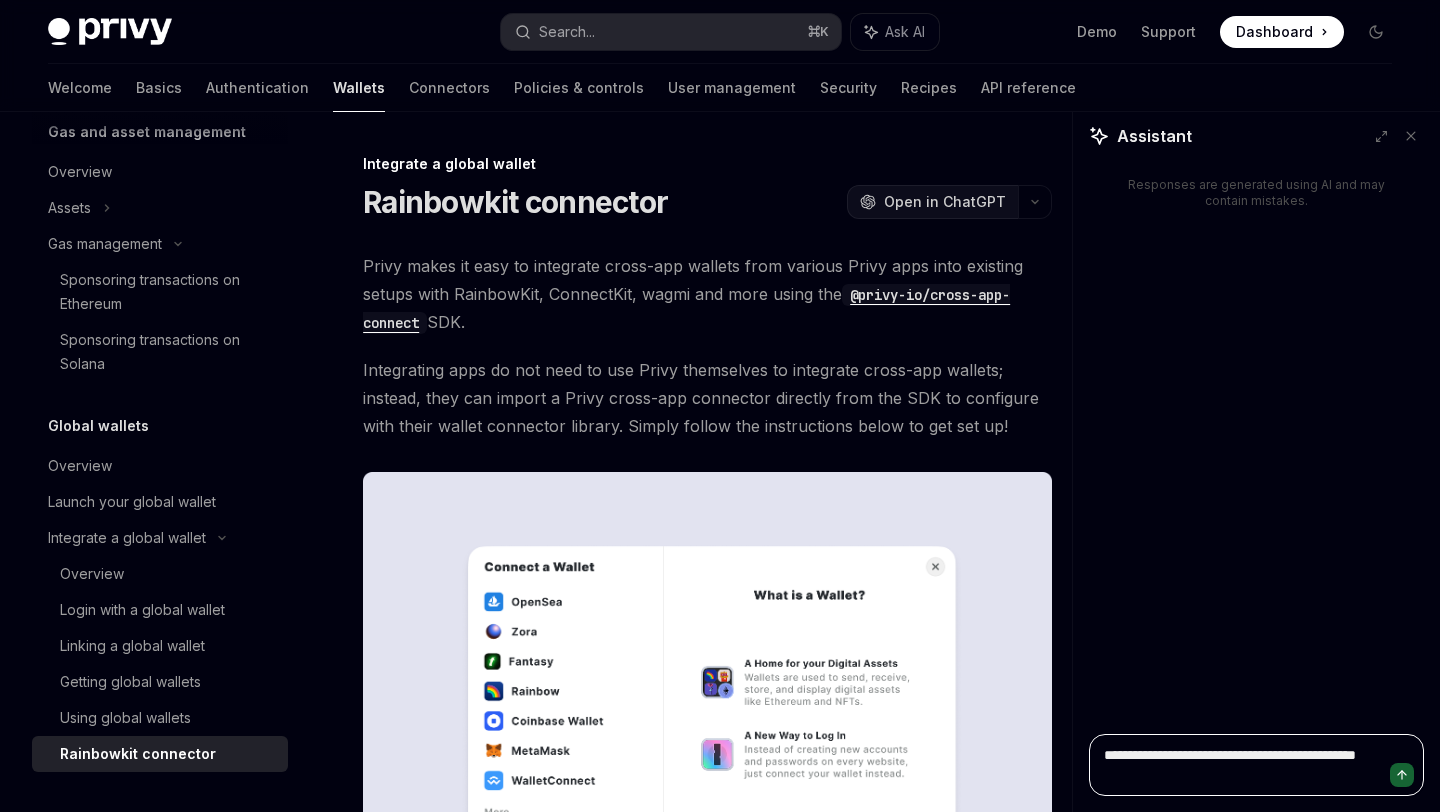 type on "**********" 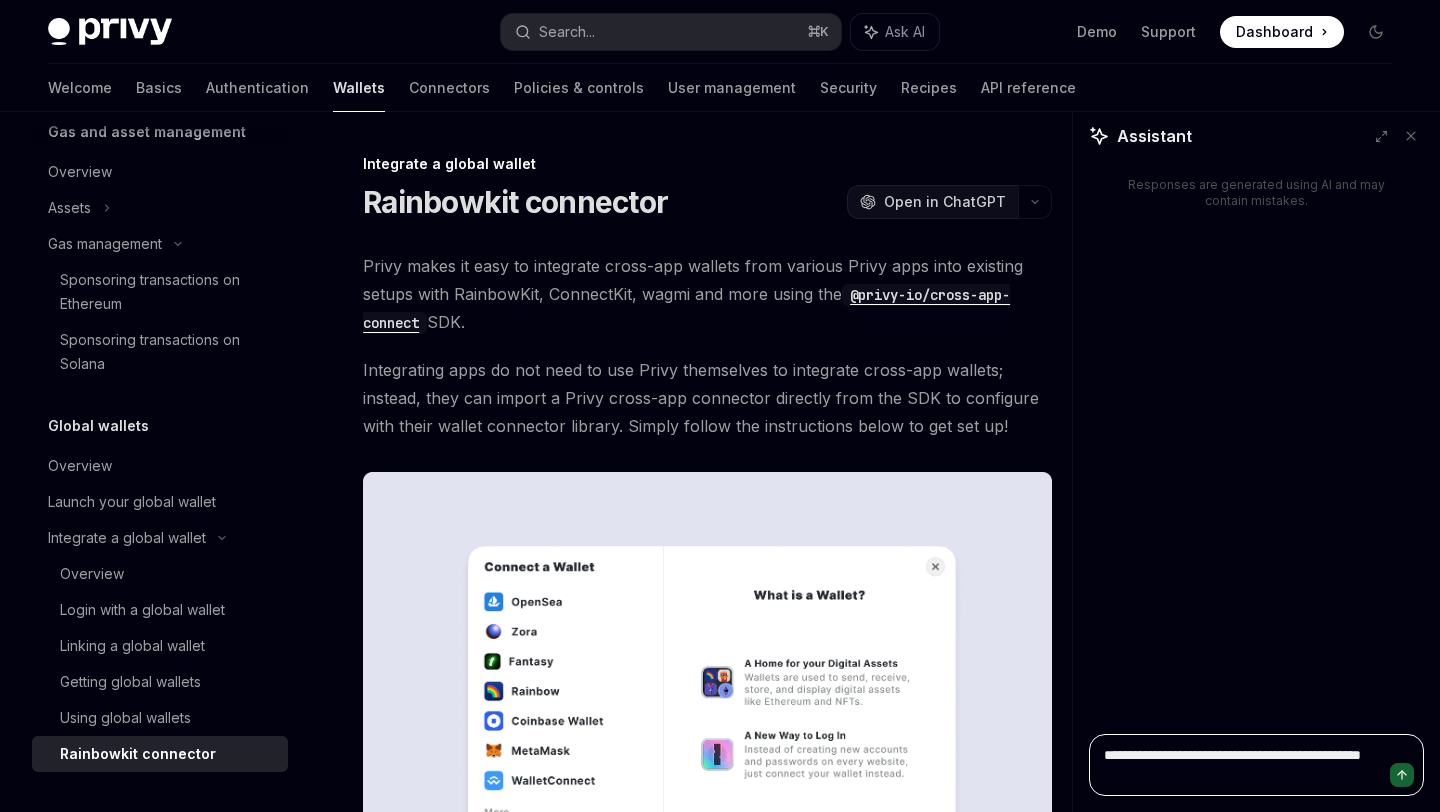 type on "**********" 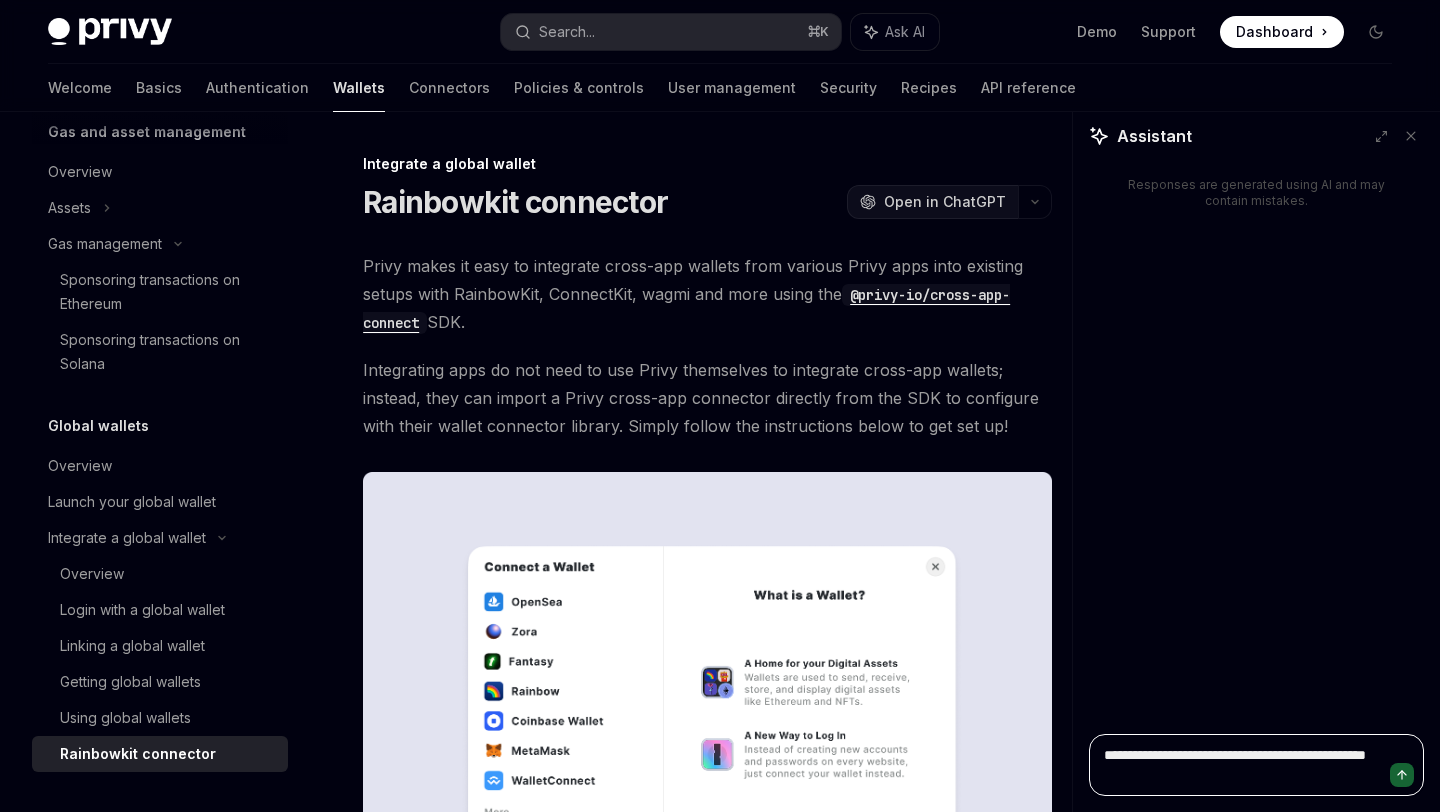 type on "**********" 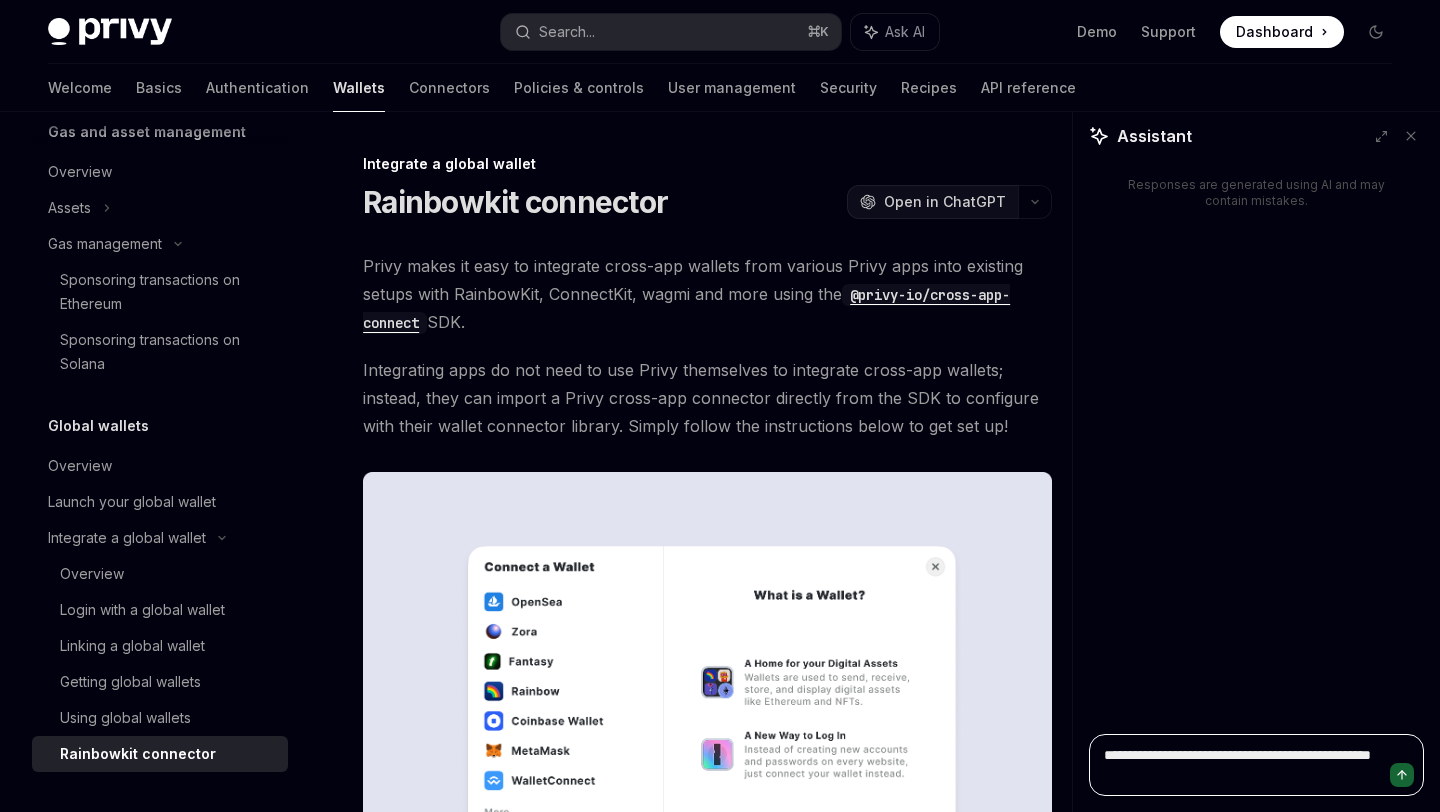 type on "*" 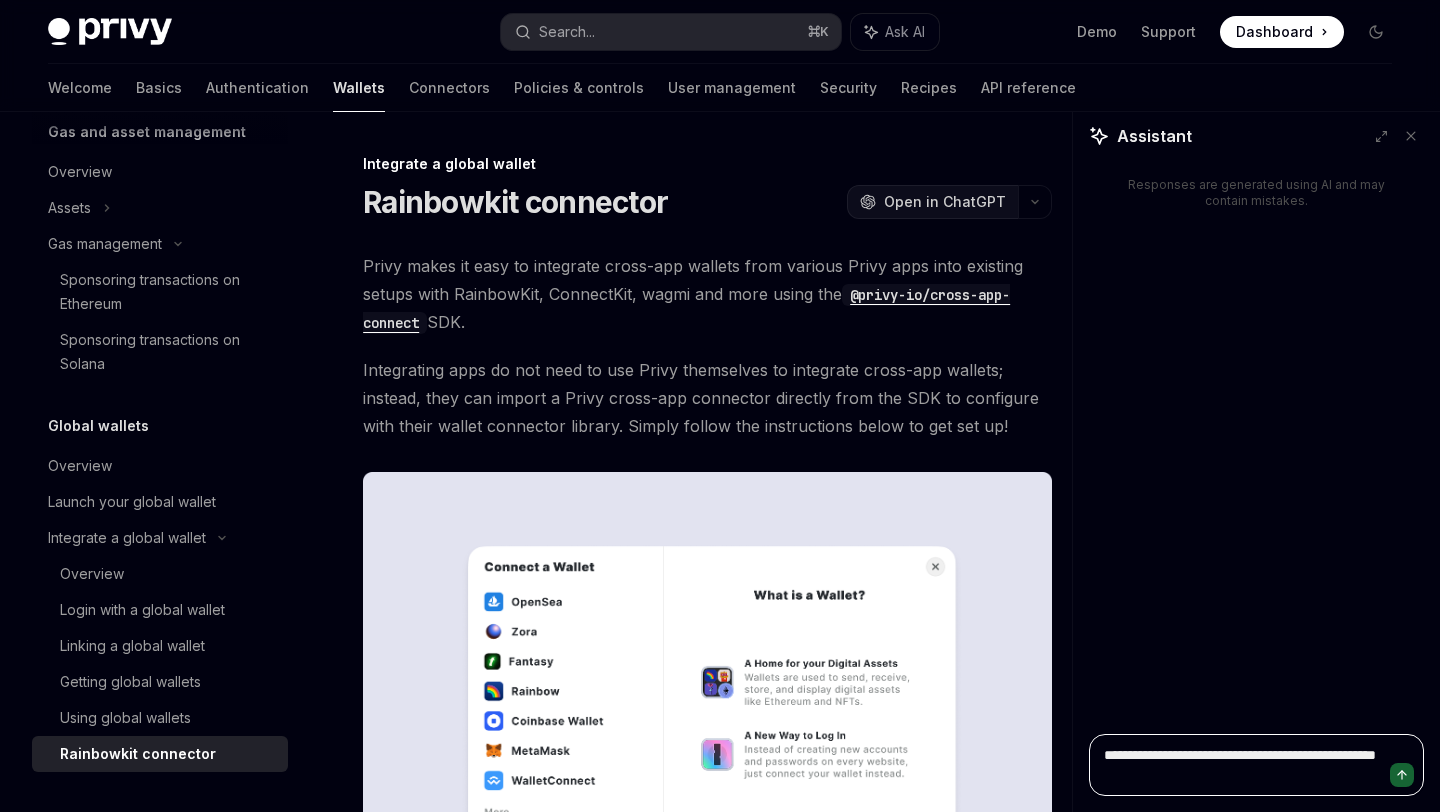 type on "**********" 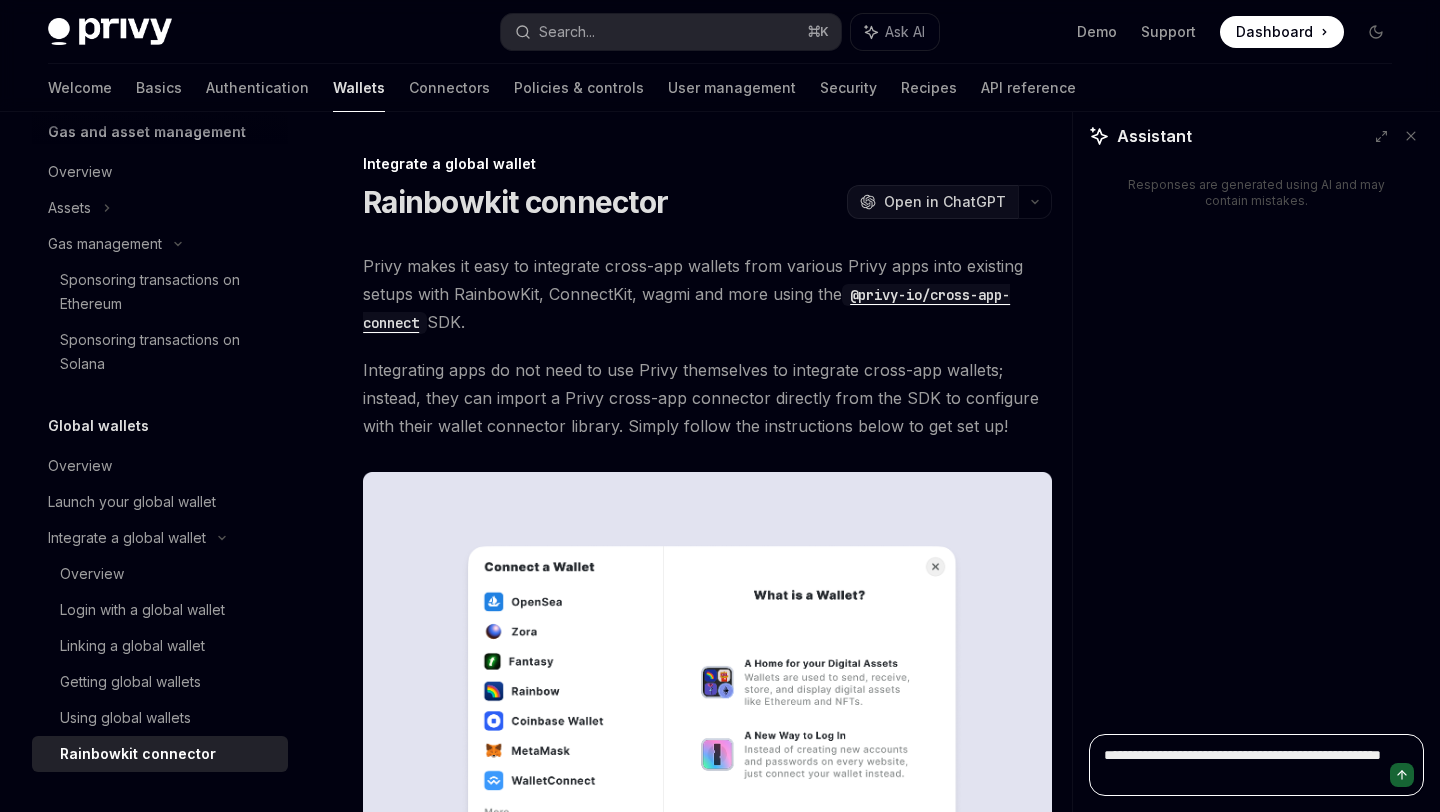 type on "**********" 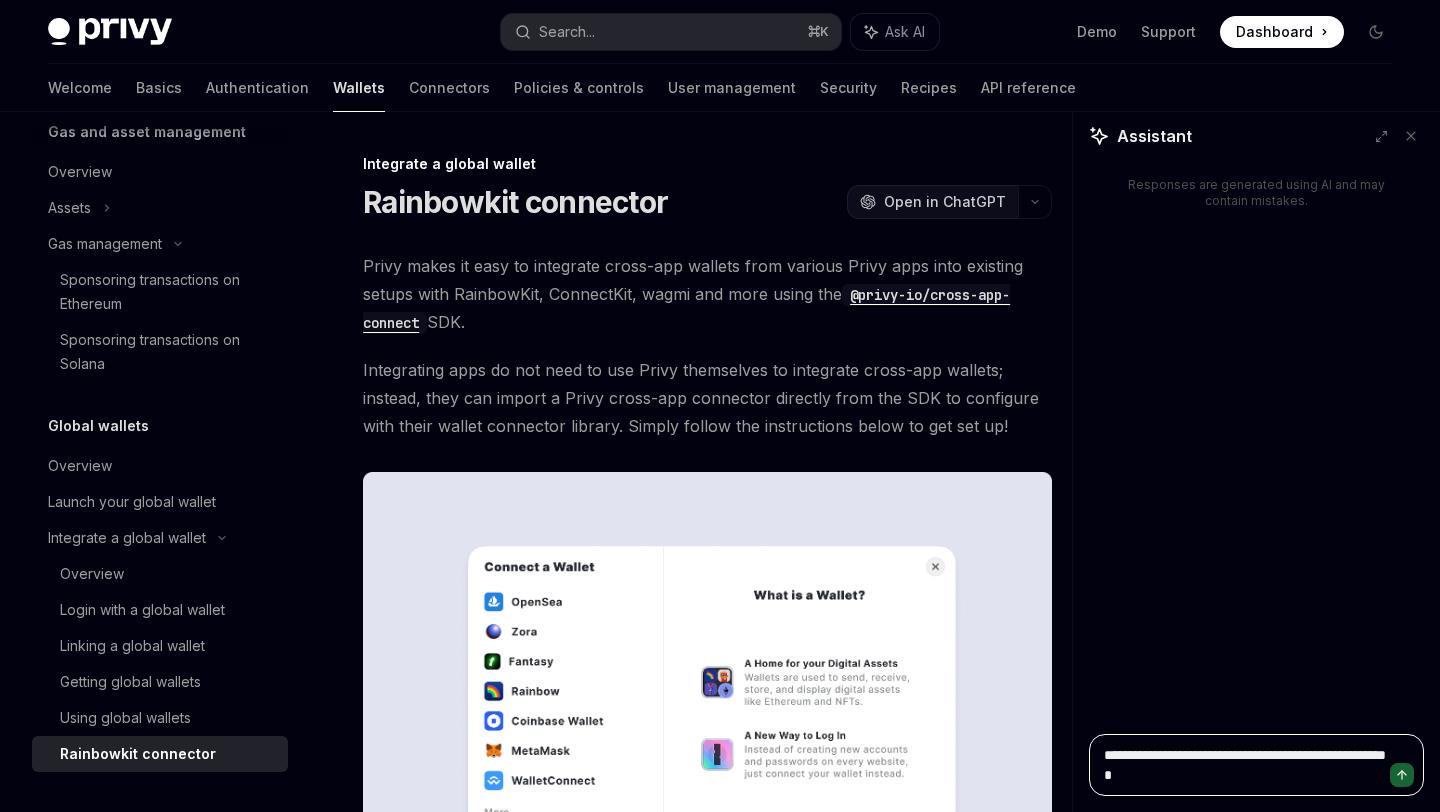 type on "**********" 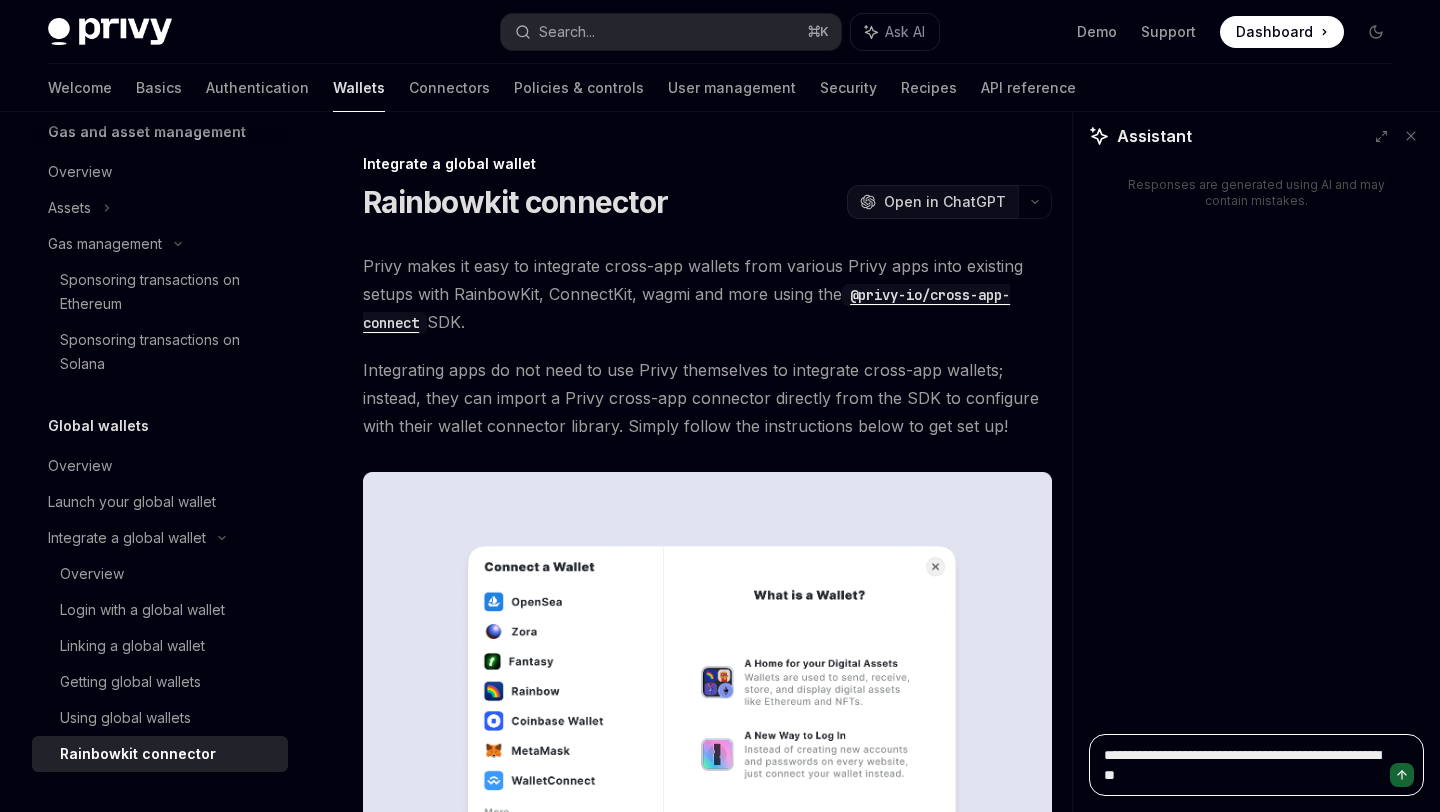 type on "**********" 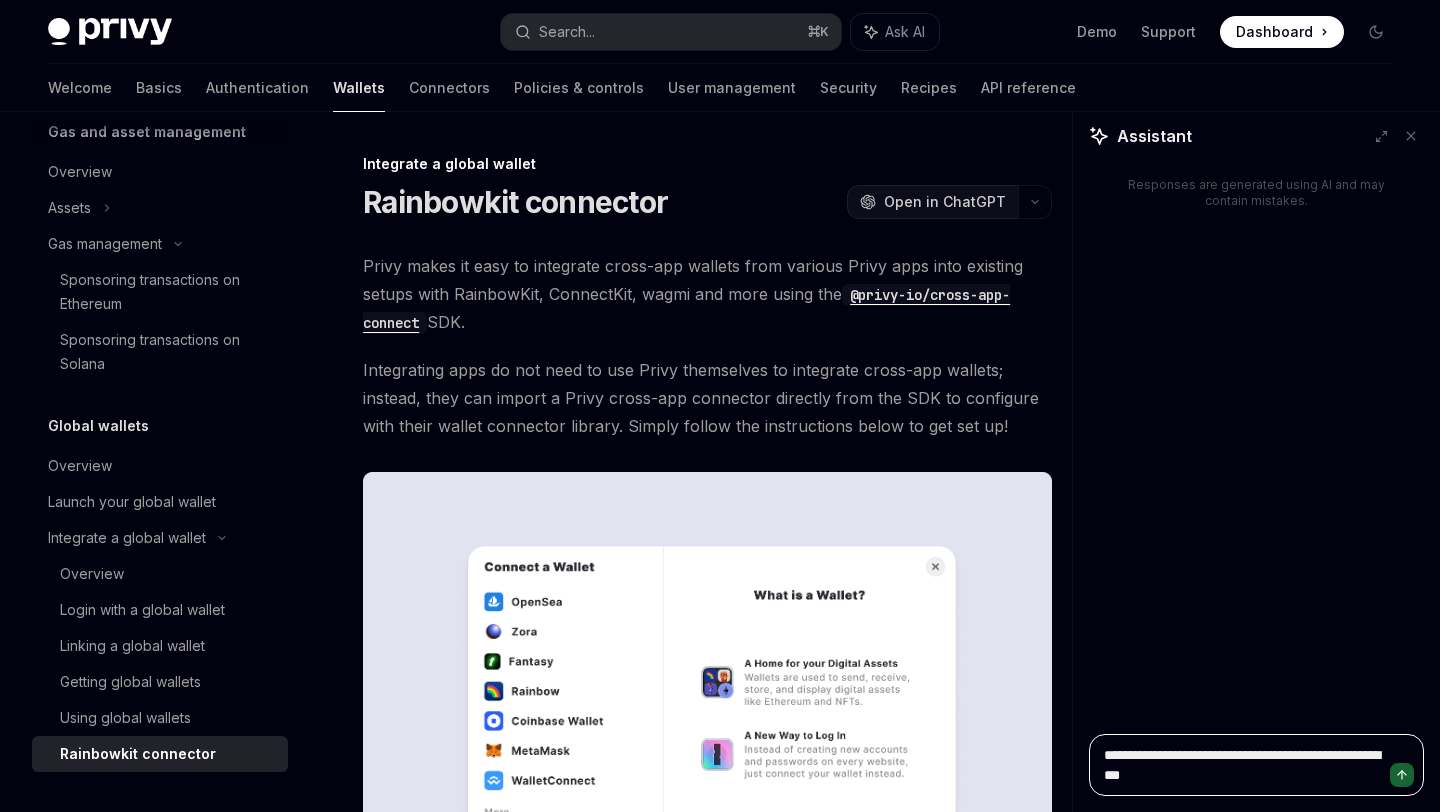 type on "**********" 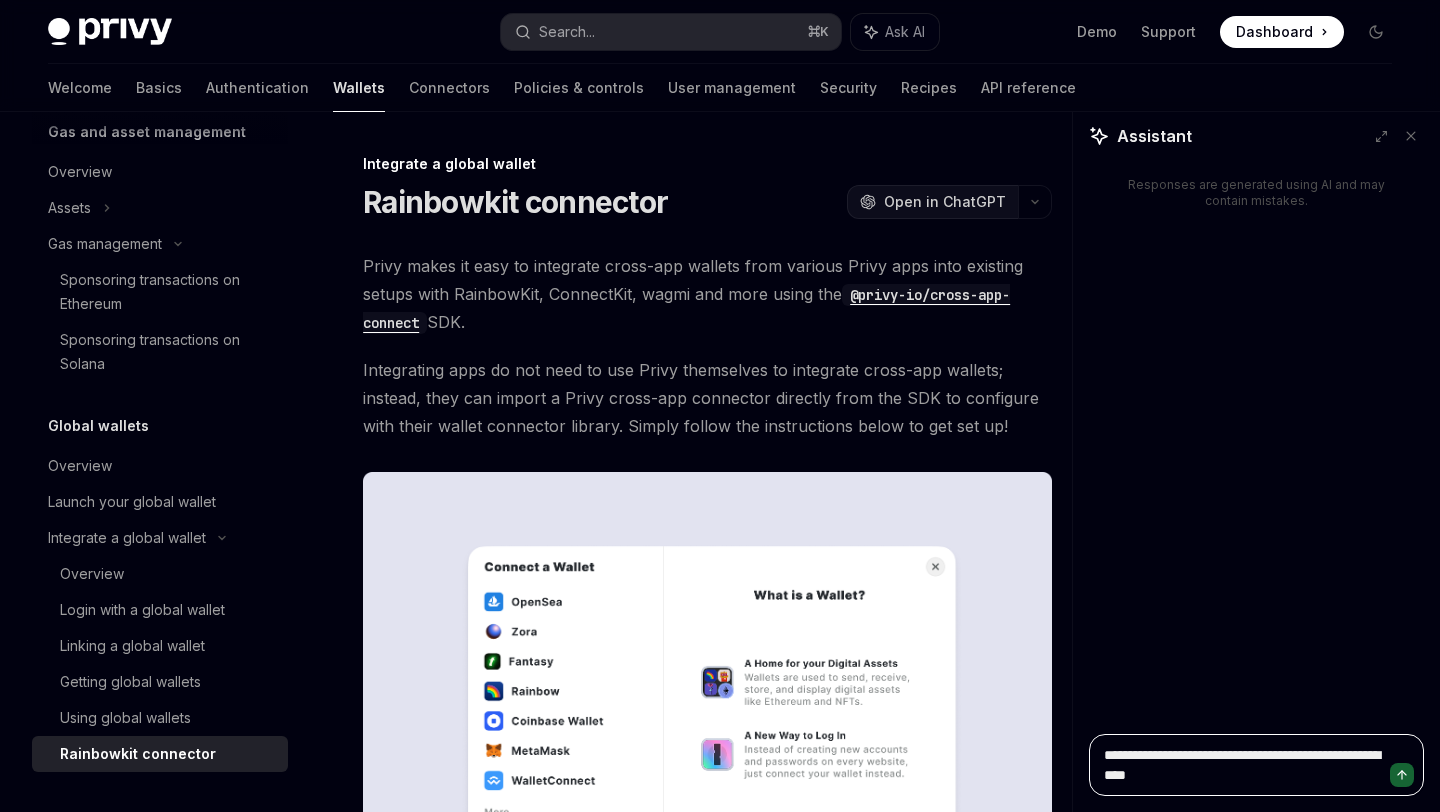 type on "**********" 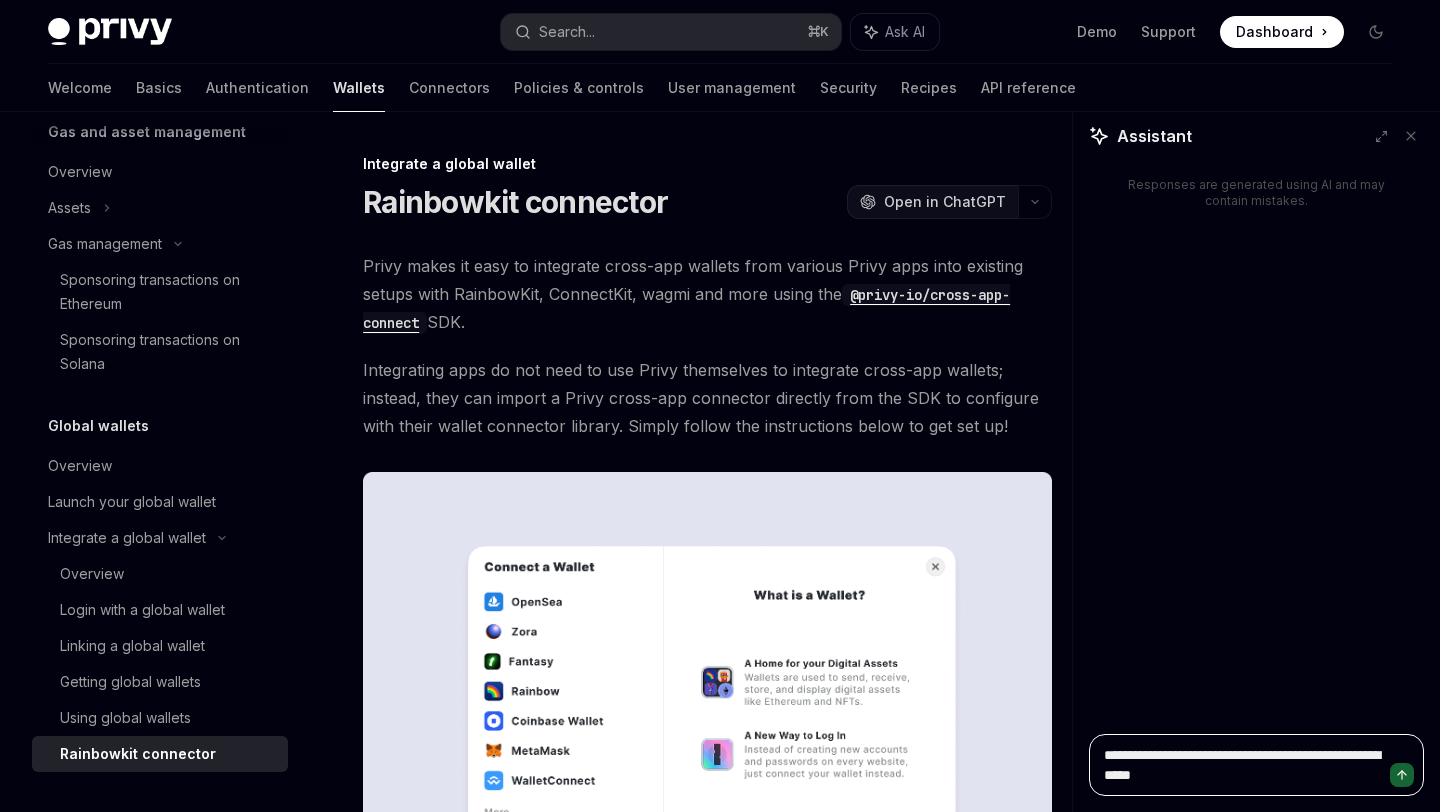 type on "**********" 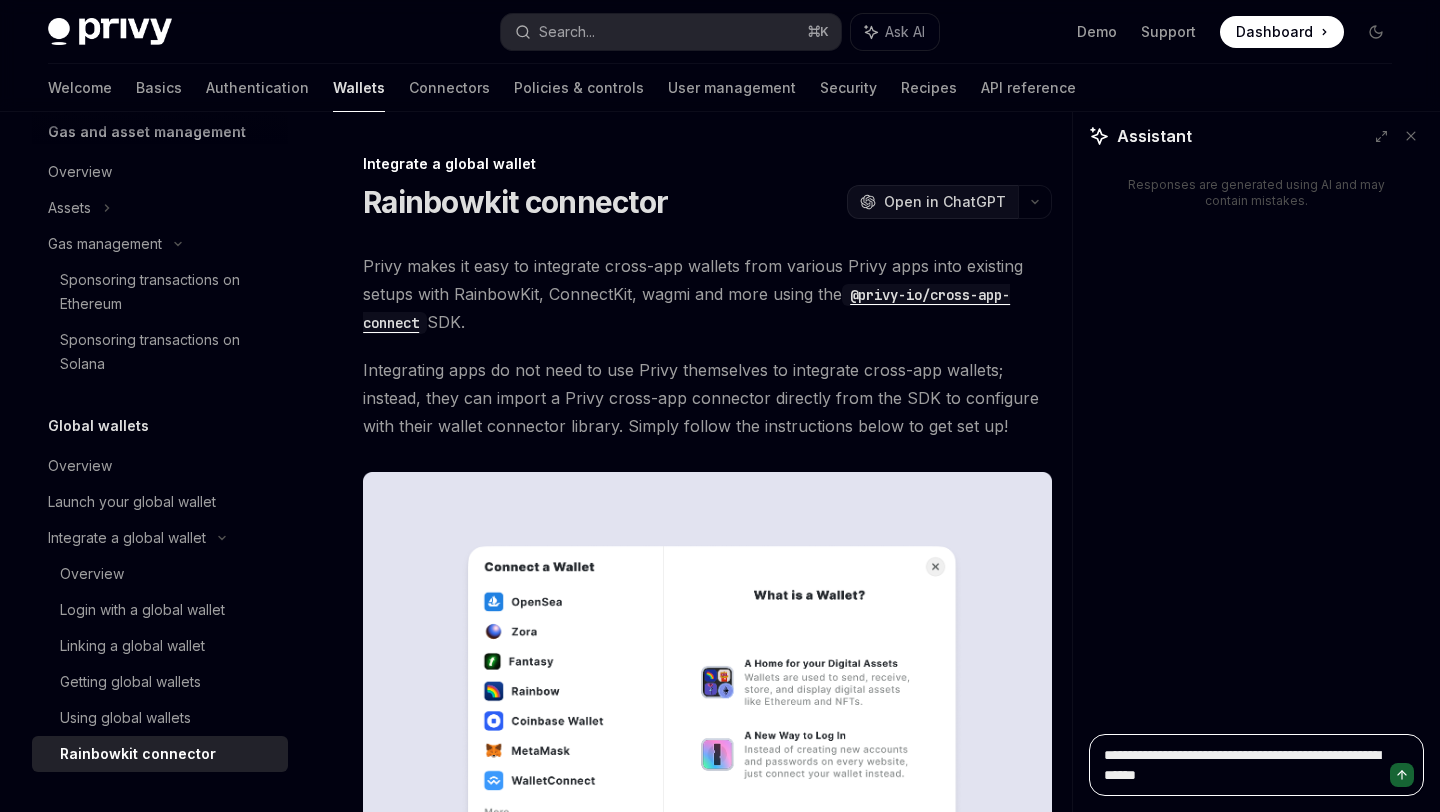 type on "**********" 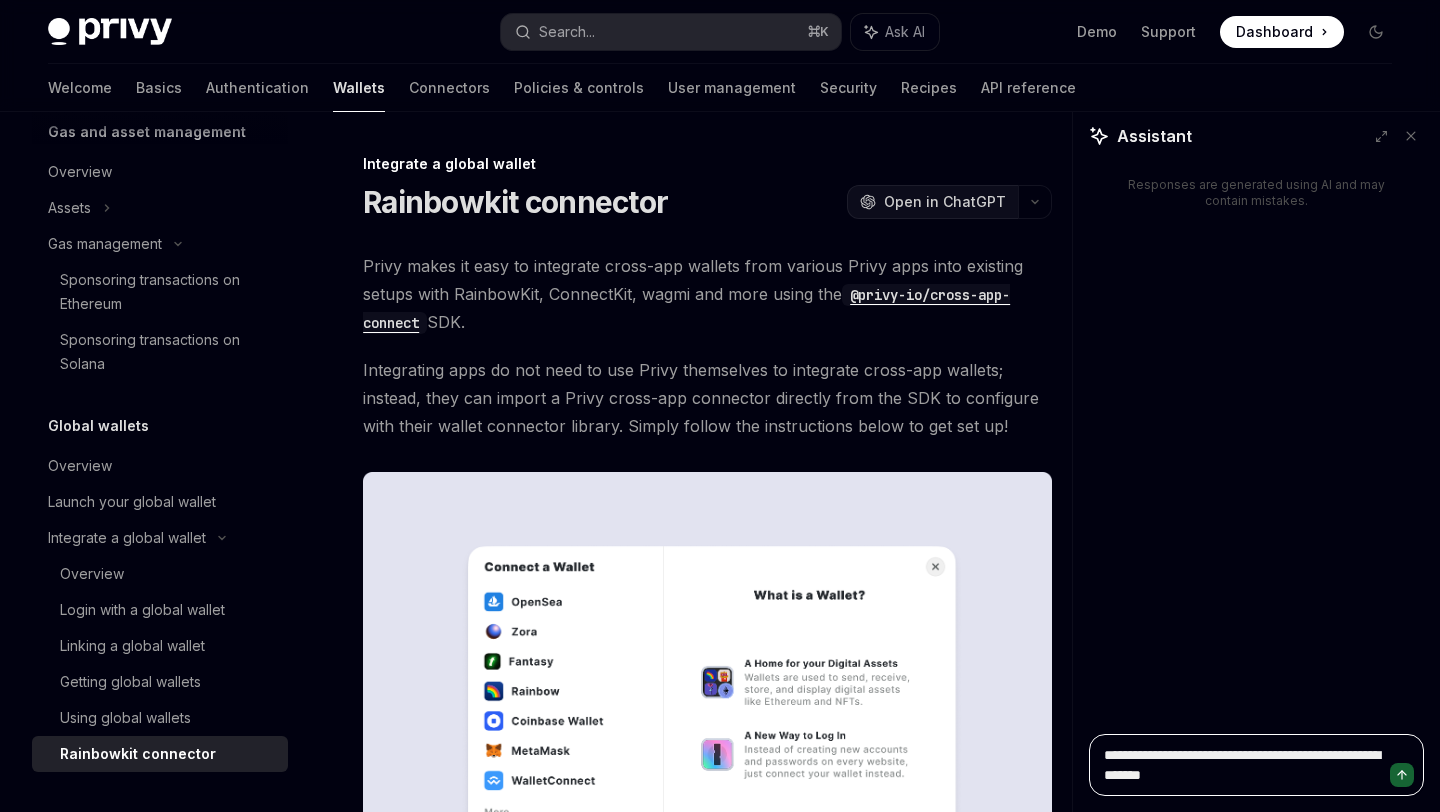 type on "**********" 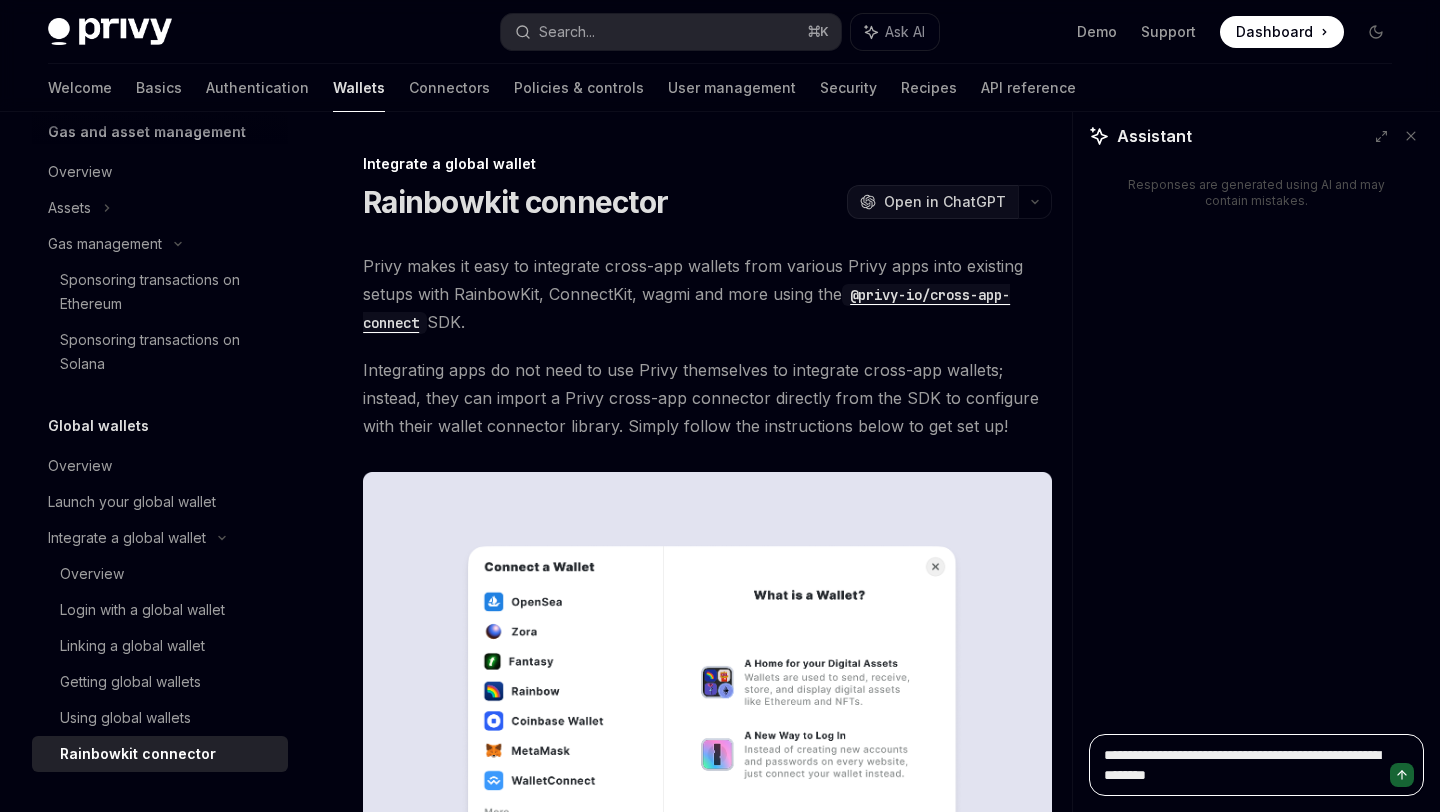 type on "**********" 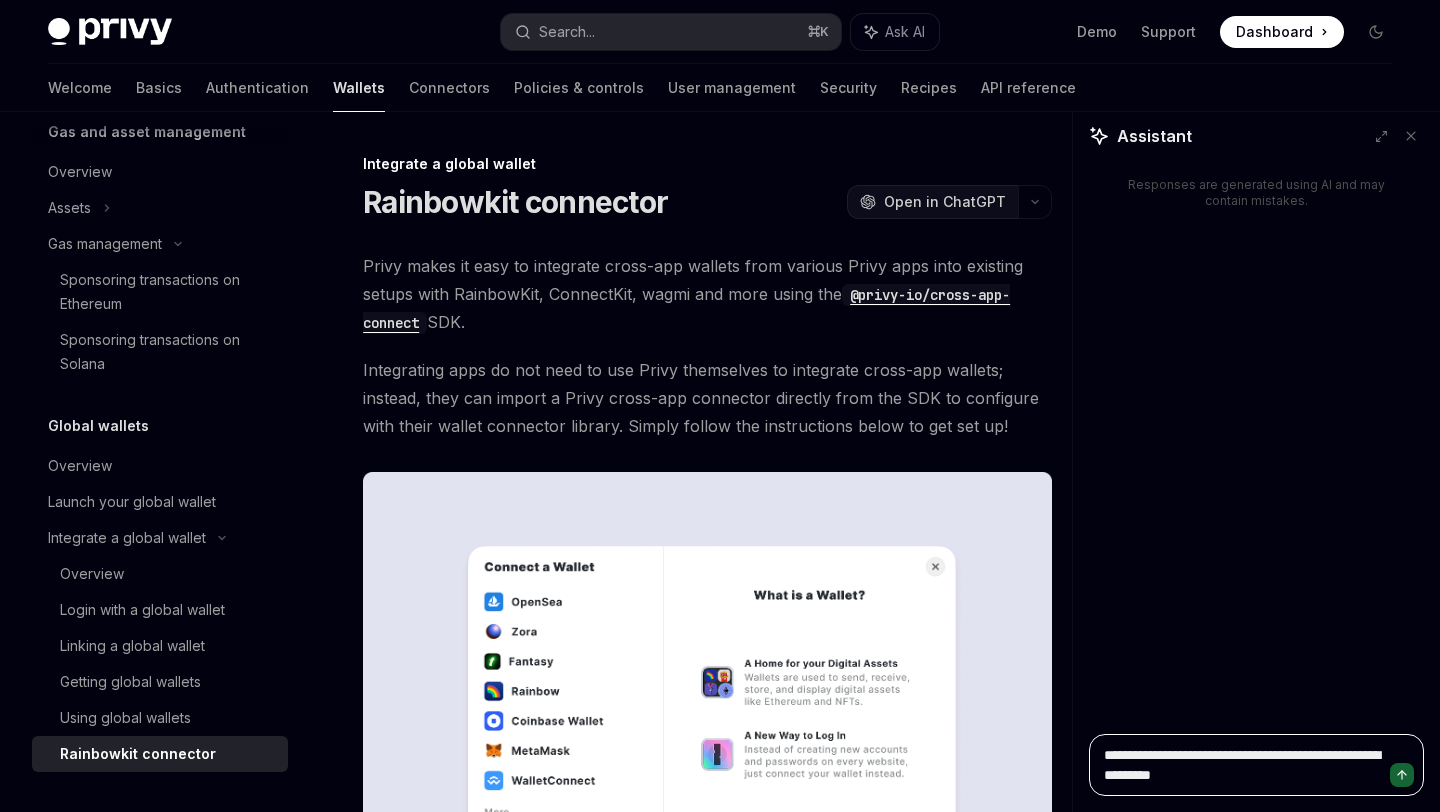 type on "**********" 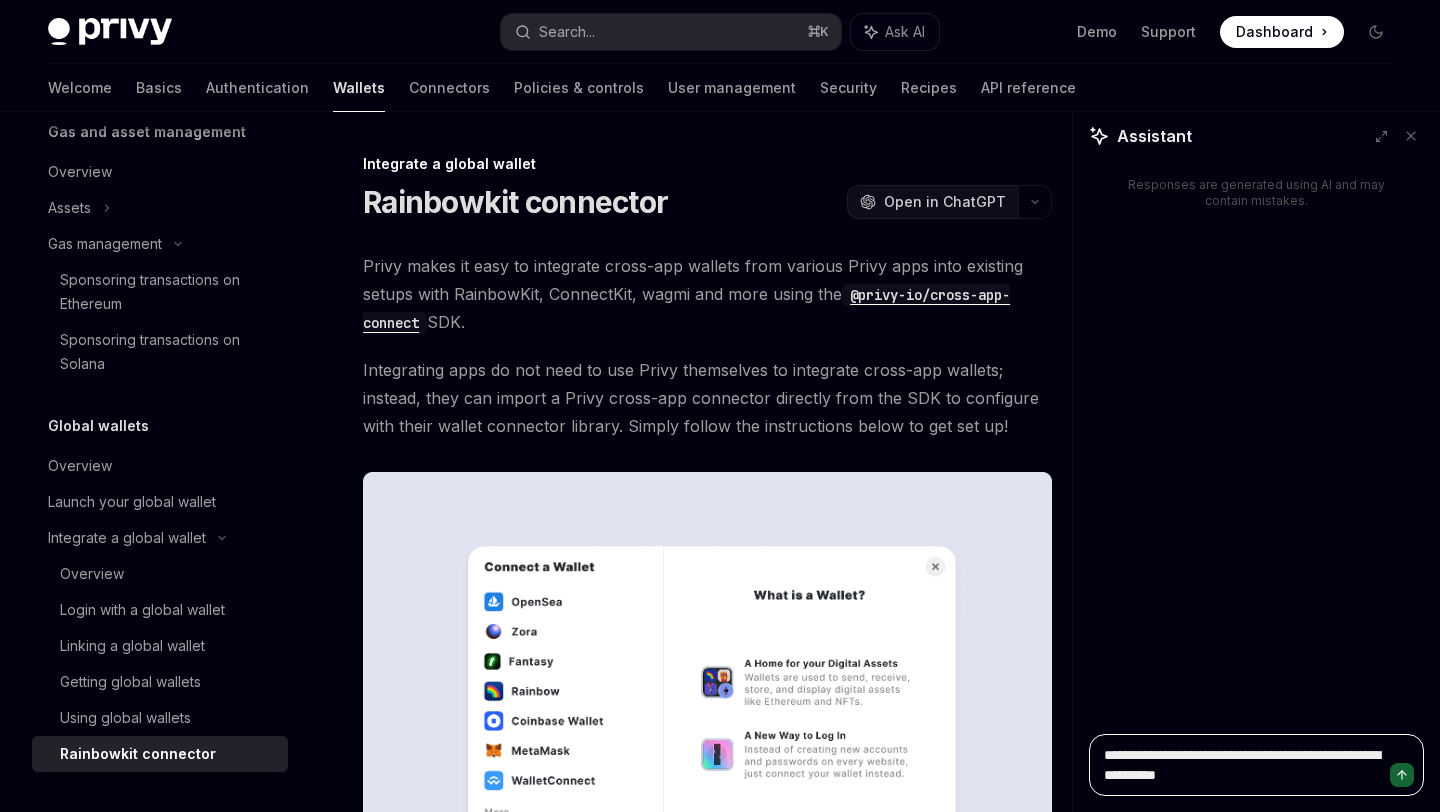 type on "**********" 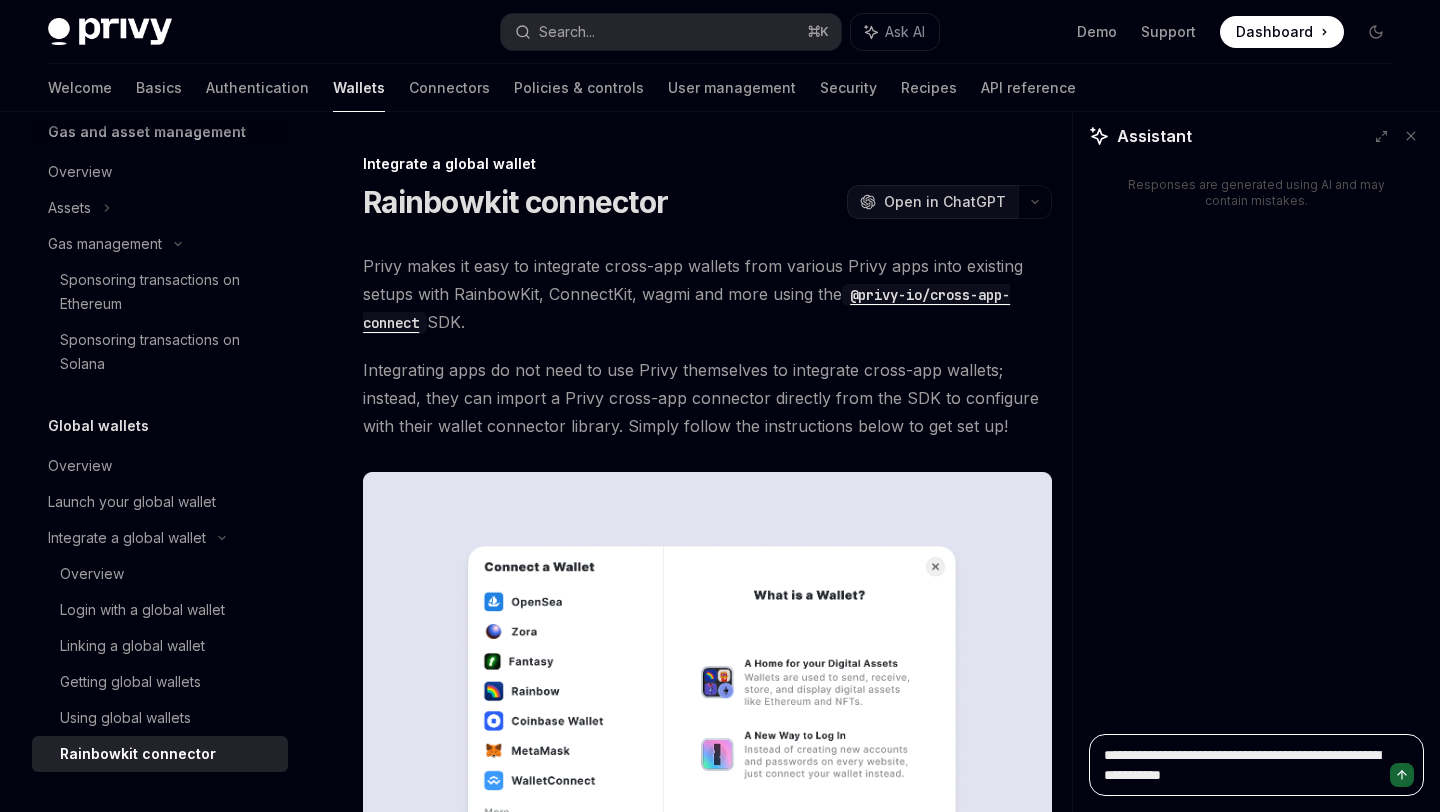 type on "**********" 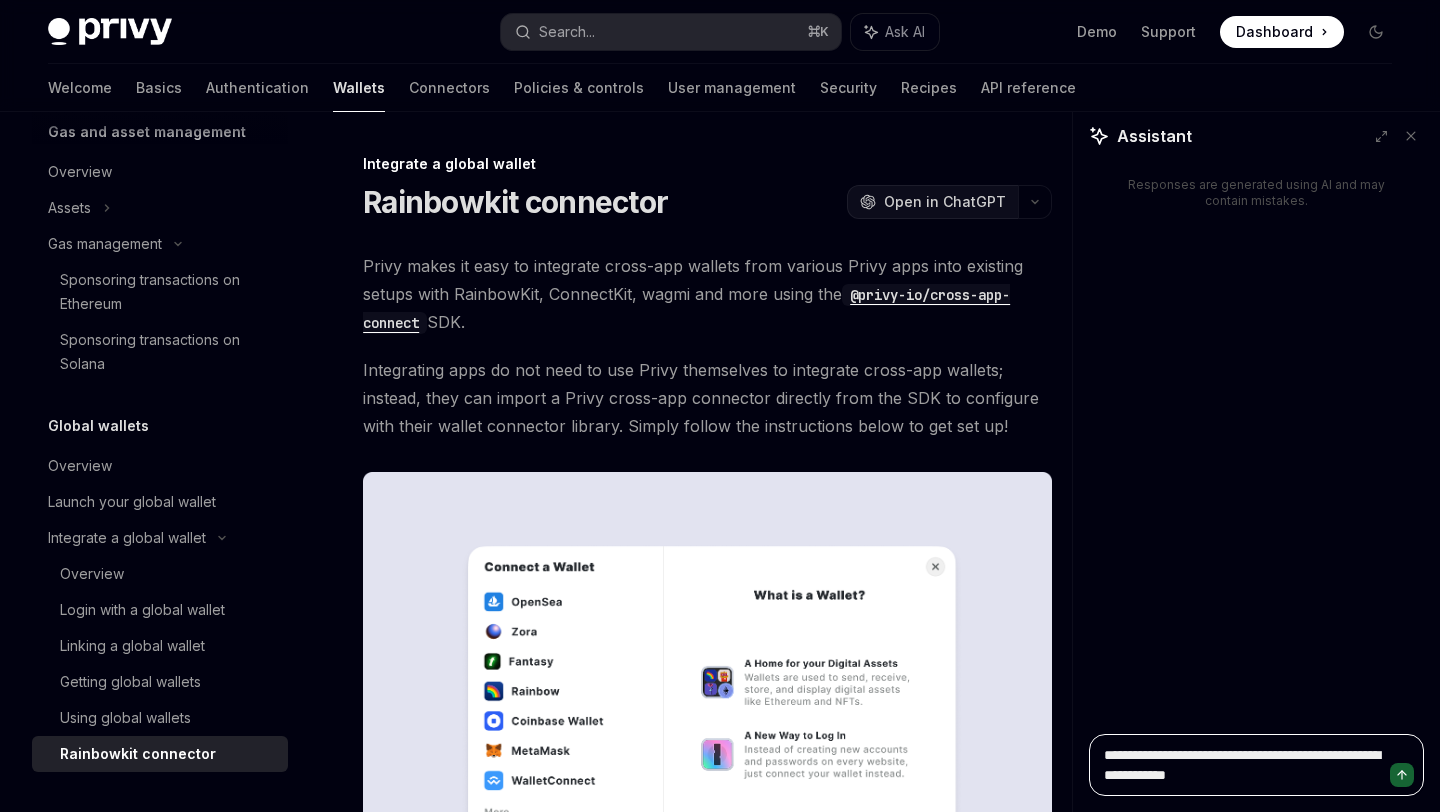 type on "**********" 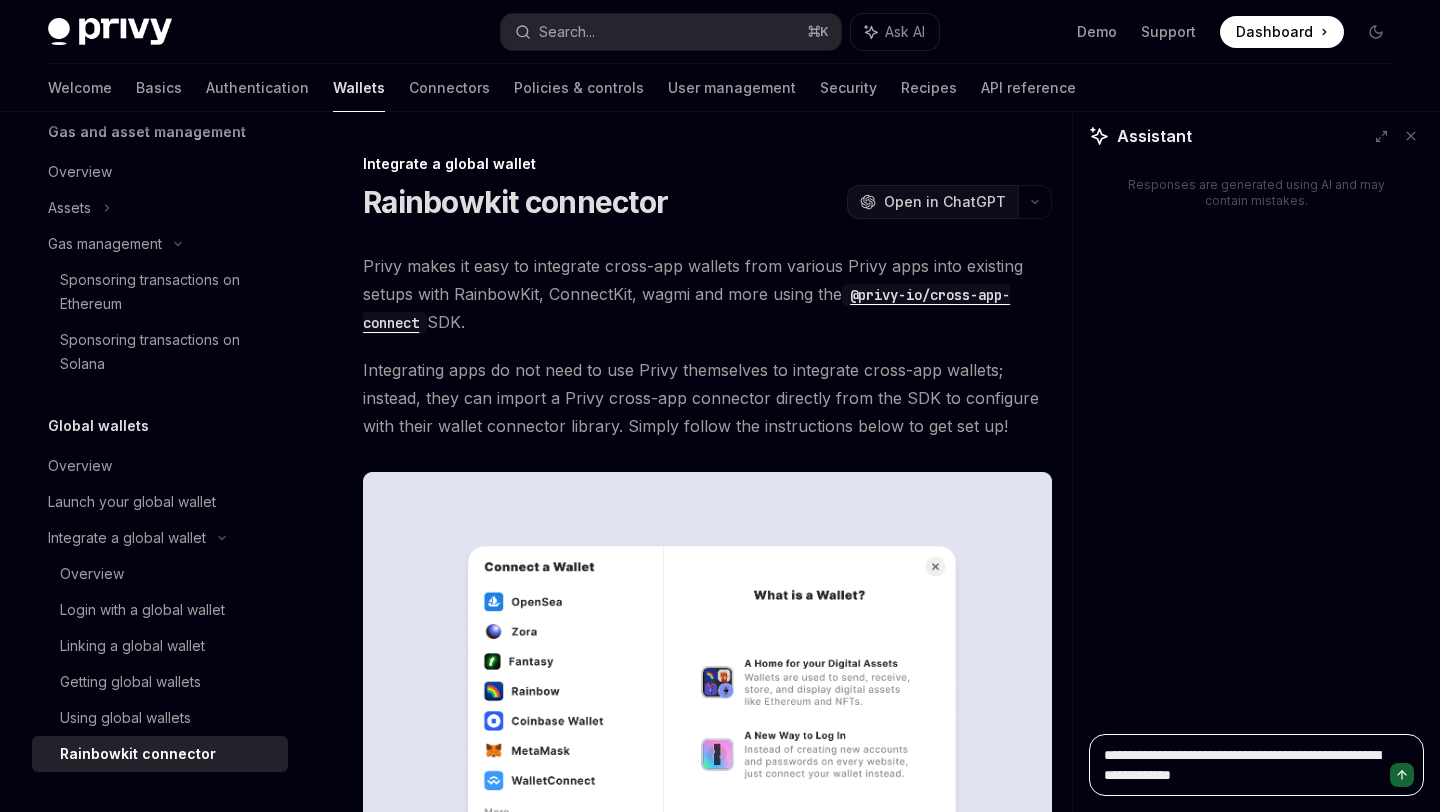 type on "**********" 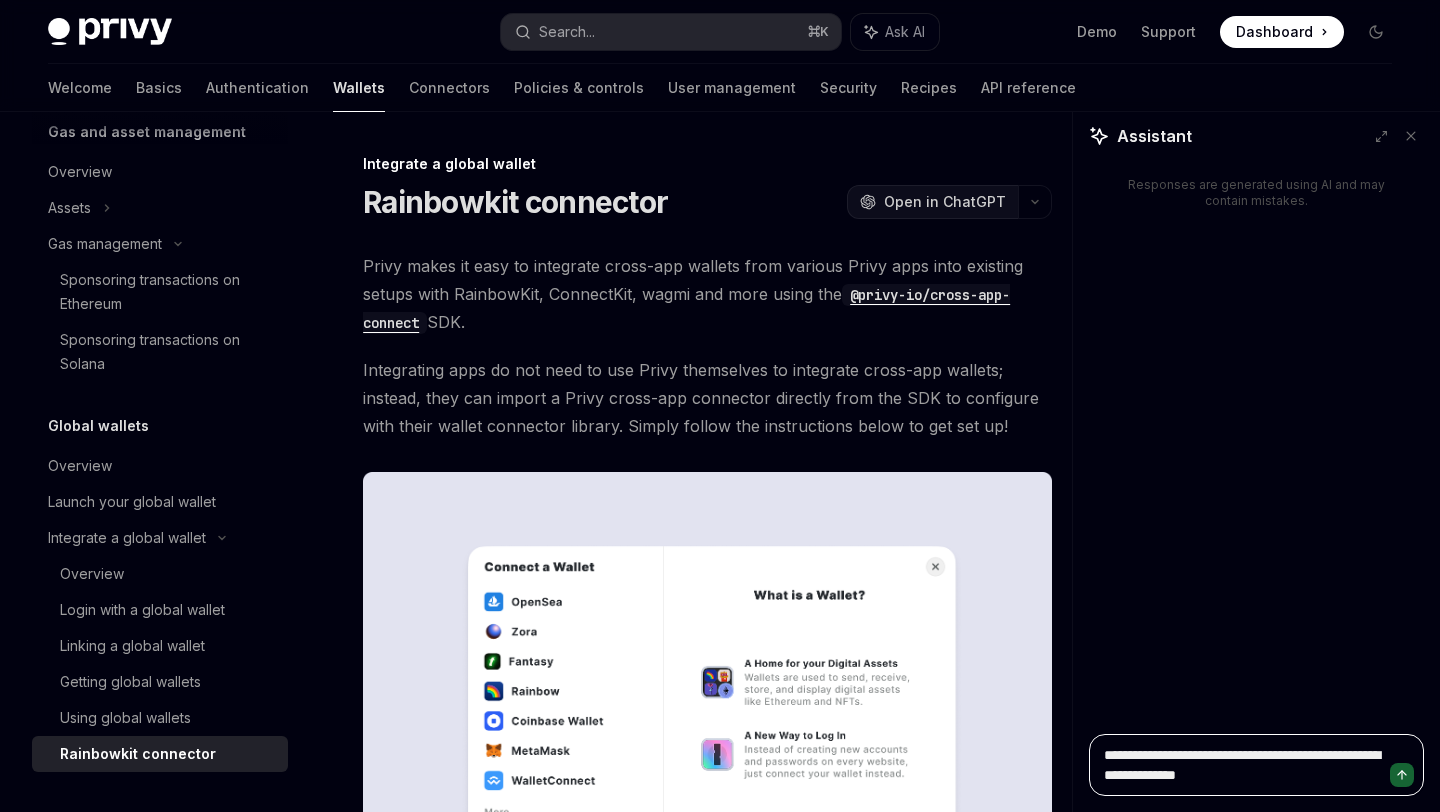 type on "**********" 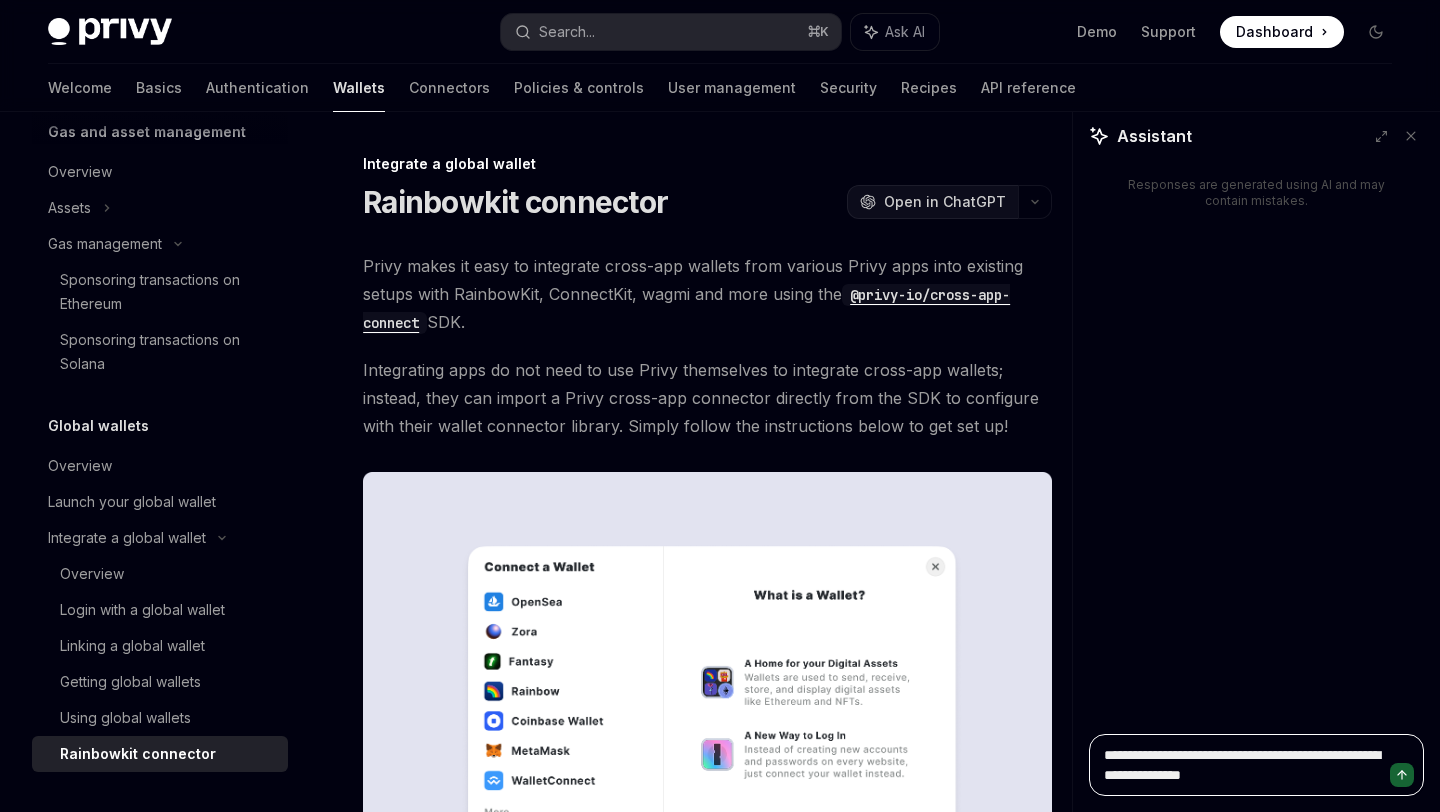 type on "**********" 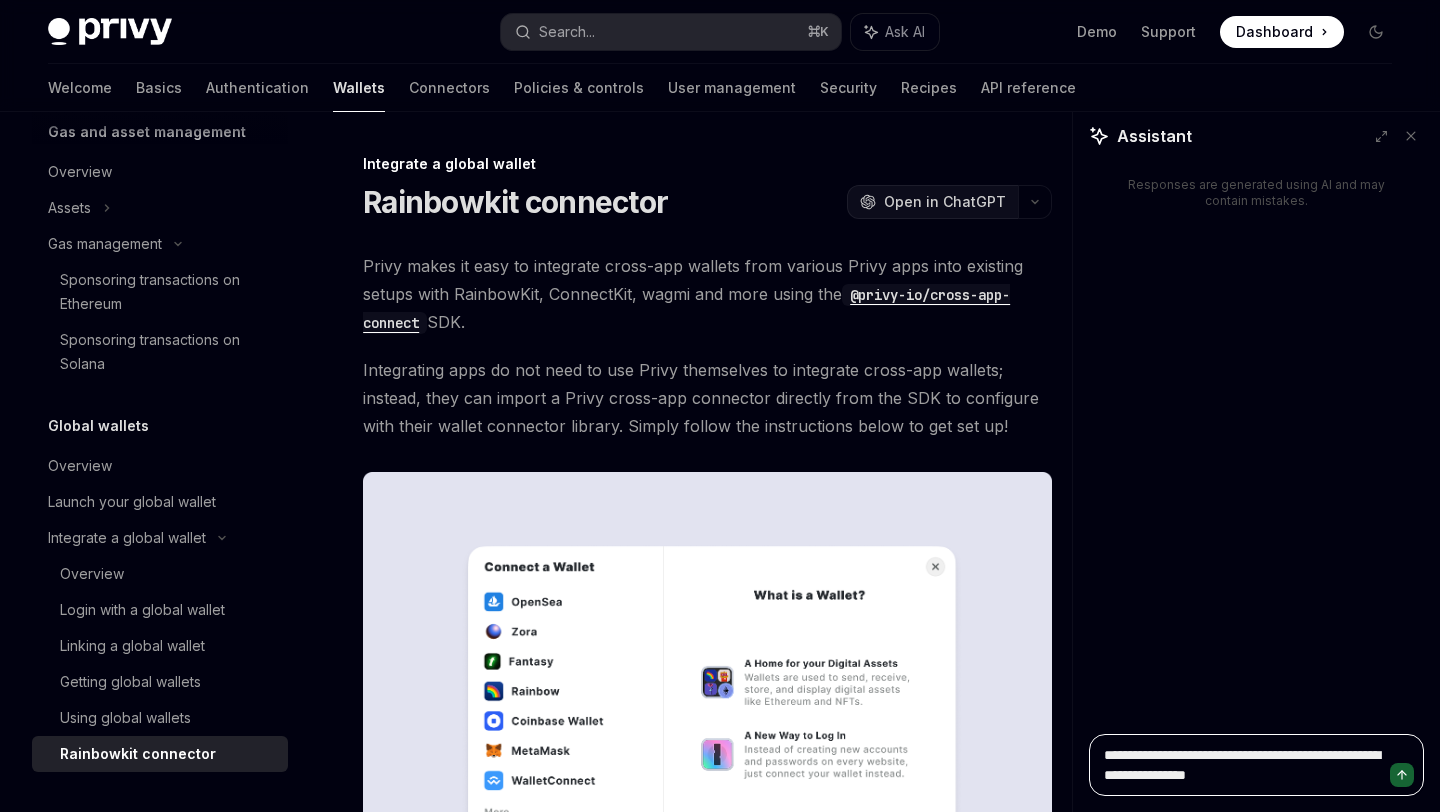 type on "**********" 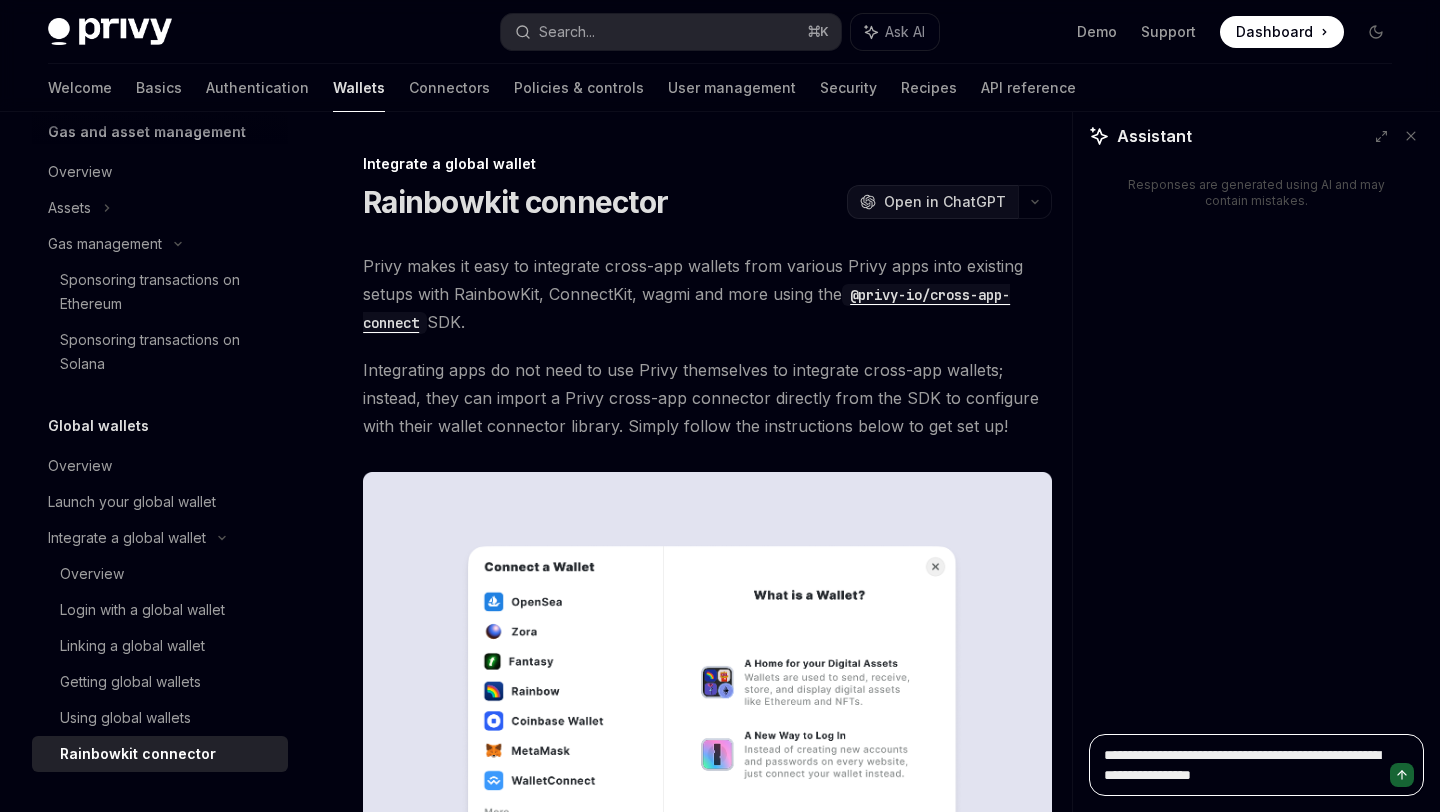 type on "**********" 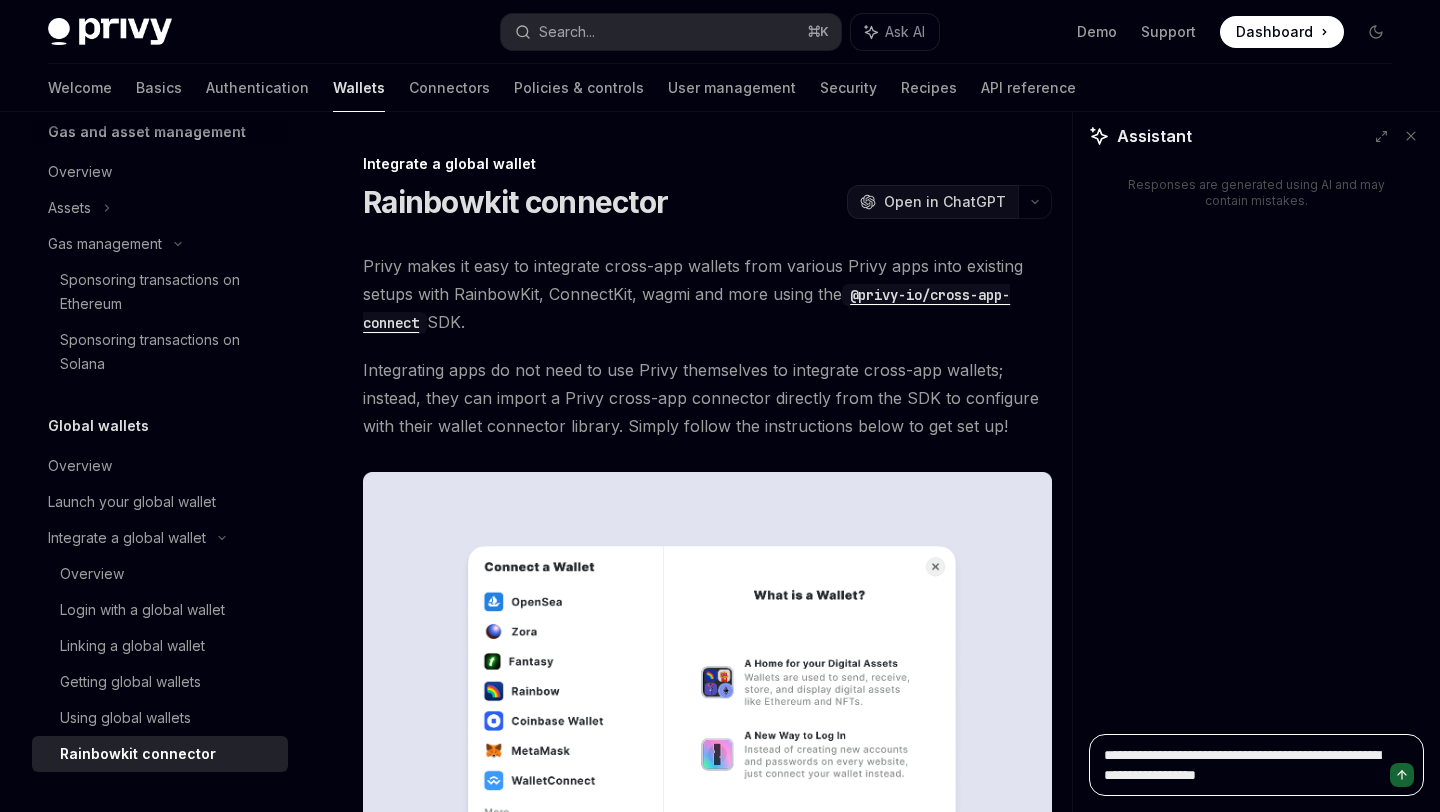 type on "**********" 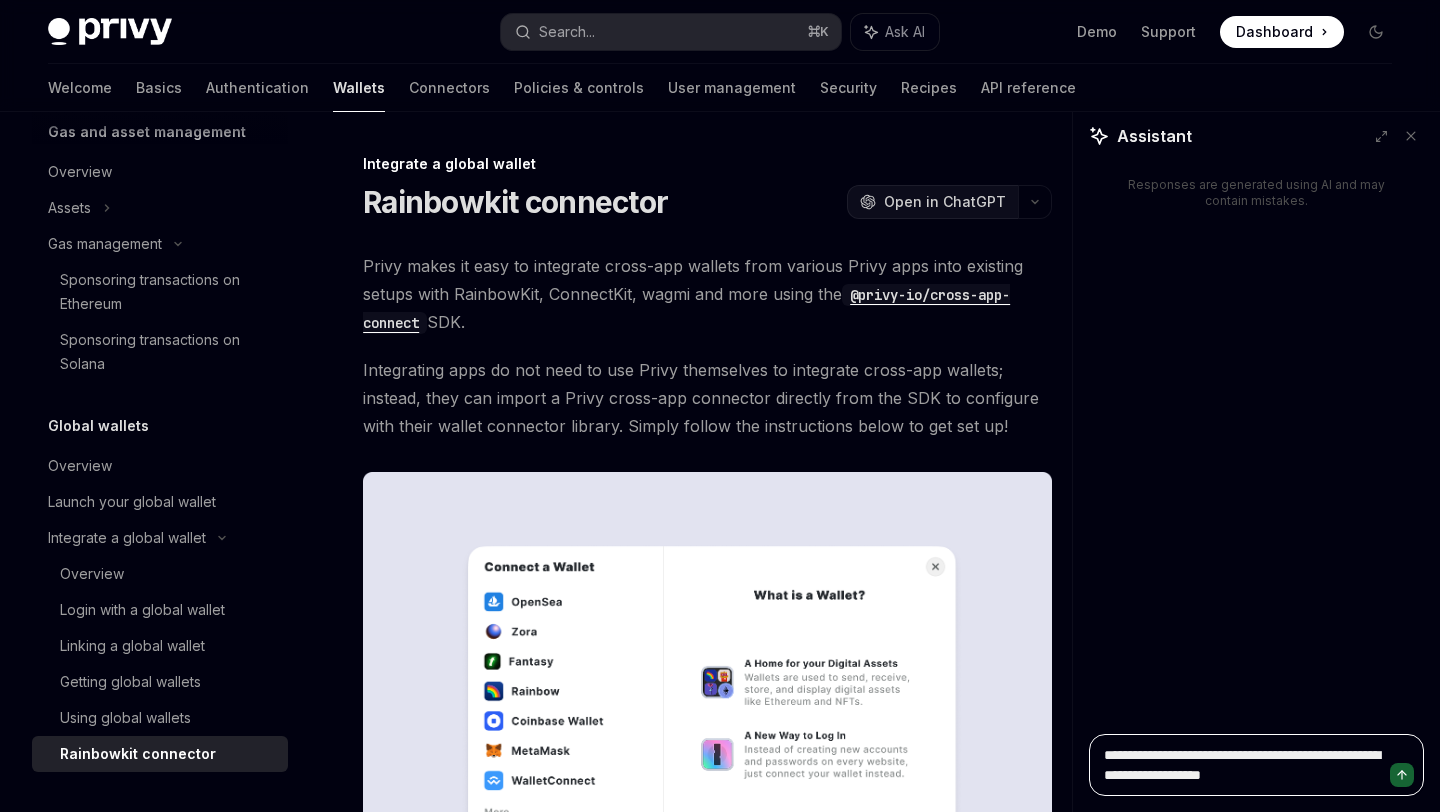 type on "**********" 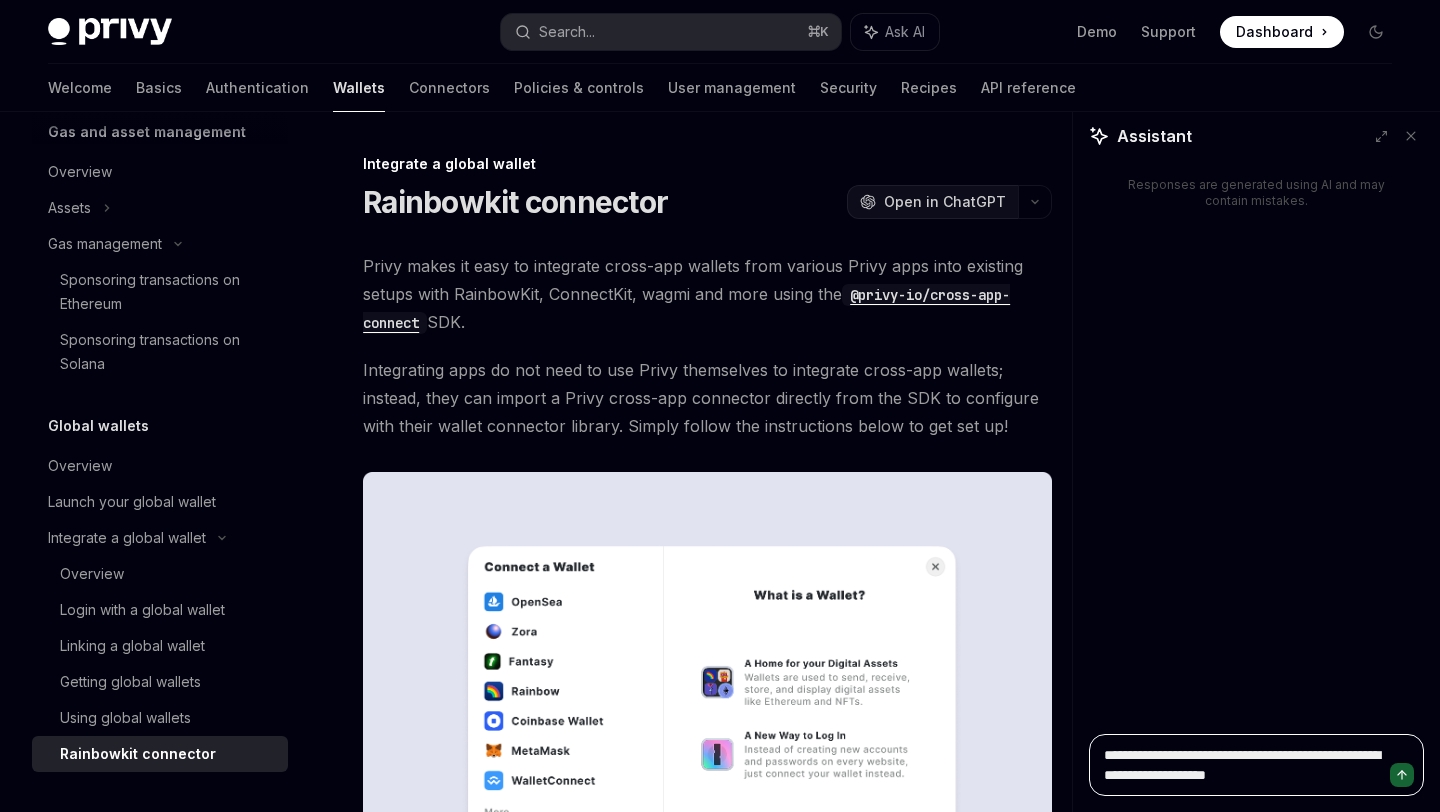 type on "*" 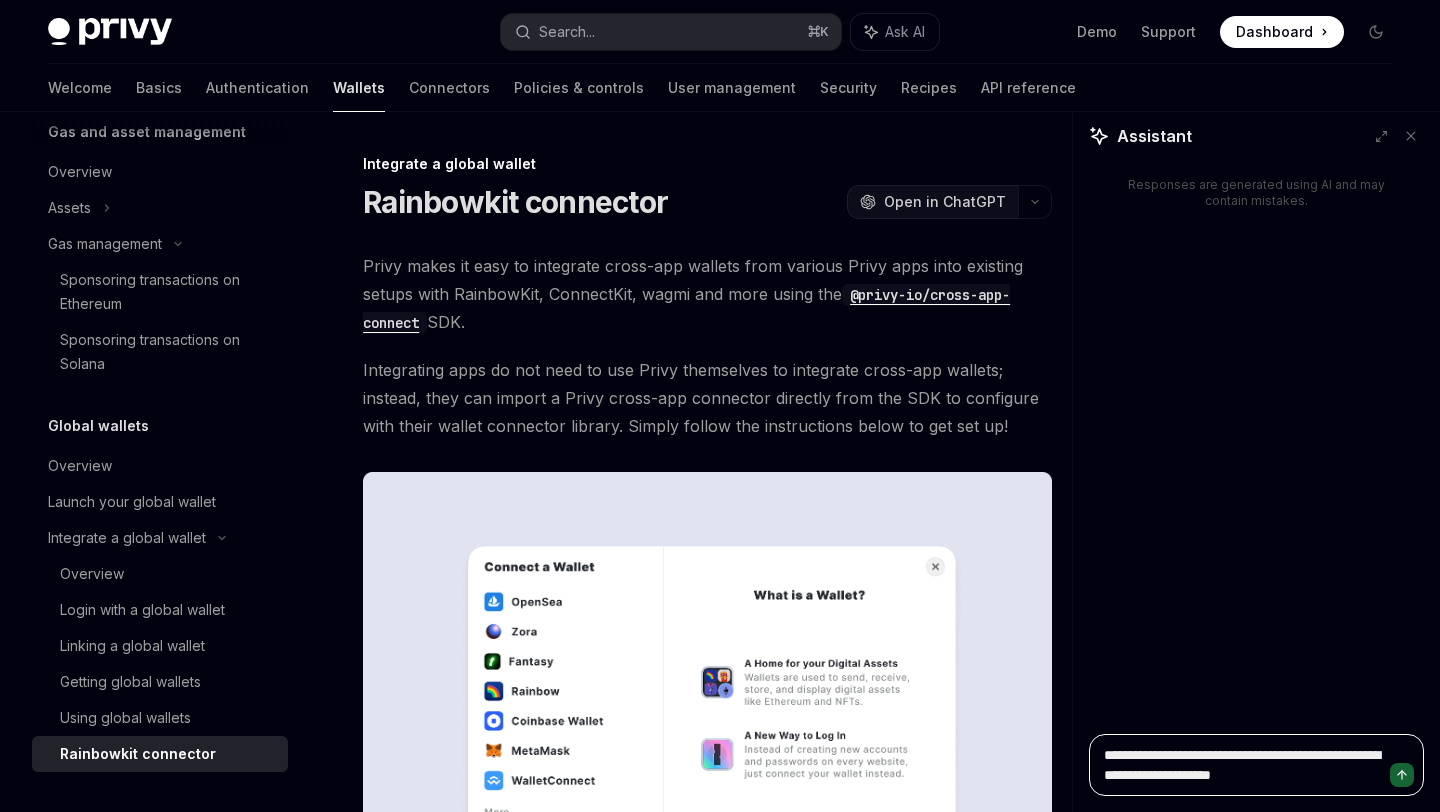 type on "**********" 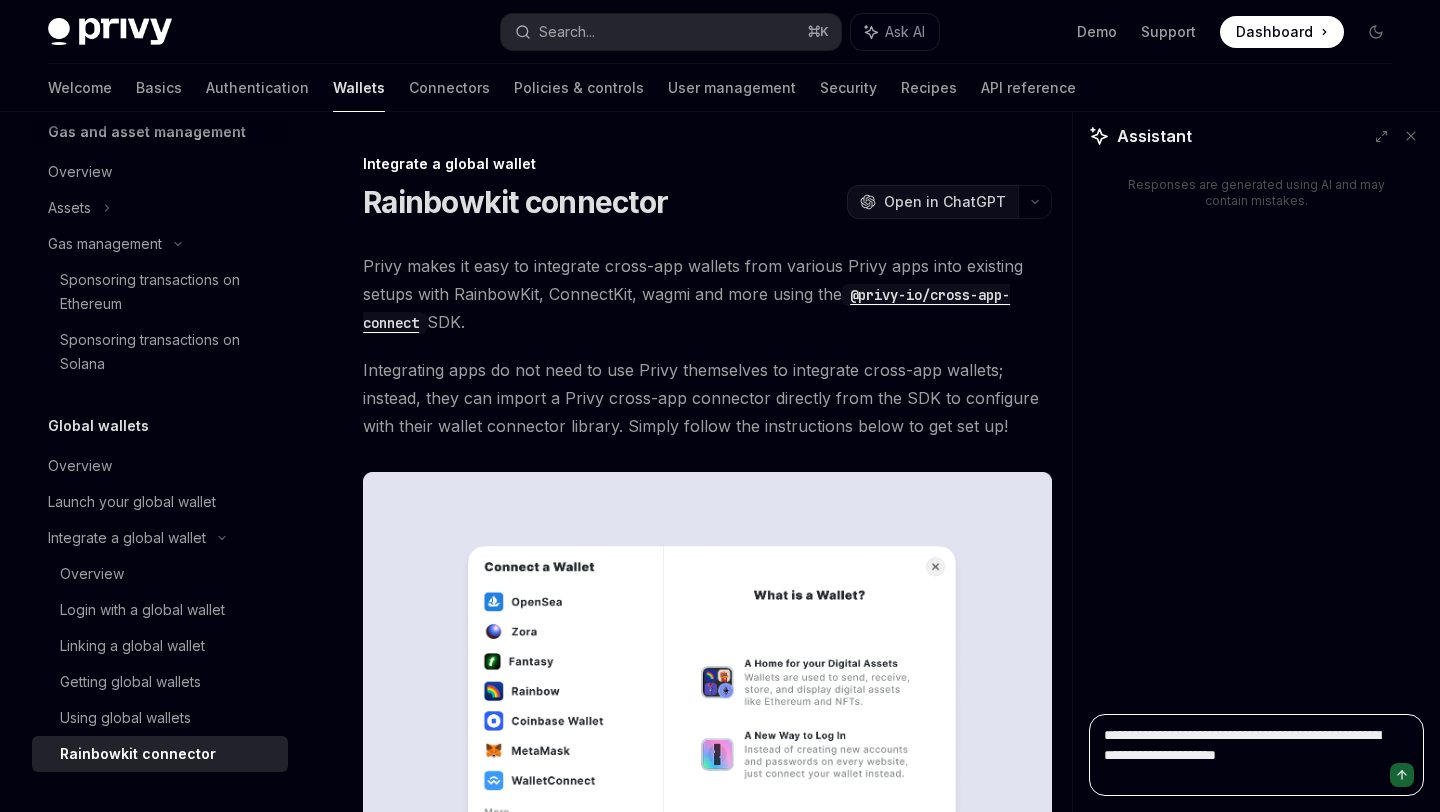 type on "**********" 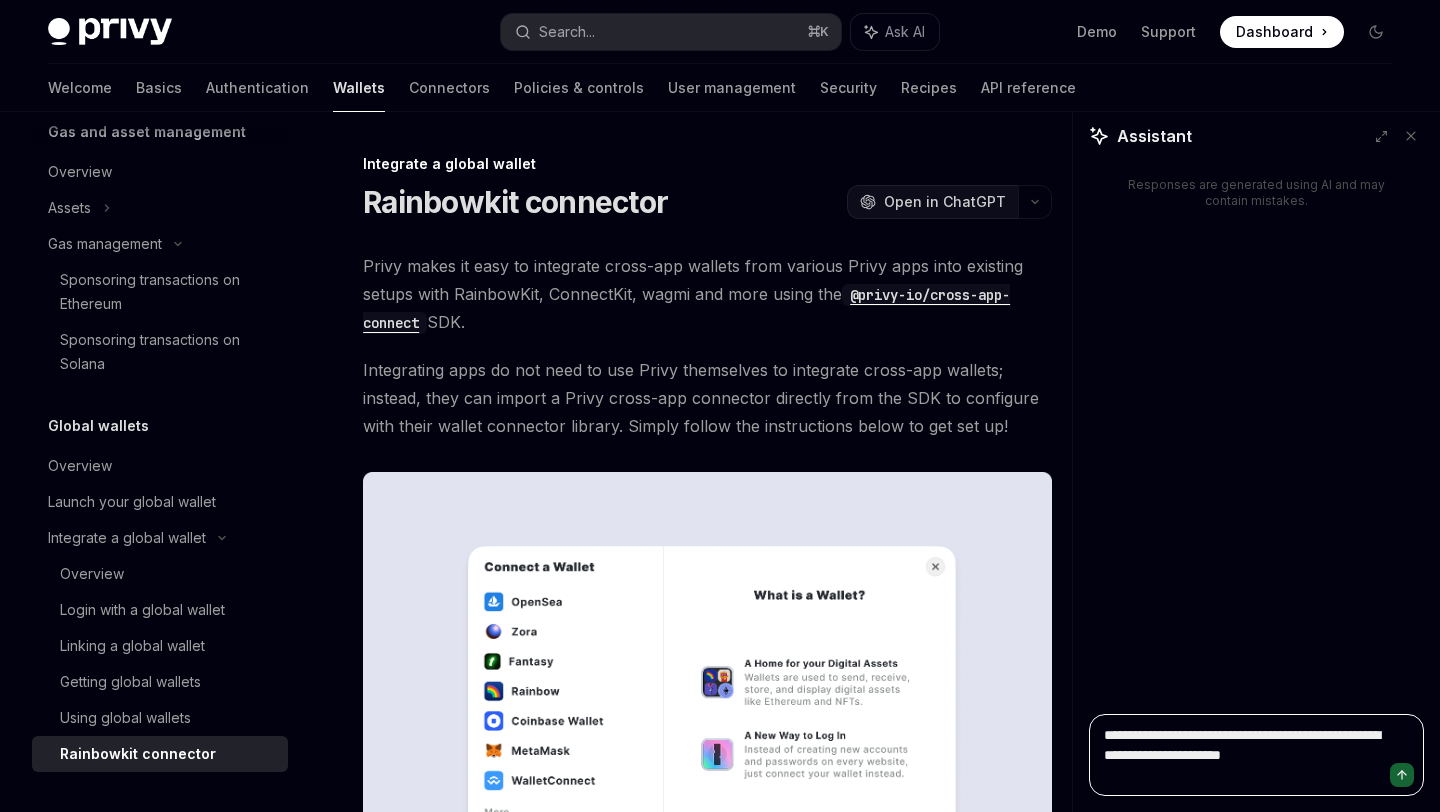type on "**********" 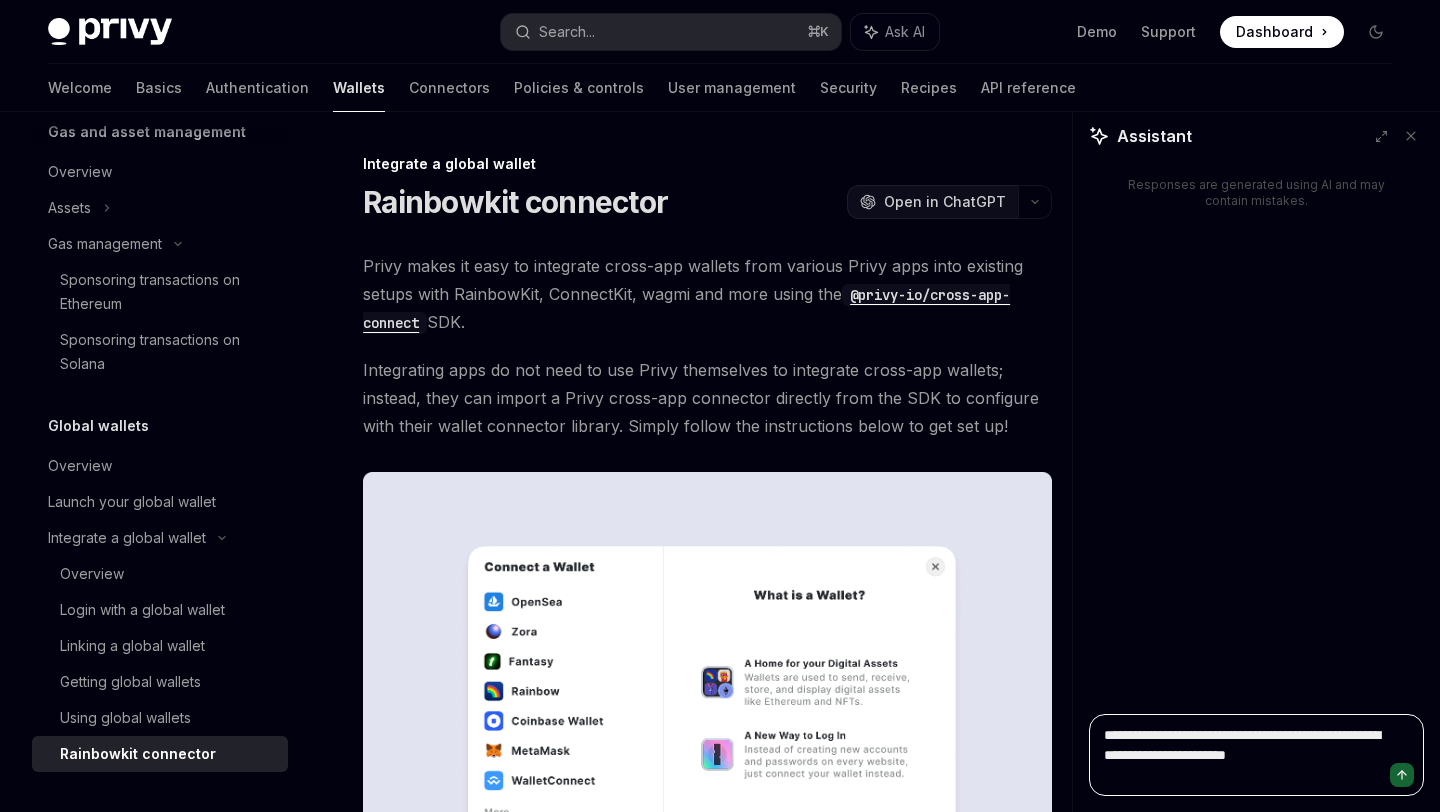 type on "**********" 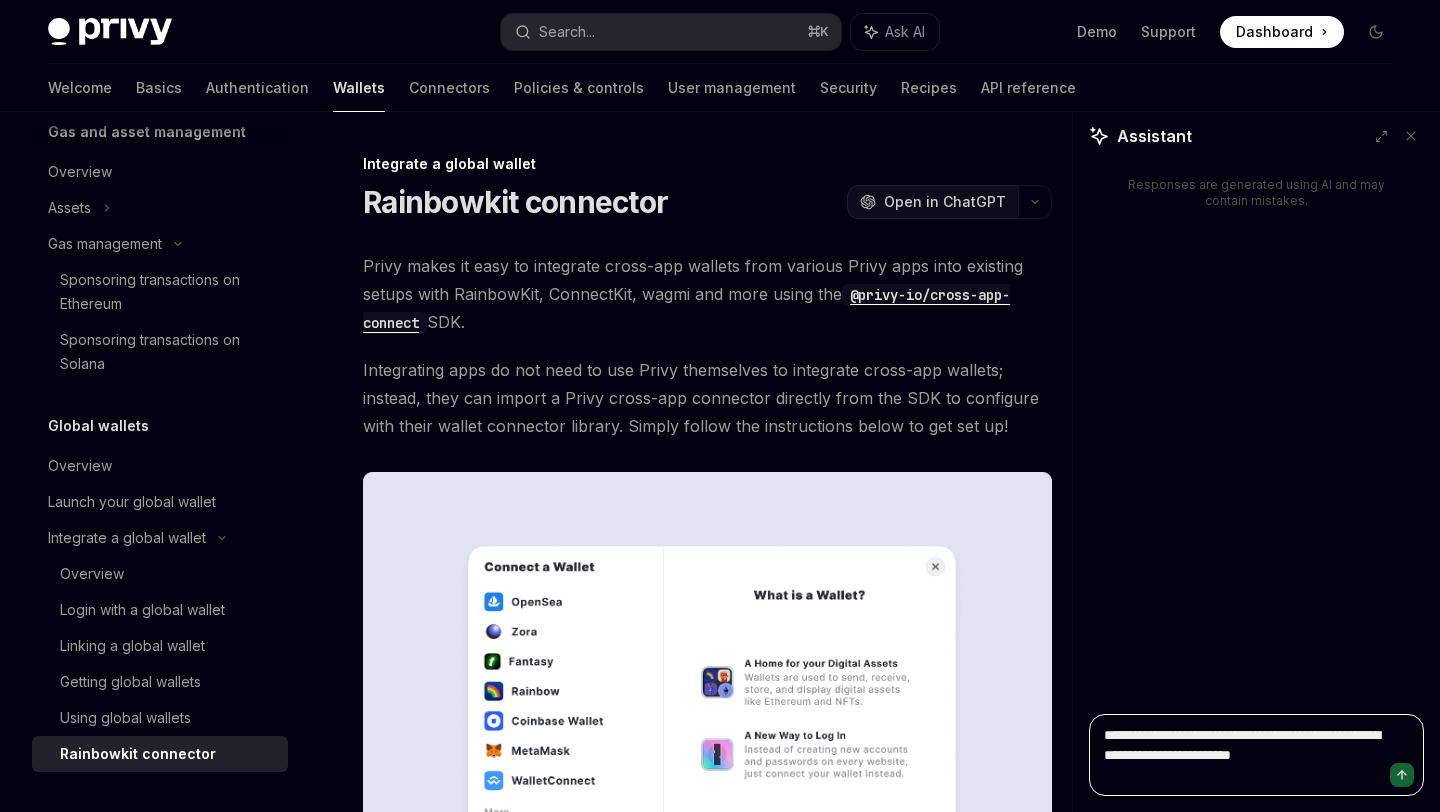 type on "**********" 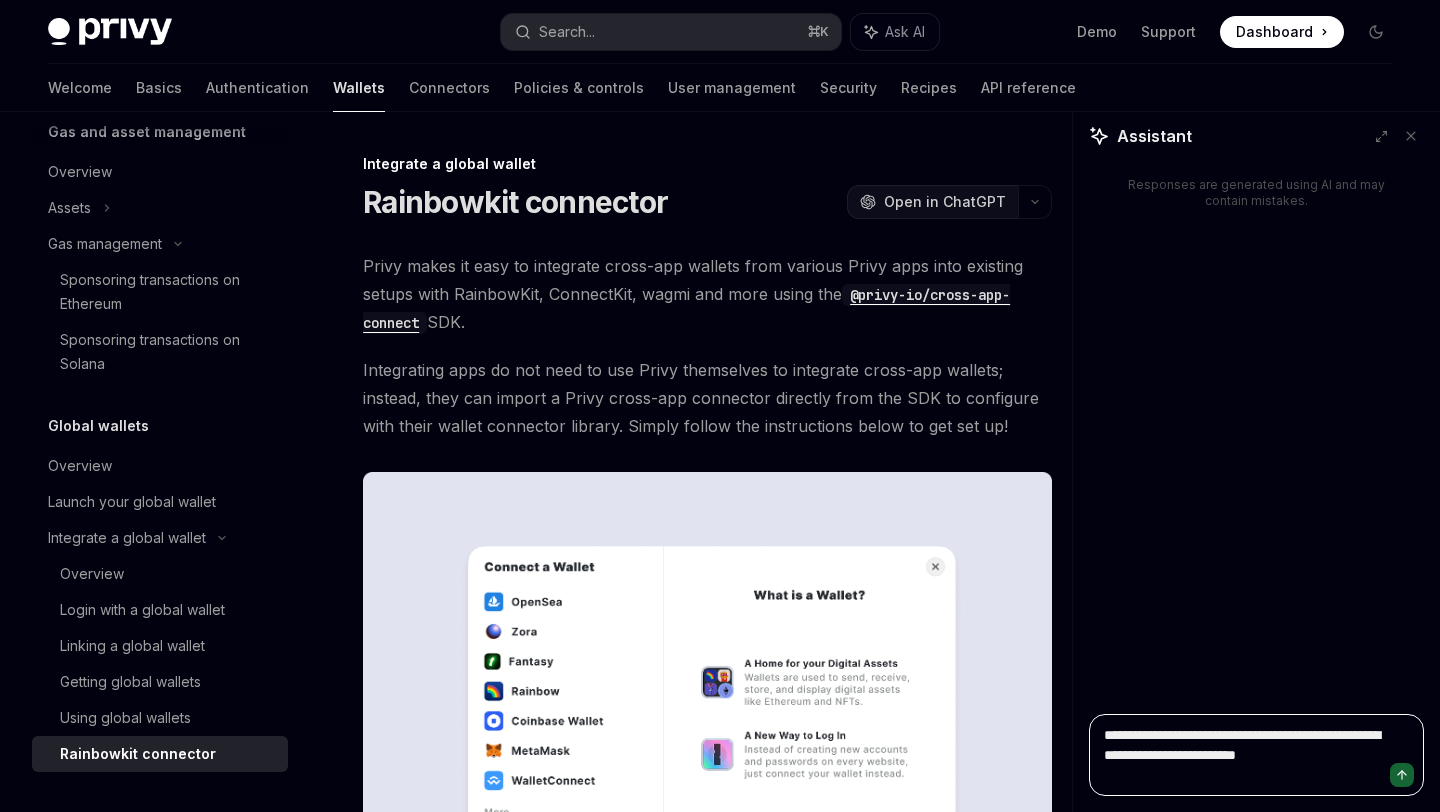 type on "**********" 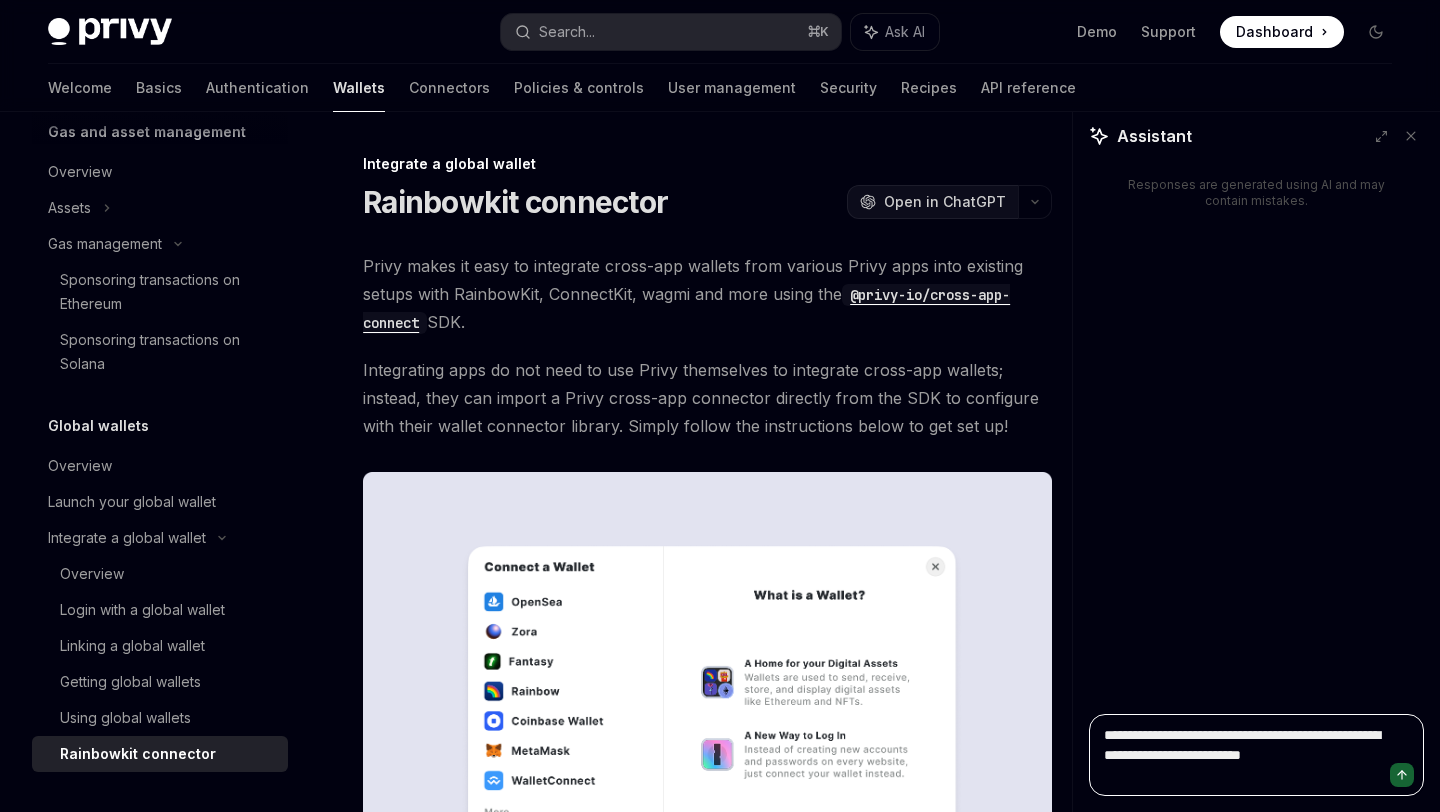 type on "**********" 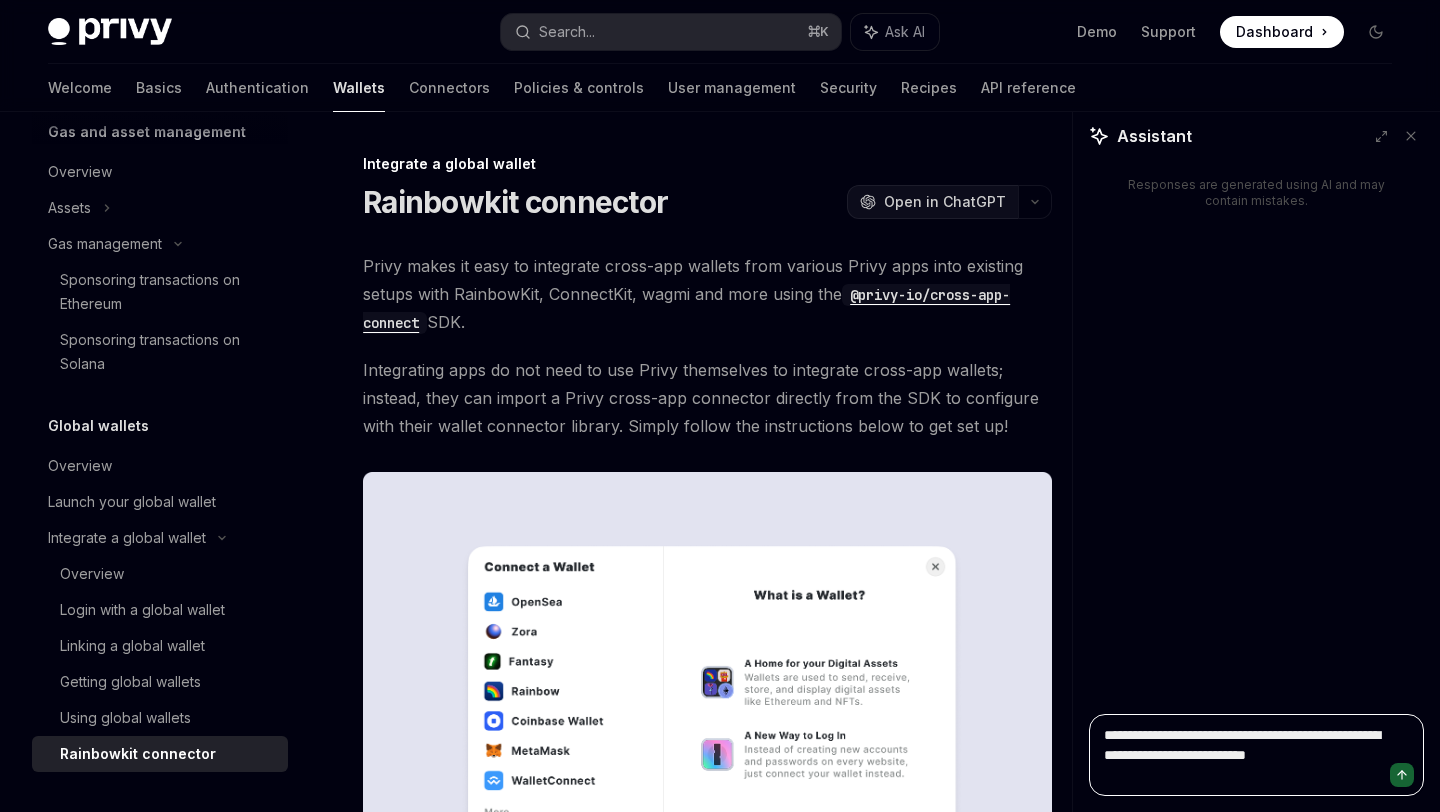 type on "**********" 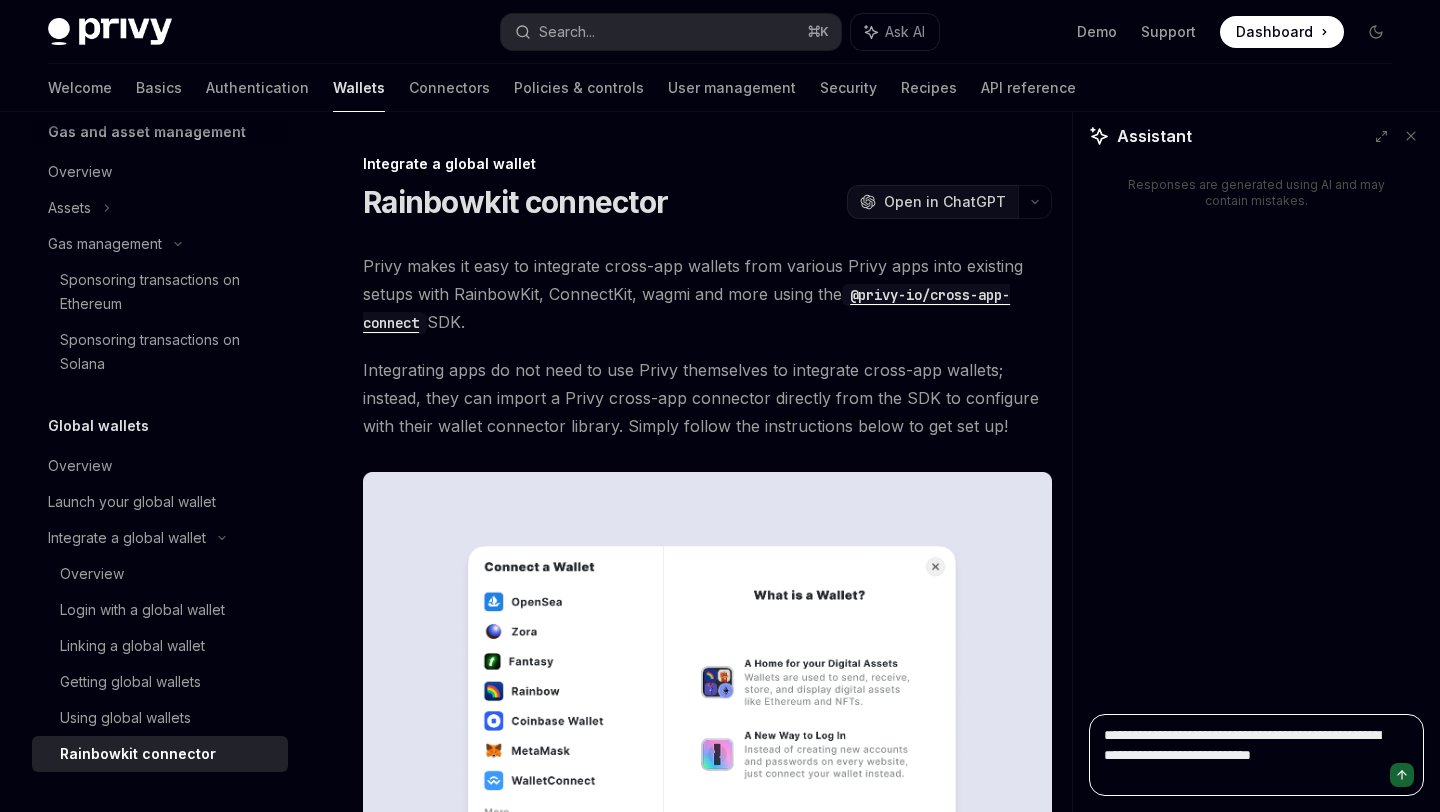 type on "**********" 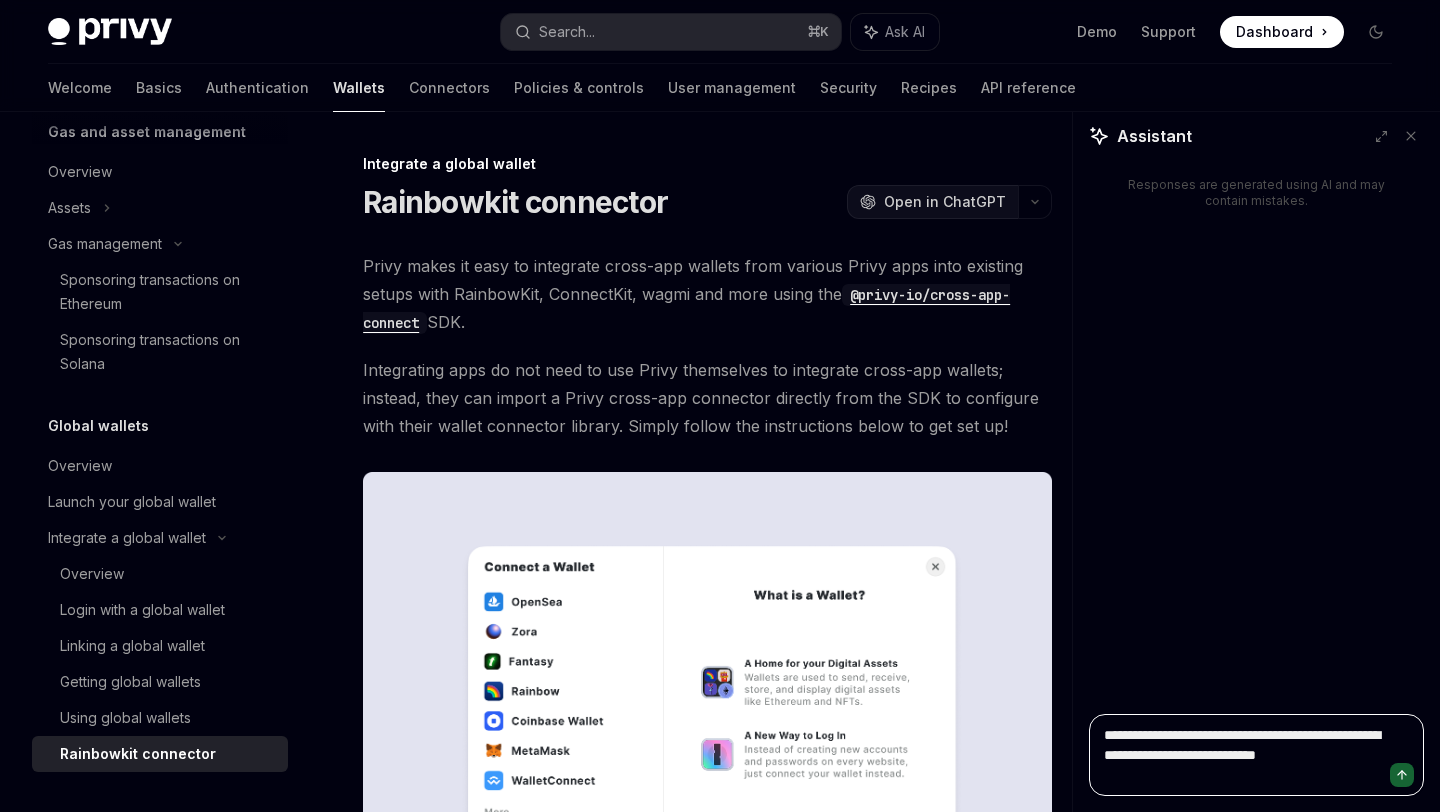 type on "**********" 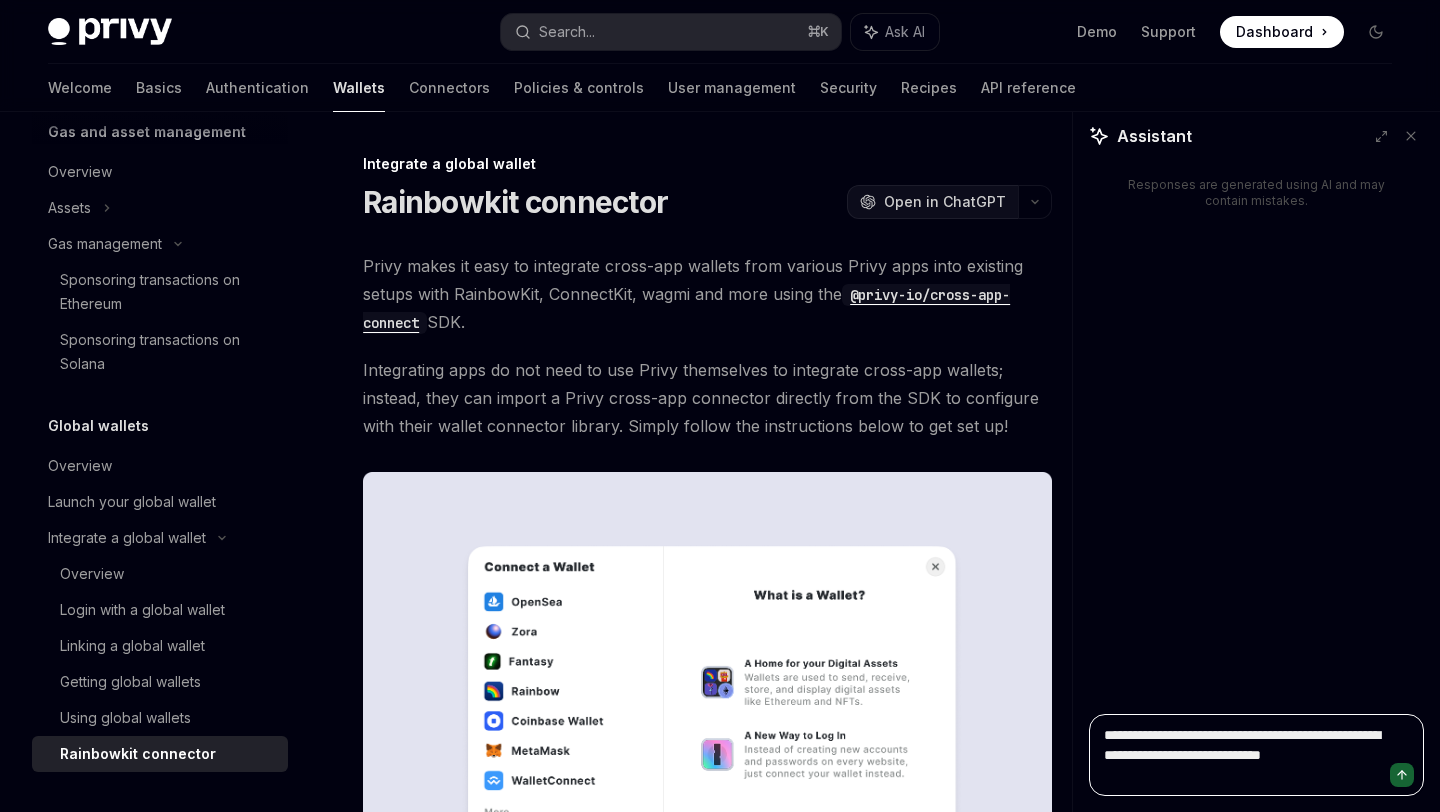 type on "**********" 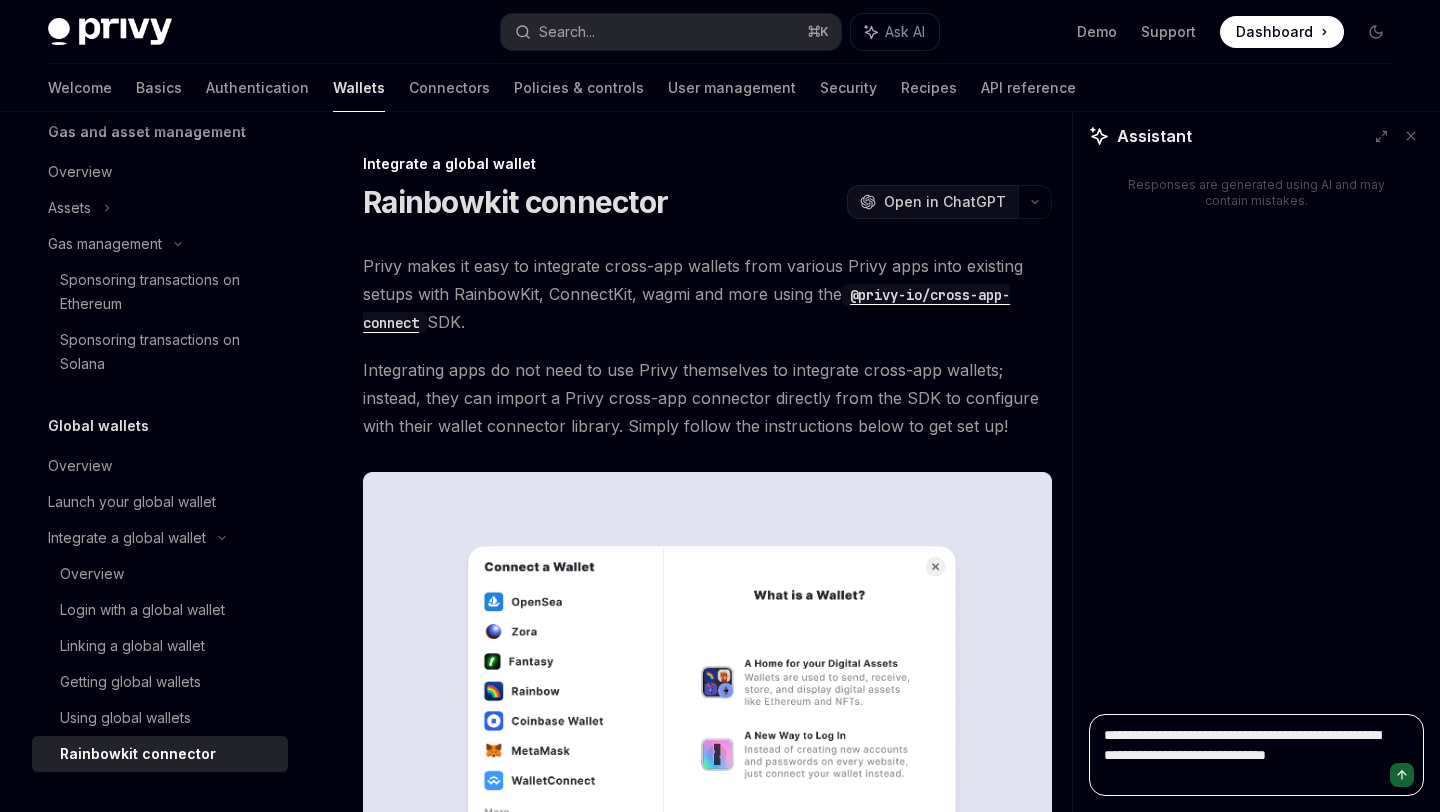 type on "**********" 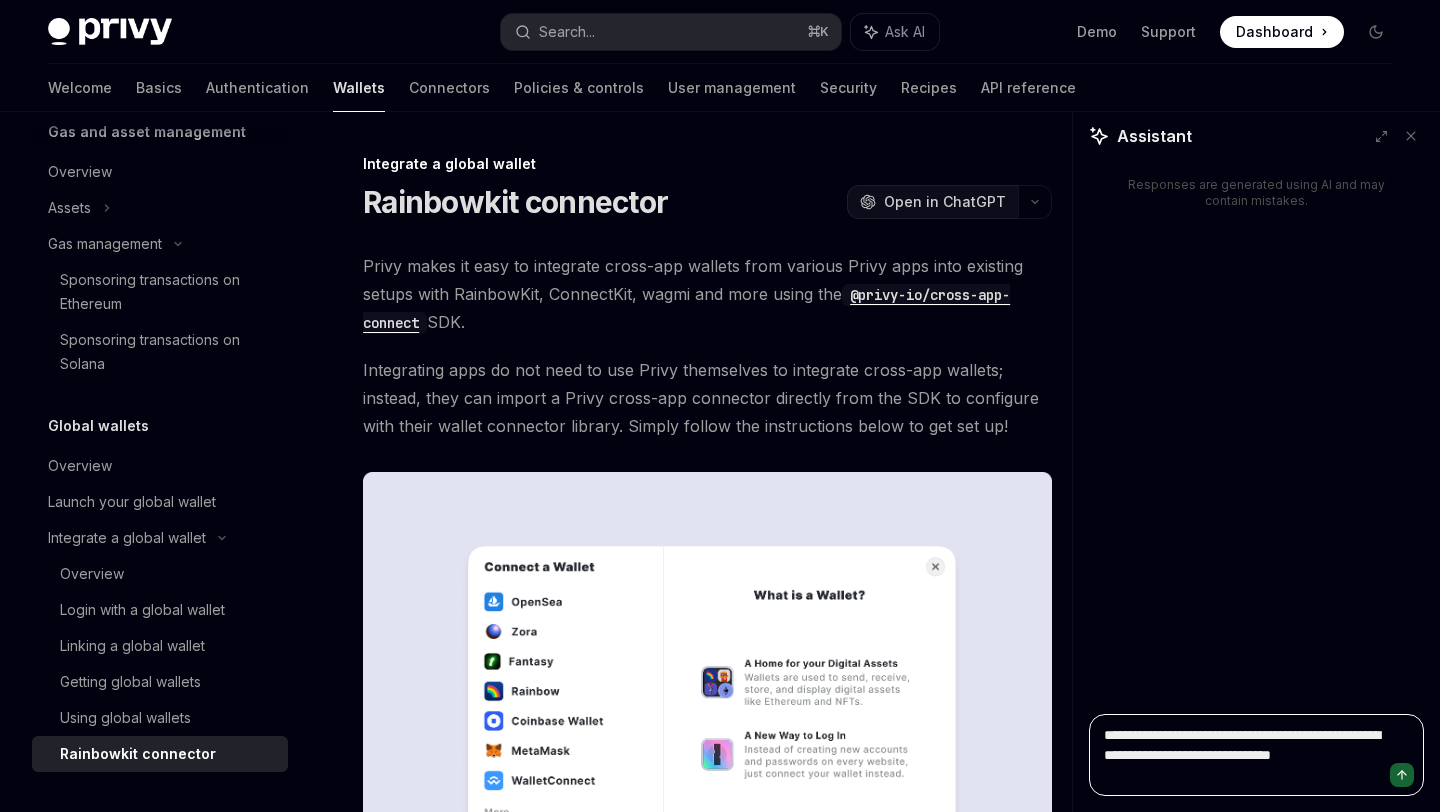 type on "**********" 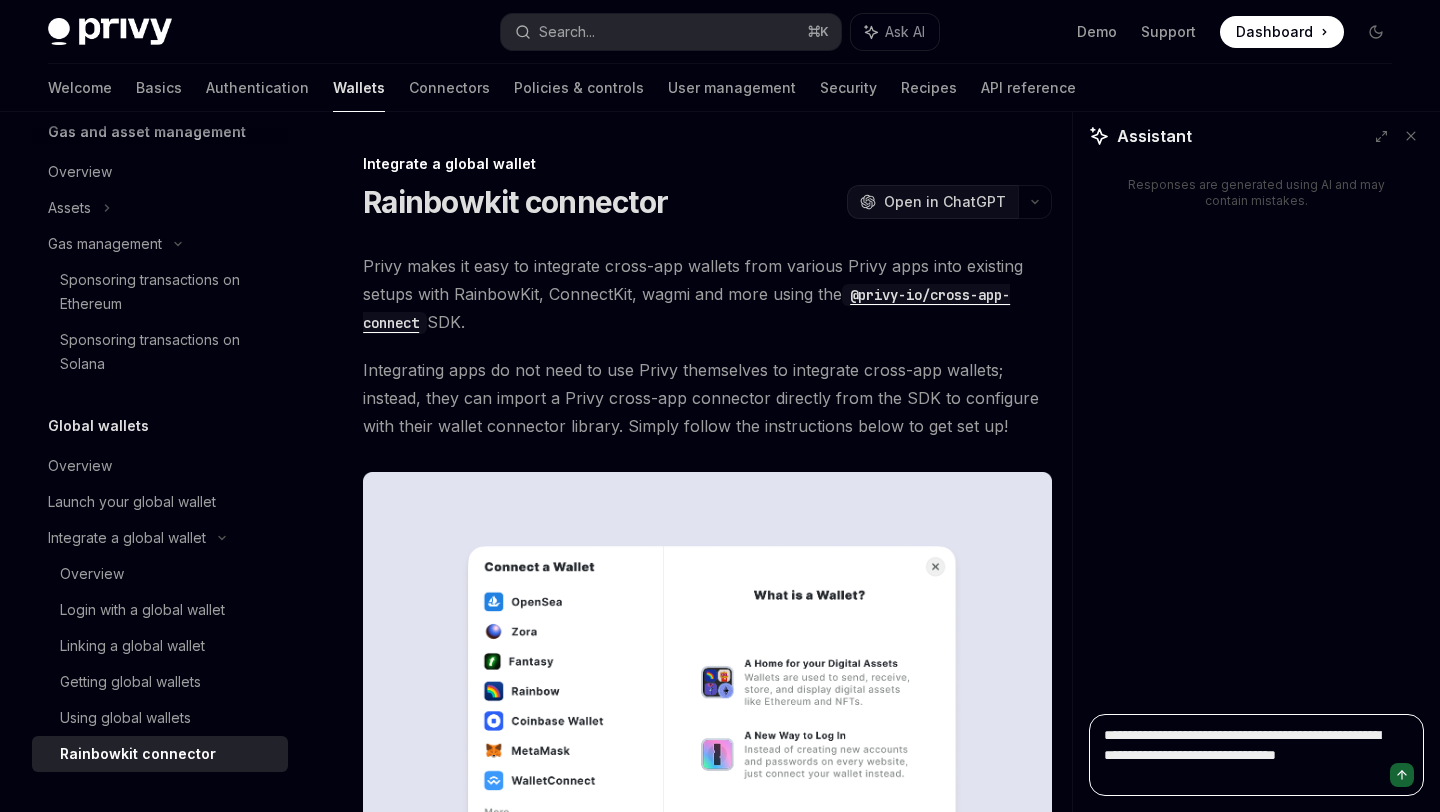 type on "**********" 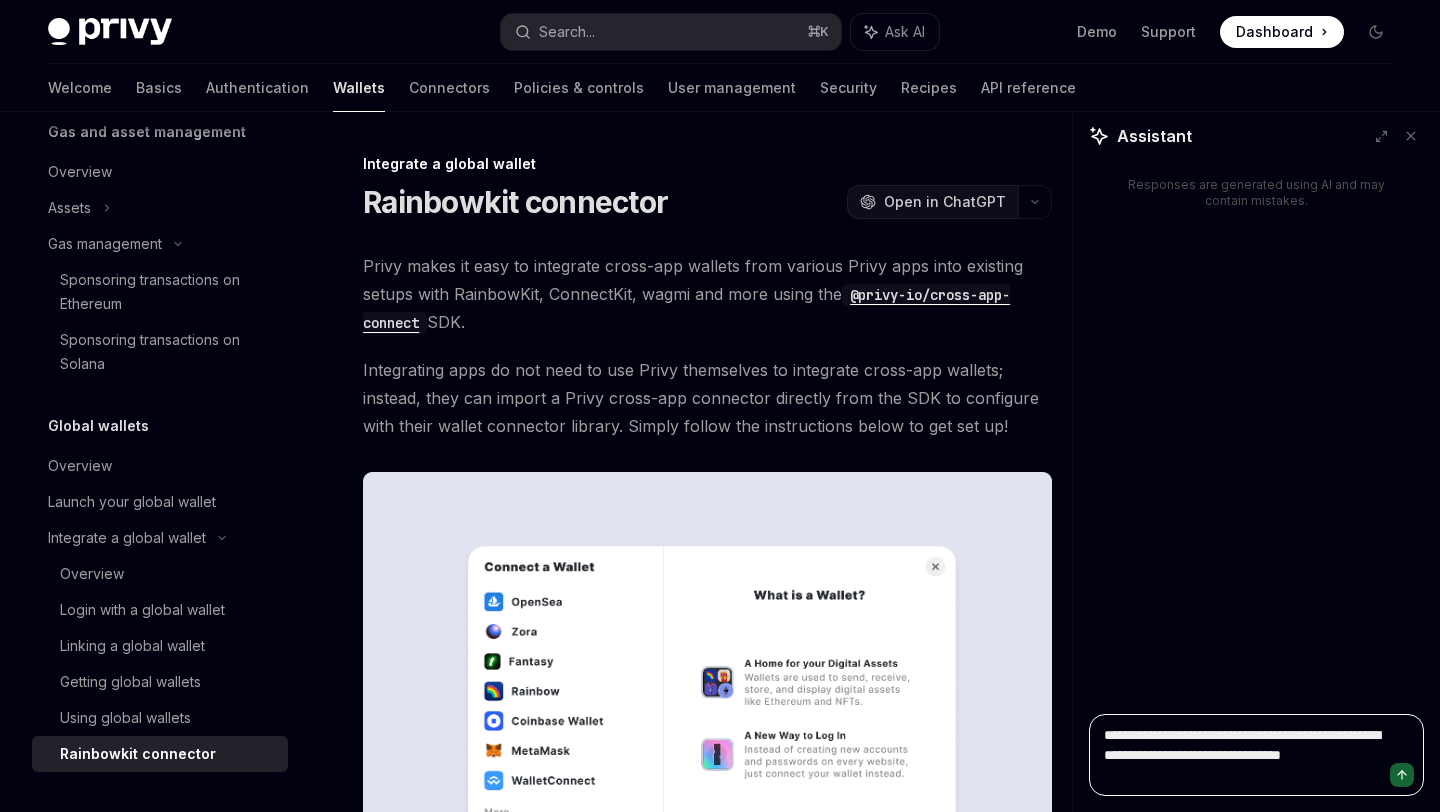 type on "**********" 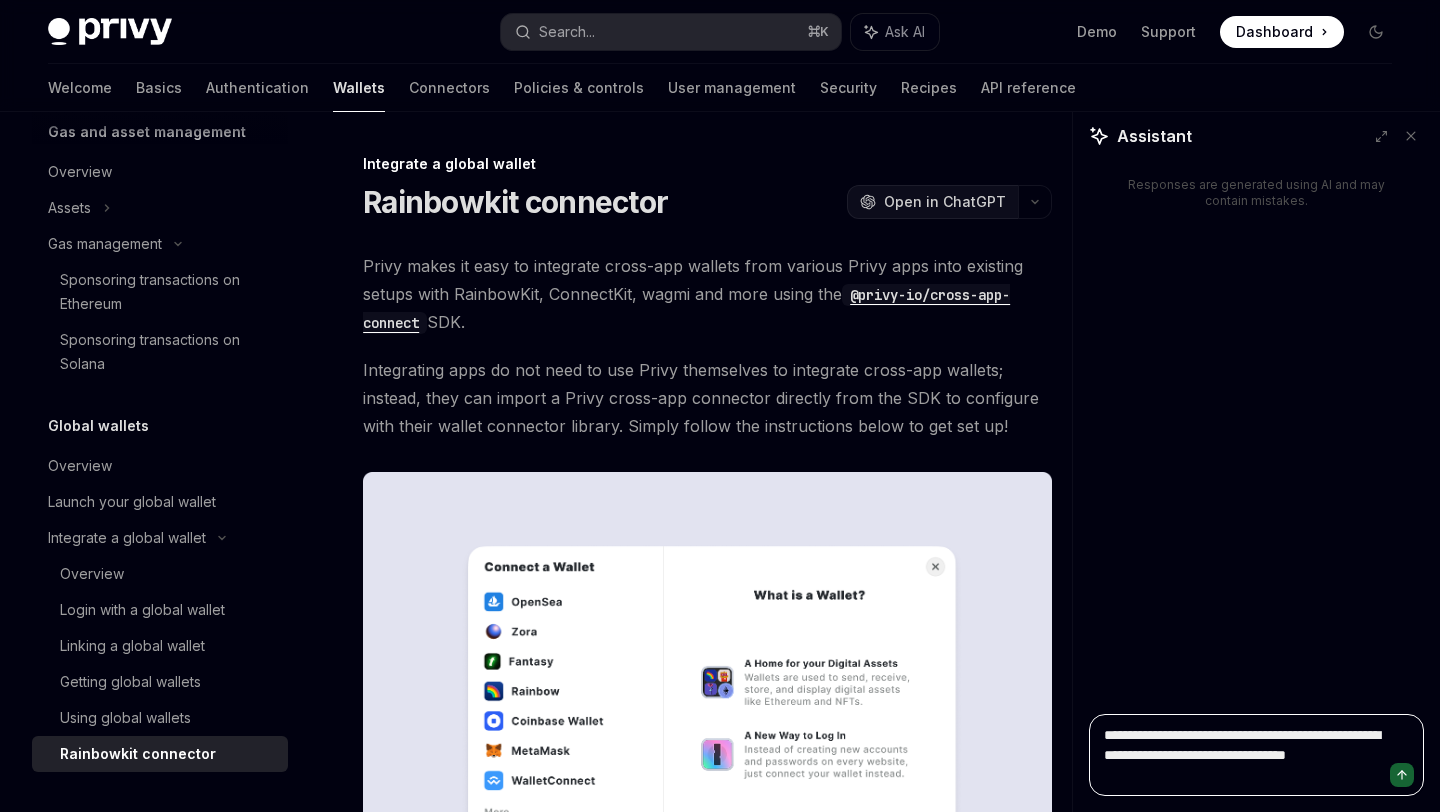 type on "*" 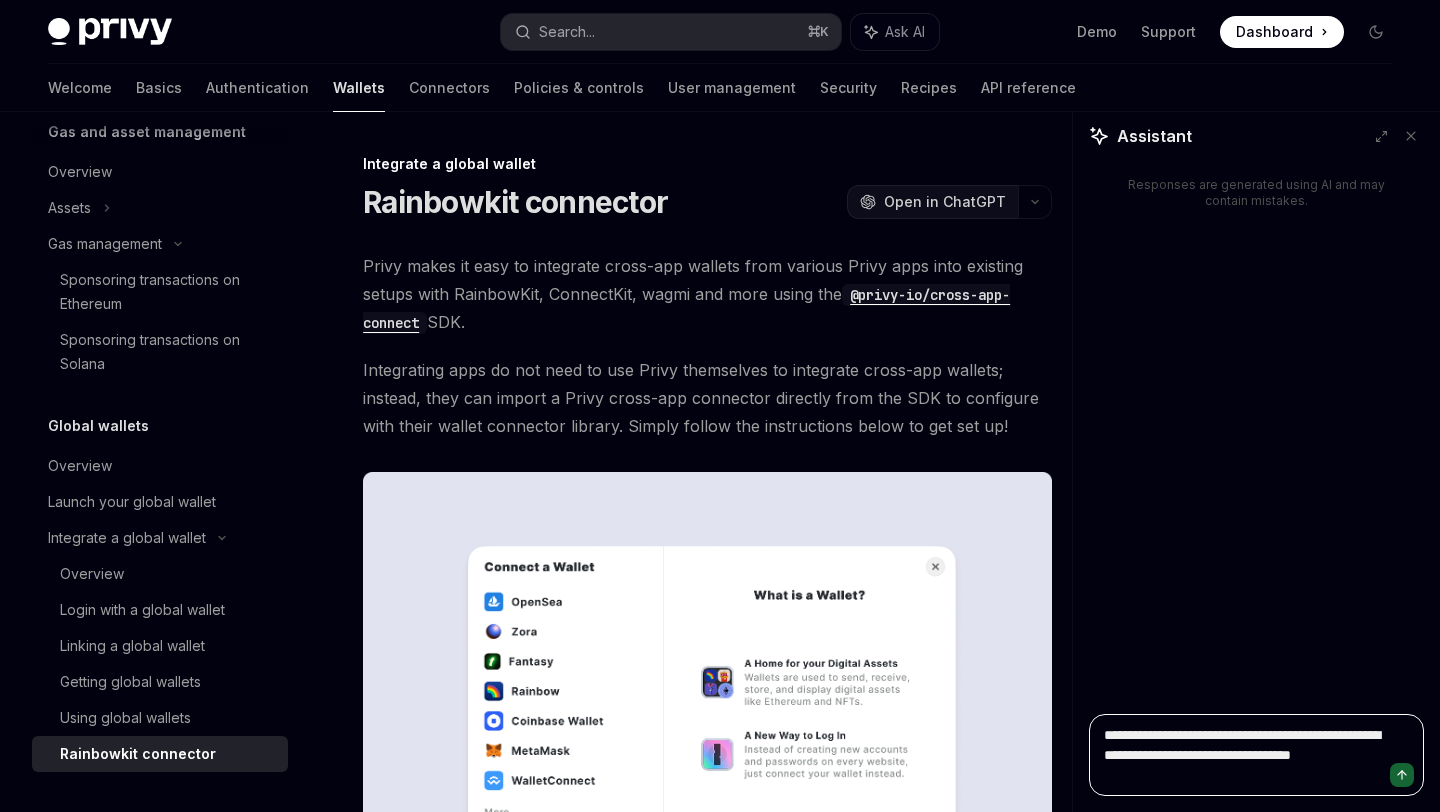 type on "**********" 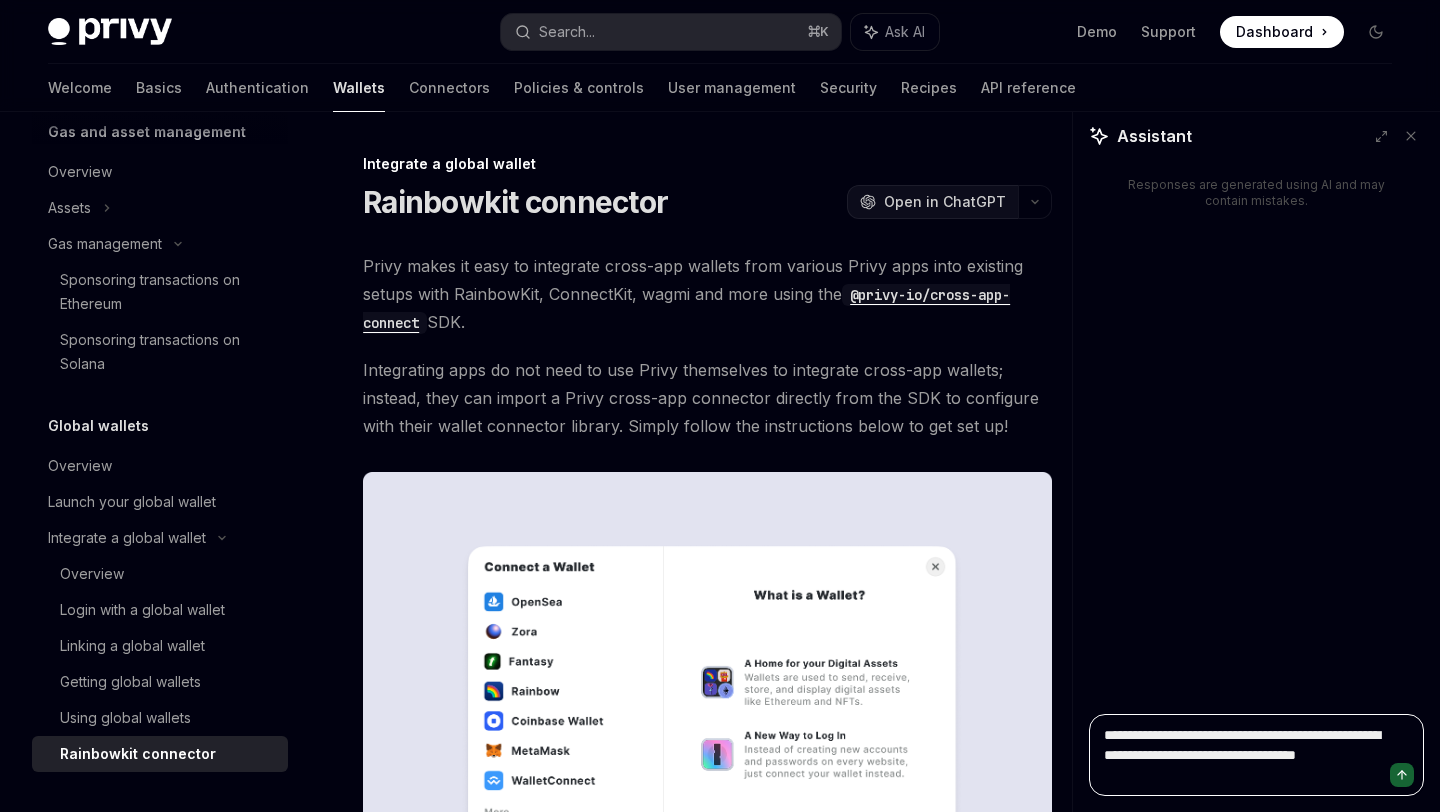 type on "**********" 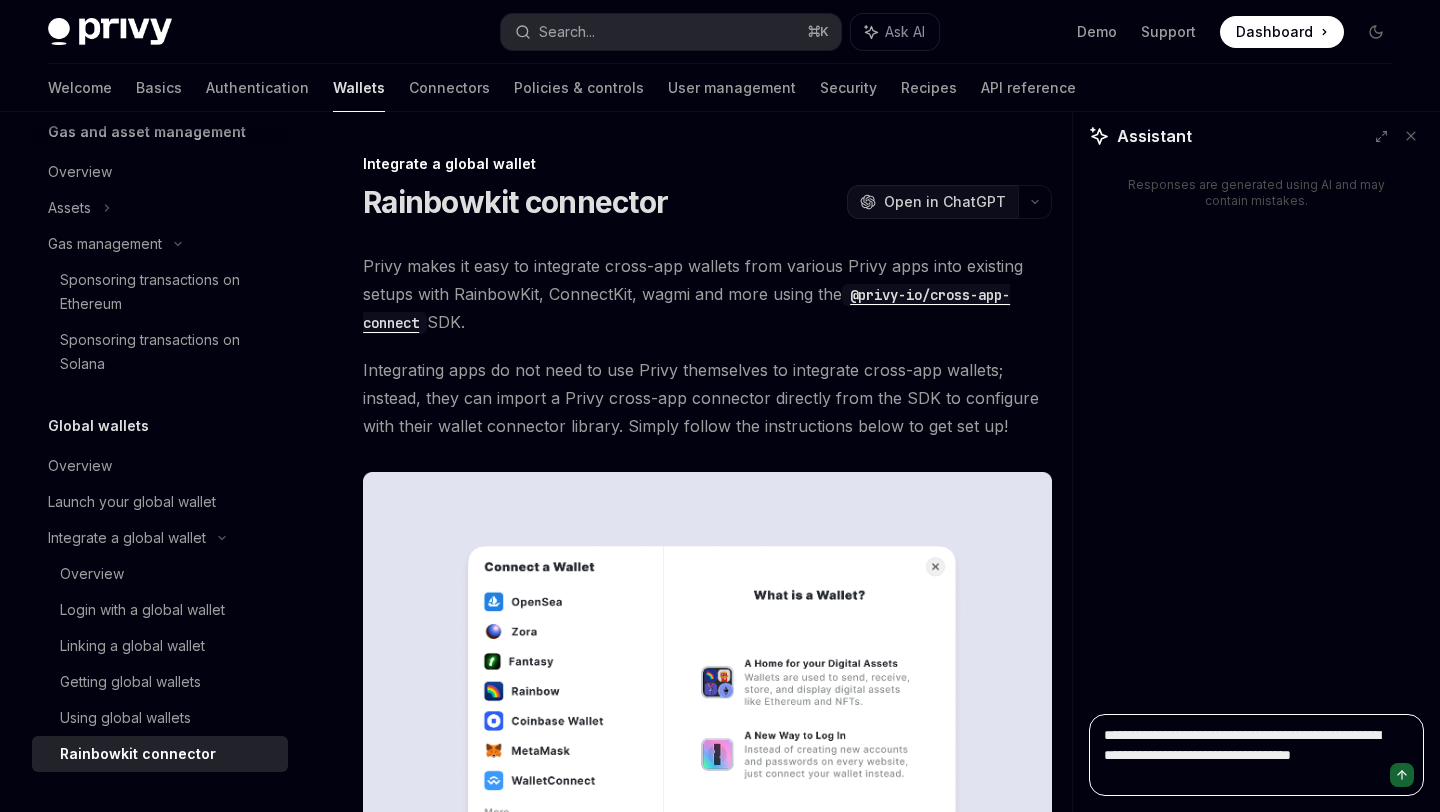 type on "**********" 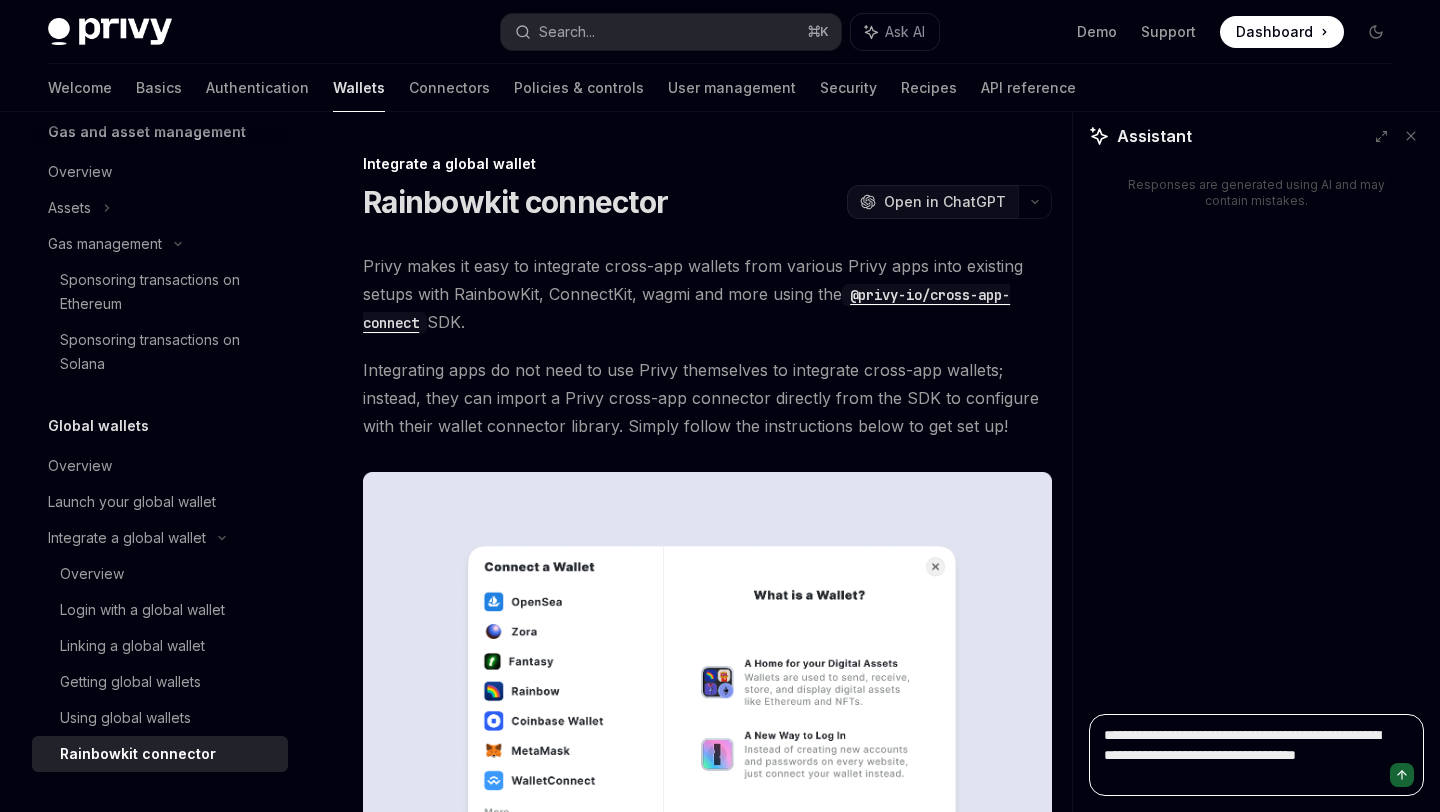 type on "**********" 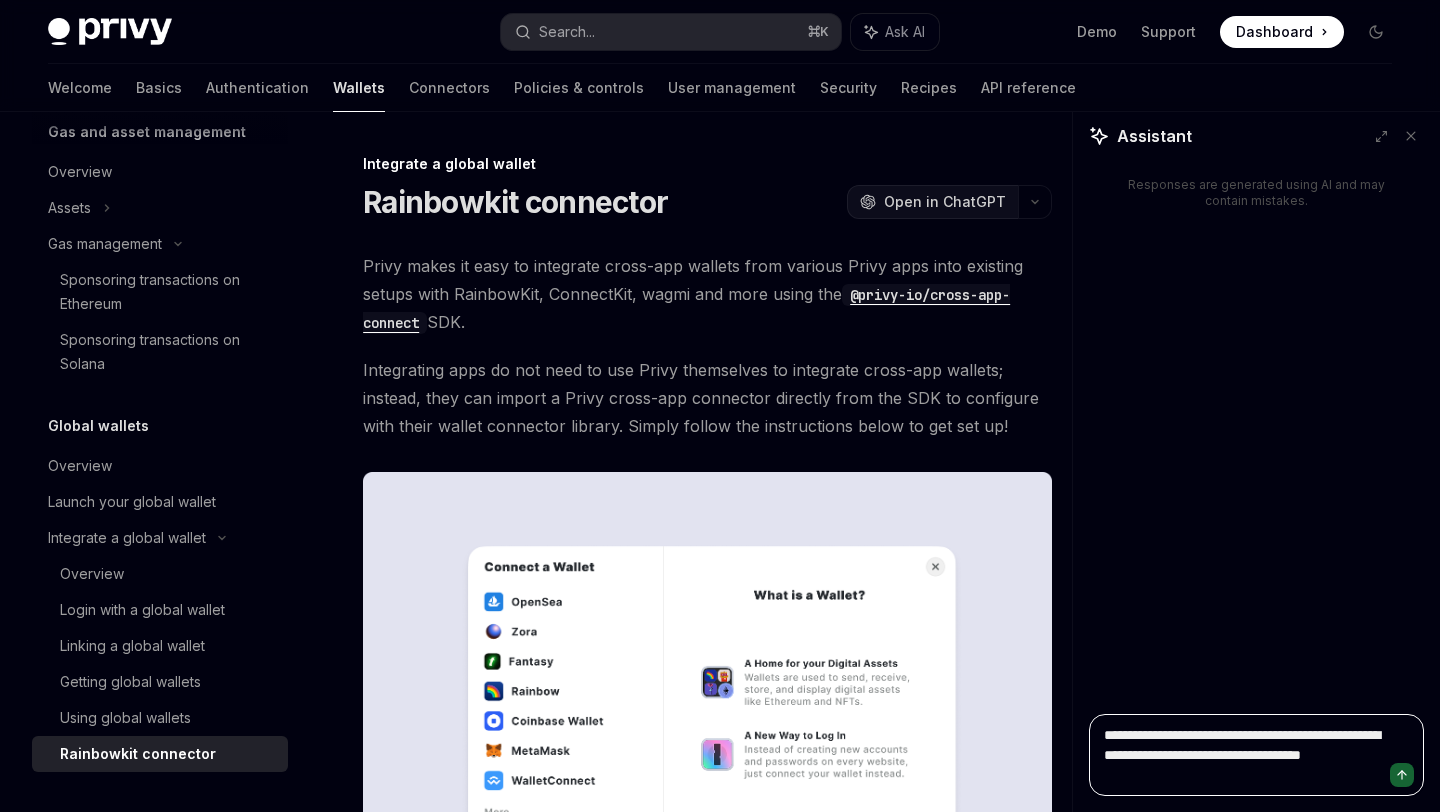type on "**********" 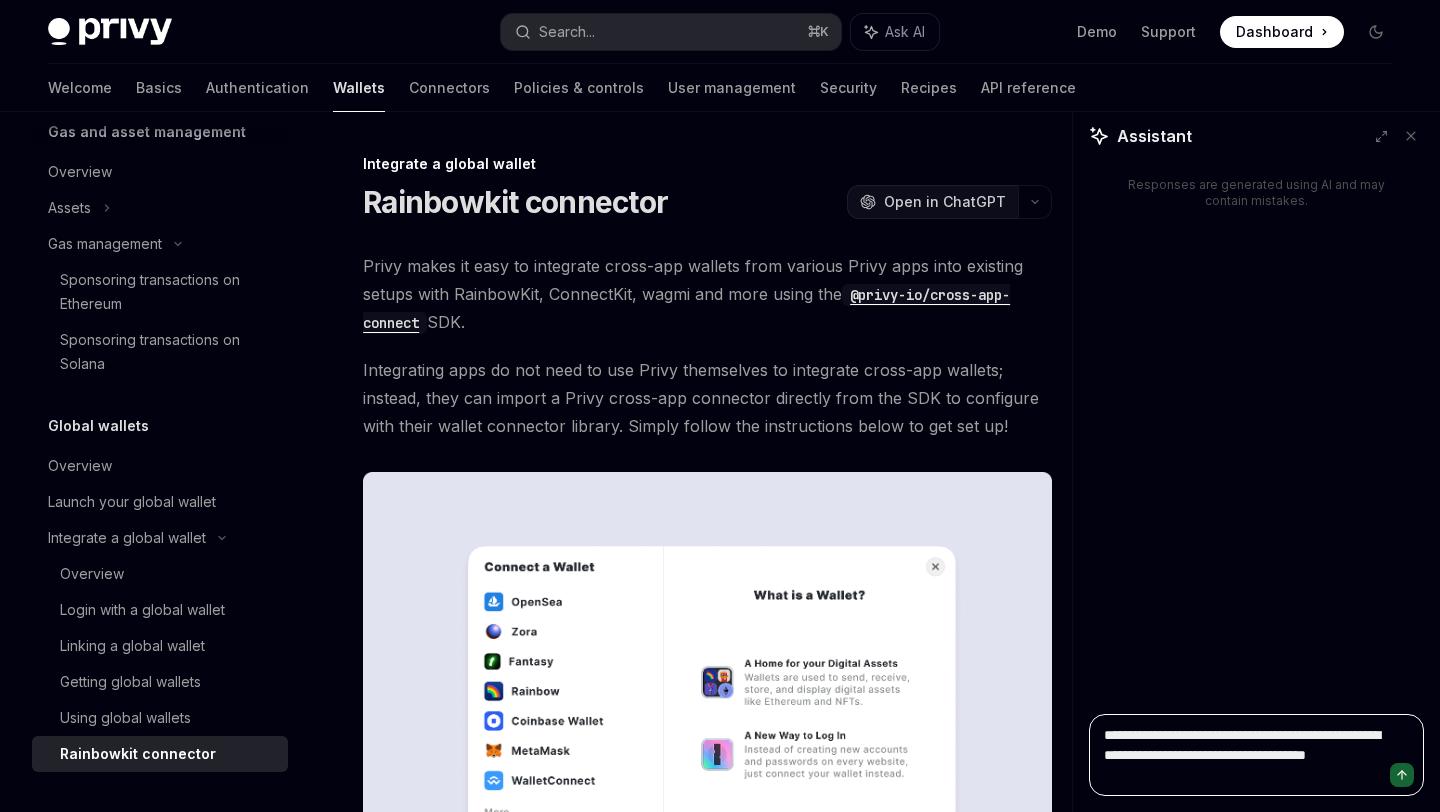 type on "**********" 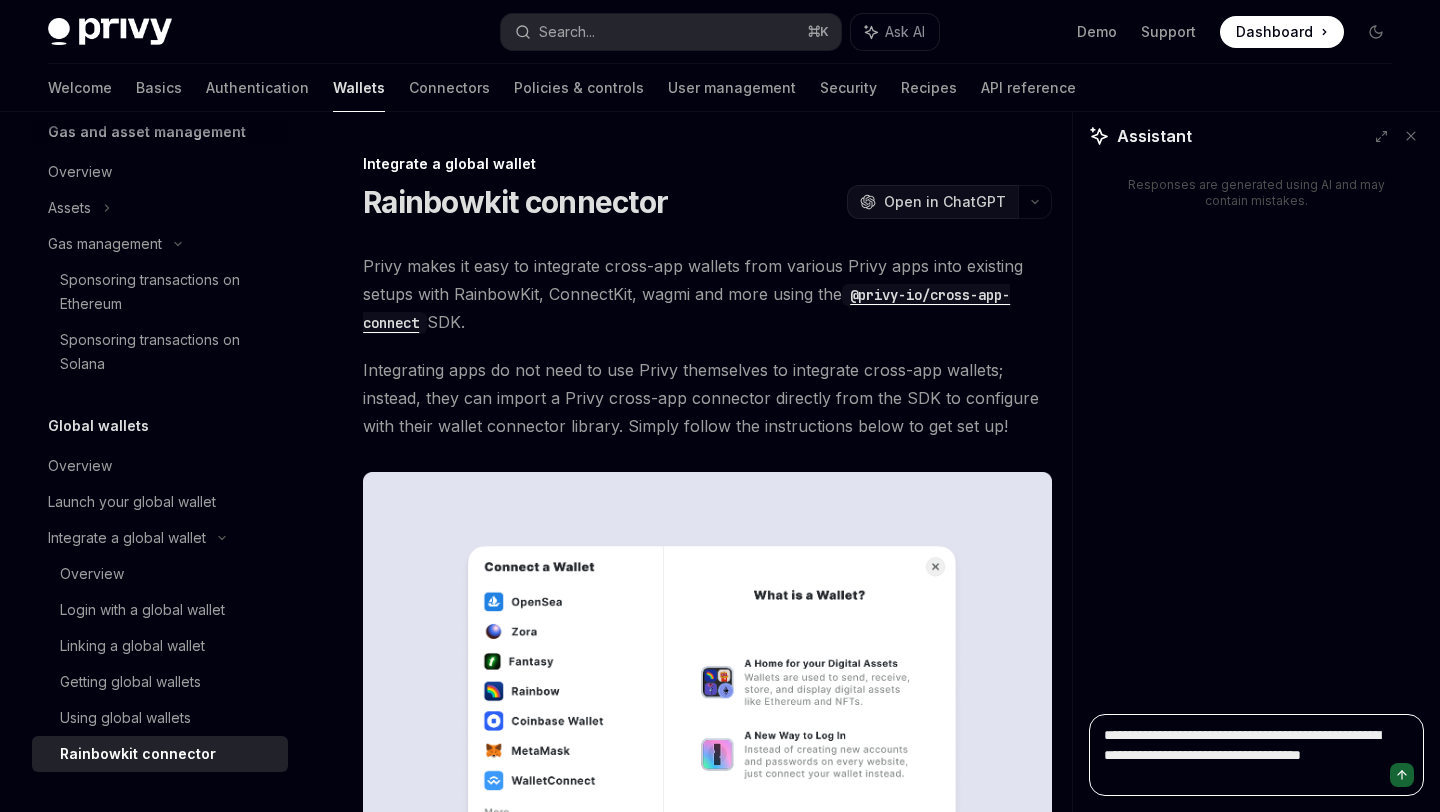 type on "**********" 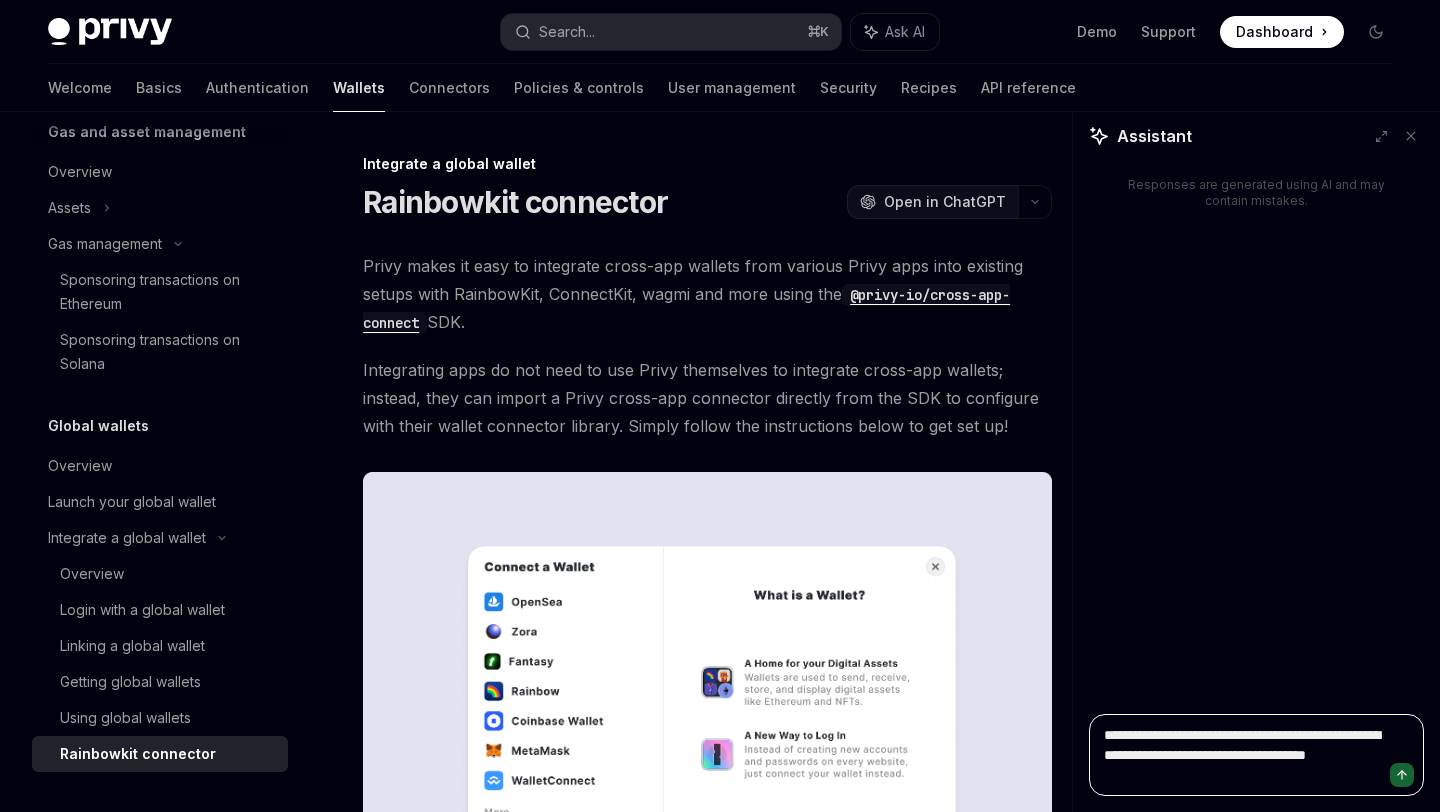 type 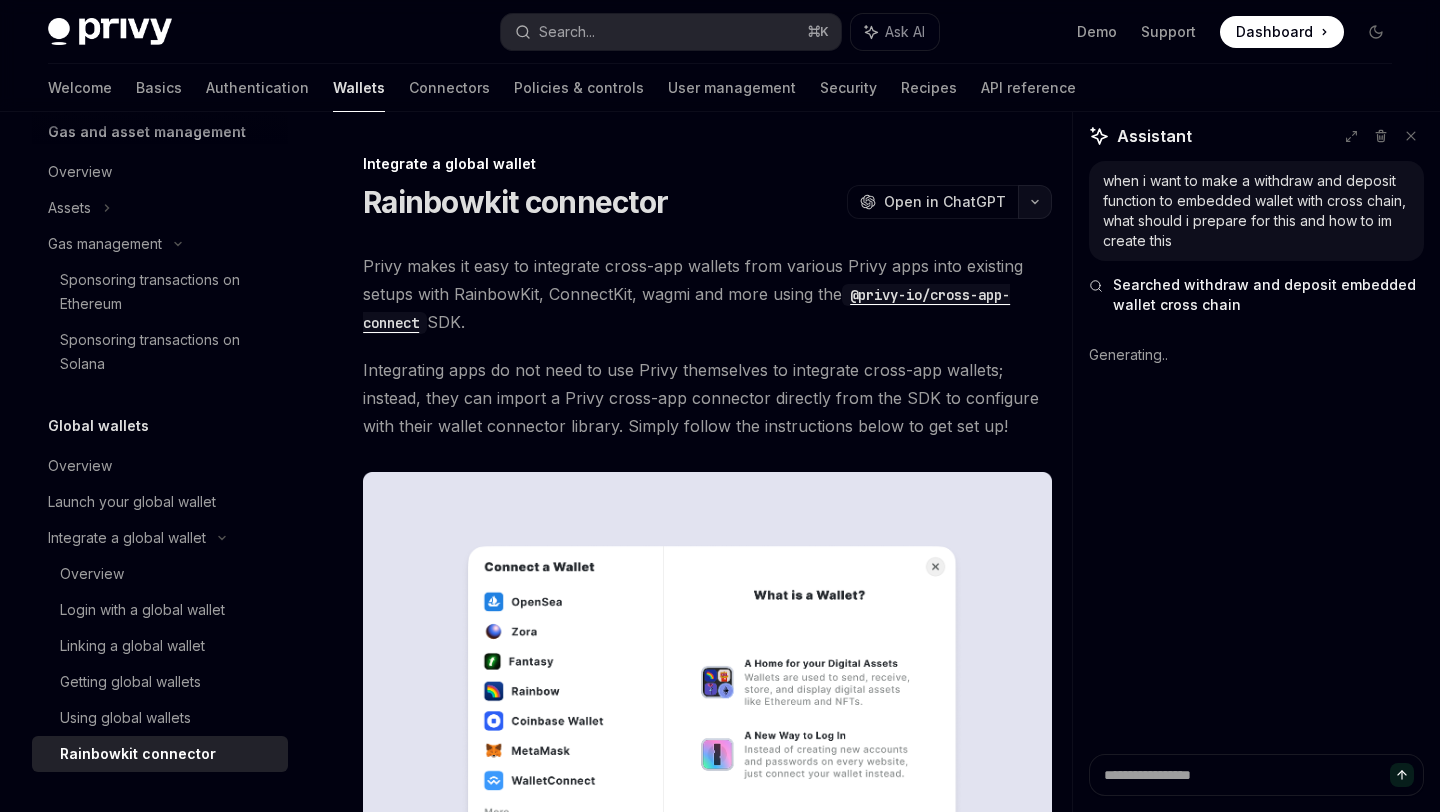 click 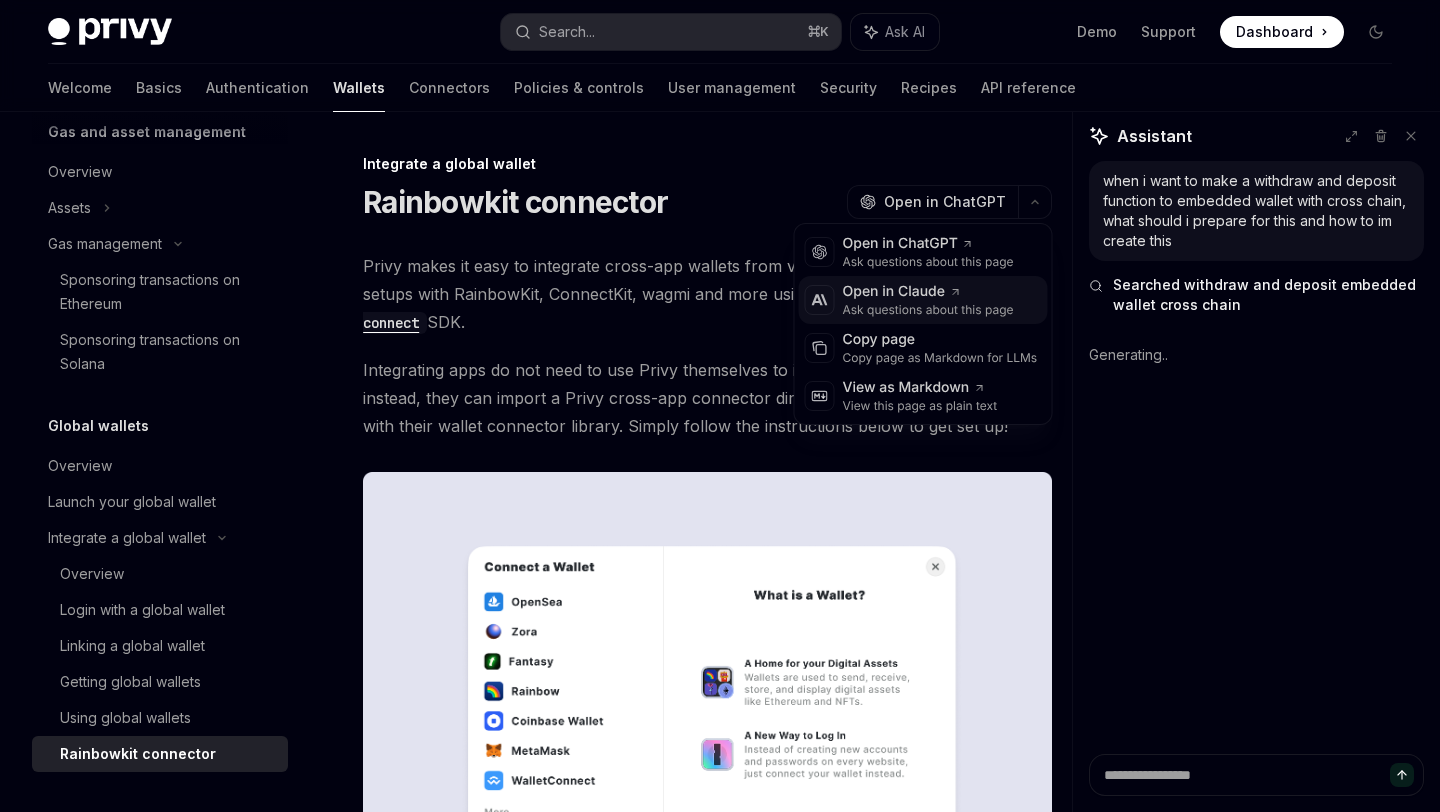 click on "Open in Claude" at bounding box center (928, 292) 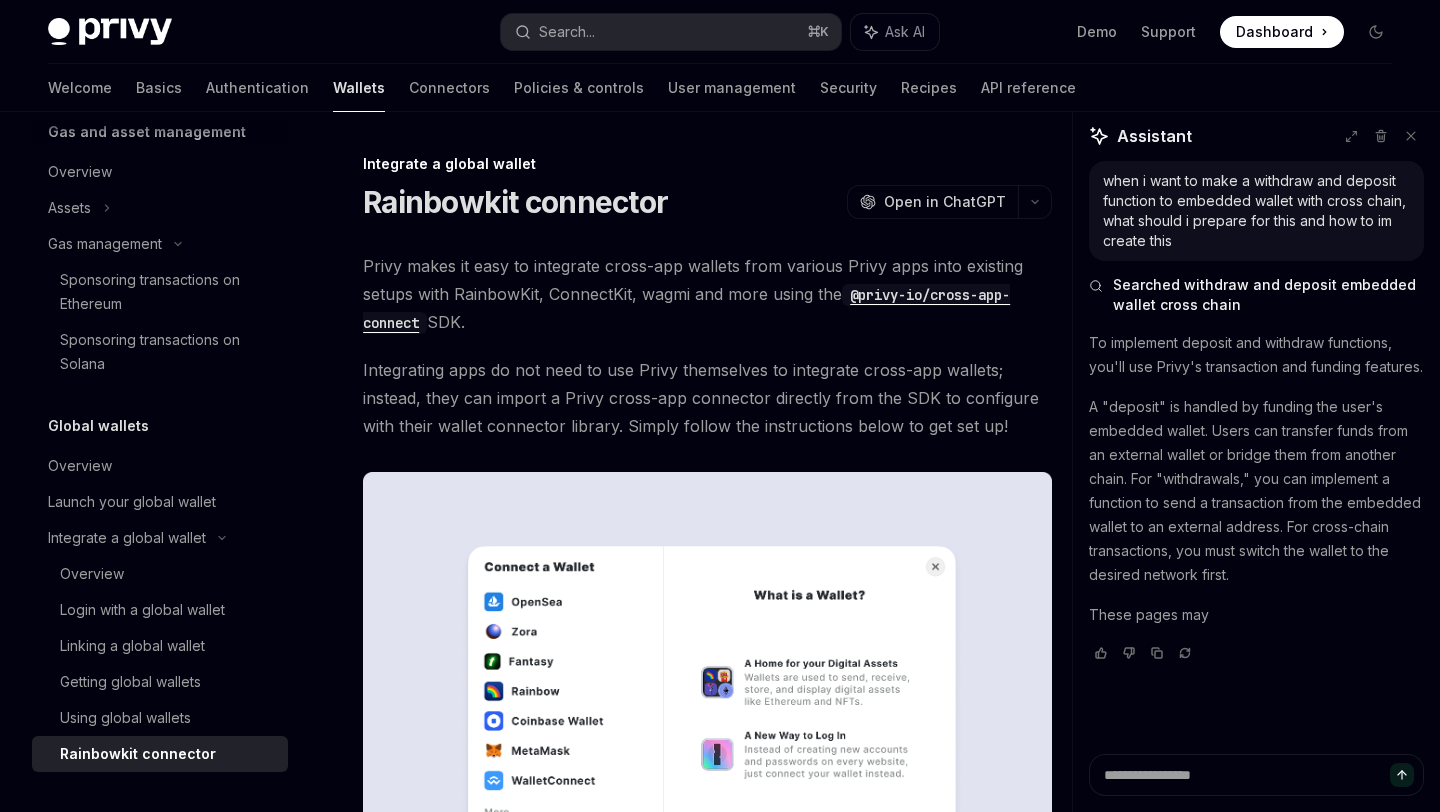 scroll, scrollTop: 0, scrollLeft: 0, axis: both 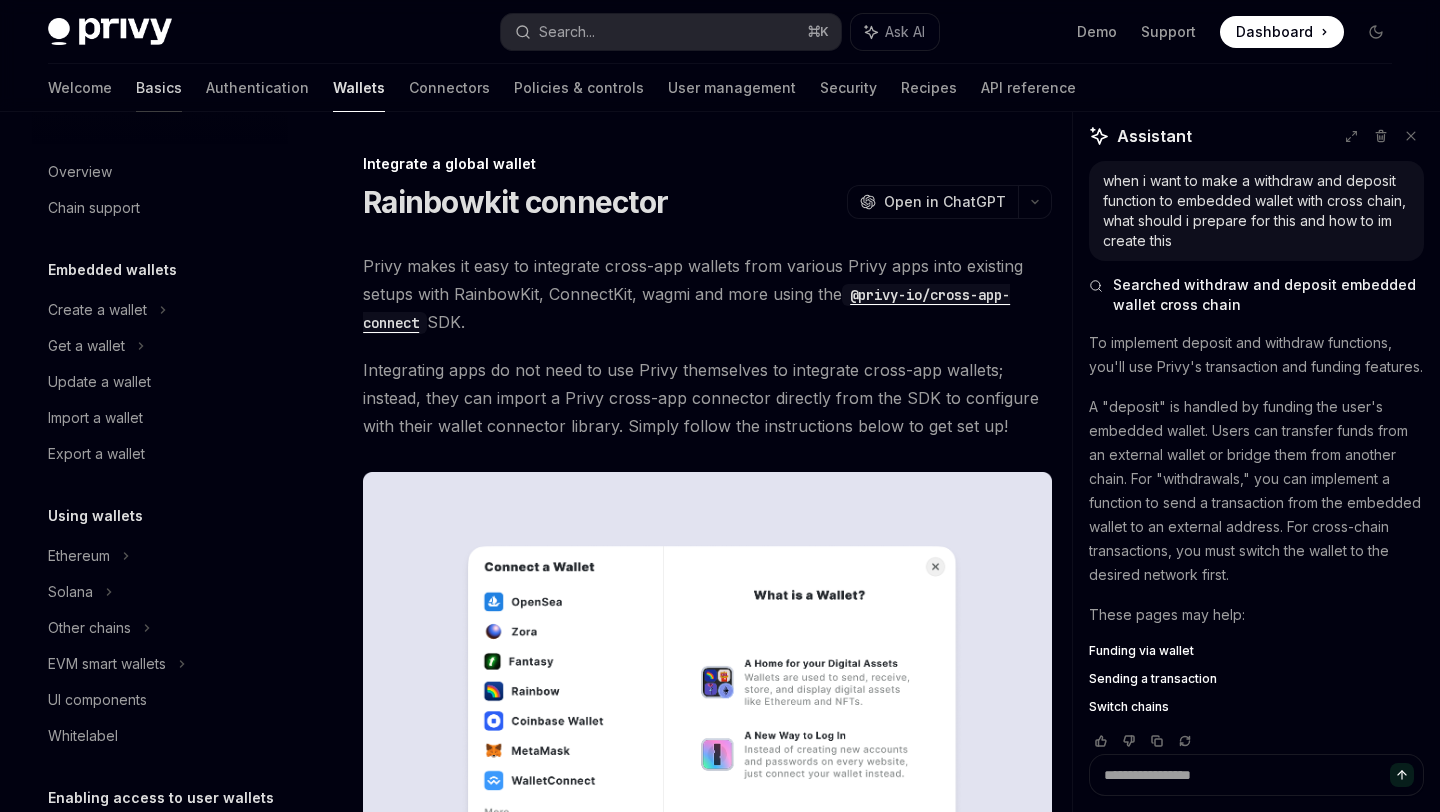 click on "Basics" at bounding box center (159, 88) 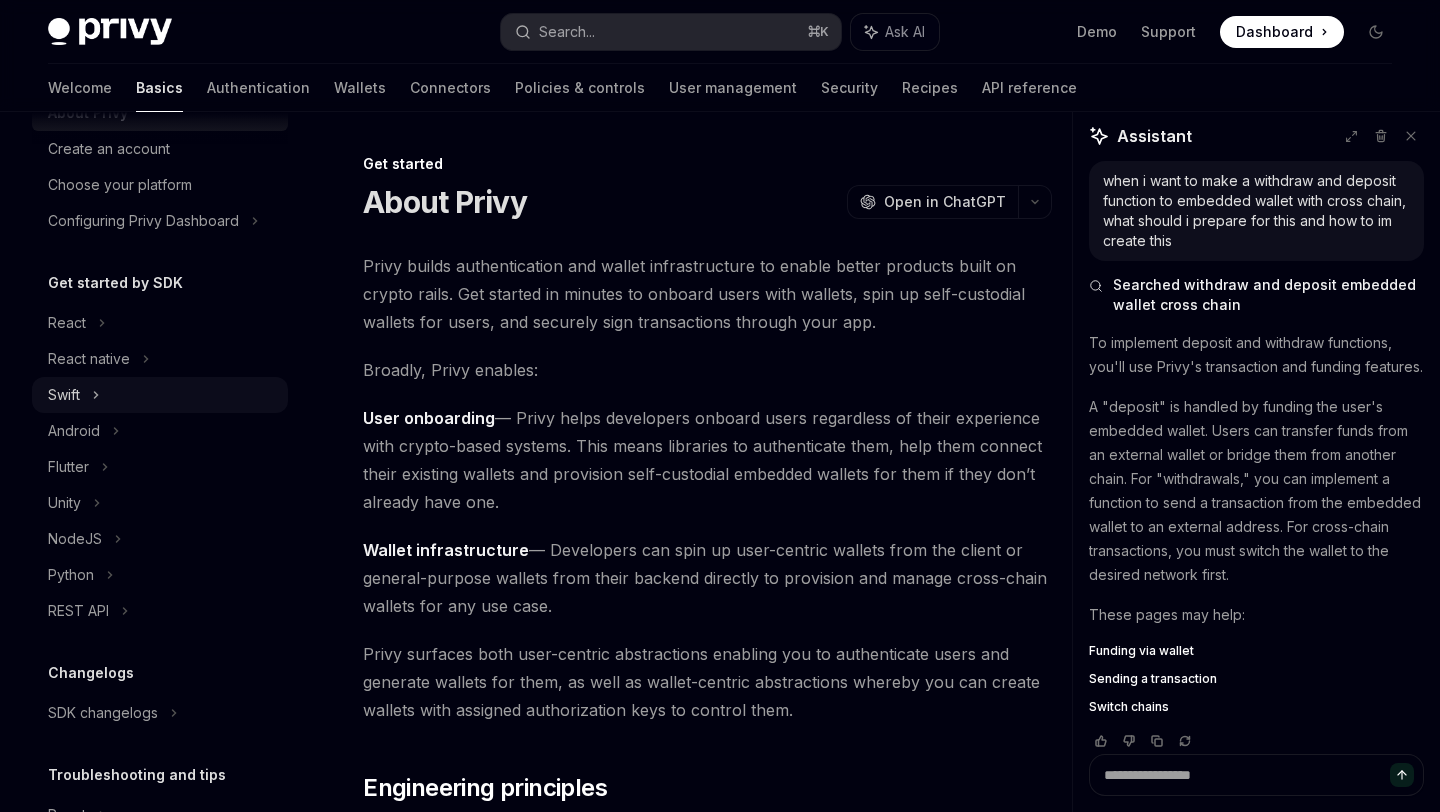 scroll, scrollTop: 180, scrollLeft: 0, axis: vertical 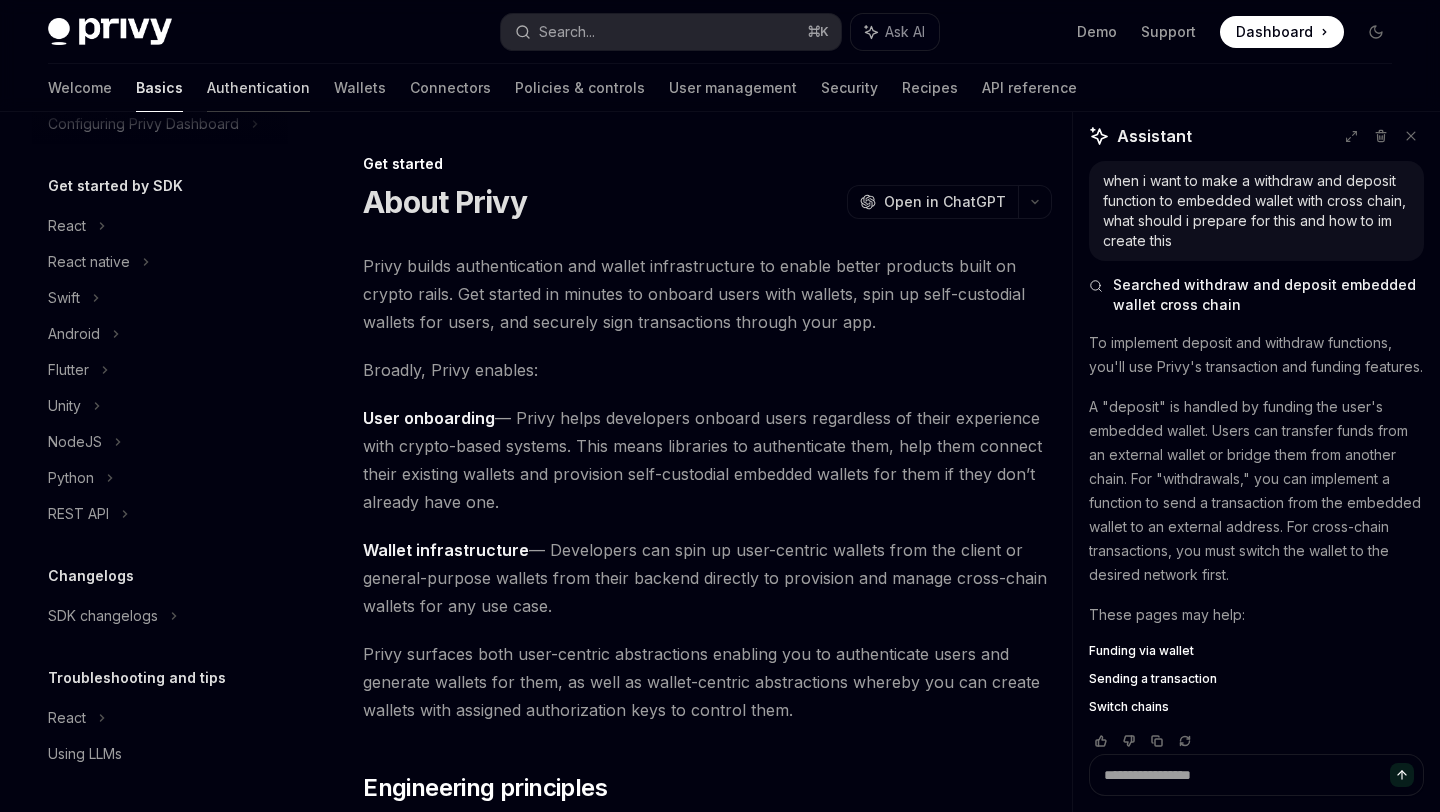 click on "Authentication" at bounding box center [258, 88] 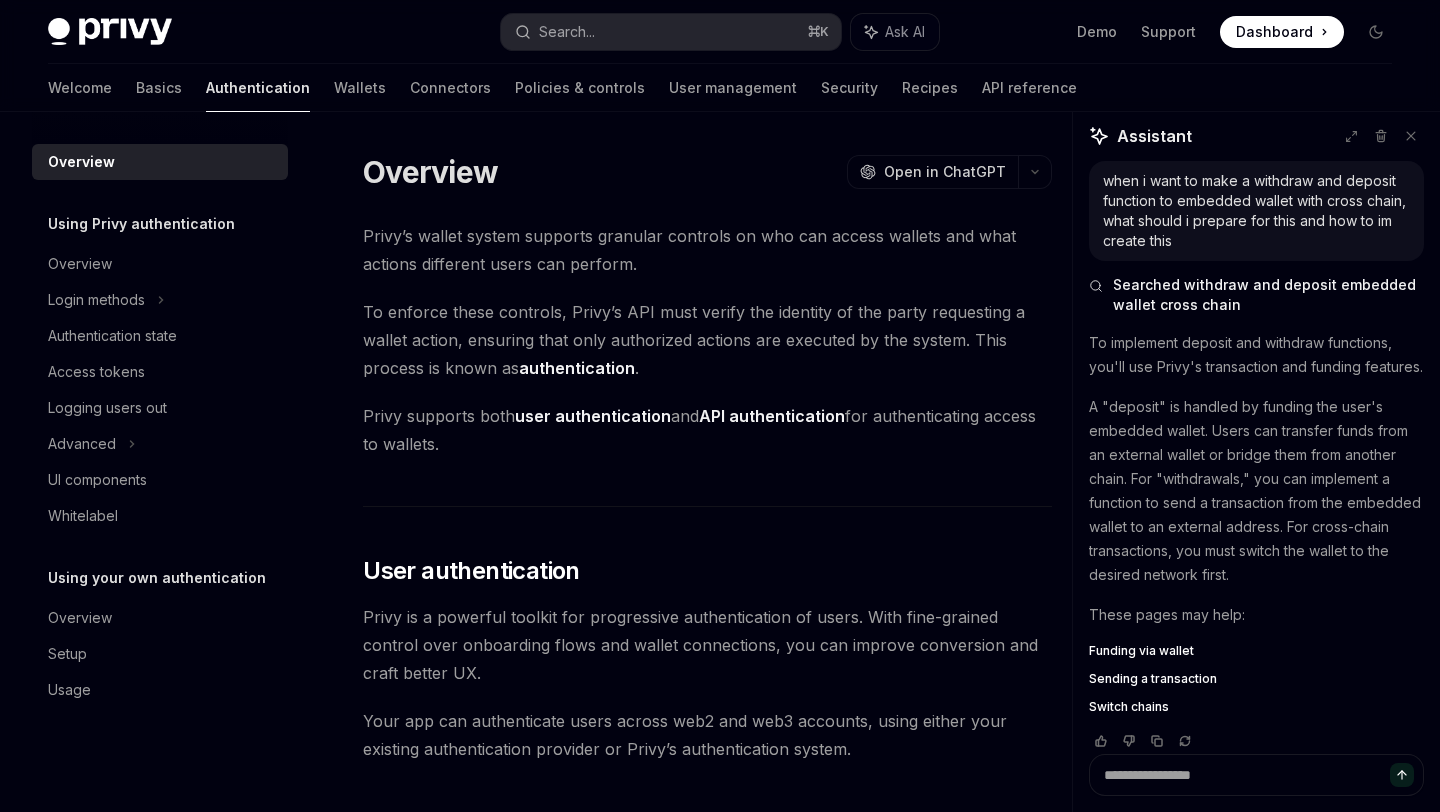scroll, scrollTop: 0, scrollLeft: 0, axis: both 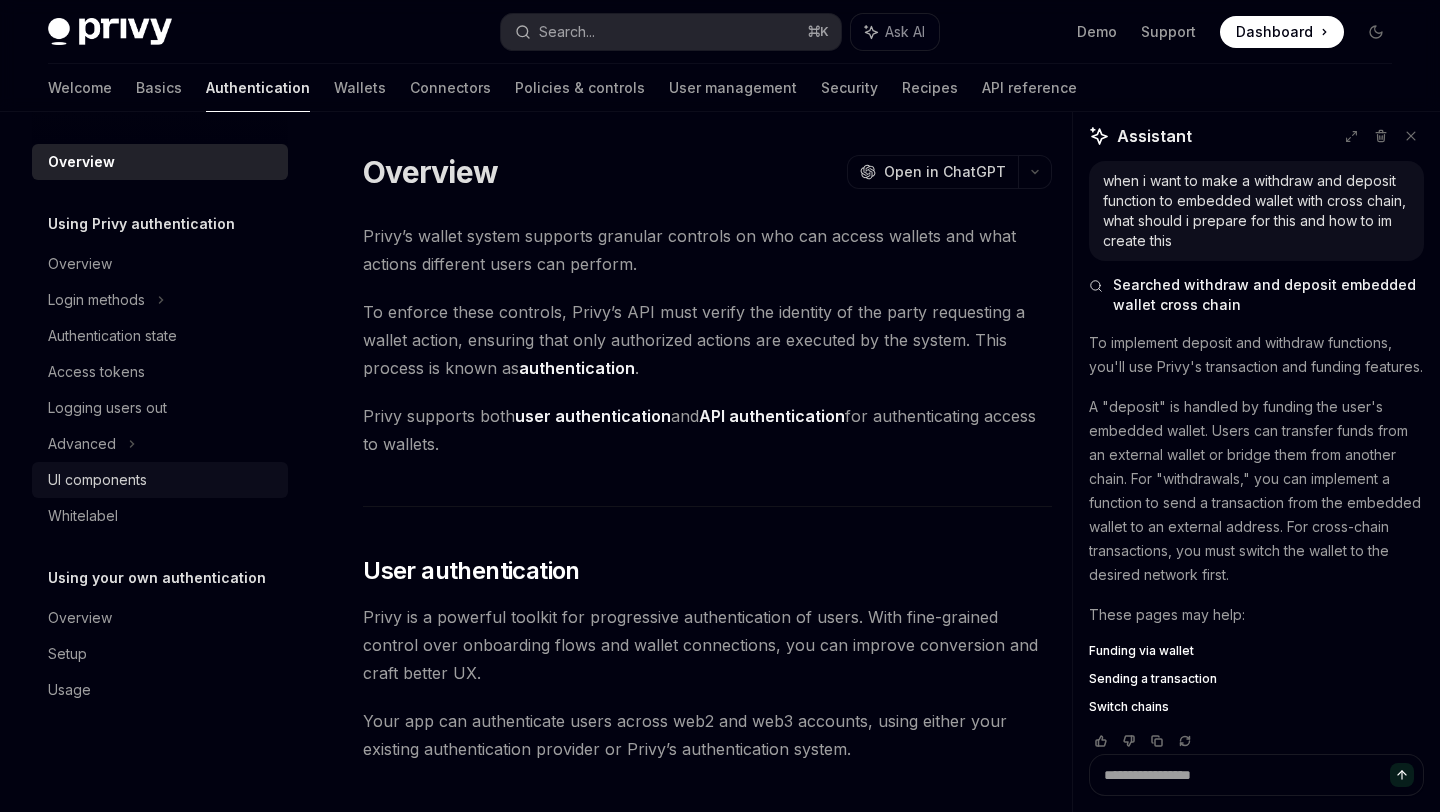 click on "UI components" at bounding box center (97, 480) 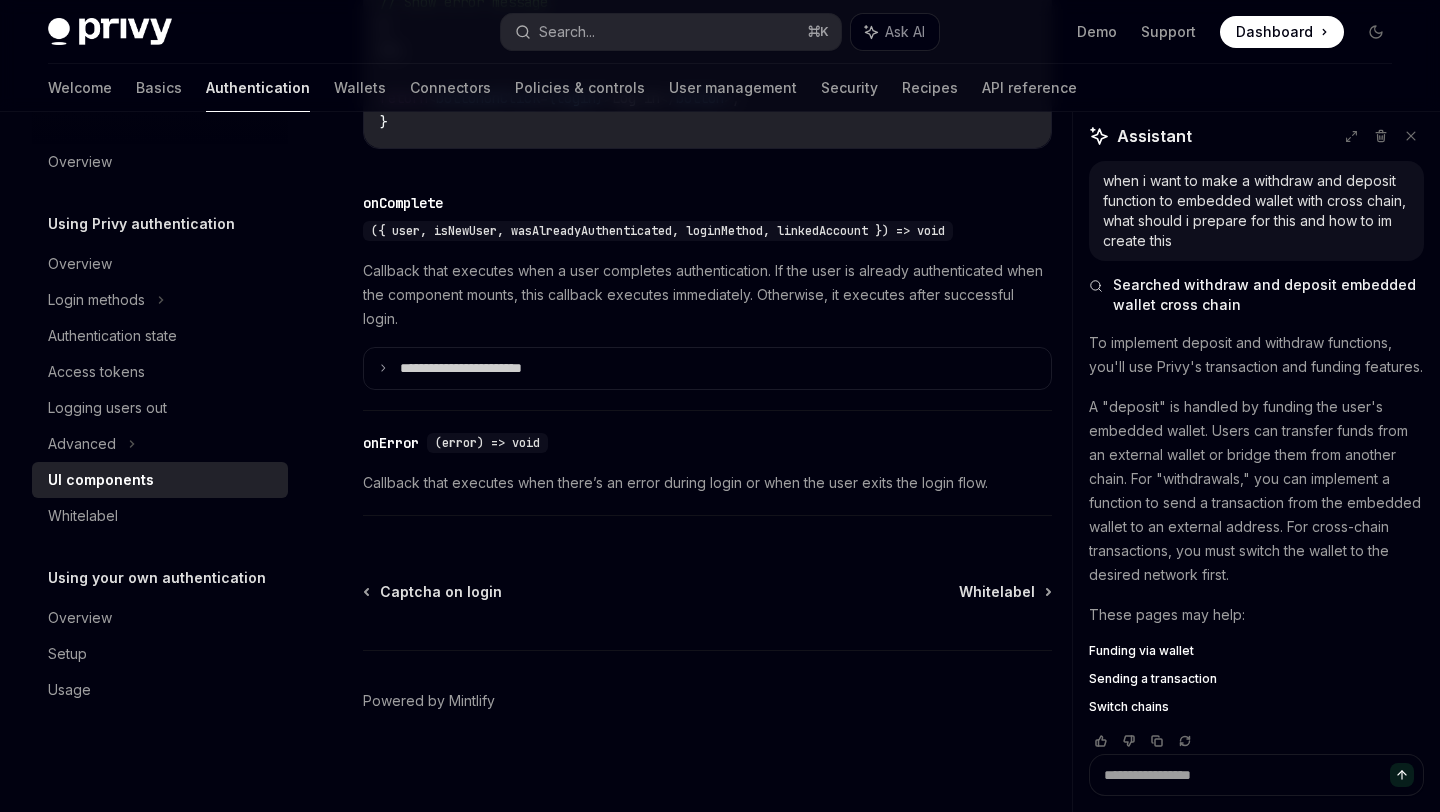scroll, scrollTop: 3000, scrollLeft: 0, axis: vertical 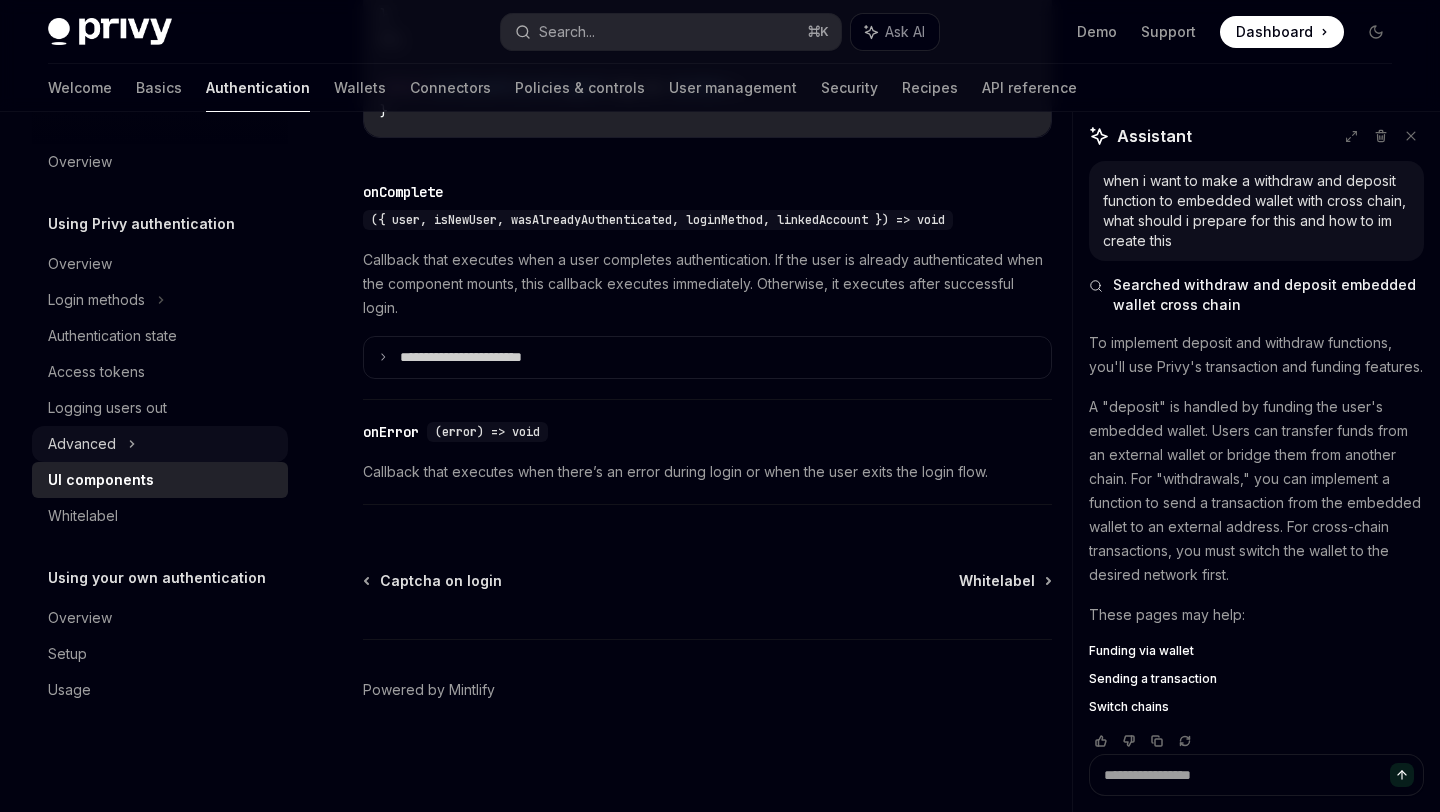 click on "Advanced" at bounding box center [160, 444] 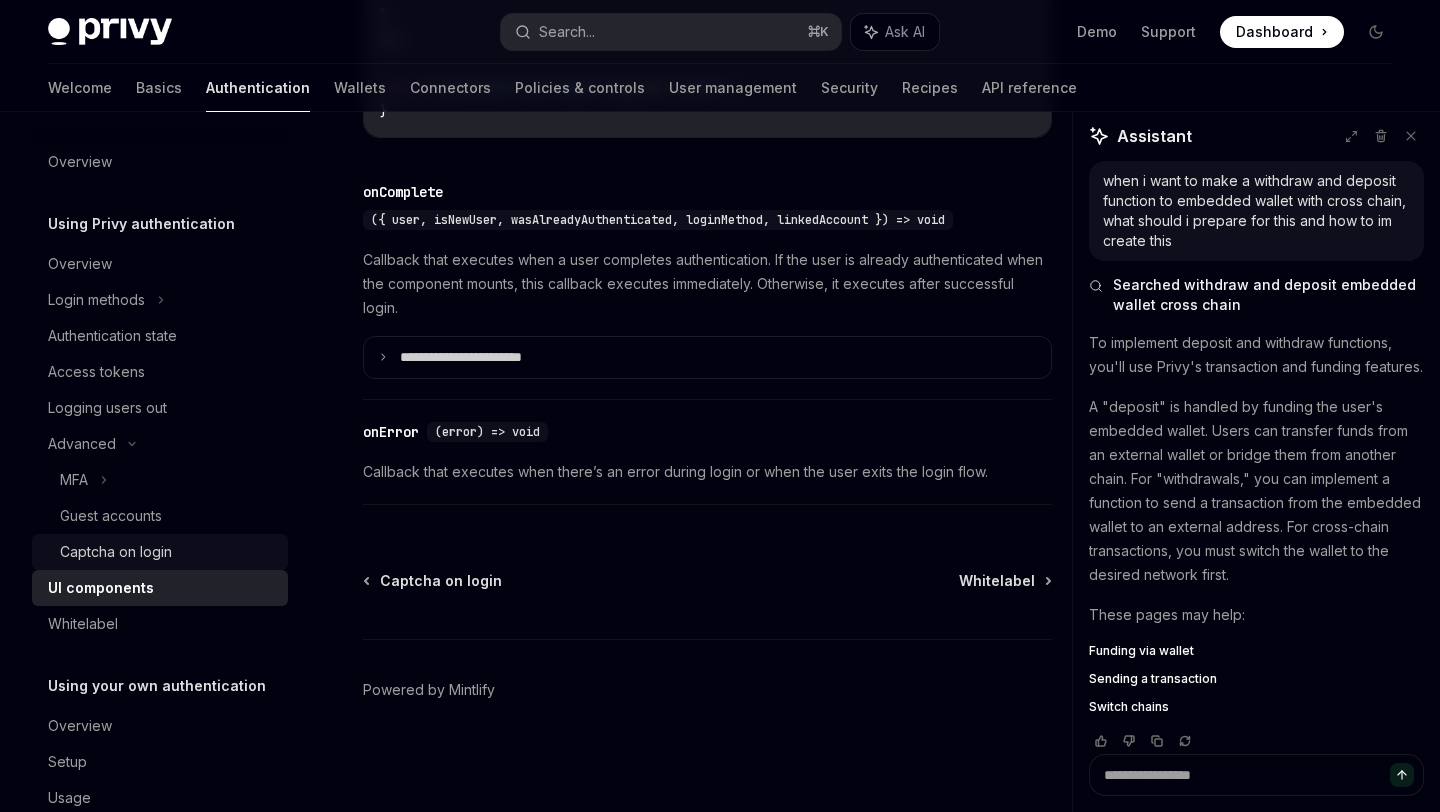 click on "Captcha on login" at bounding box center [116, 552] 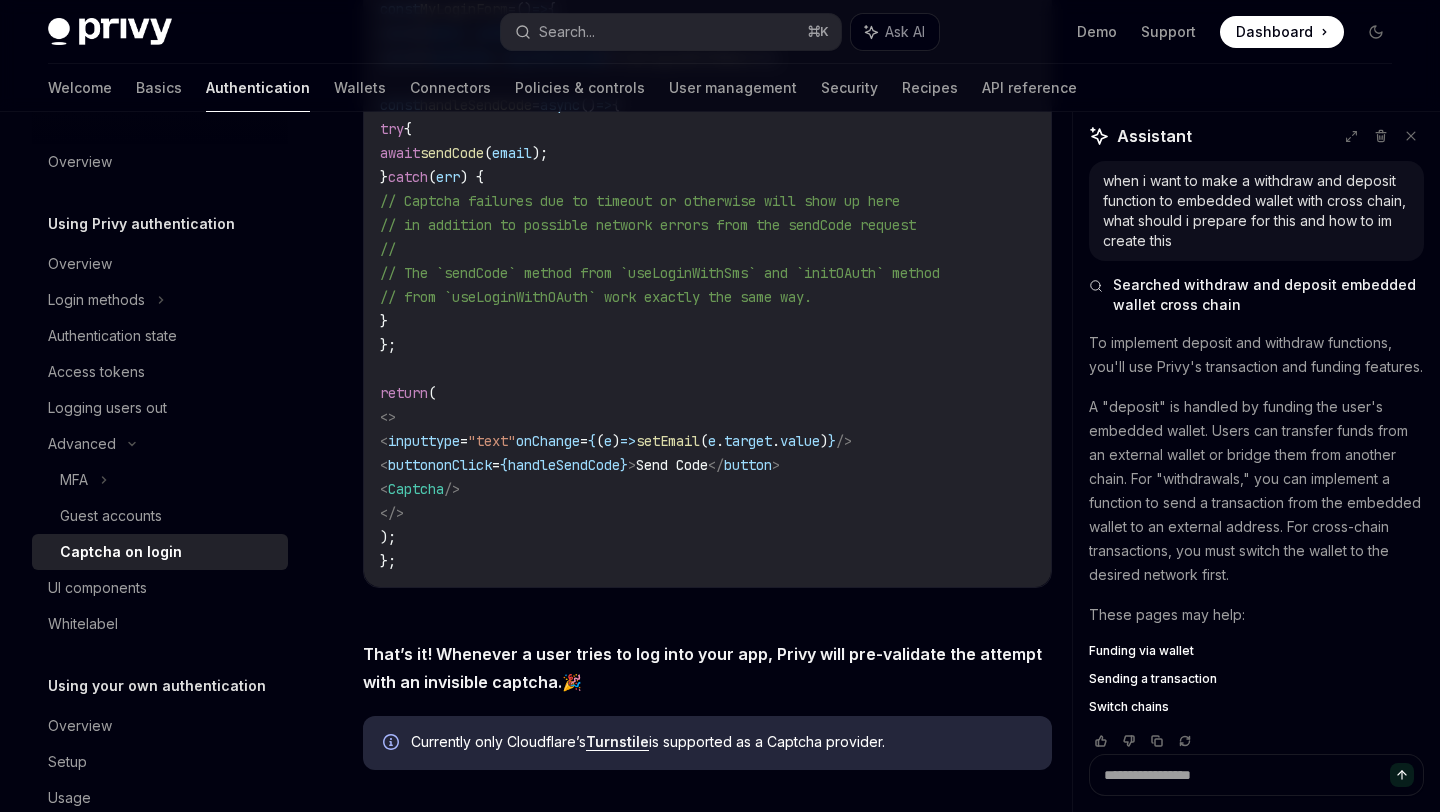scroll, scrollTop: 797, scrollLeft: 0, axis: vertical 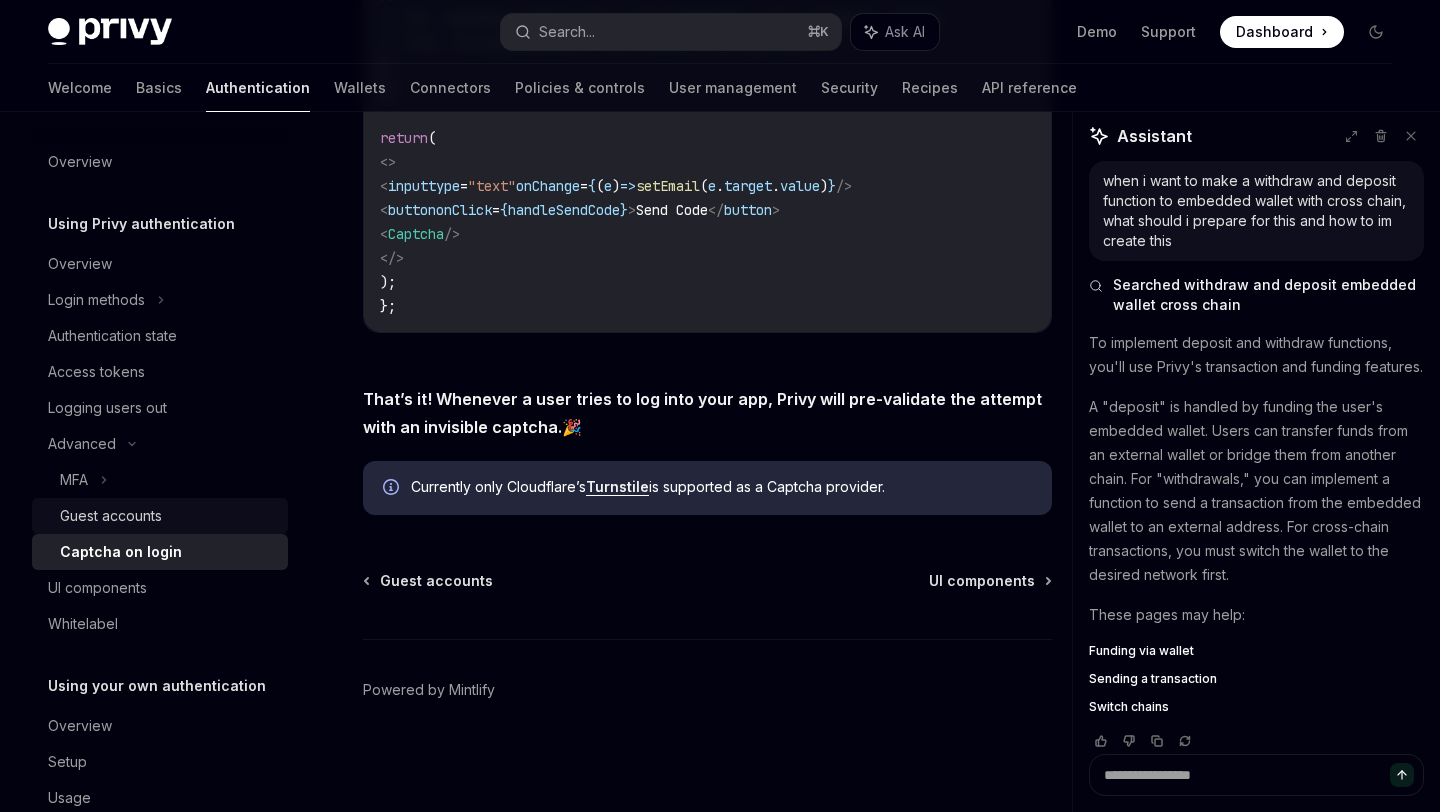 click on "Guest accounts" at bounding box center [111, 516] 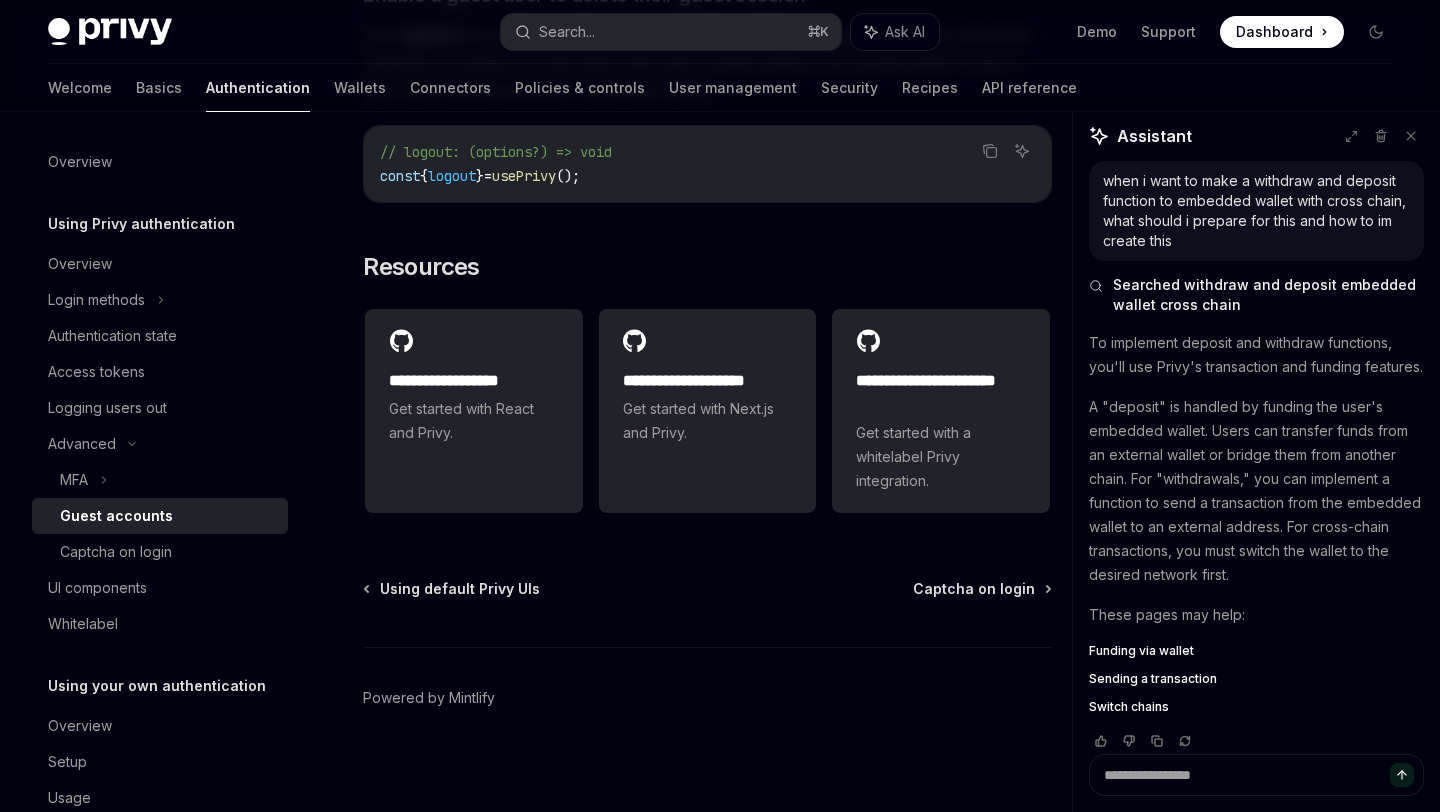 scroll, scrollTop: 3530, scrollLeft: 0, axis: vertical 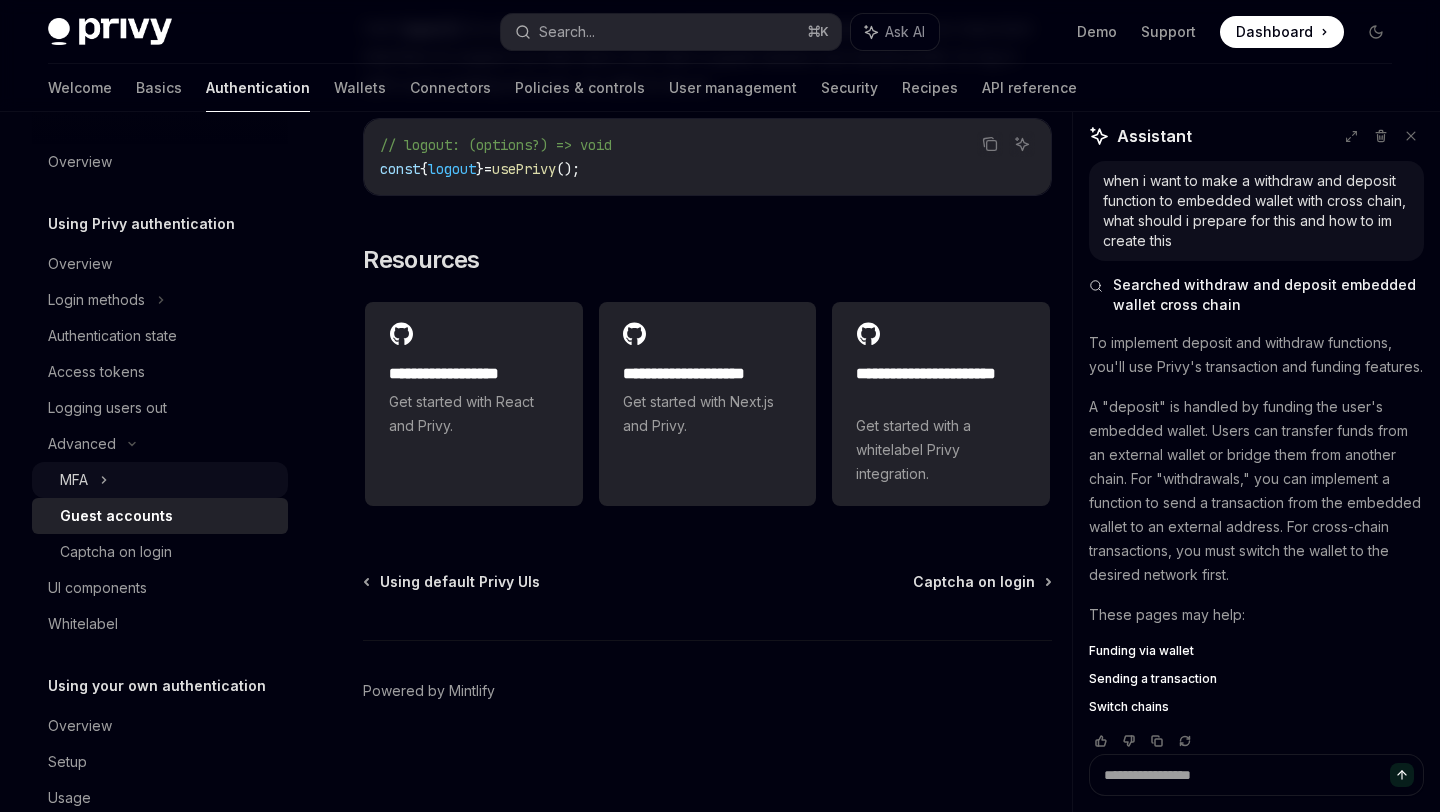 click on "MFA" at bounding box center (160, 480) 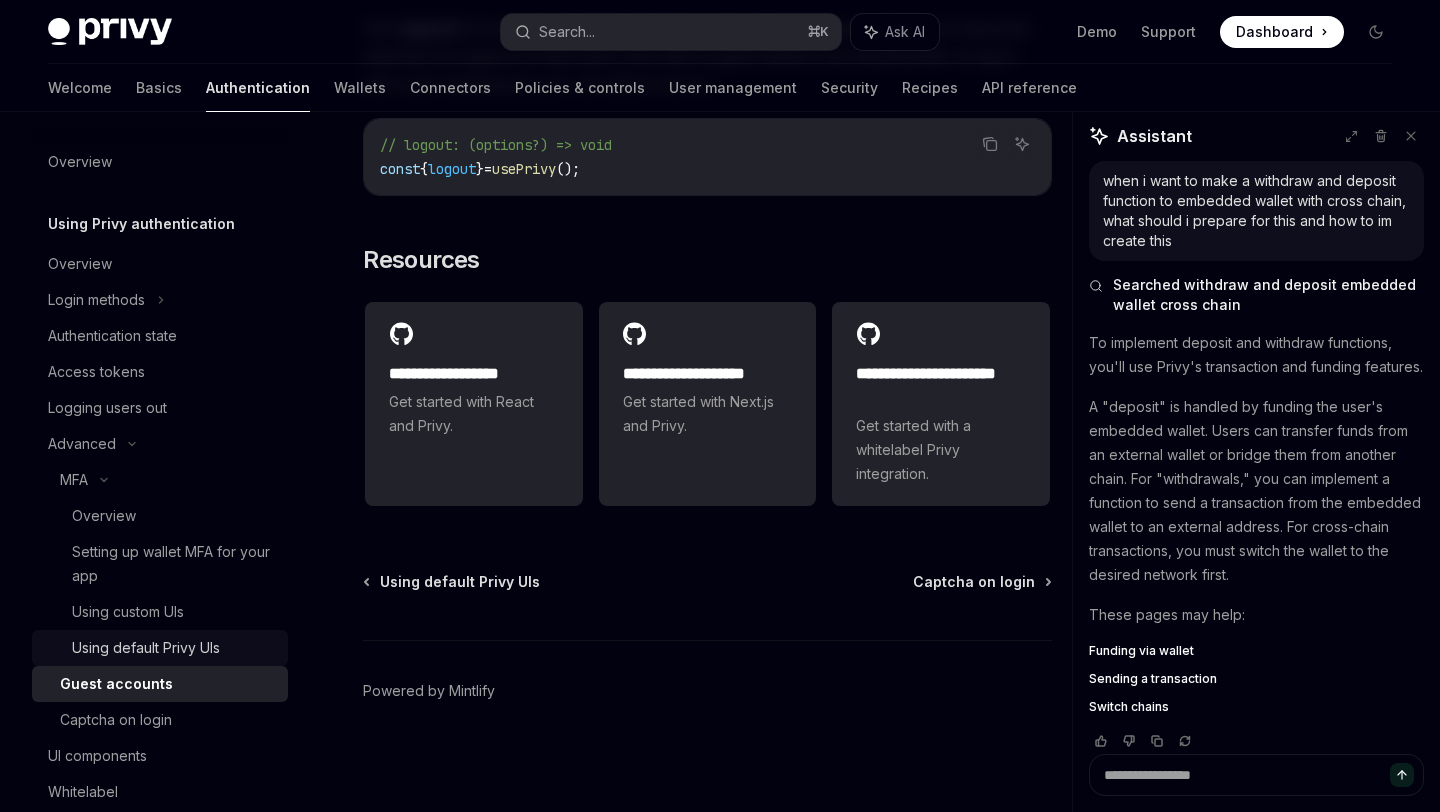 click on "Using default Privy UIs" at bounding box center [146, 648] 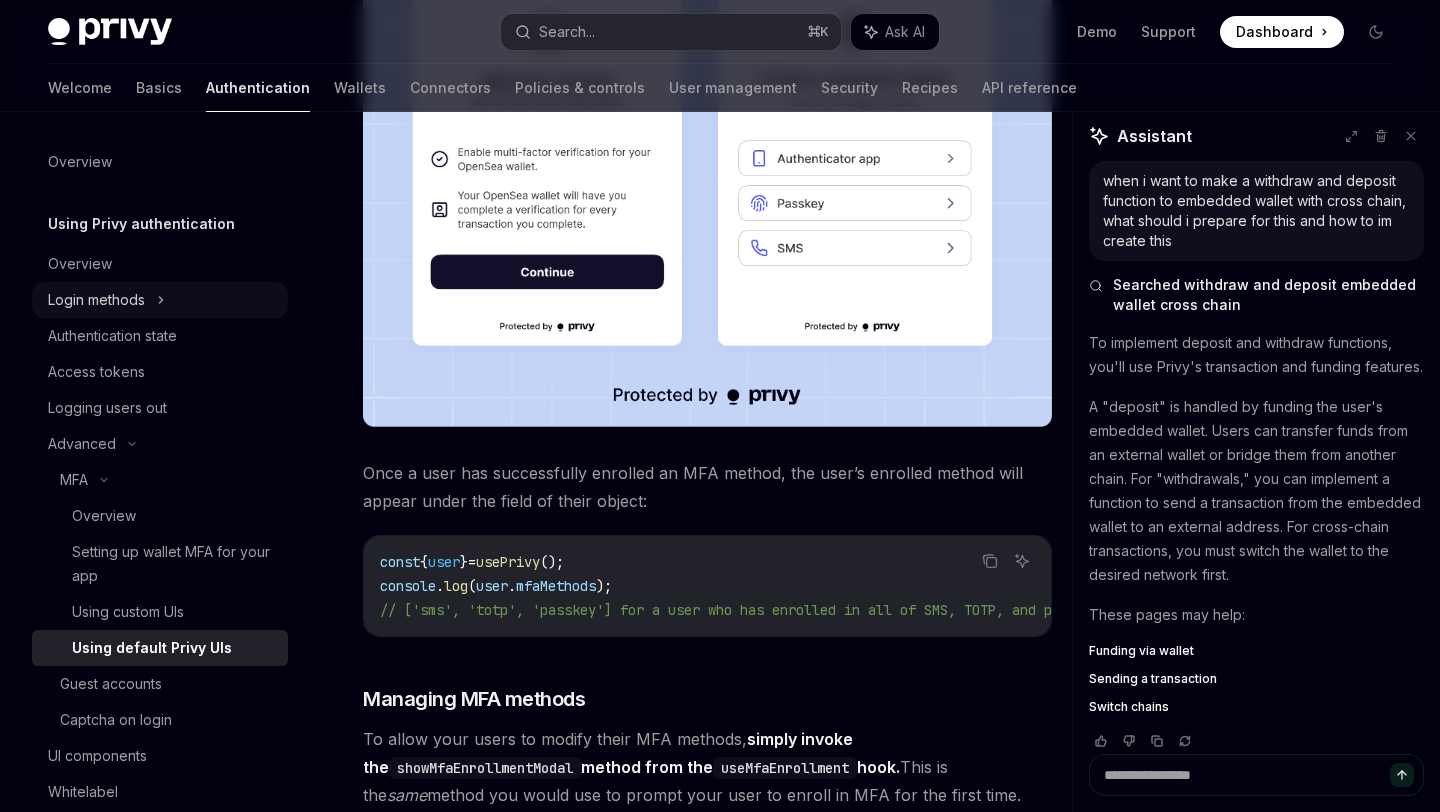 scroll, scrollTop: 716, scrollLeft: 0, axis: vertical 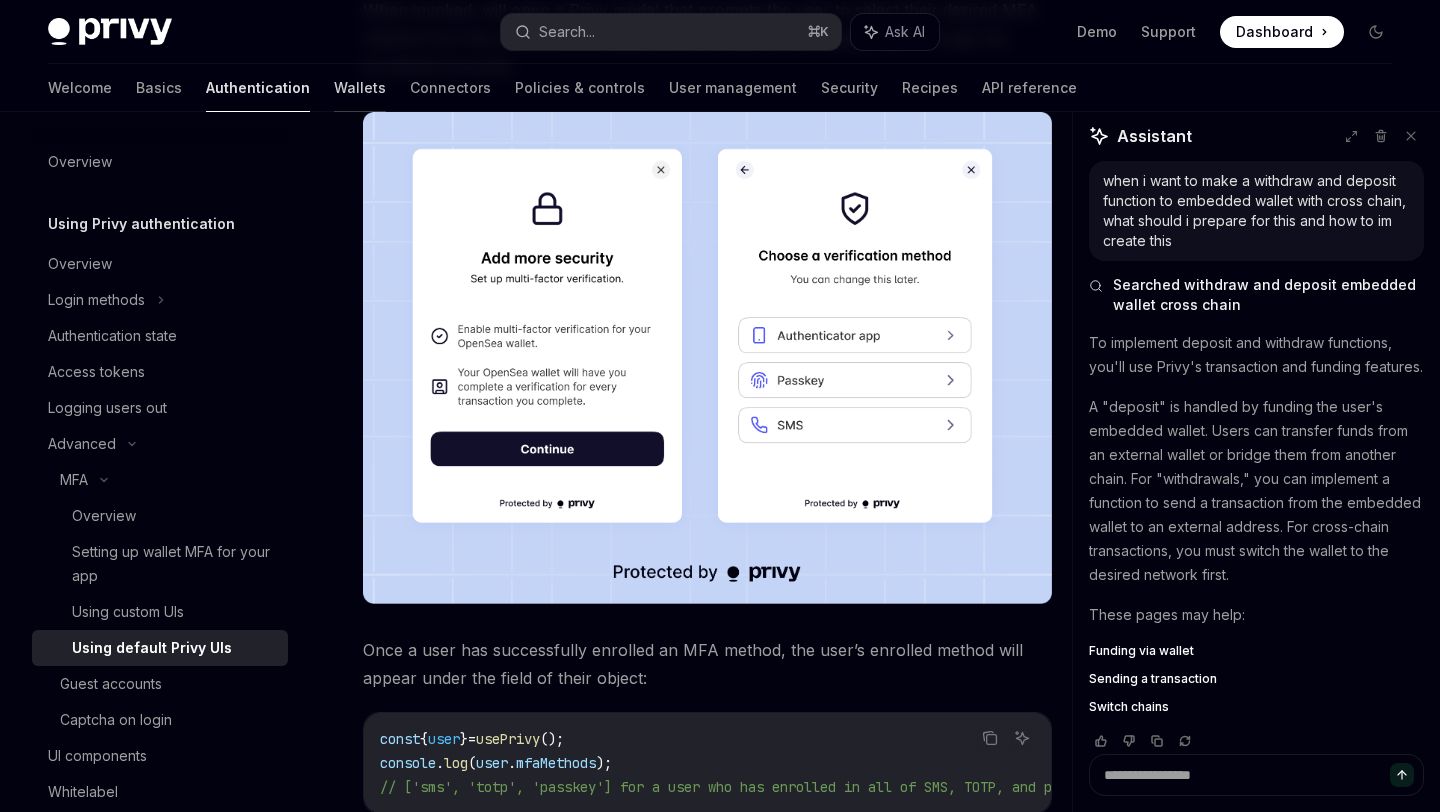 click on "Wallets" at bounding box center (360, 88) 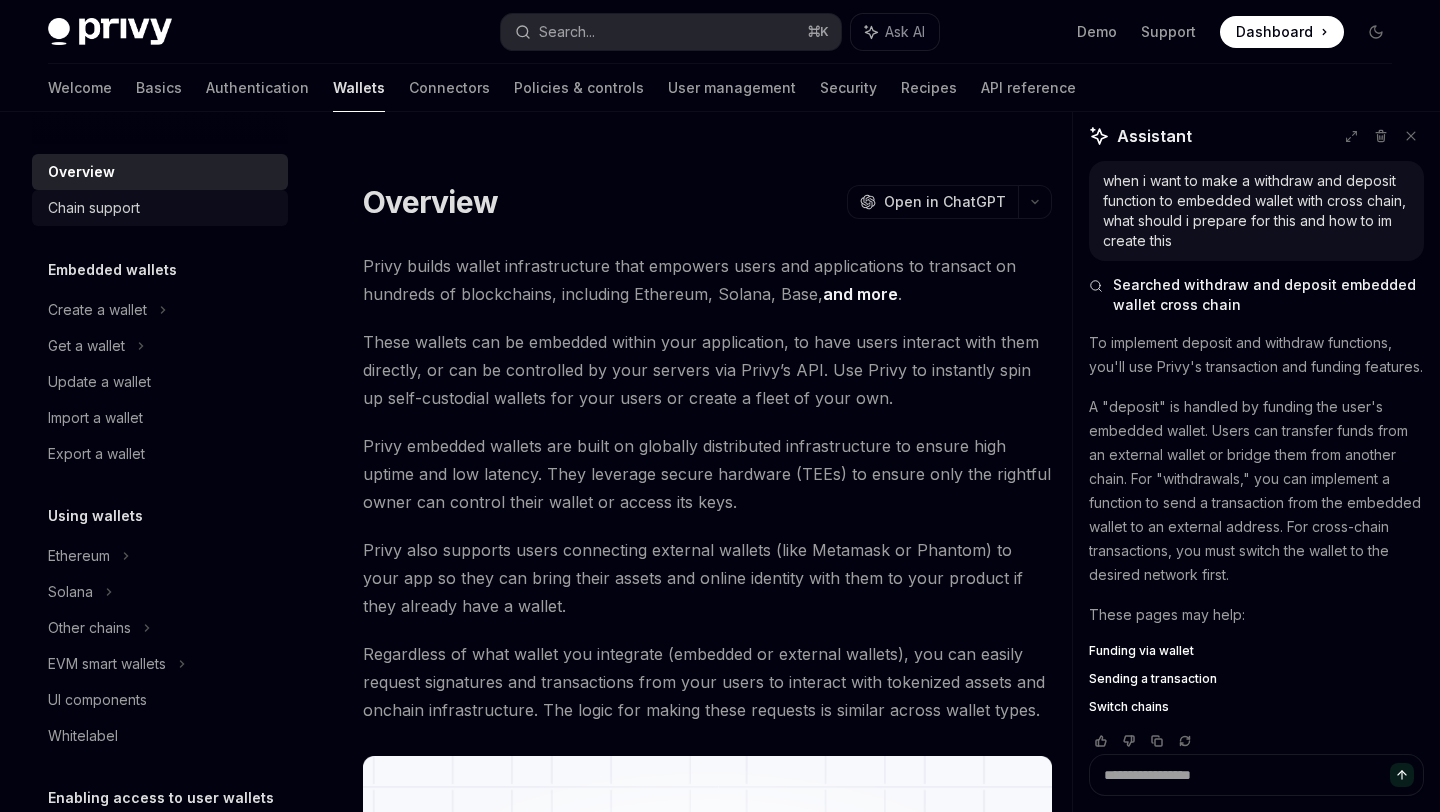 click on "Chain support" at bounding box center [94, 208] 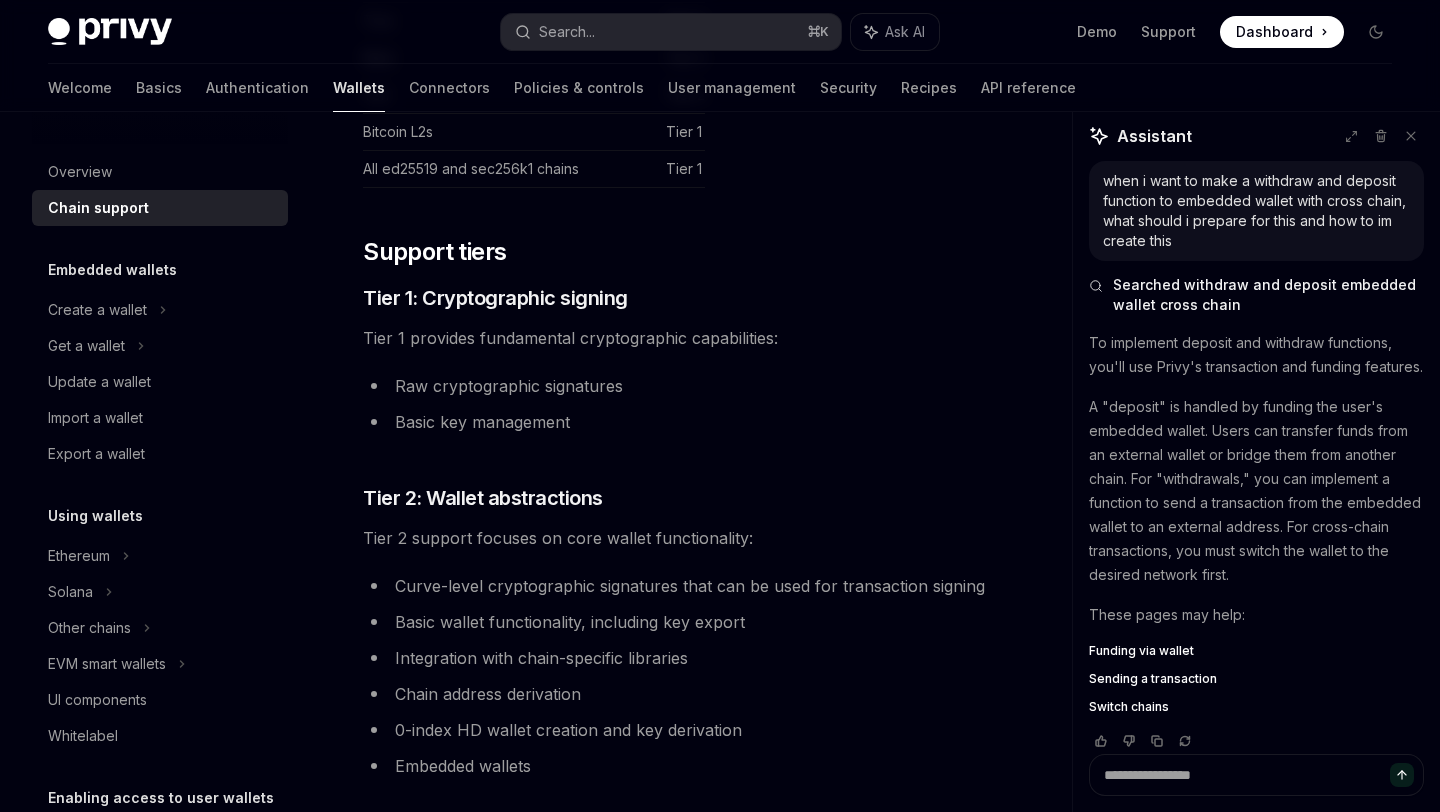 scroll, scrollTop: 679, scrollLeft: 0, axis: vertical 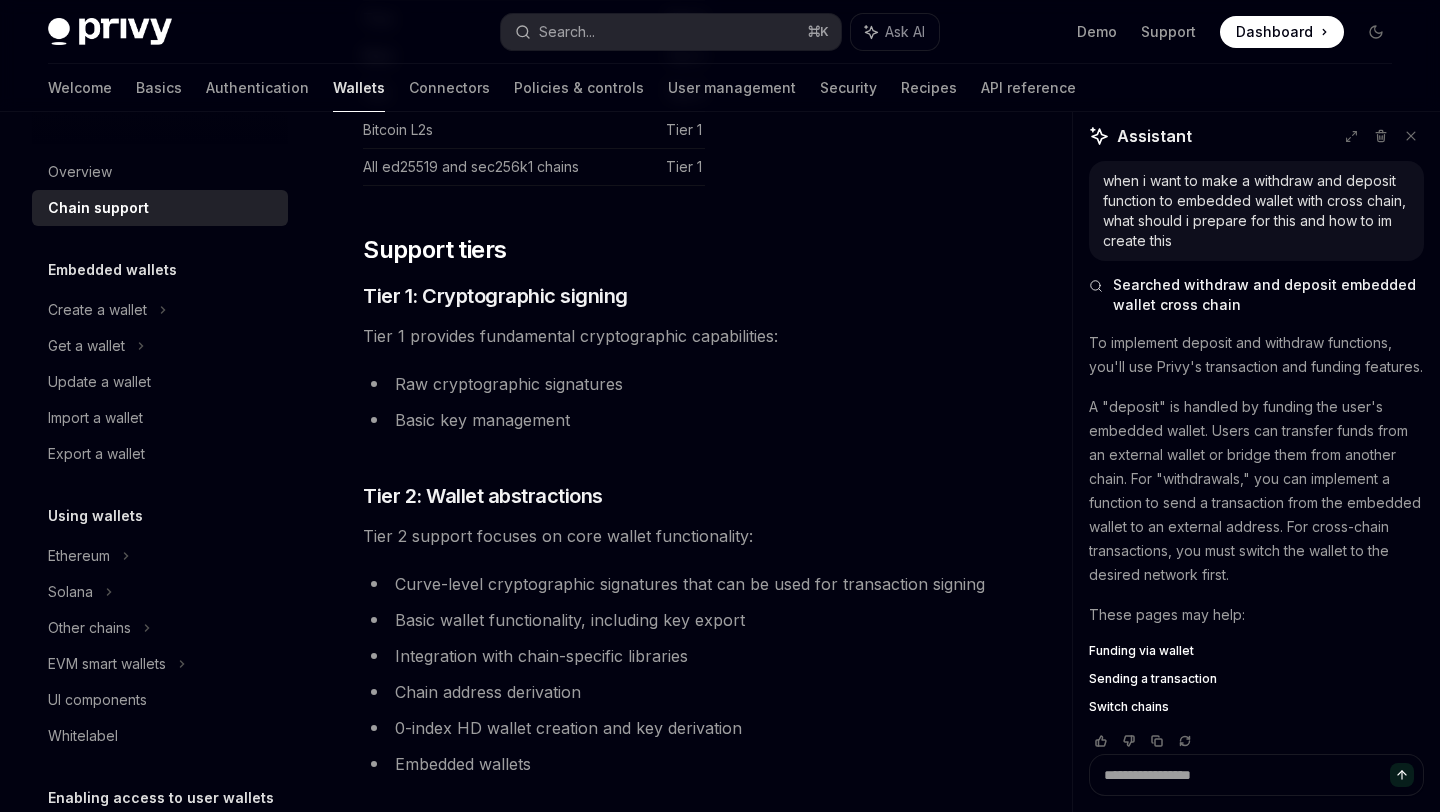 click on "Tier 2 support focuses on core wallet functionality:" at bounding box center (707, 536) 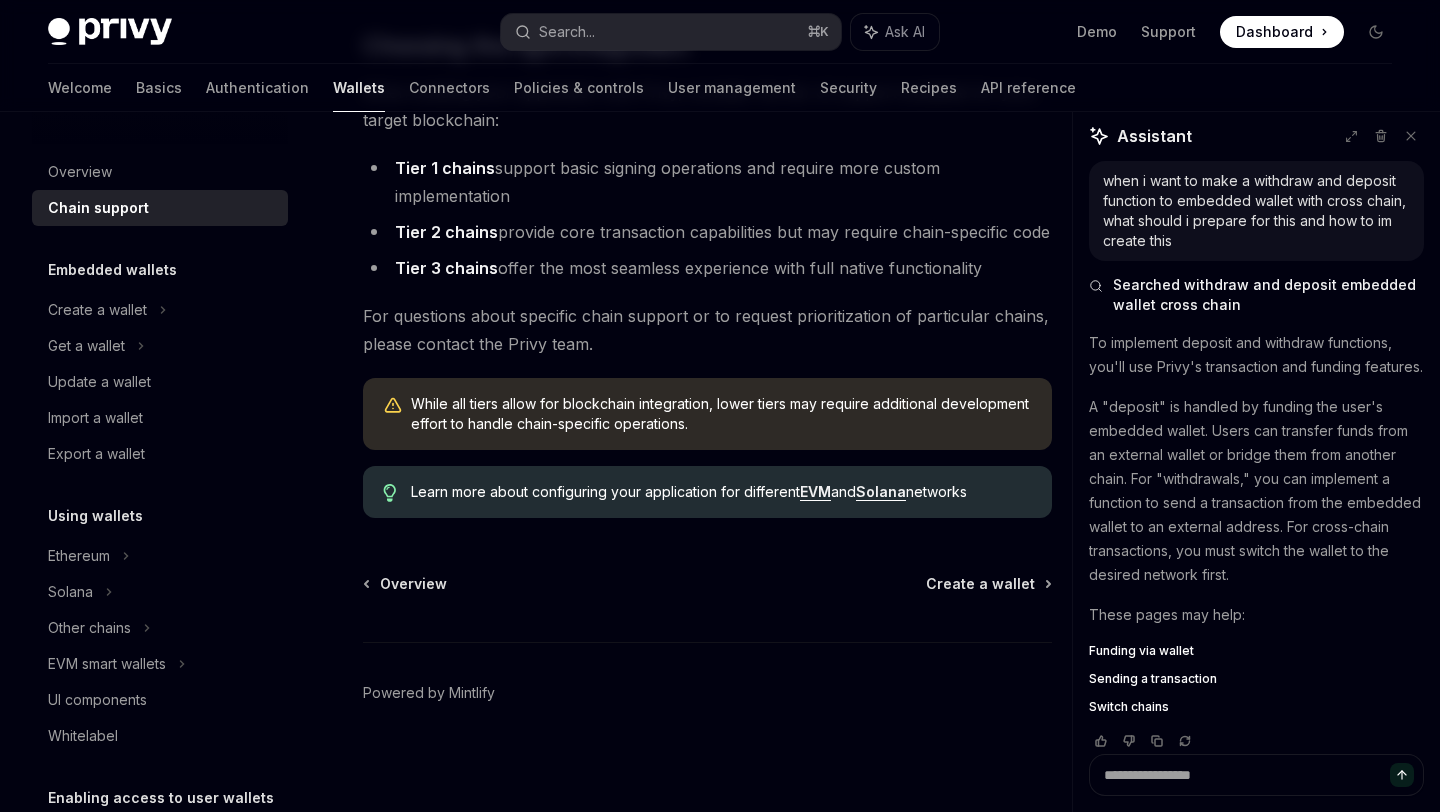 scroll, scrollTop: 2414, scrollLeft: 0, axis: vertical 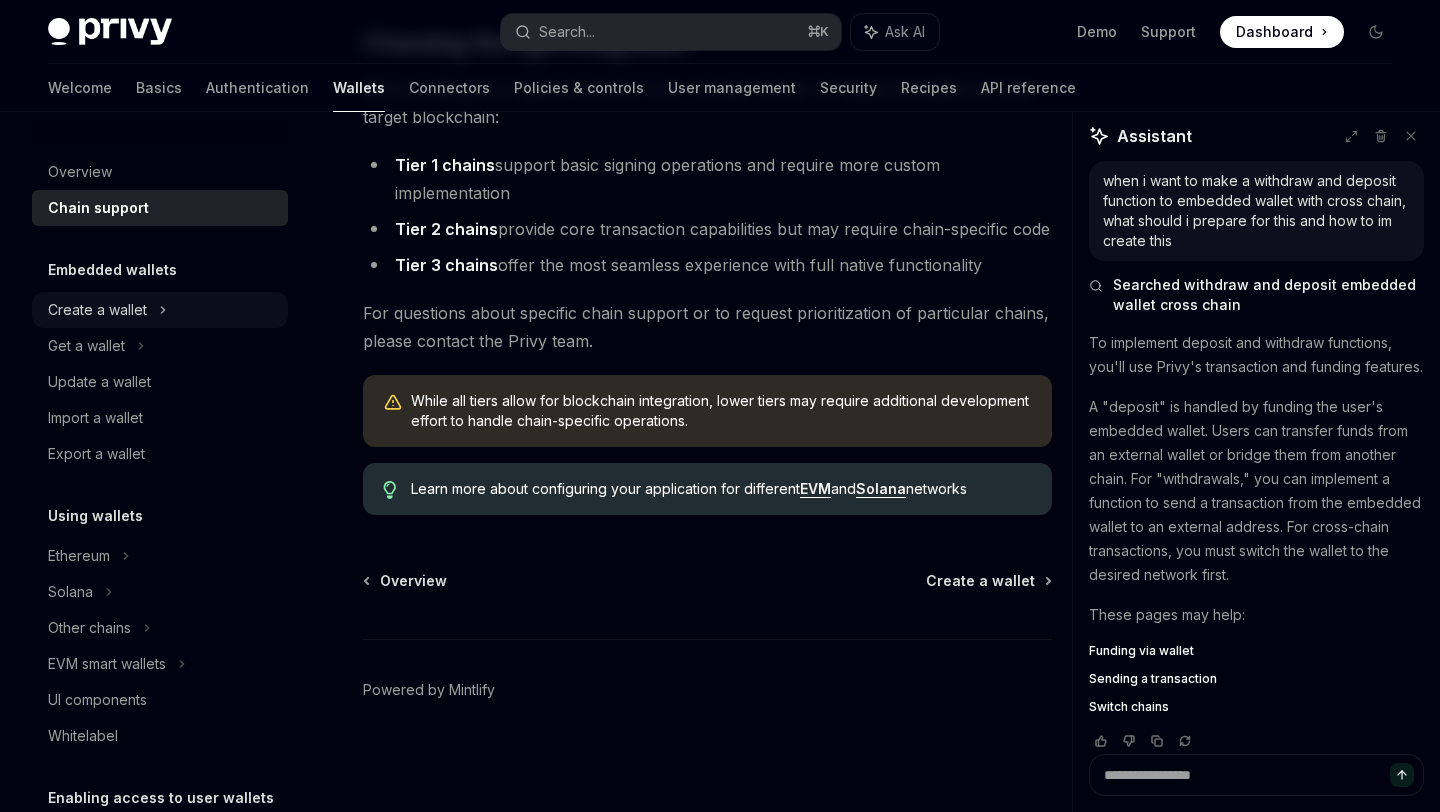 click on "Create a wallet" at bounding box center [97, 310] 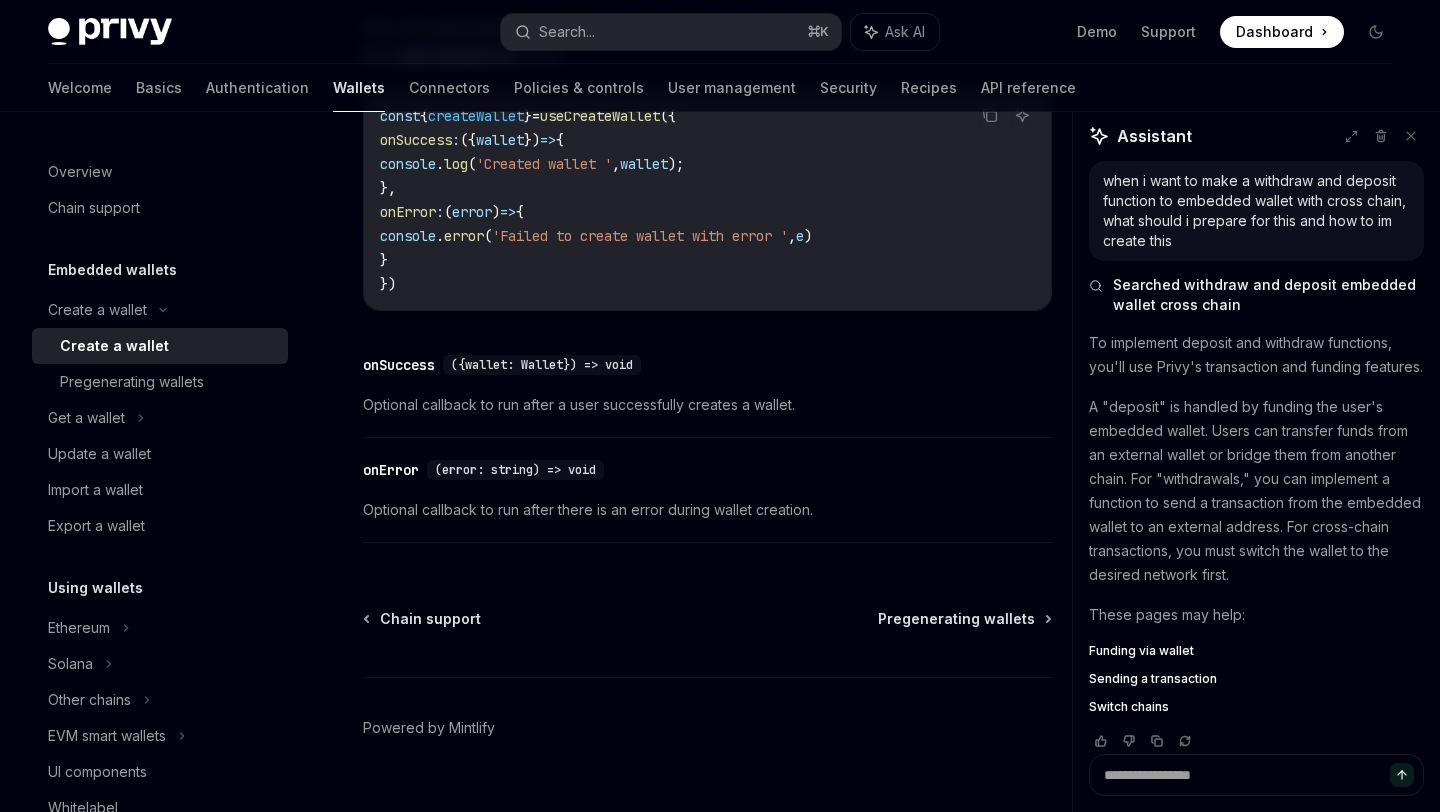 scroll, scrollTop: 1631, scrollLeft: 0, axis: vertical 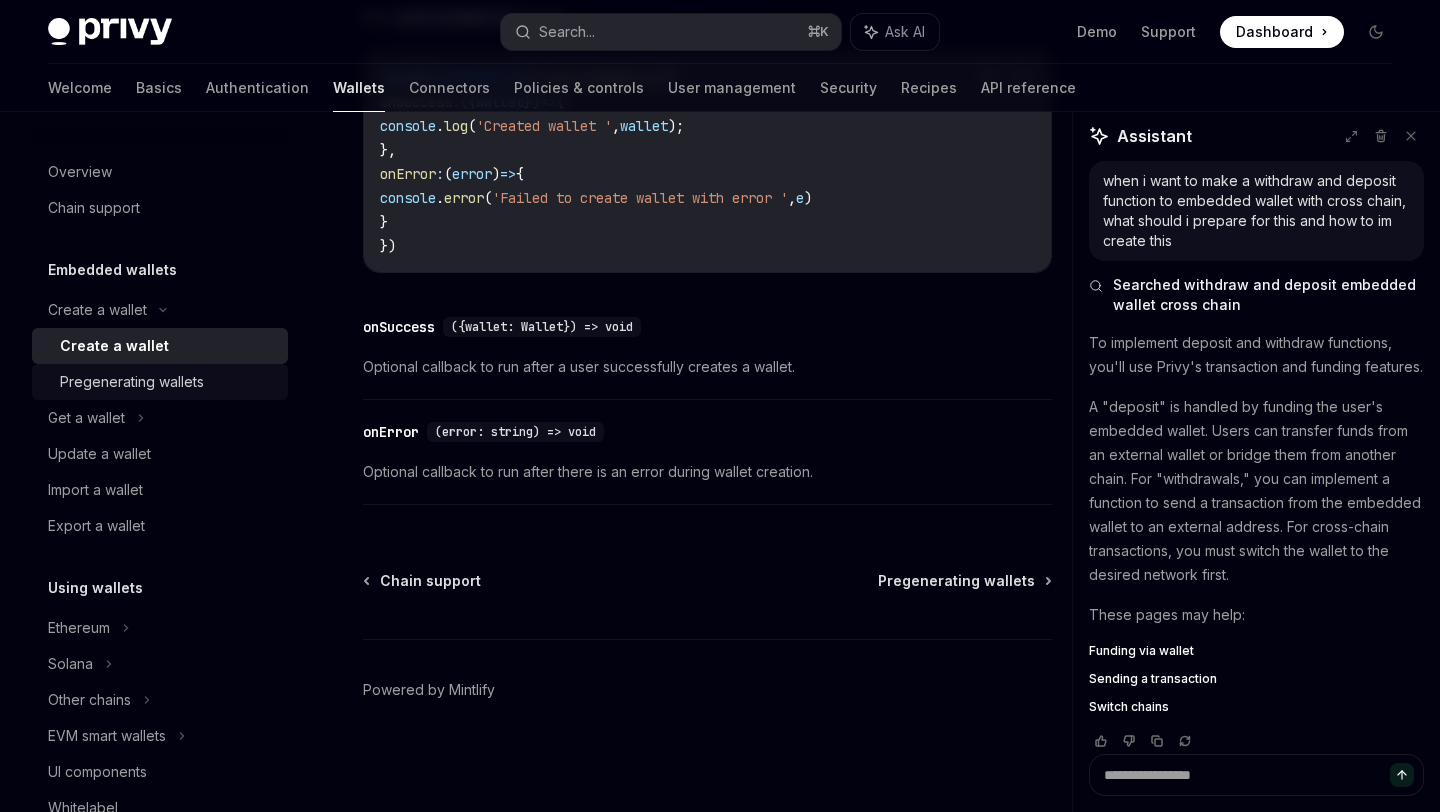 click on "Pregenerating wallets" at bounding box center (132, 382) 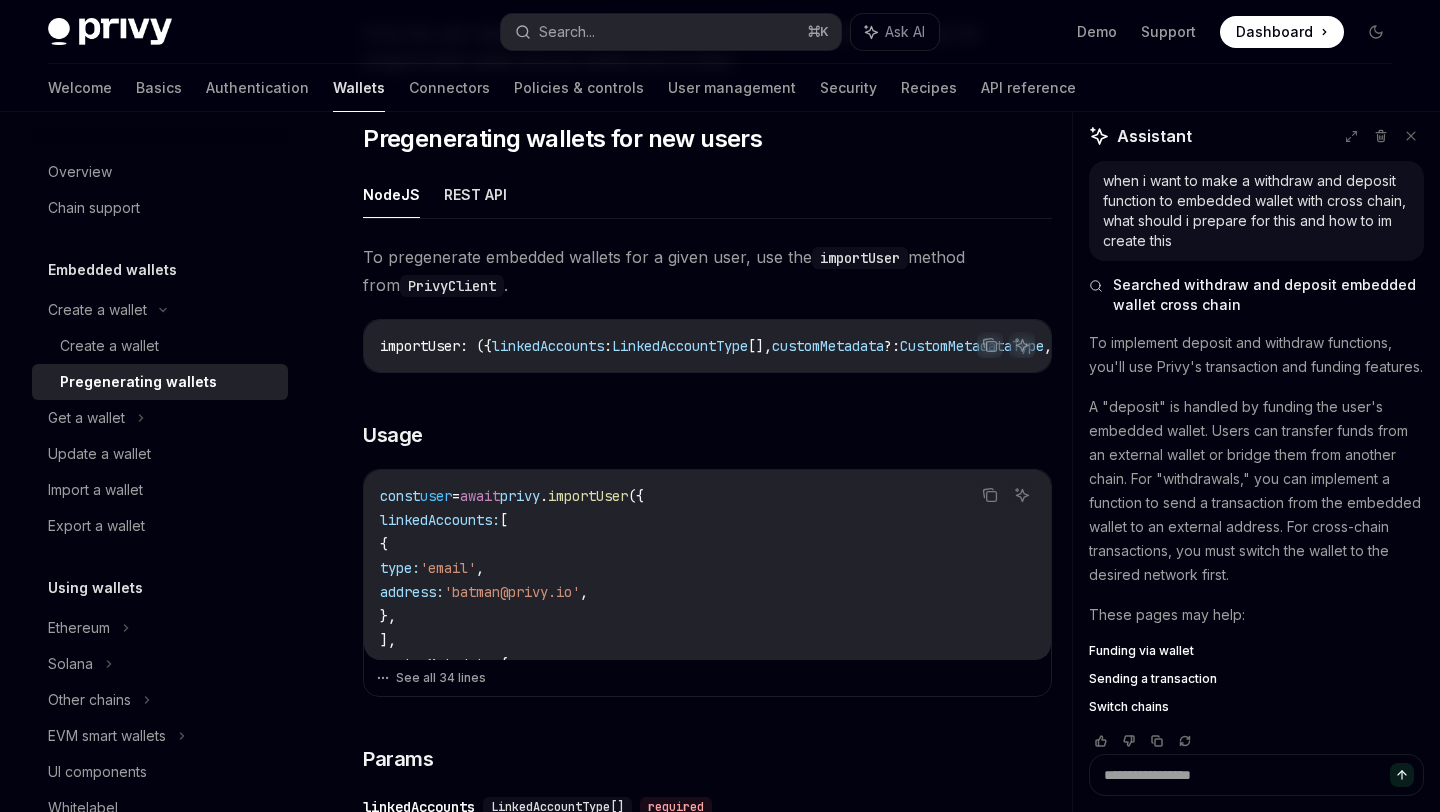 scroll, scrollTop: 388, scrollLeft: 0, axis: vertical 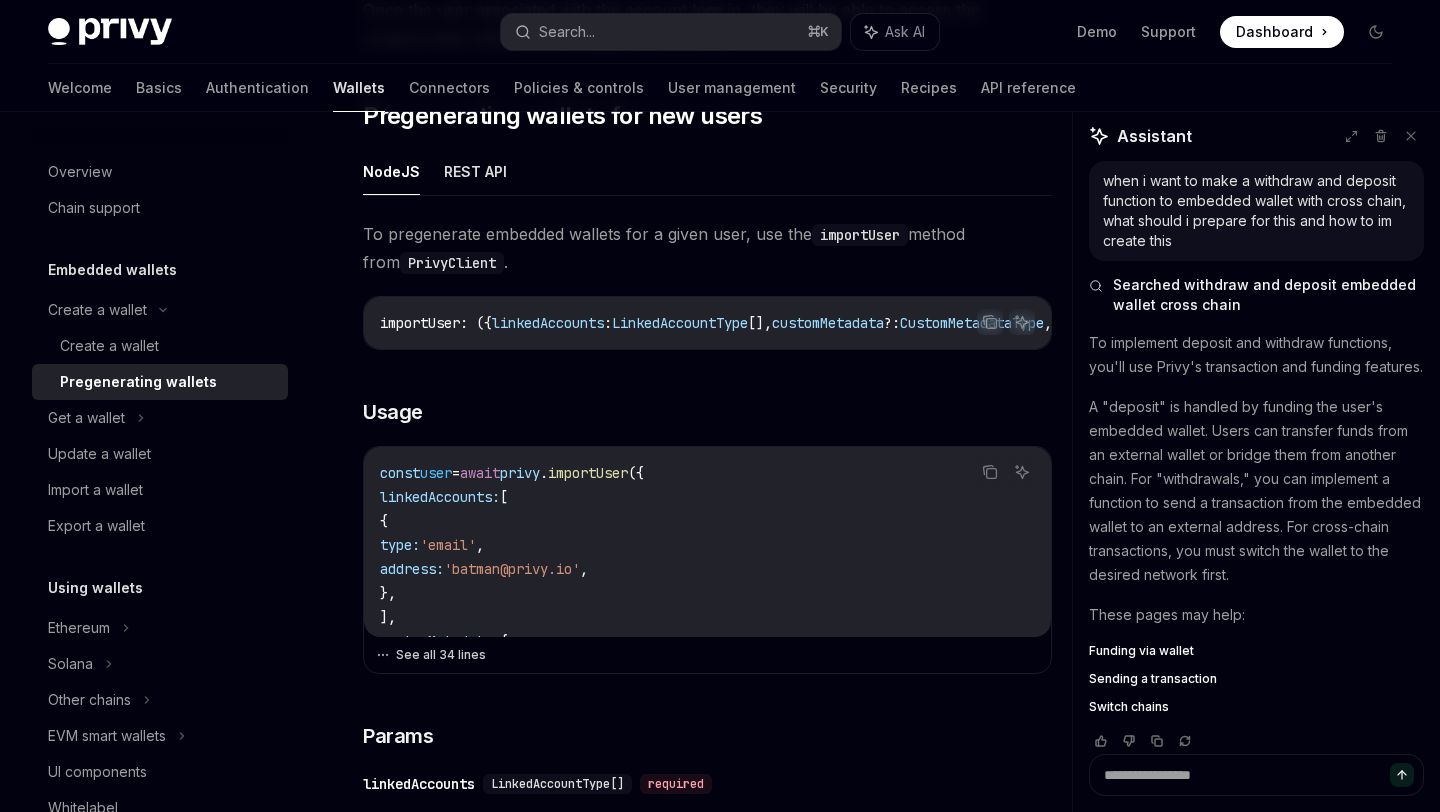 click on "See all 34 lines" at bounding box center [707, 655] 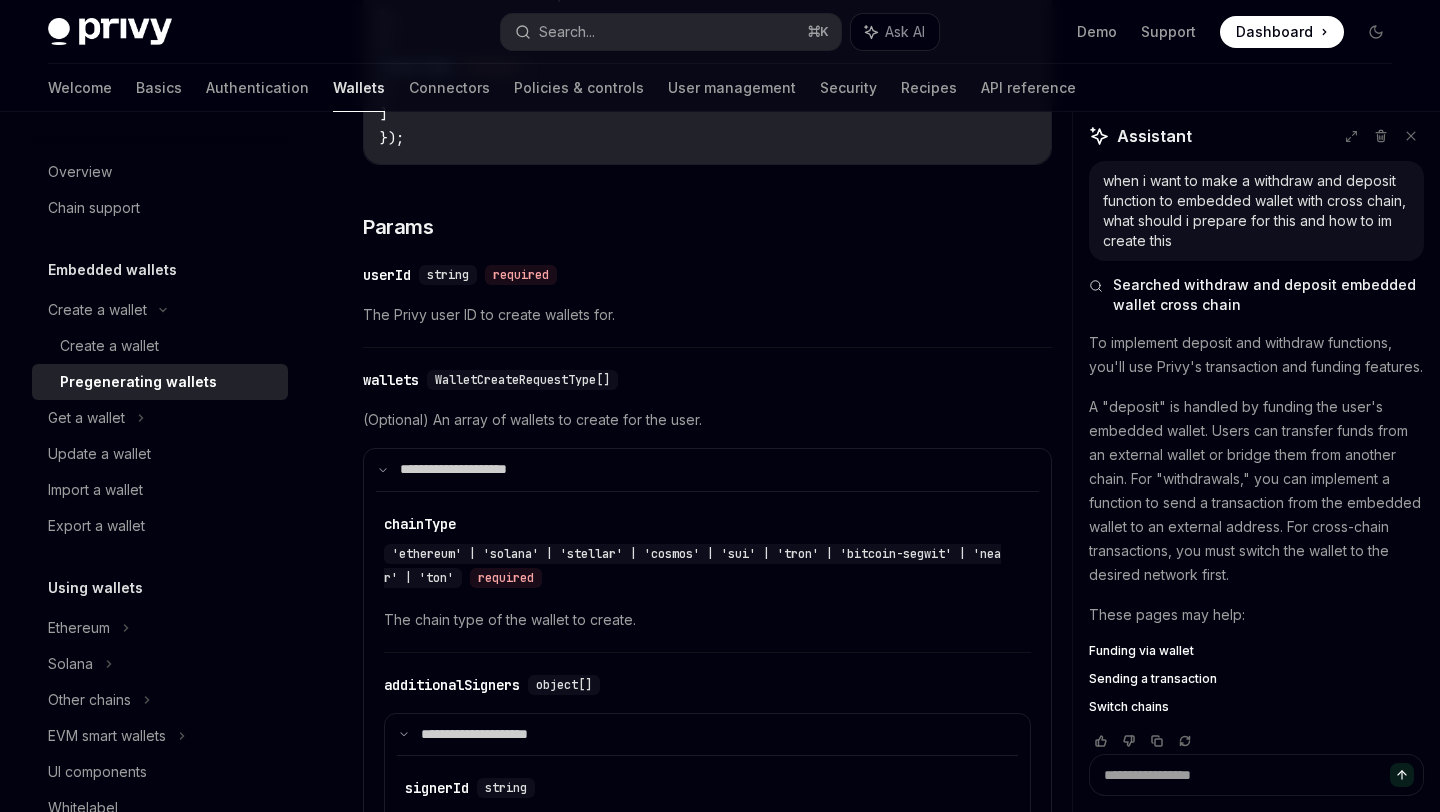 scroll, scrollTop: 3593, scrollLeft: 0, axis: vertical 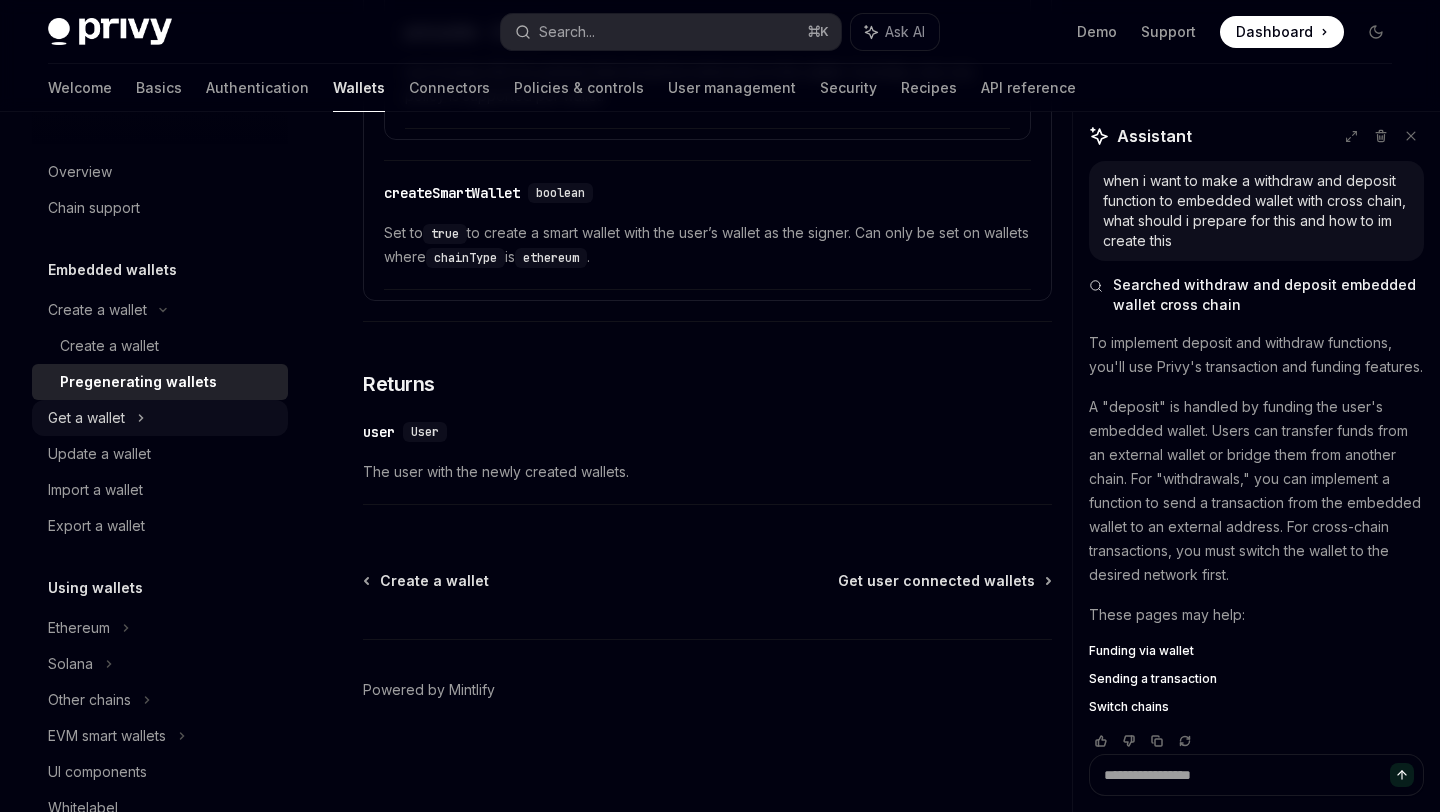 click 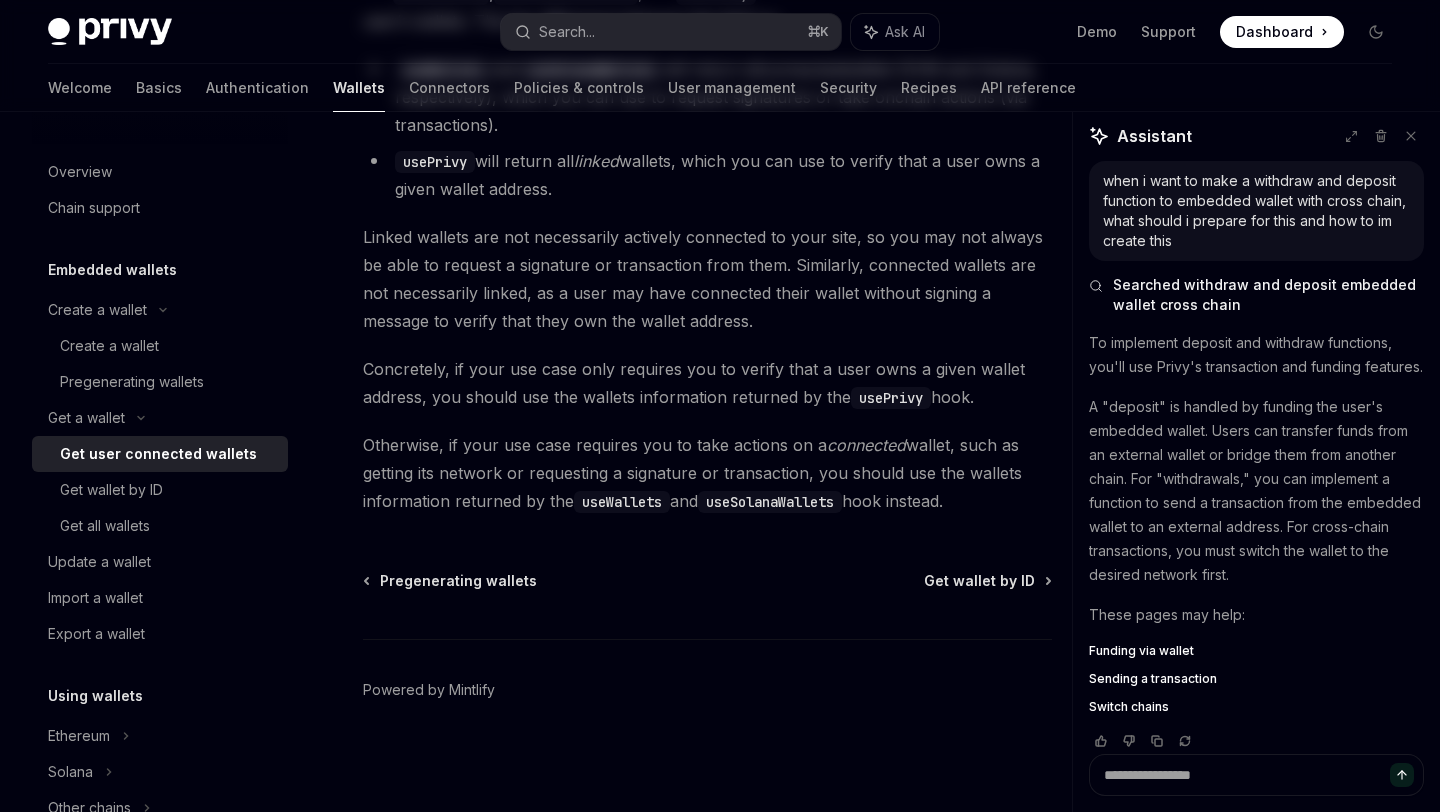 scroll, scrollTop: 0, scrollLeft: 0, axis: both 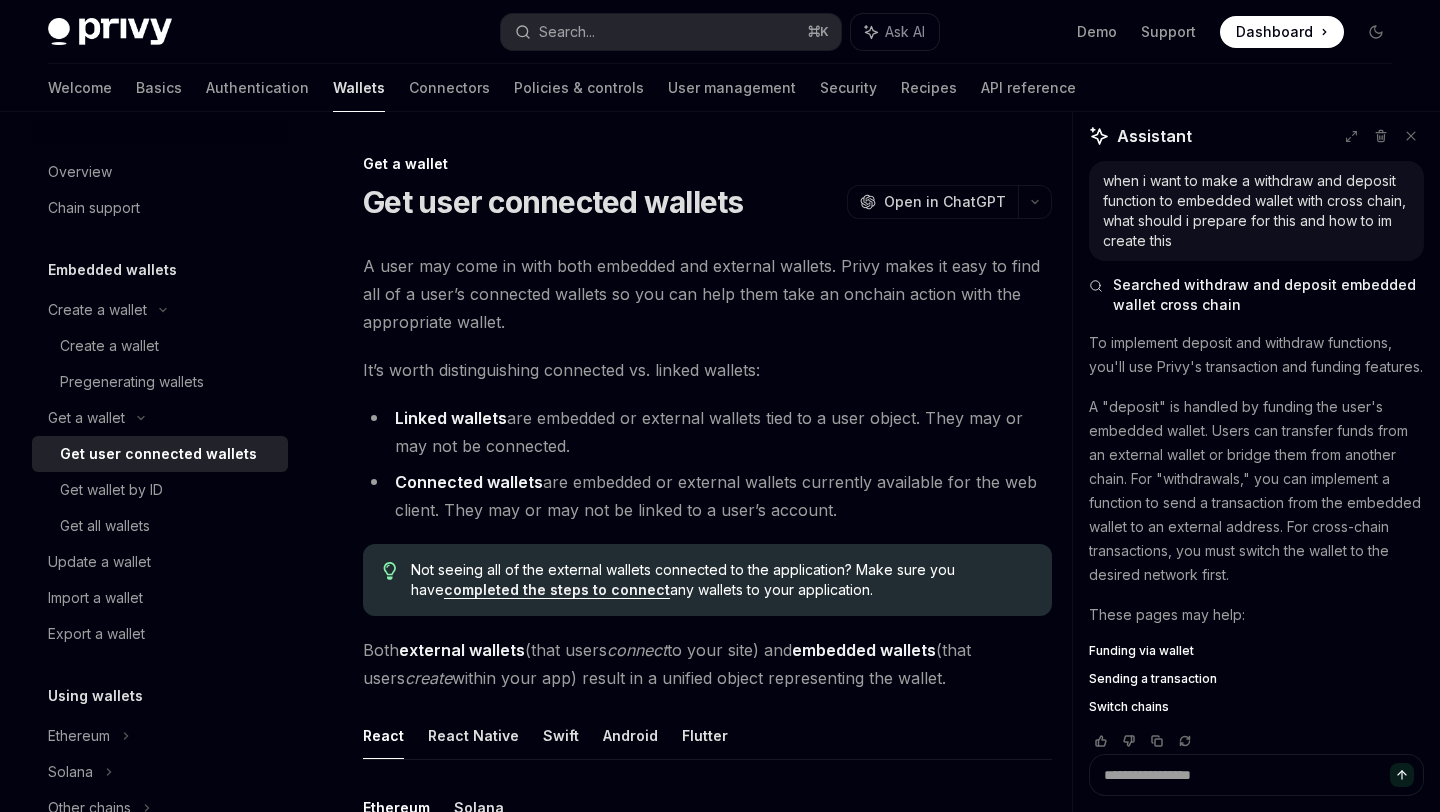 click on "Get user connected wallets" at bounding box center (158, 454) 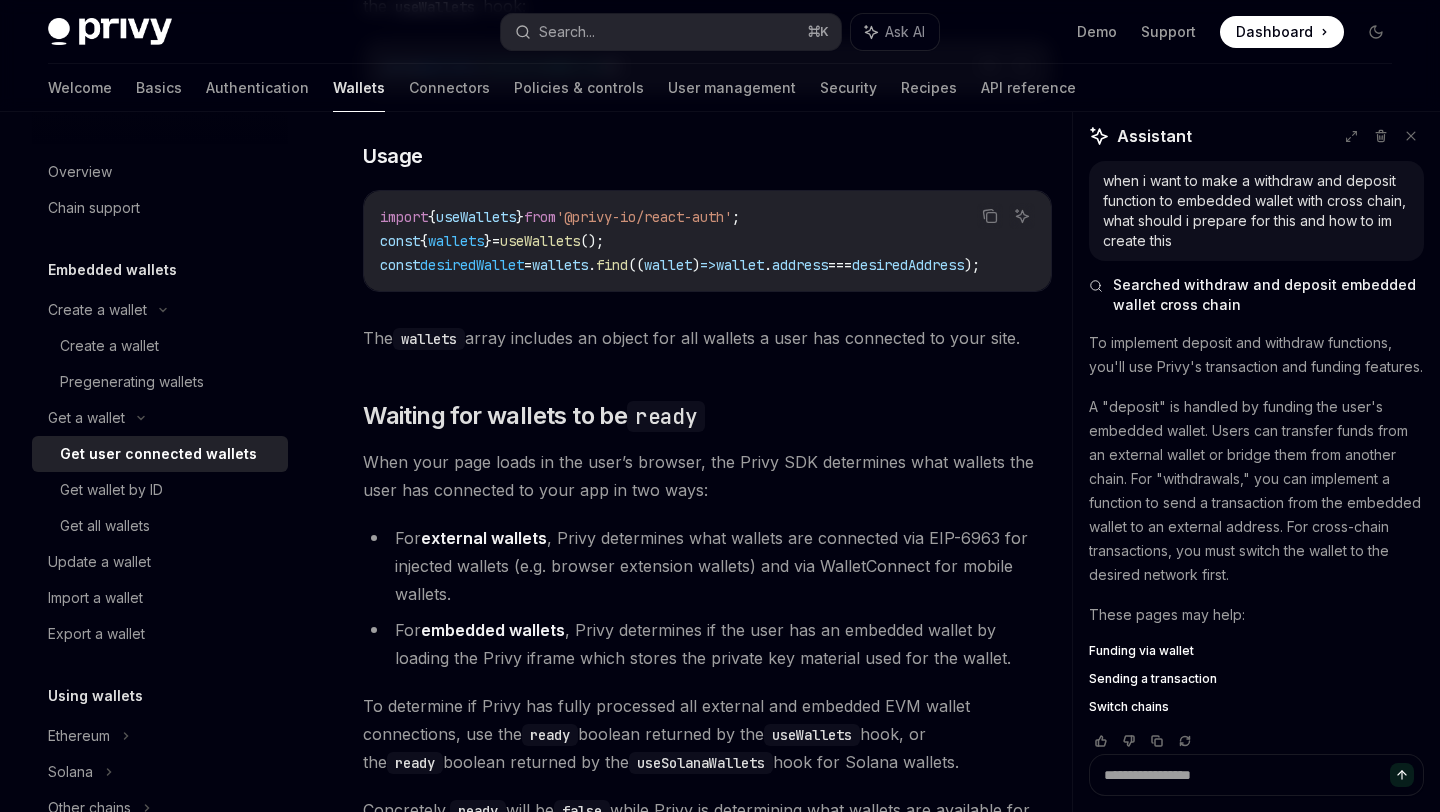 scroll, scrollTop: 898, scrollLeft: 0, axis: vertical 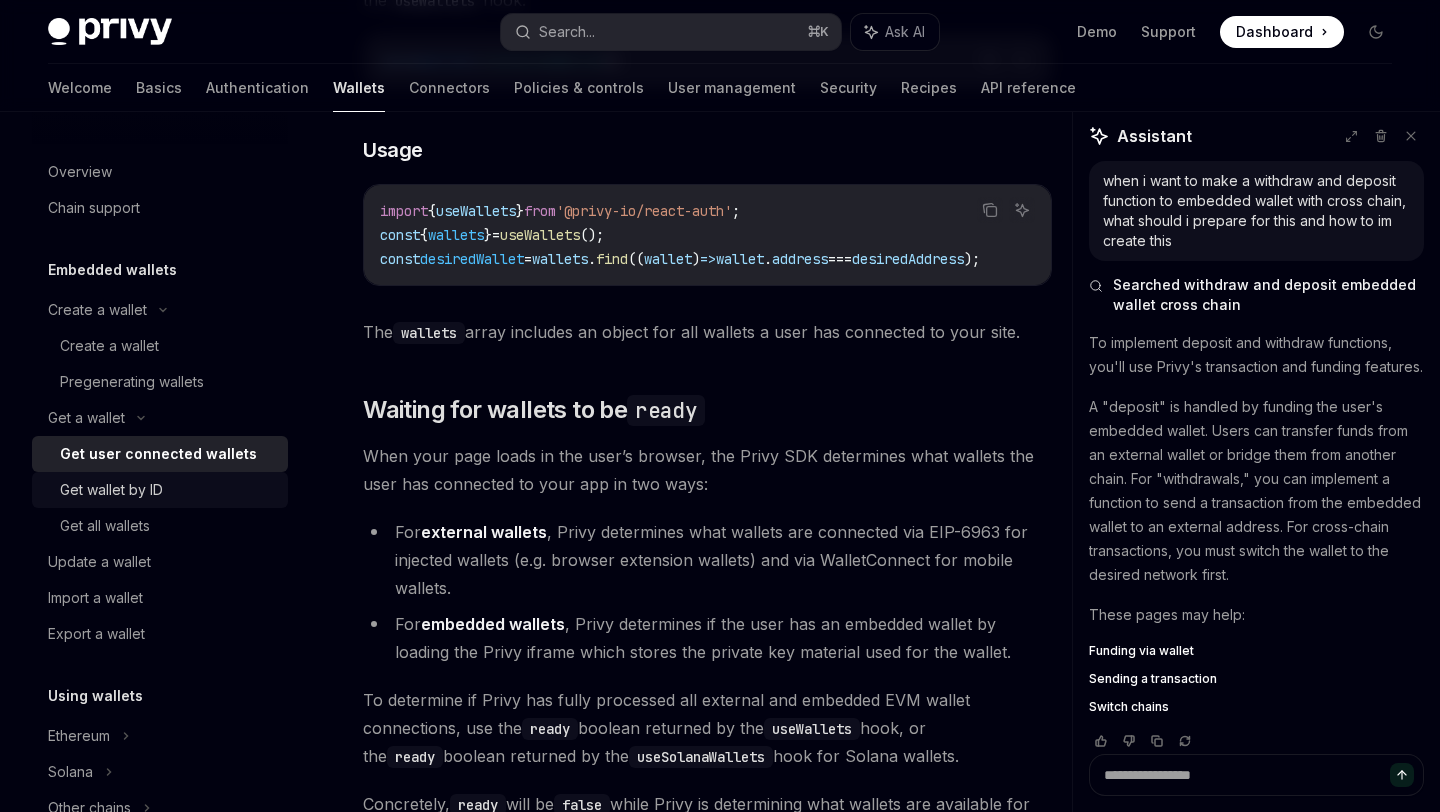 click on "Get wallet by ID" at bounding box center [168, 490] 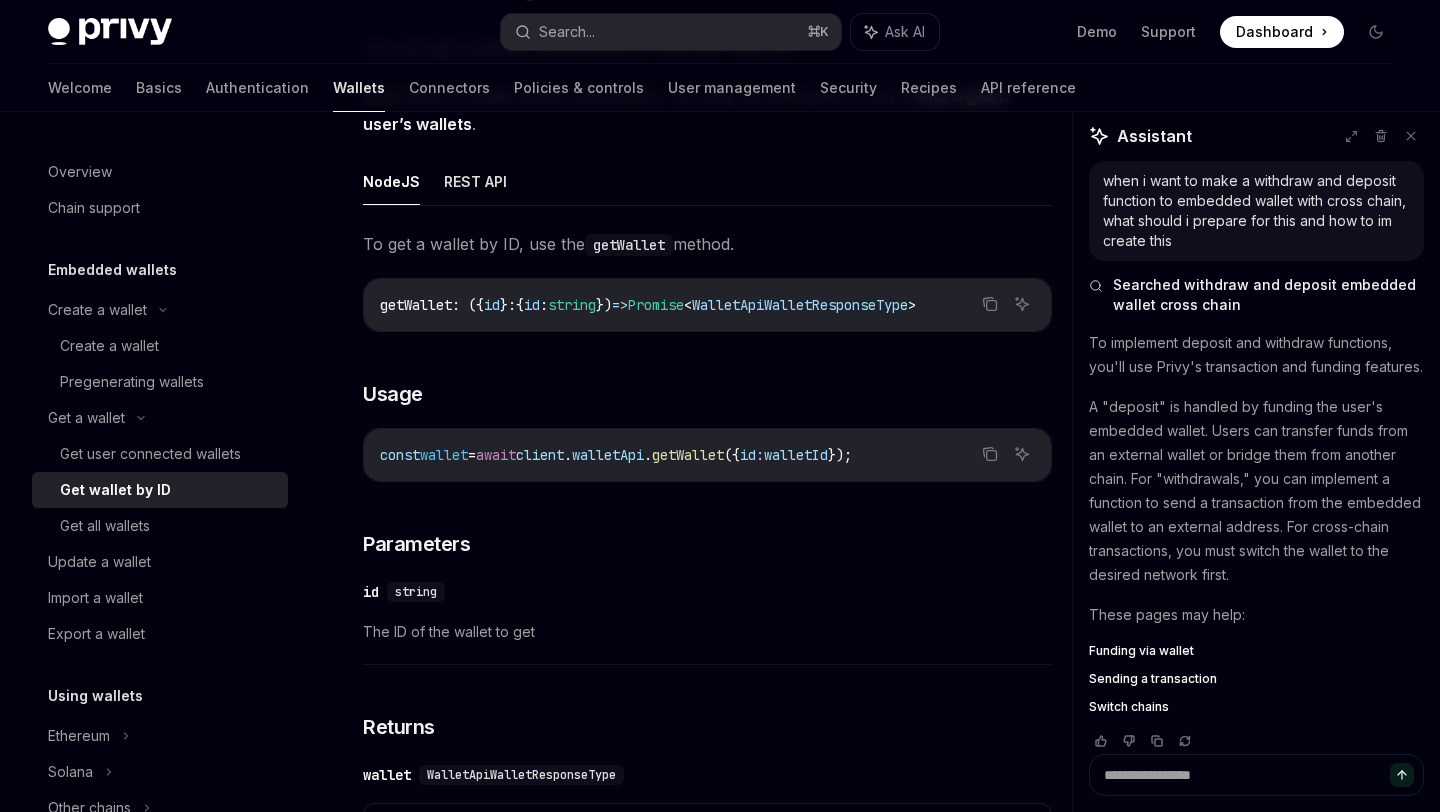 scroll, scrollTop: 252, scrollLeft: 0, axis: vertical 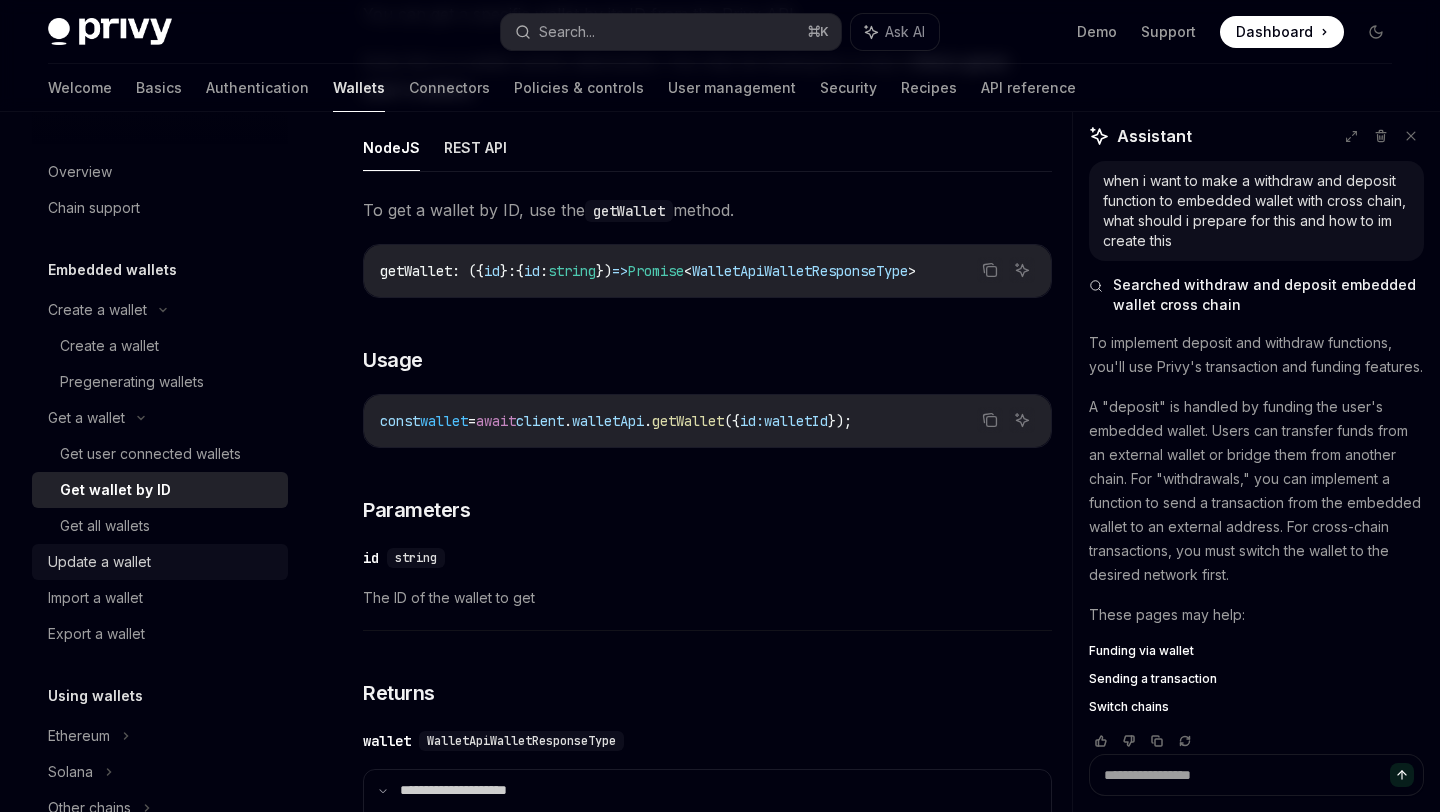 click on "Update a wallet" at bounding box center [99, 562] 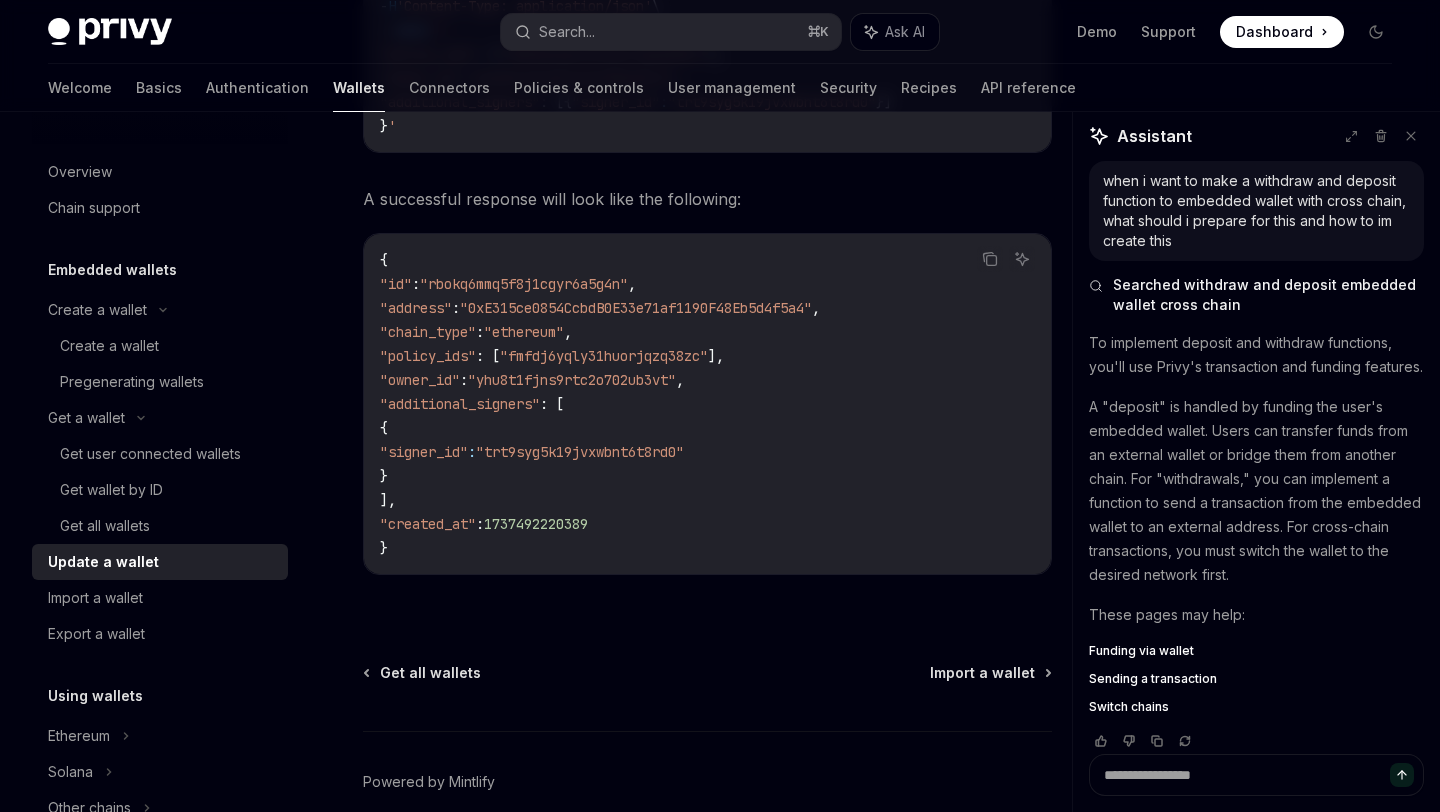 scroll, scrollTop: 2474, scrollLeft: 0, axis: vertical 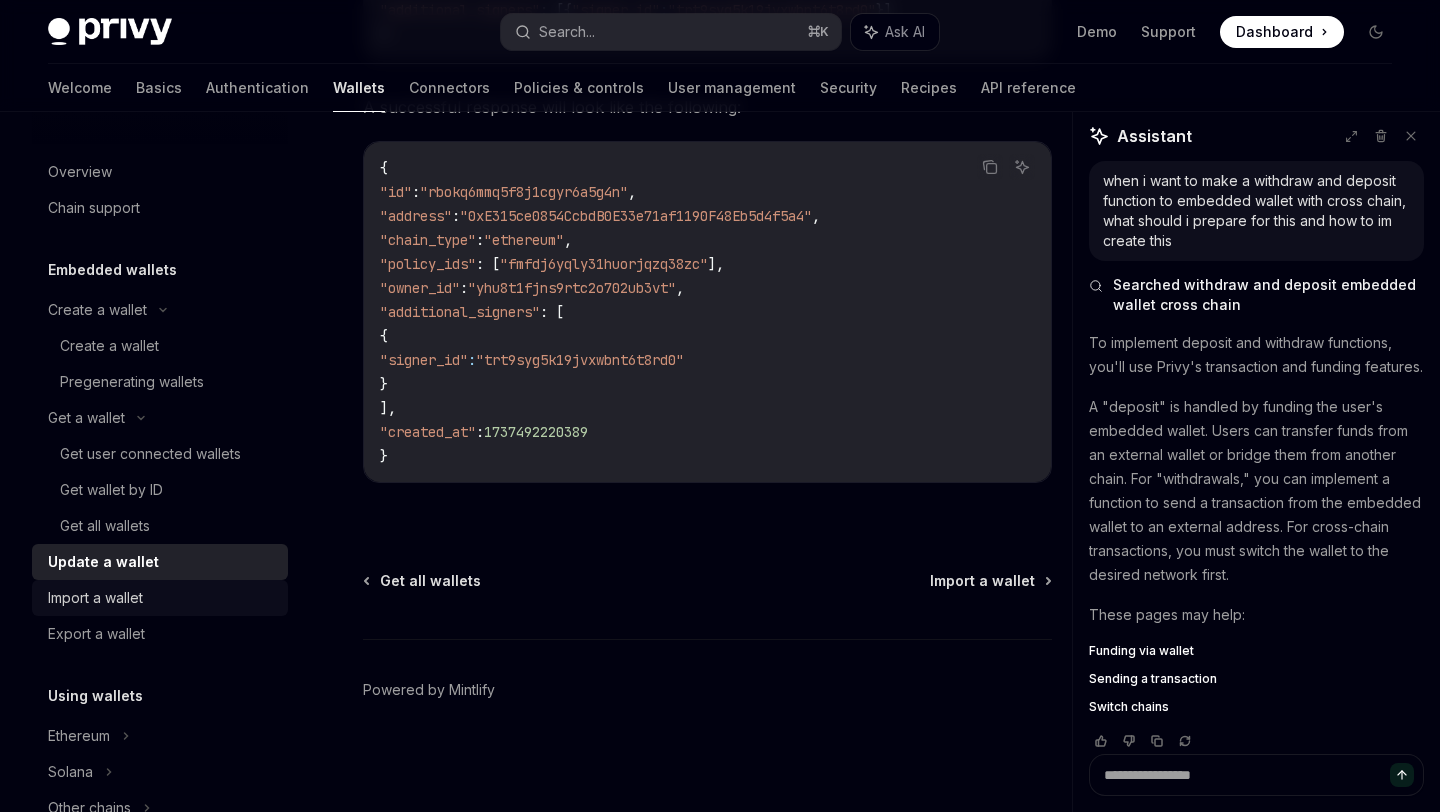 click on "Import a wallet" at bounding box center [95, 598] 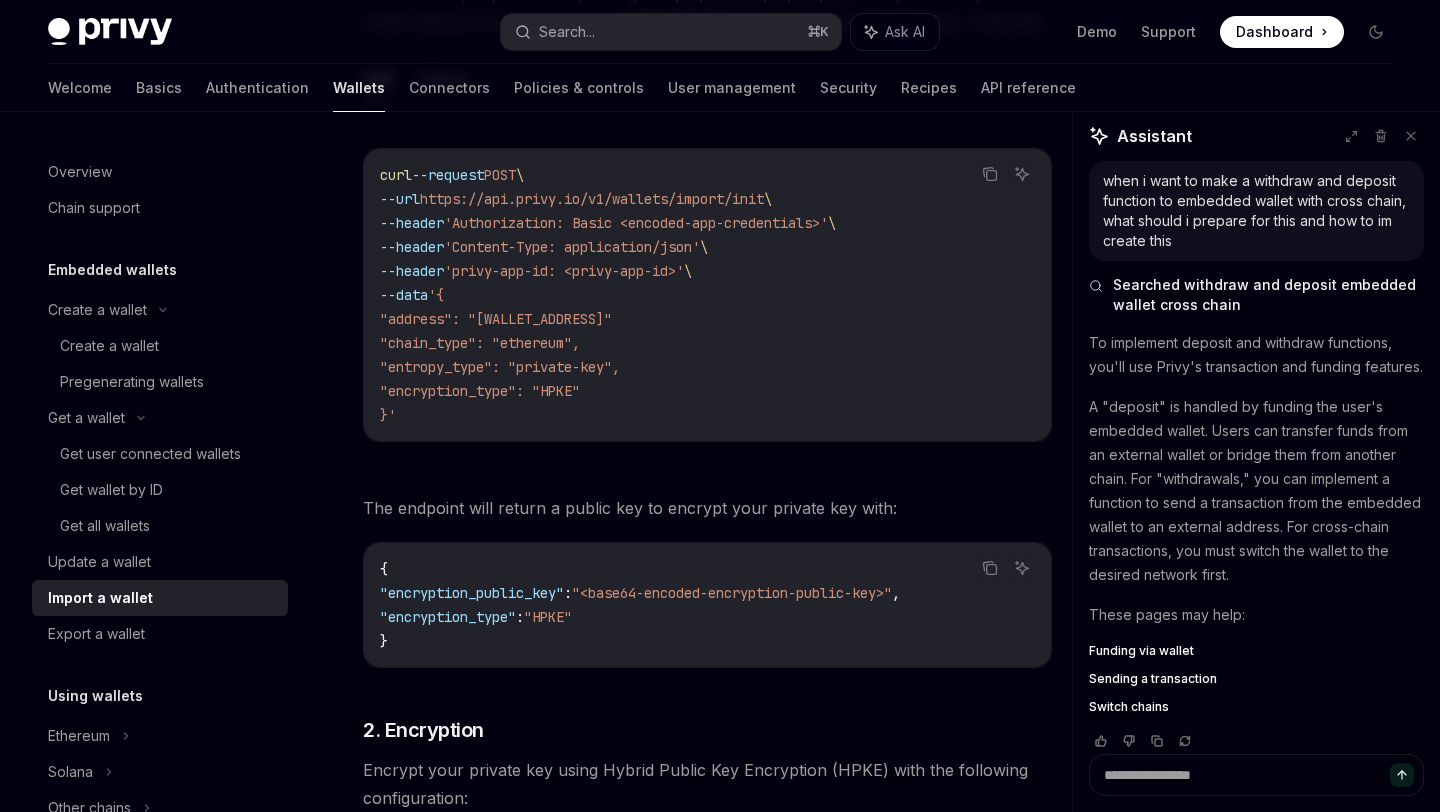 scroll, scrollTop: 675, scrollLeft: 0, axis: vertical 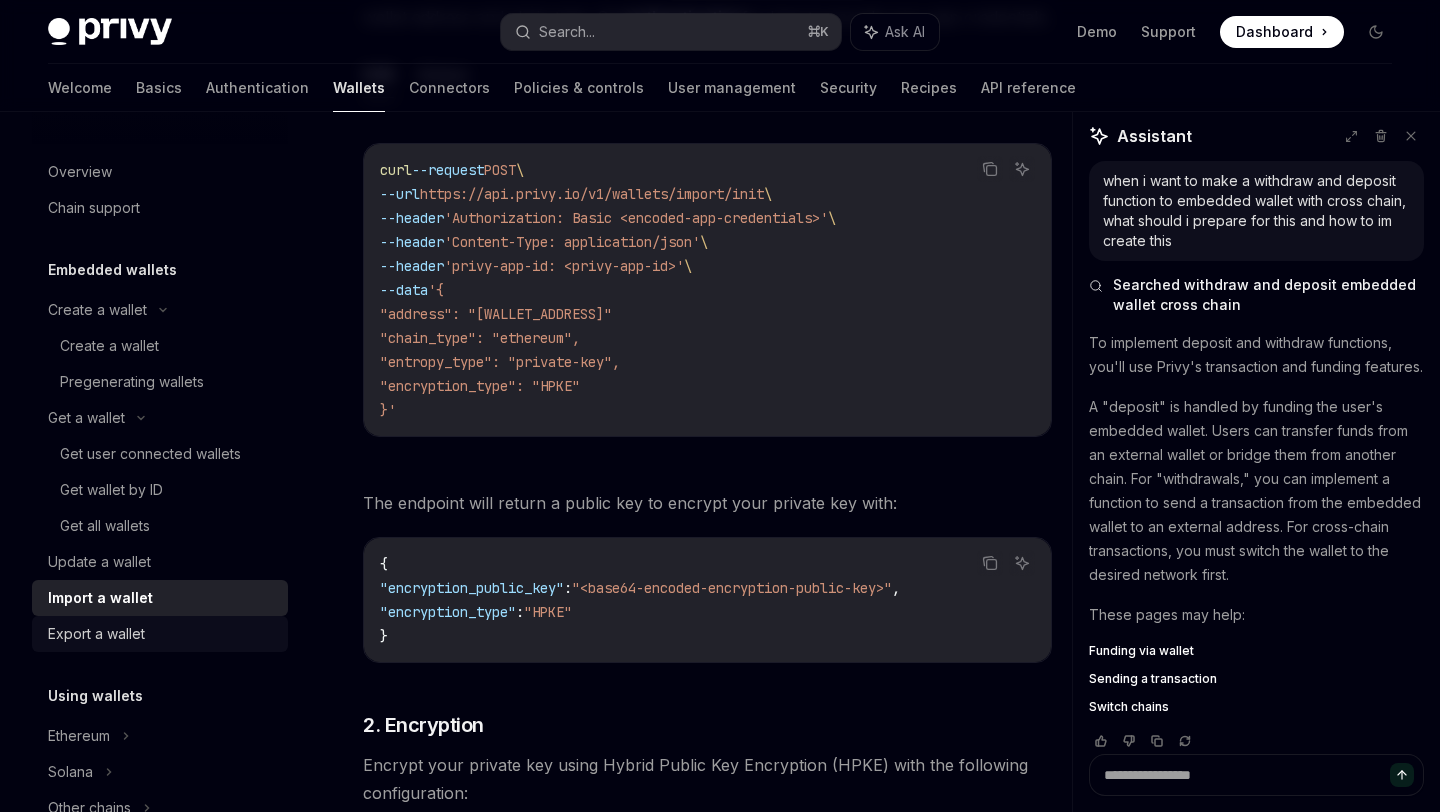 click on "Export a wallet" at bounding box center [162, 634] 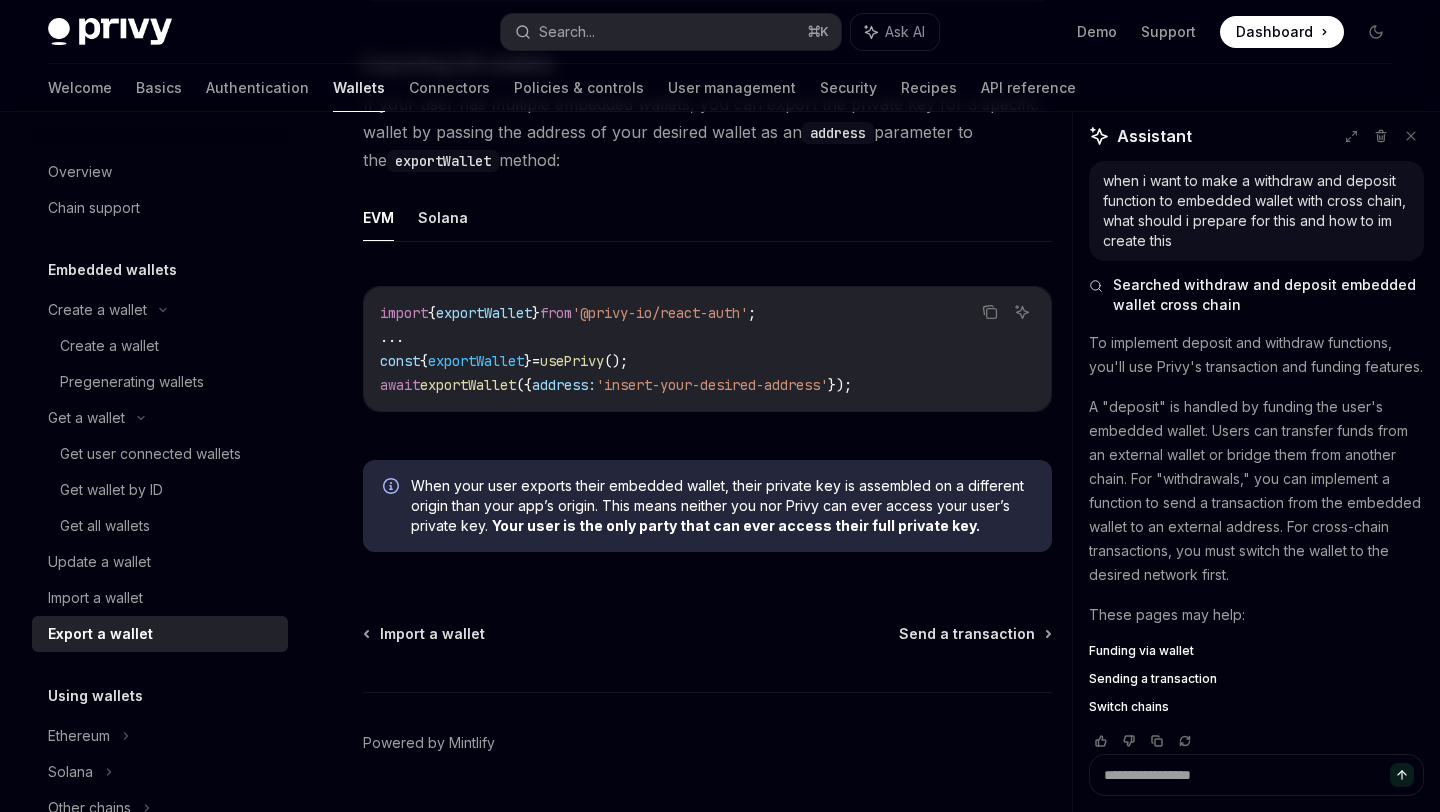 scroll, scrollTop: 1927, scrollLeft: 0, axis: vertical 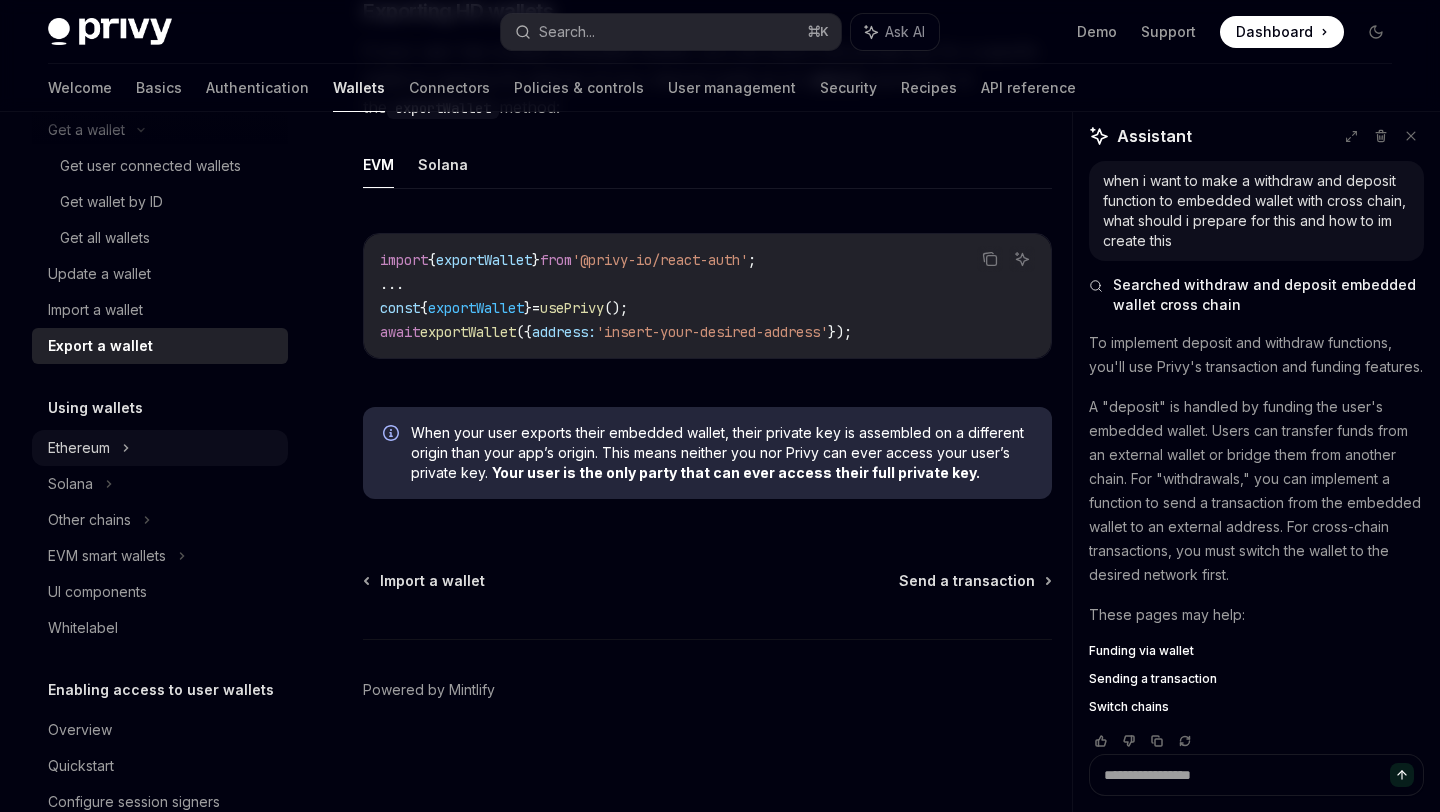 click on "Ethereum" at bounding box center (97, 22) 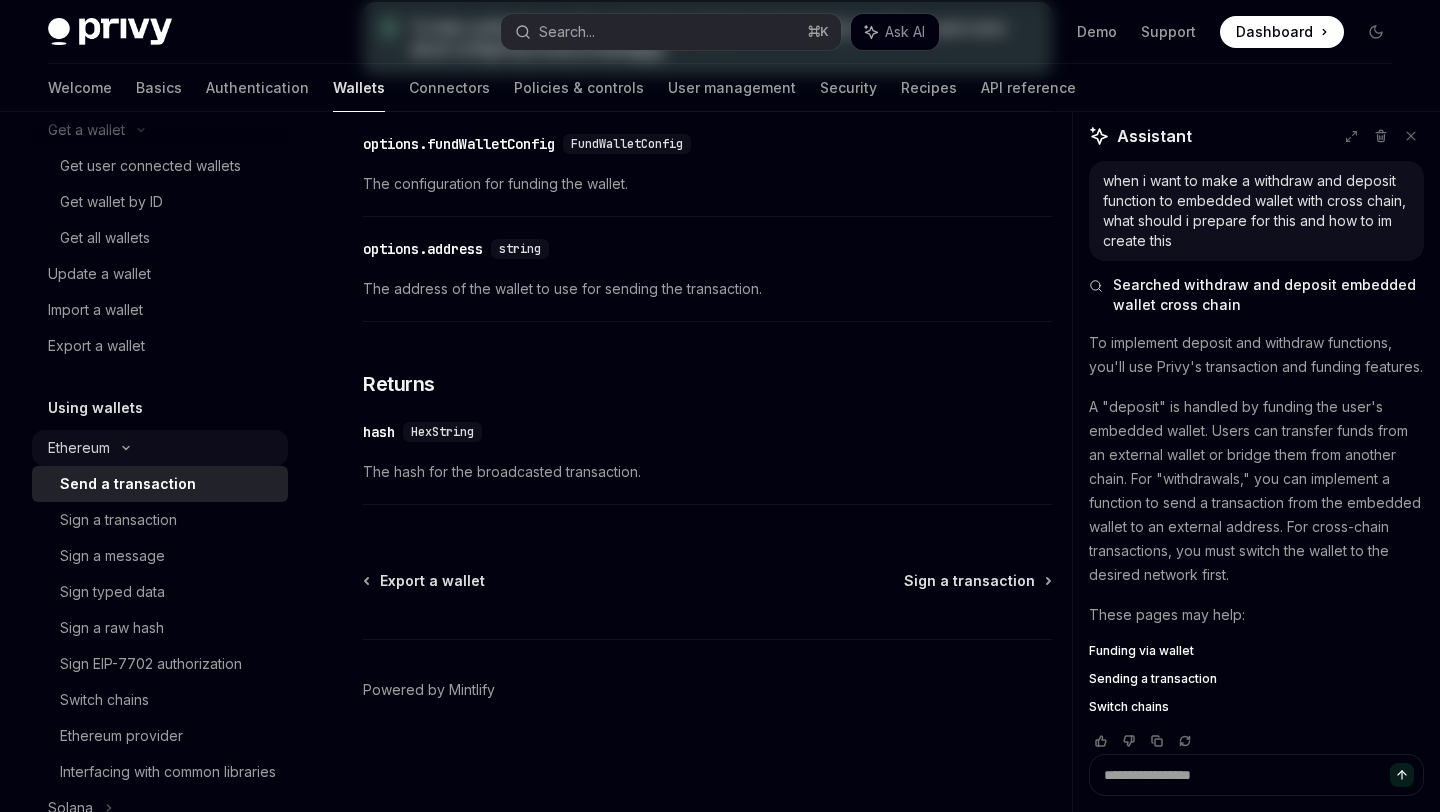 scroll, scrollTop: 0, scrollLeft: 0, axis: both 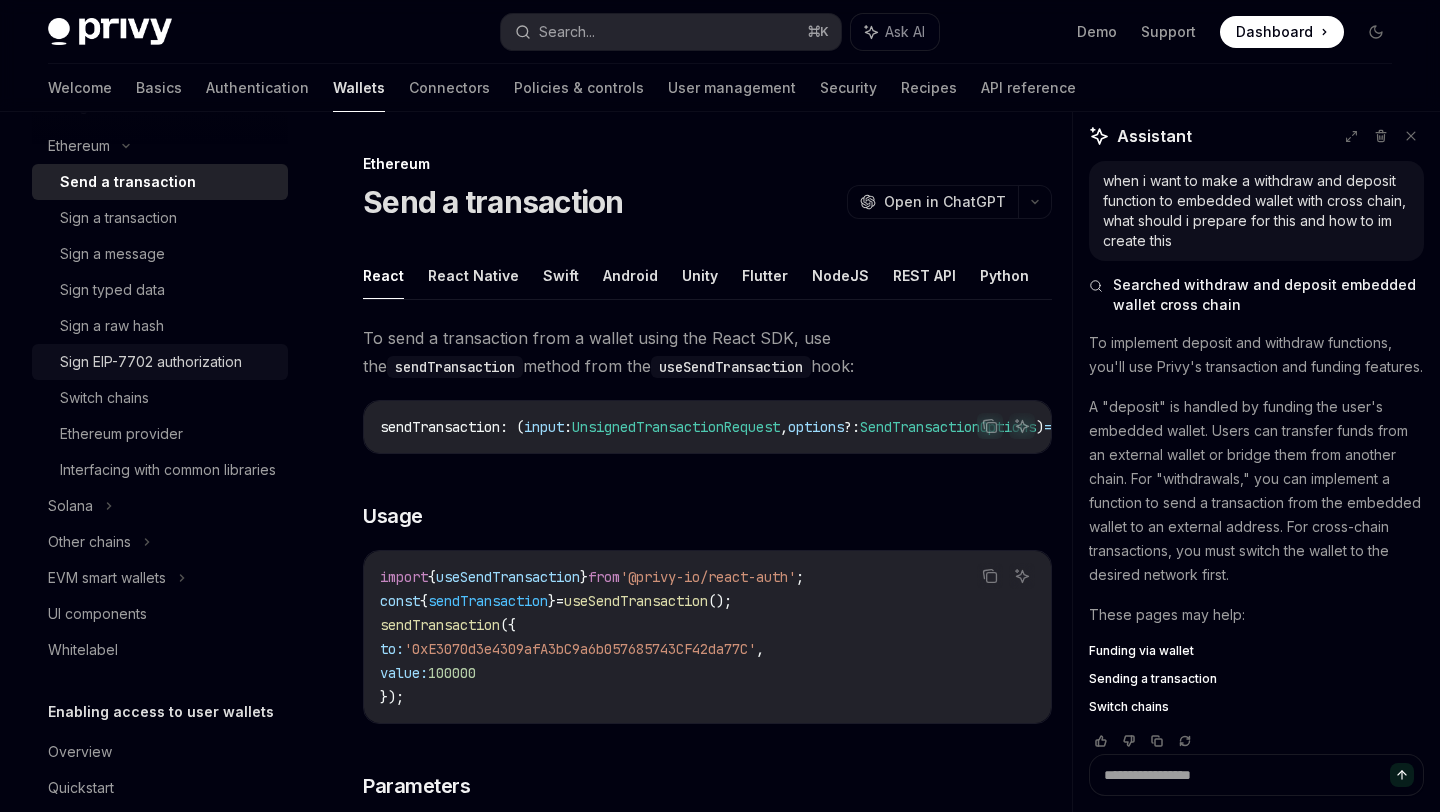 click on "Sign EIP-7702 authorization" at bounding box center (151, 362) 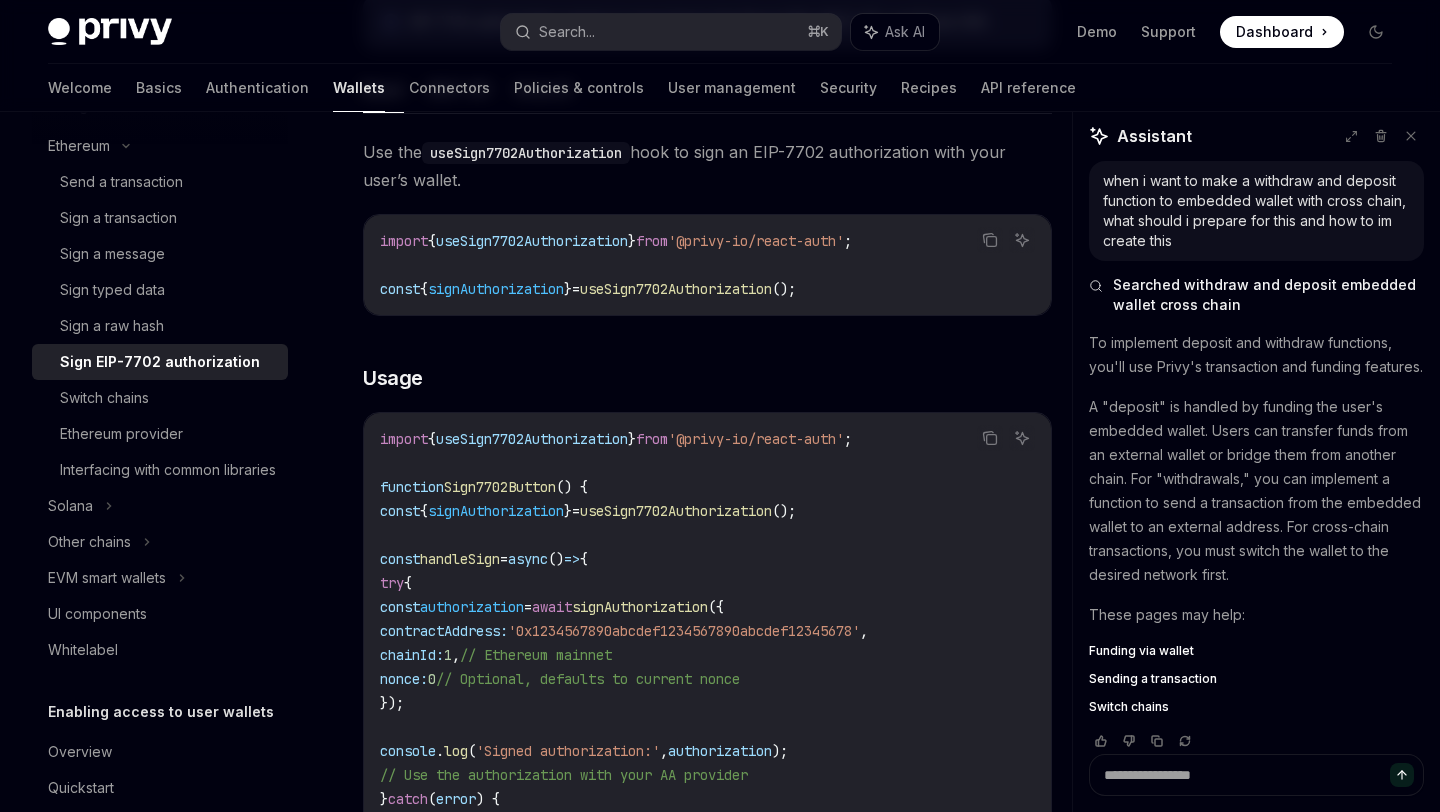 scroll, scrollTop: 469, scrollLeft: 0, axis: vertical 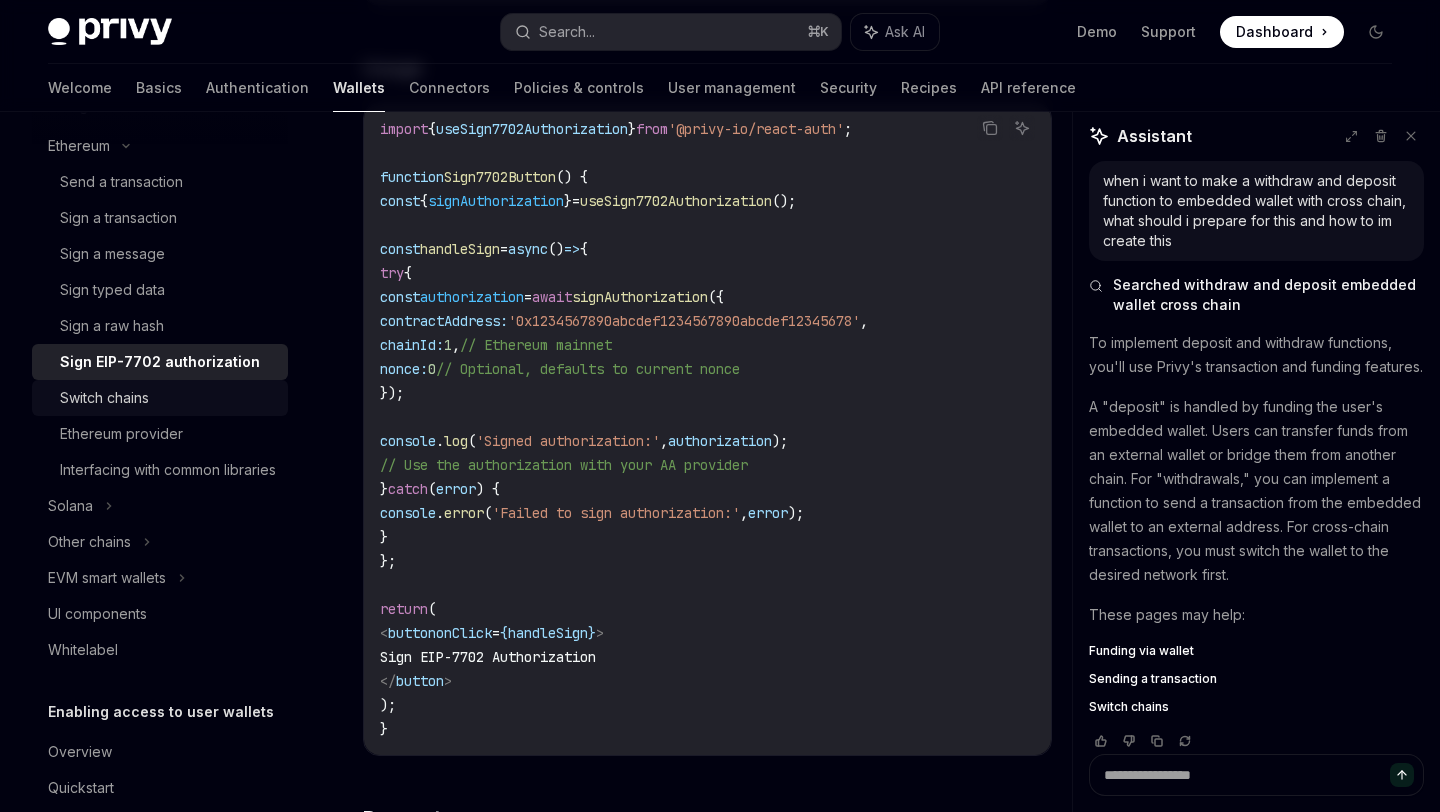 click on "Switch chains" at bounding box center (104, 398) 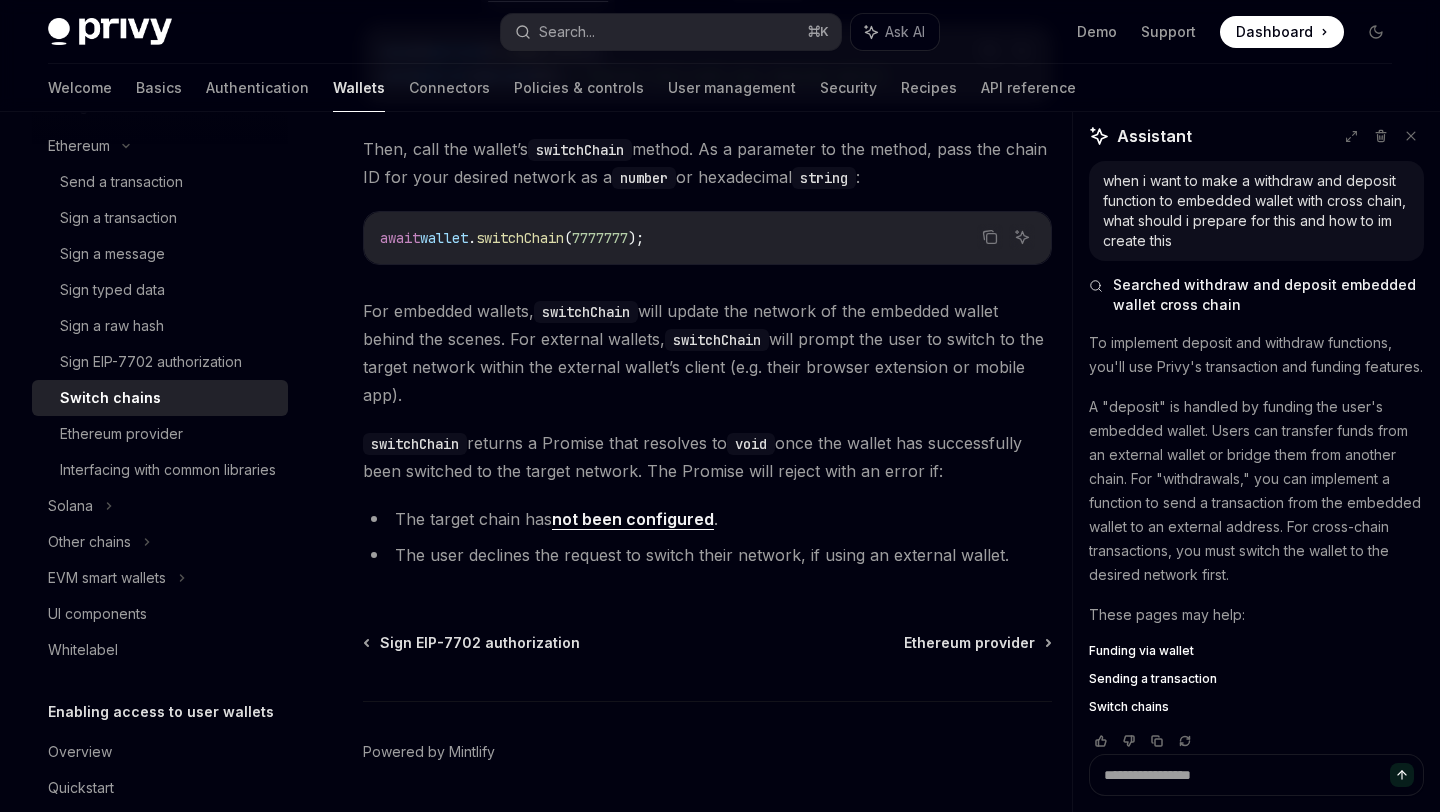 scroll, scrollTop: 437, scrollLeft: 0, axis: vertical 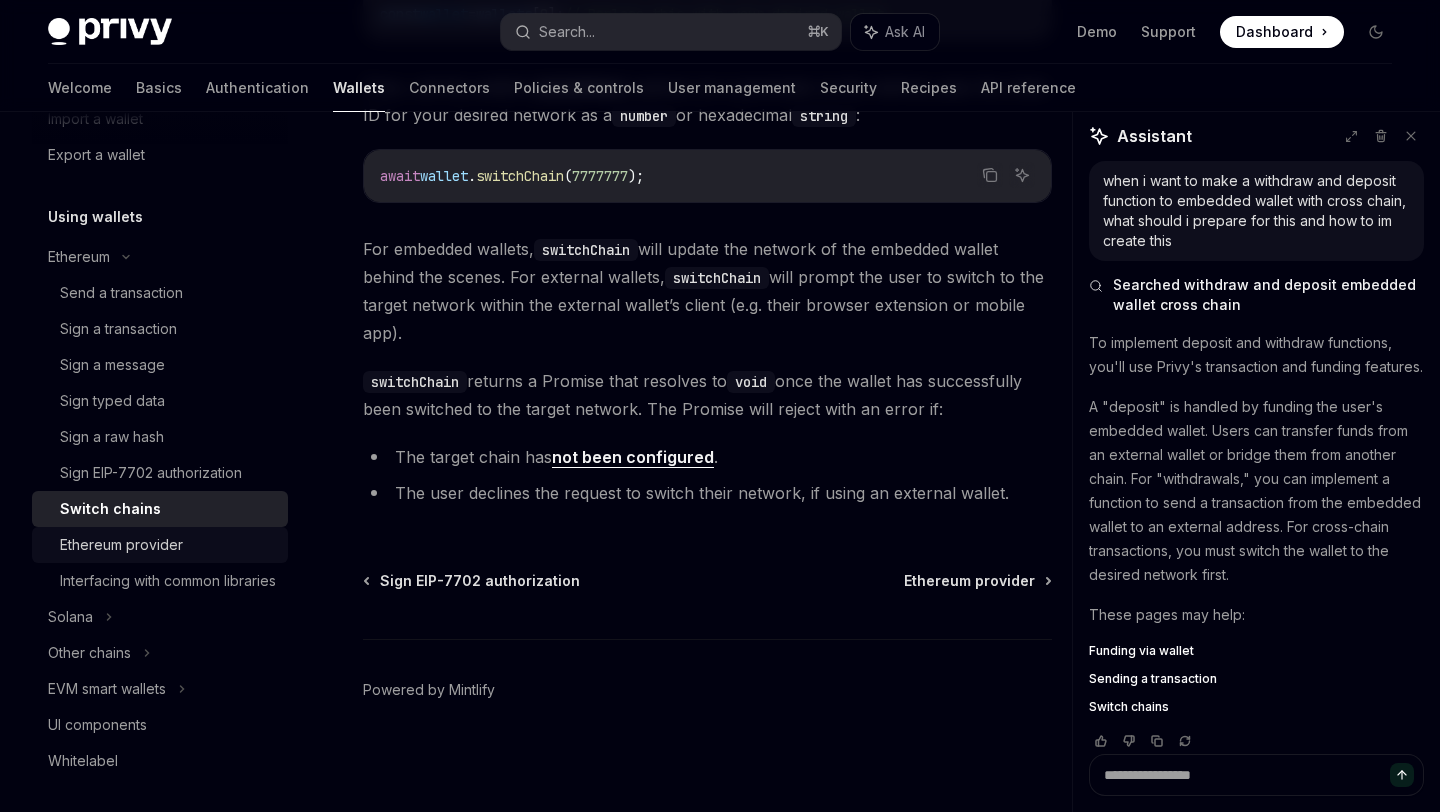 click on "Ethereum provider" at bounding box center [121, 545] 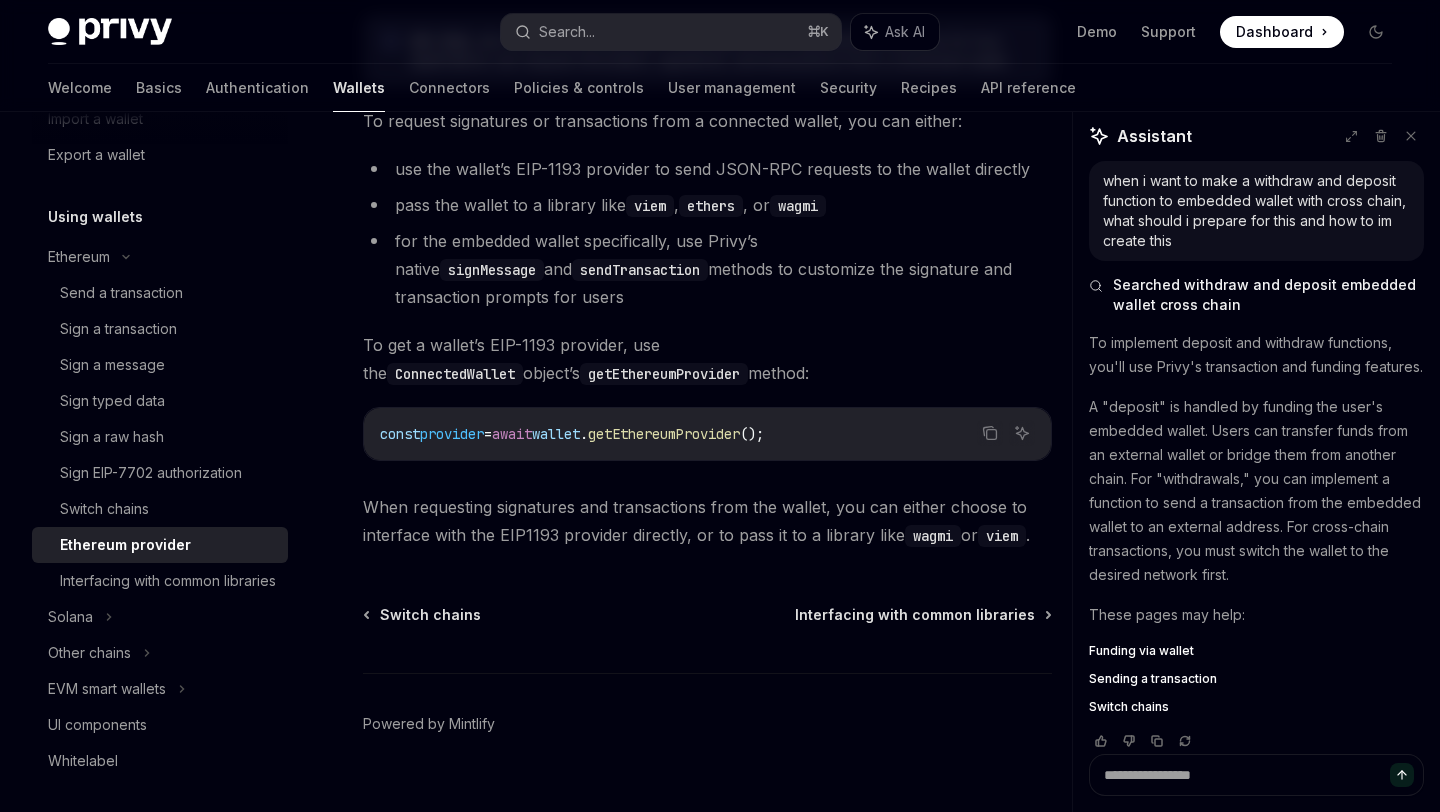 scroll, scrollTop: 423, scrollLeft: 0, axis: vertical 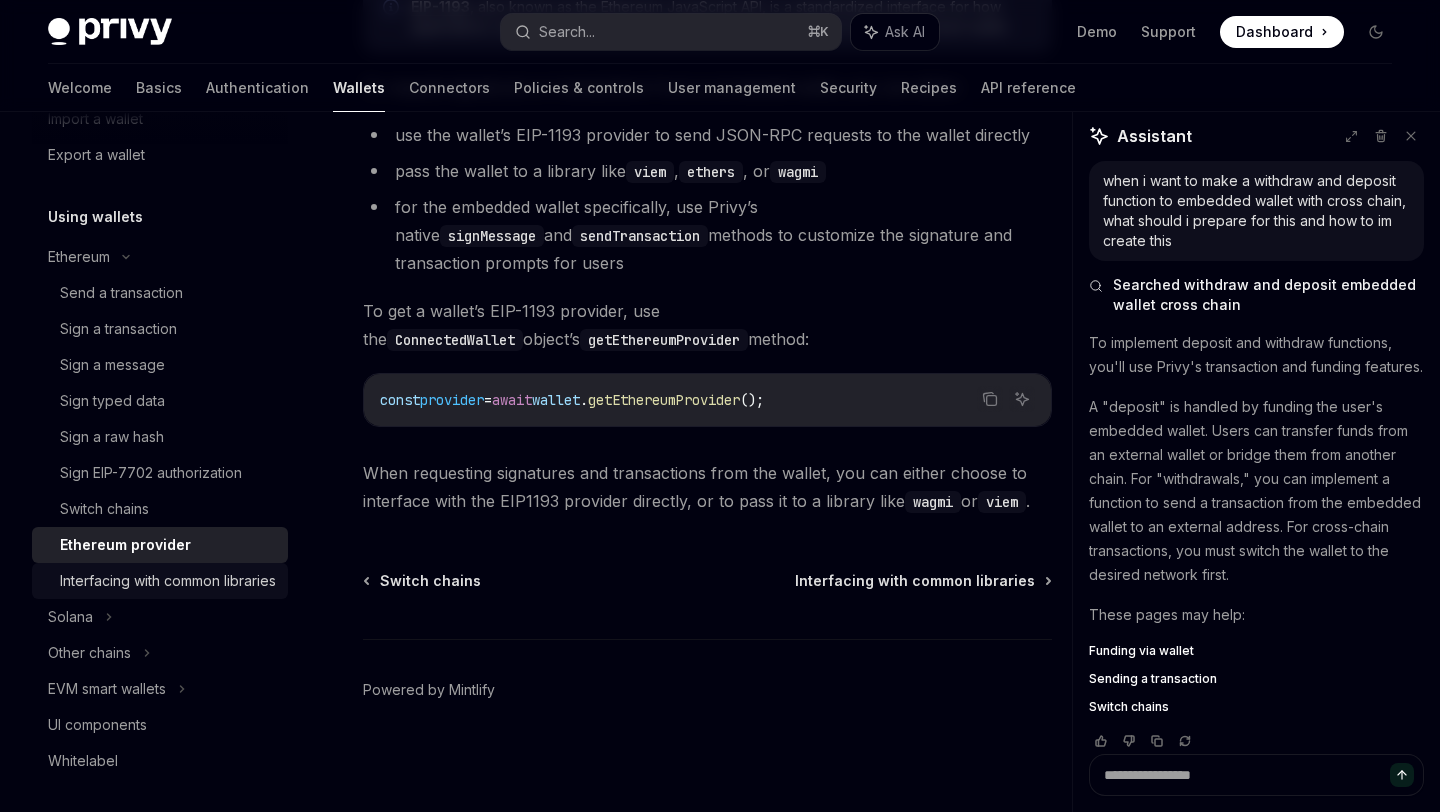 click on "Interfacing with common libraries" at bounding box center [168, 581] 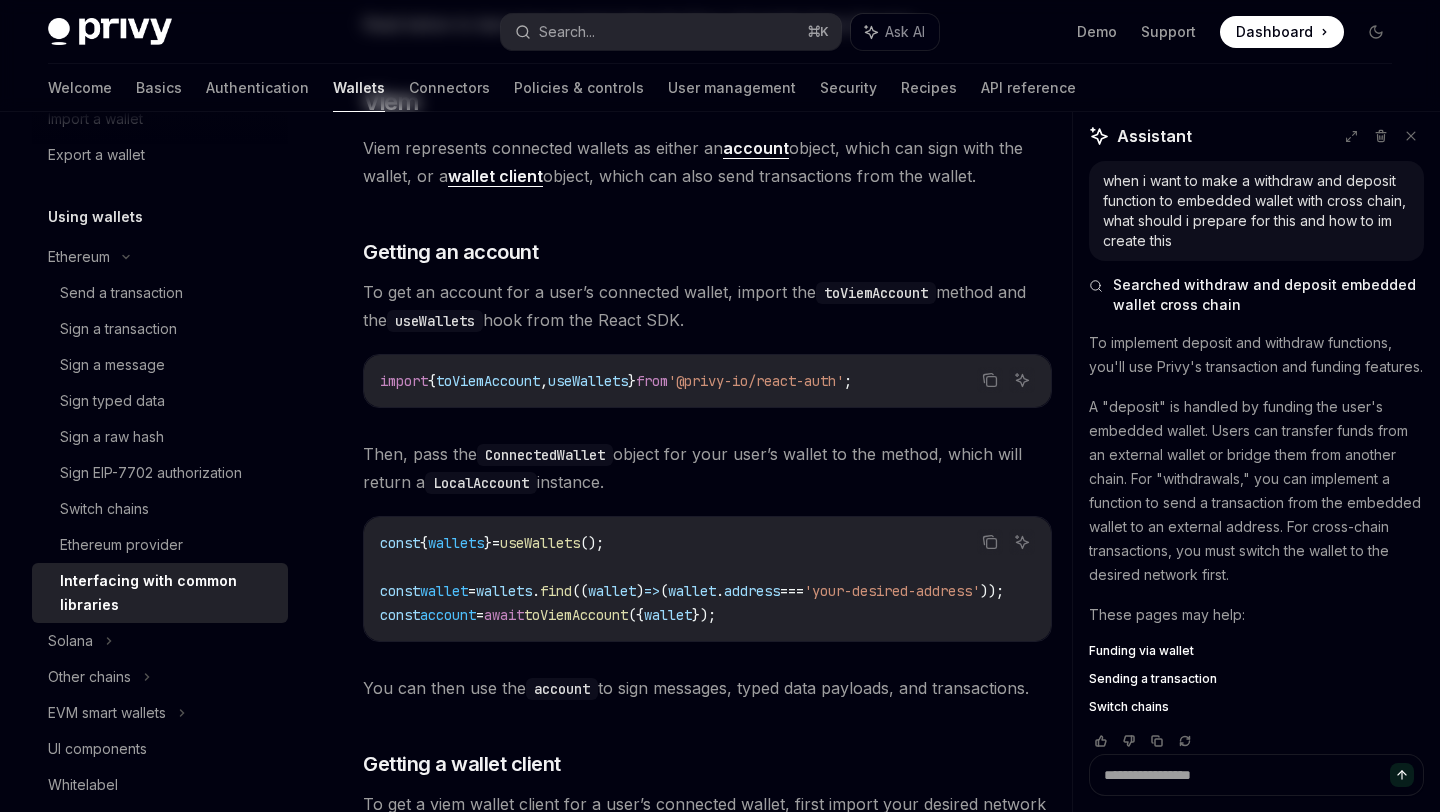 scroll, scrollTop: 0, scrollLeft: 0, axis: both 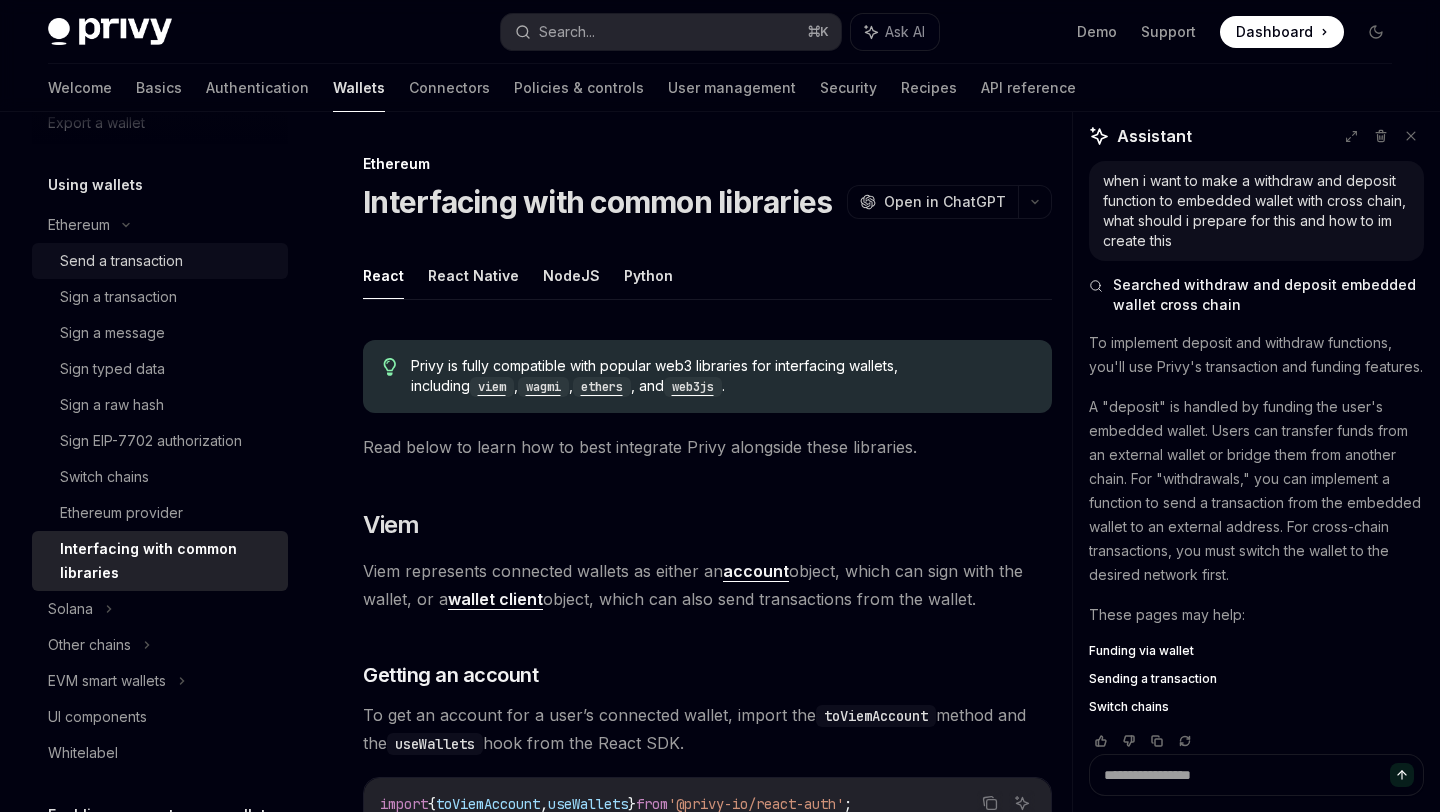 click on "Send a transaction" at bounding box center (160, 261) 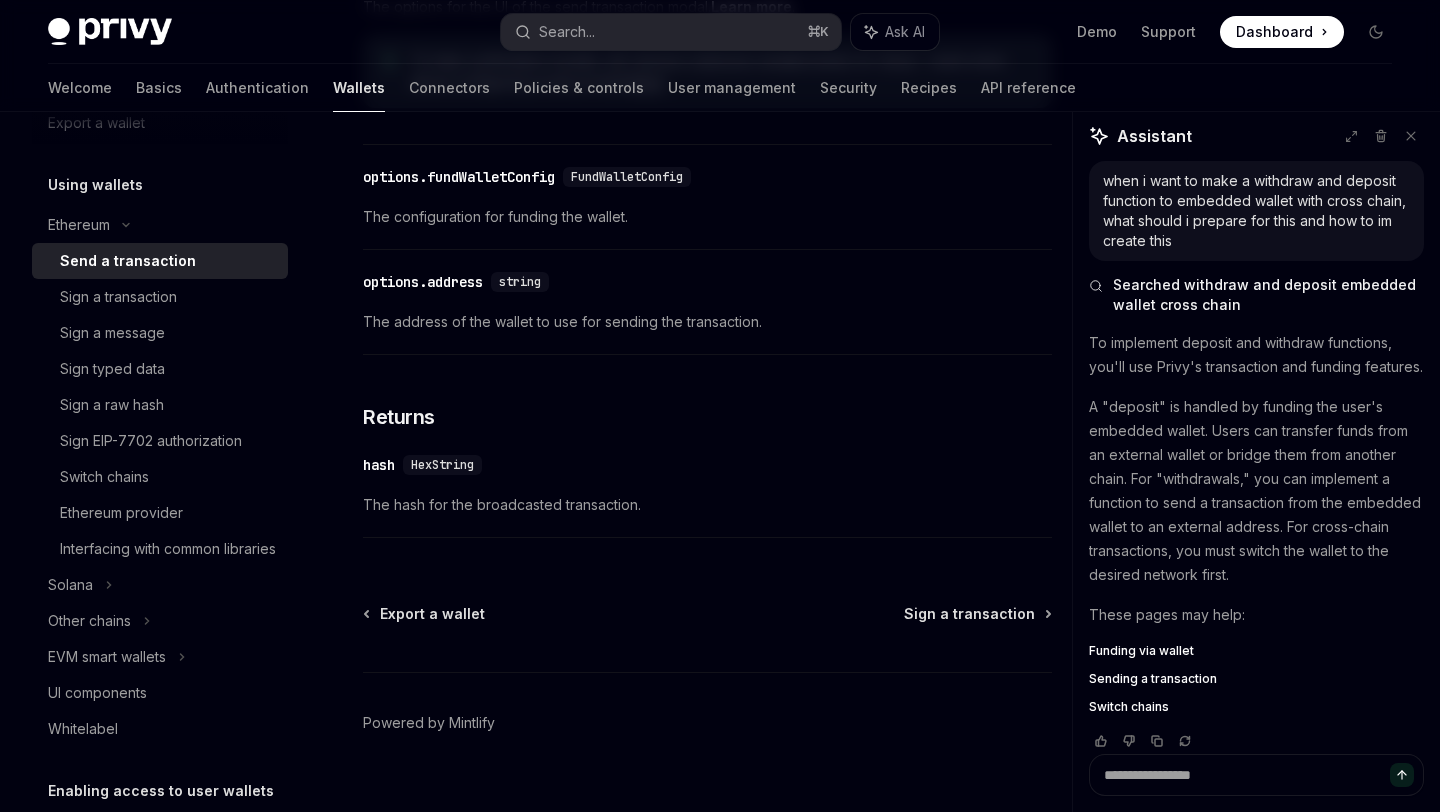 scroll, scrollTop: 1013, scrollLeft: 0, axis: vertical 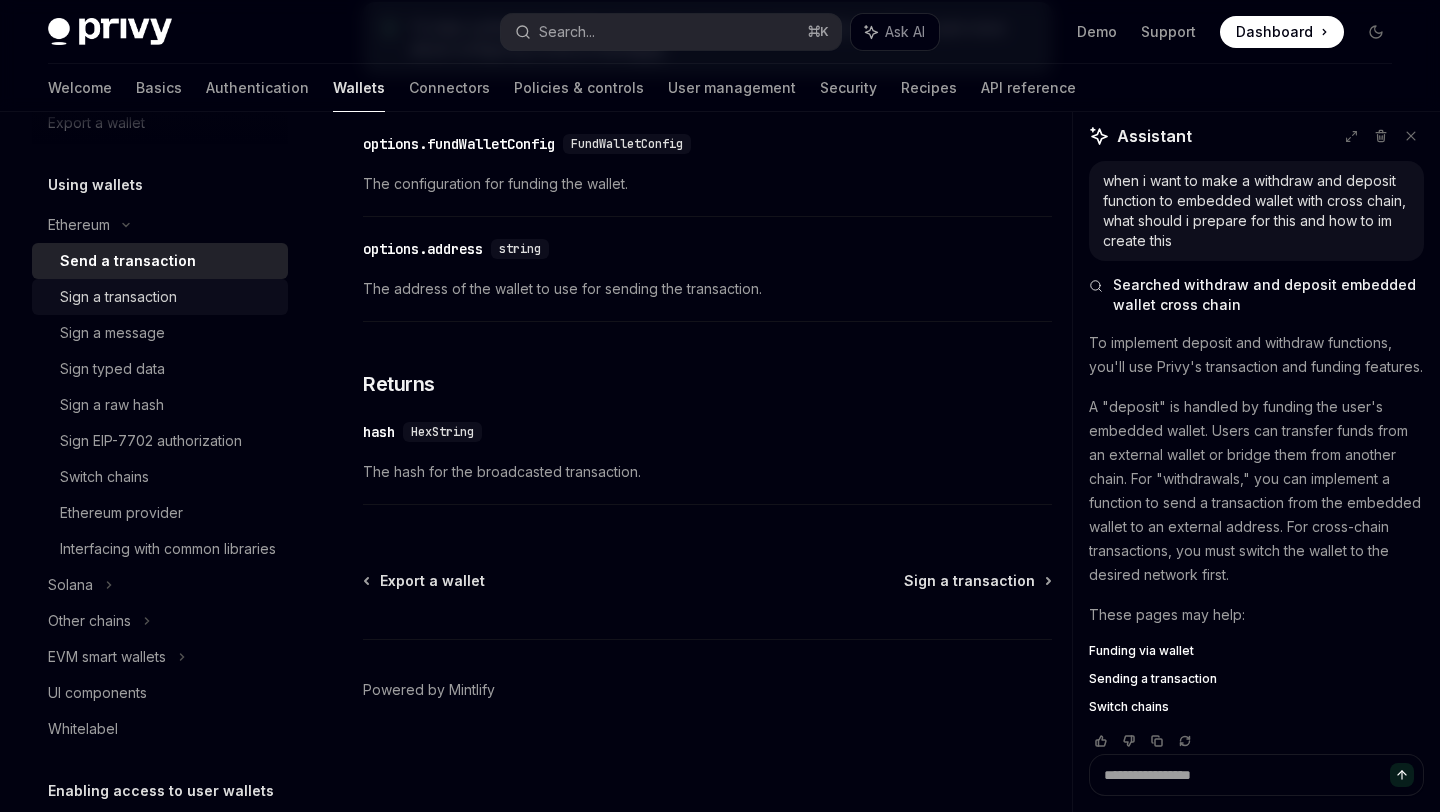 click on "Sign a transaction" at bounding box center [168, 297] 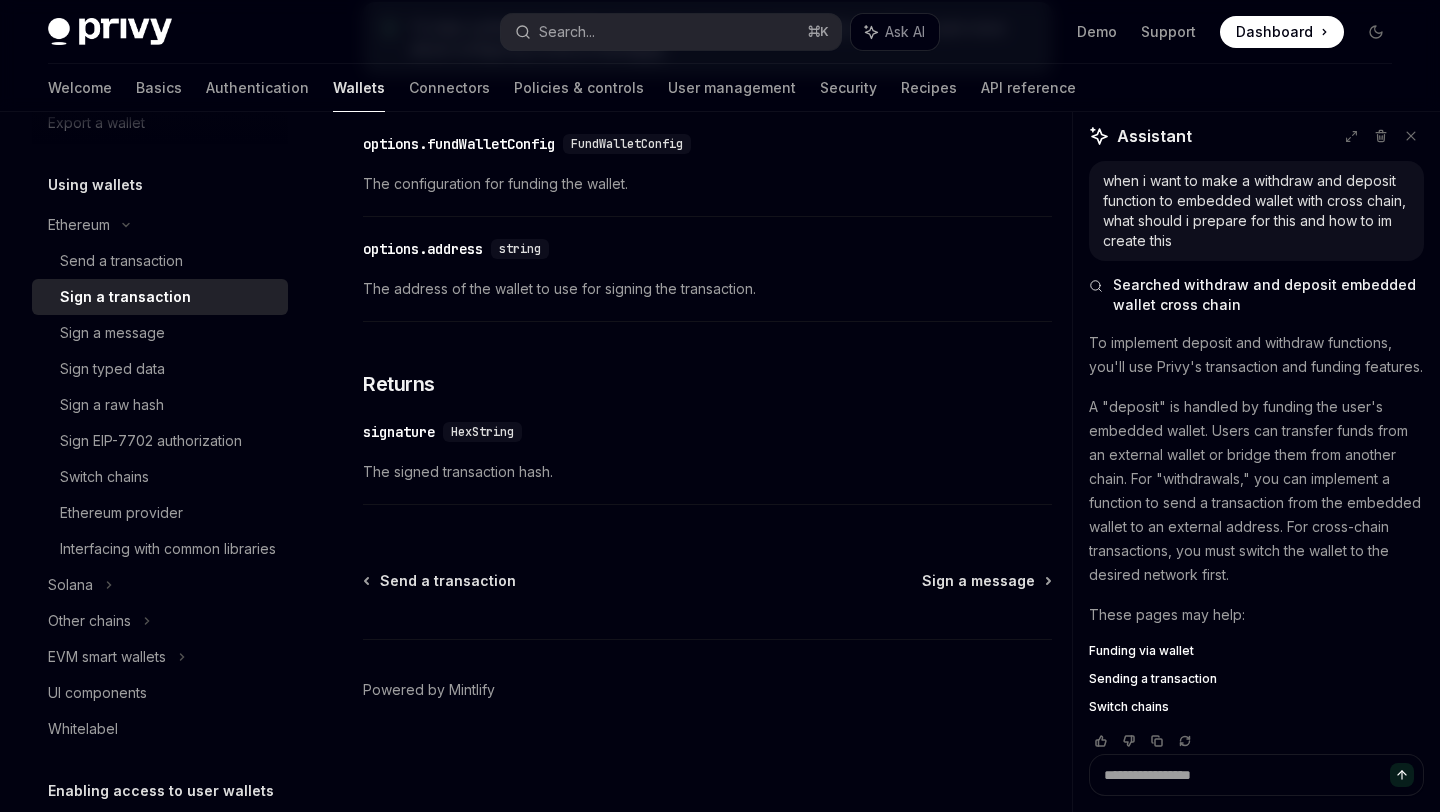 scroll, scrollTop: 1013, scrollLeft: 0, axis: vertical 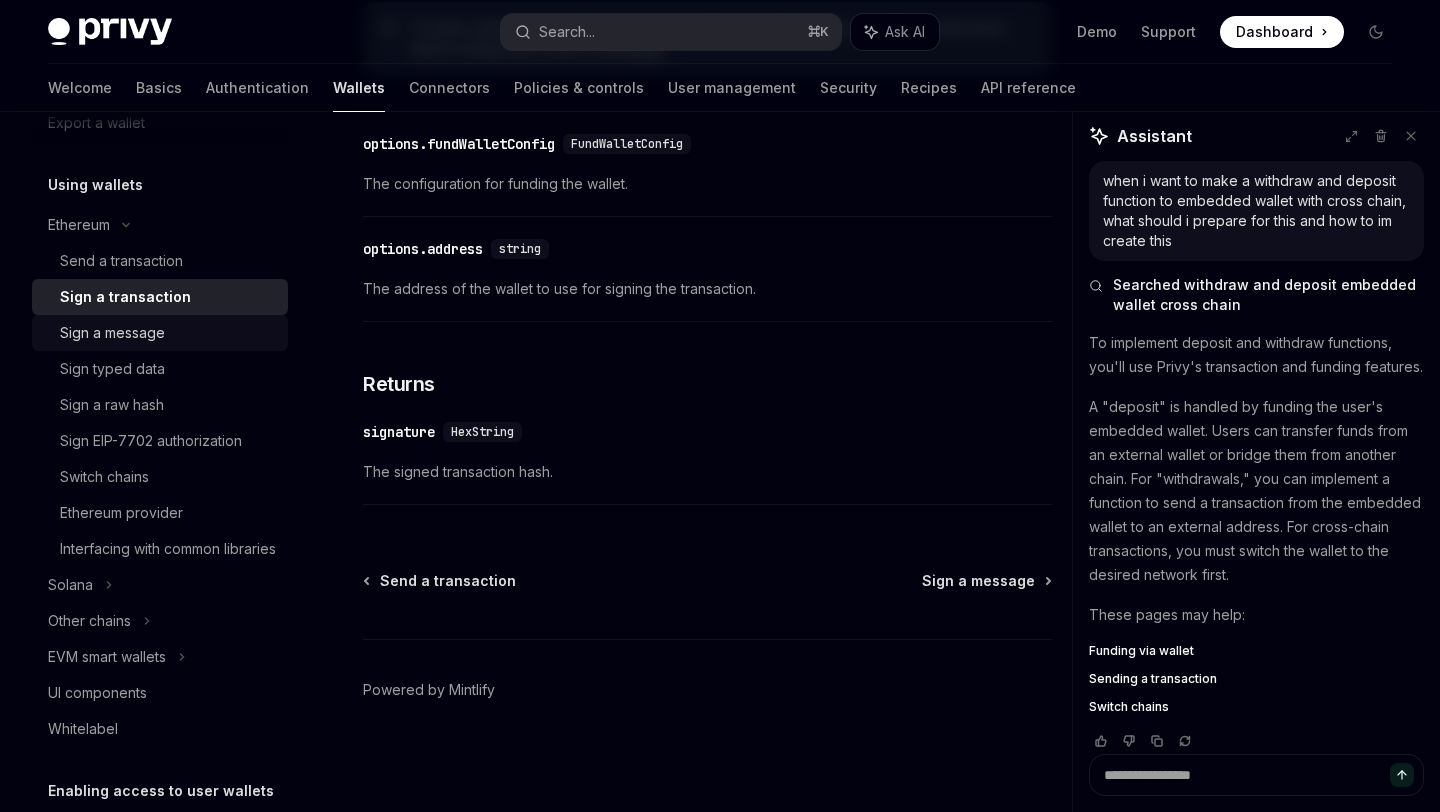 click on "Sign a message" at bounding box center (168, 333) 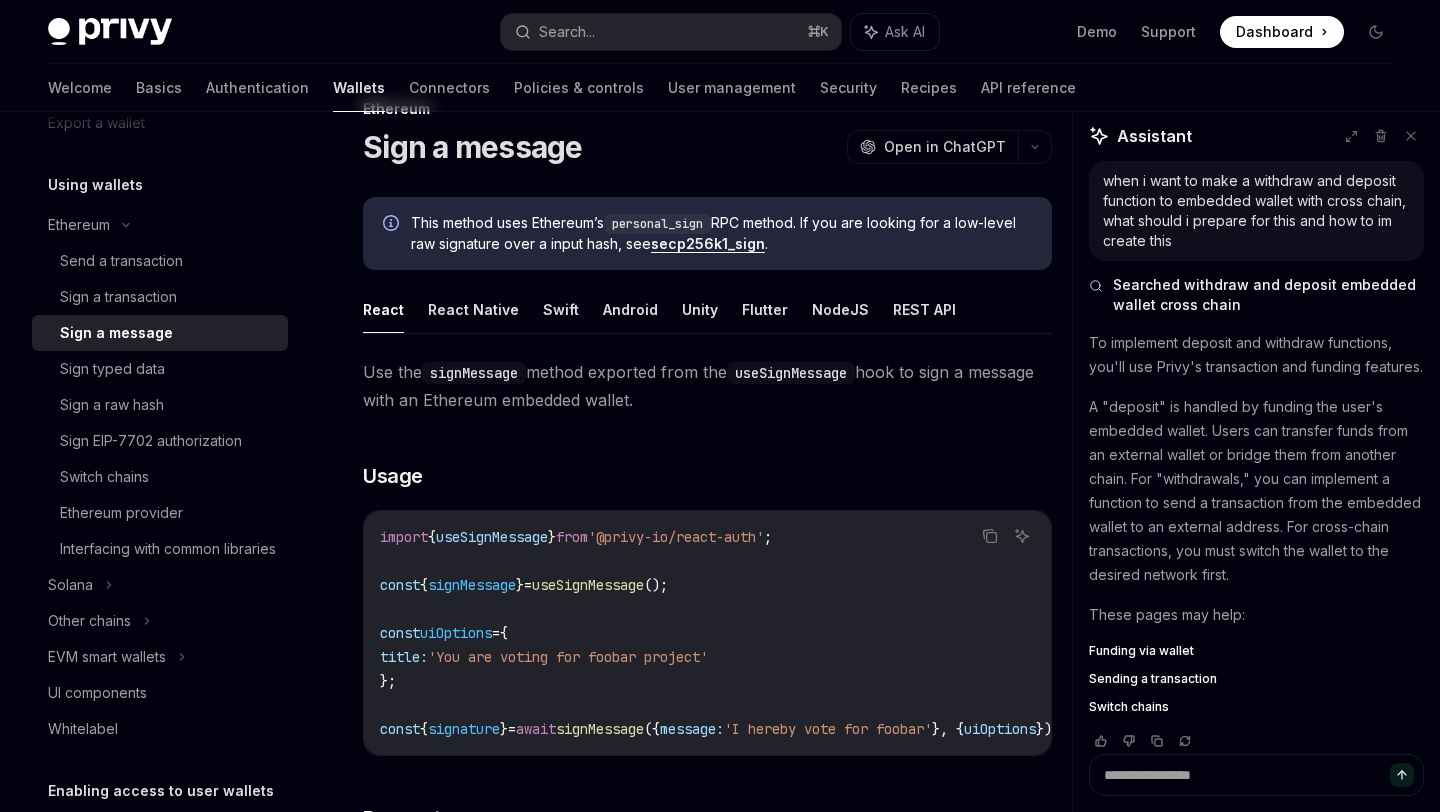 scroll, scrollTop: 61, scrollLeft: 0, axis: vertical 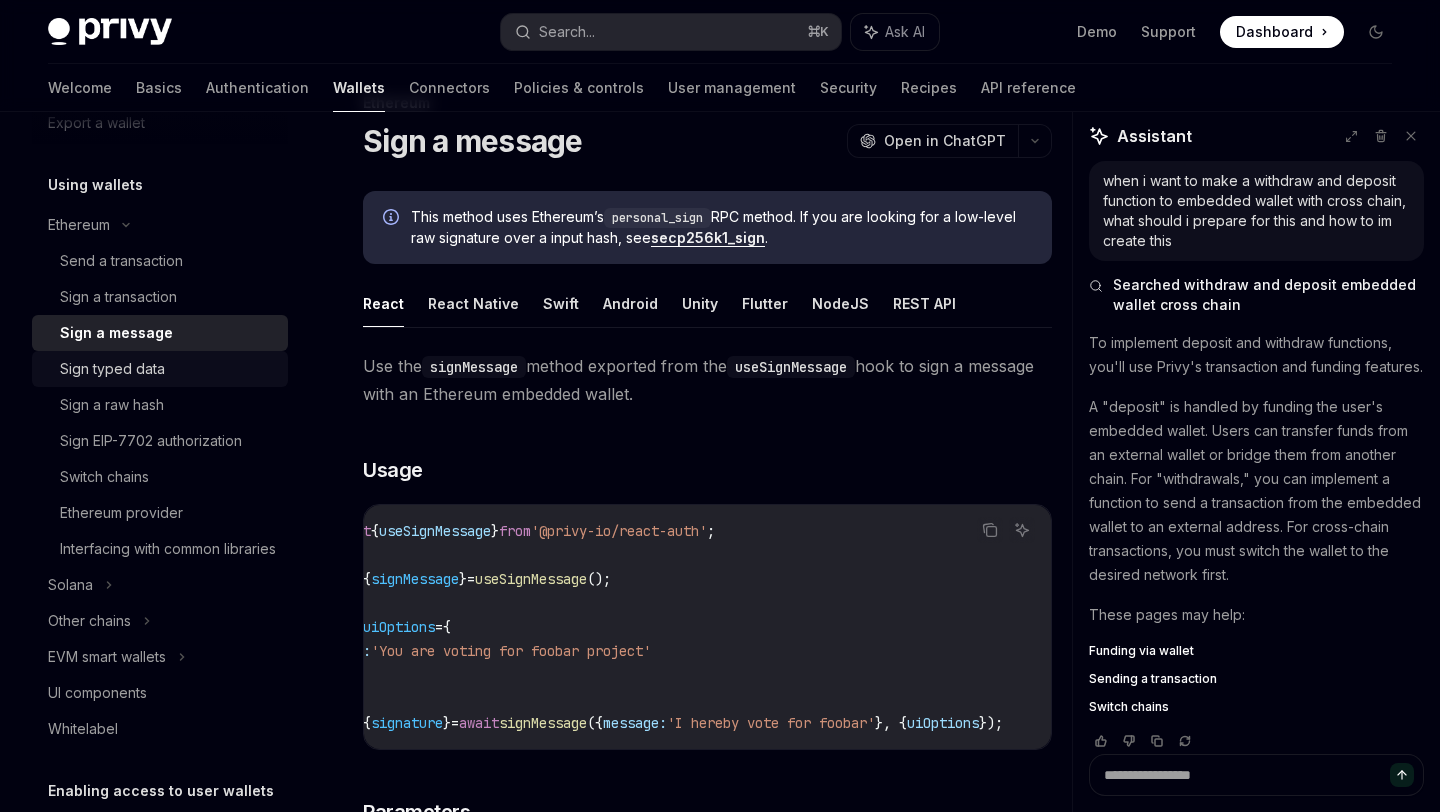 click on "Sign typed data" at bounding box center (112, 369) 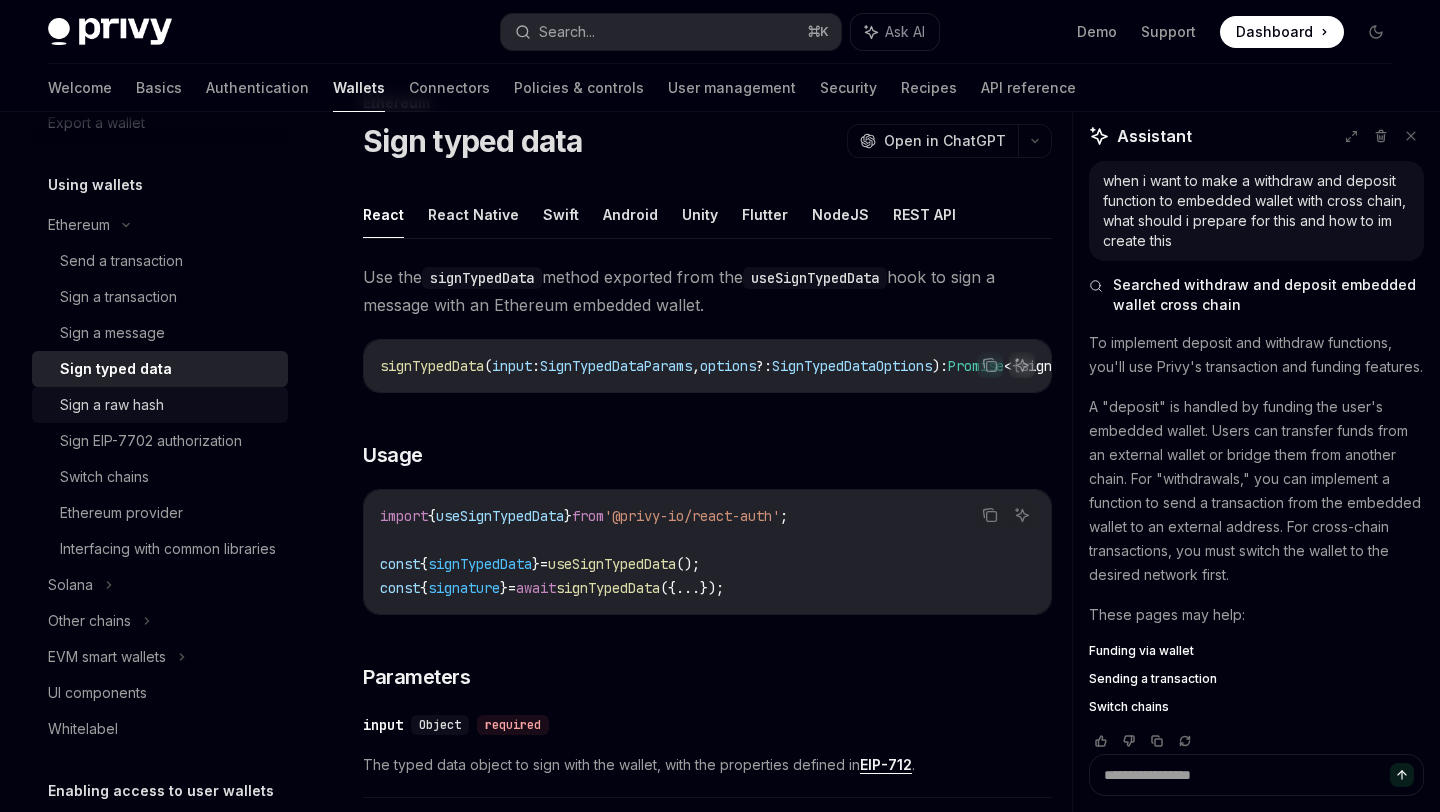 click on "Sign a raw hash" at bounding box center (168, 405) 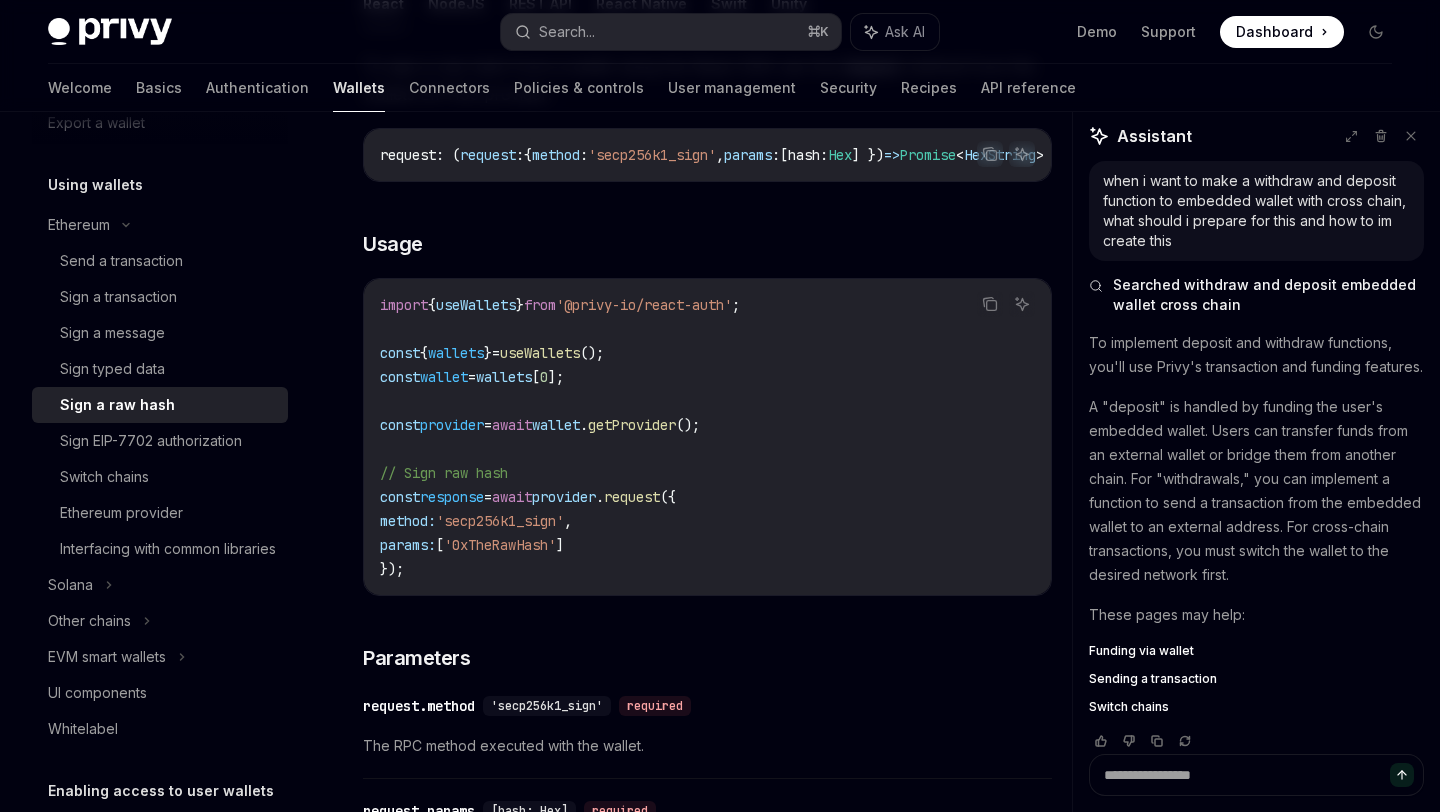 scroll, scrollTop: 402, scrollLeft: 0, axis: vertical 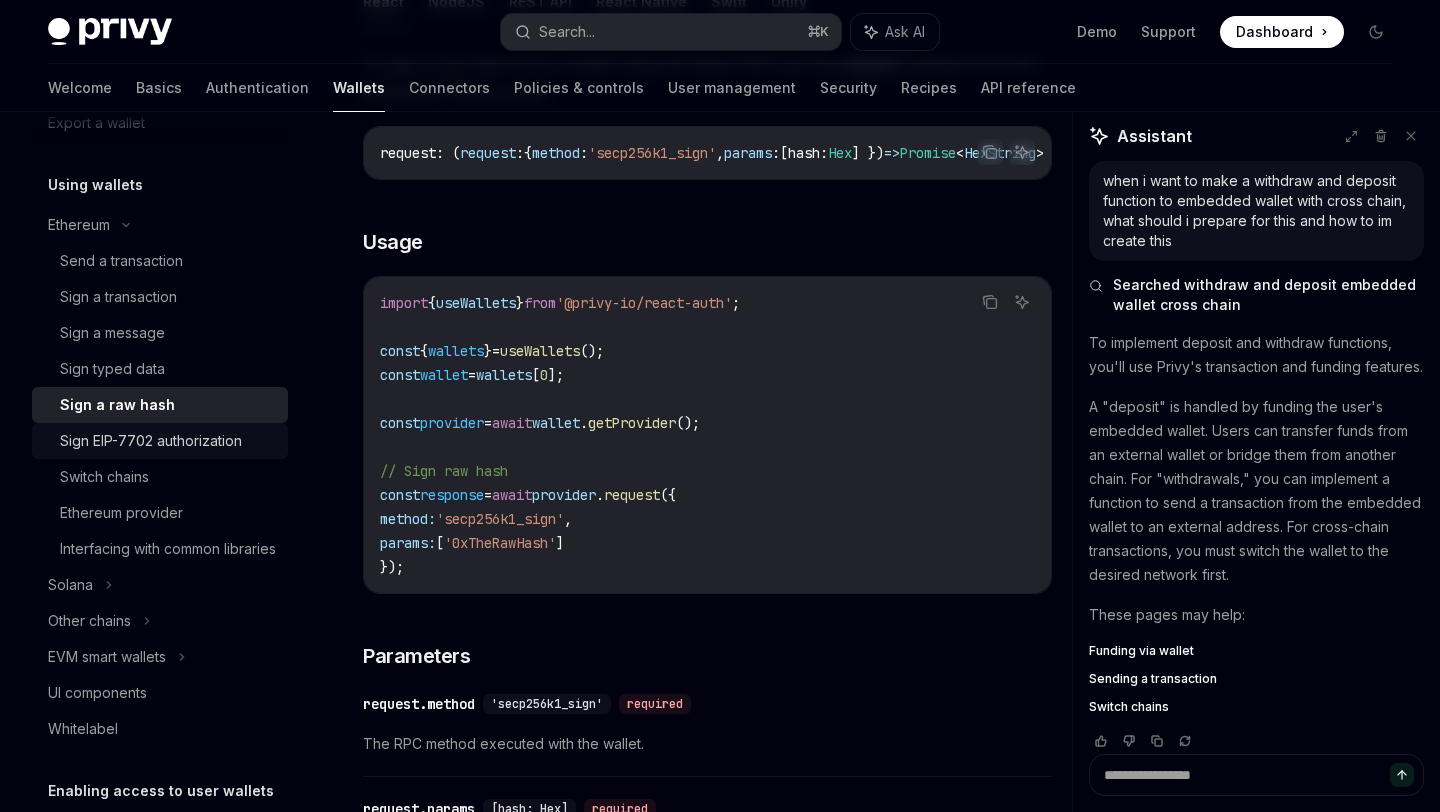 click on "Sign EIP-7702 authorization" at bounding box center [160, 441] 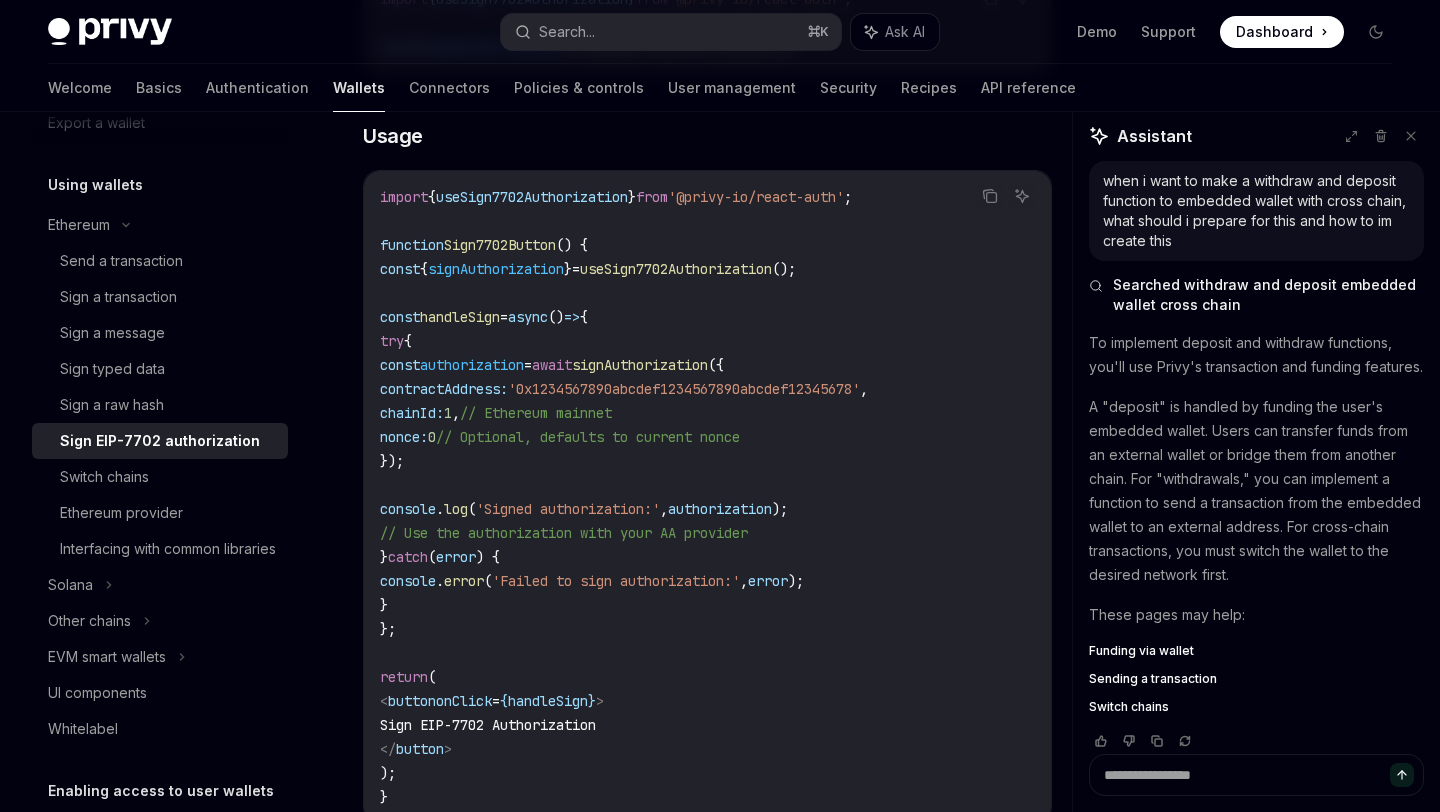 scroll, scrollTop: 730, scrollLeft: 0, axis: vertical 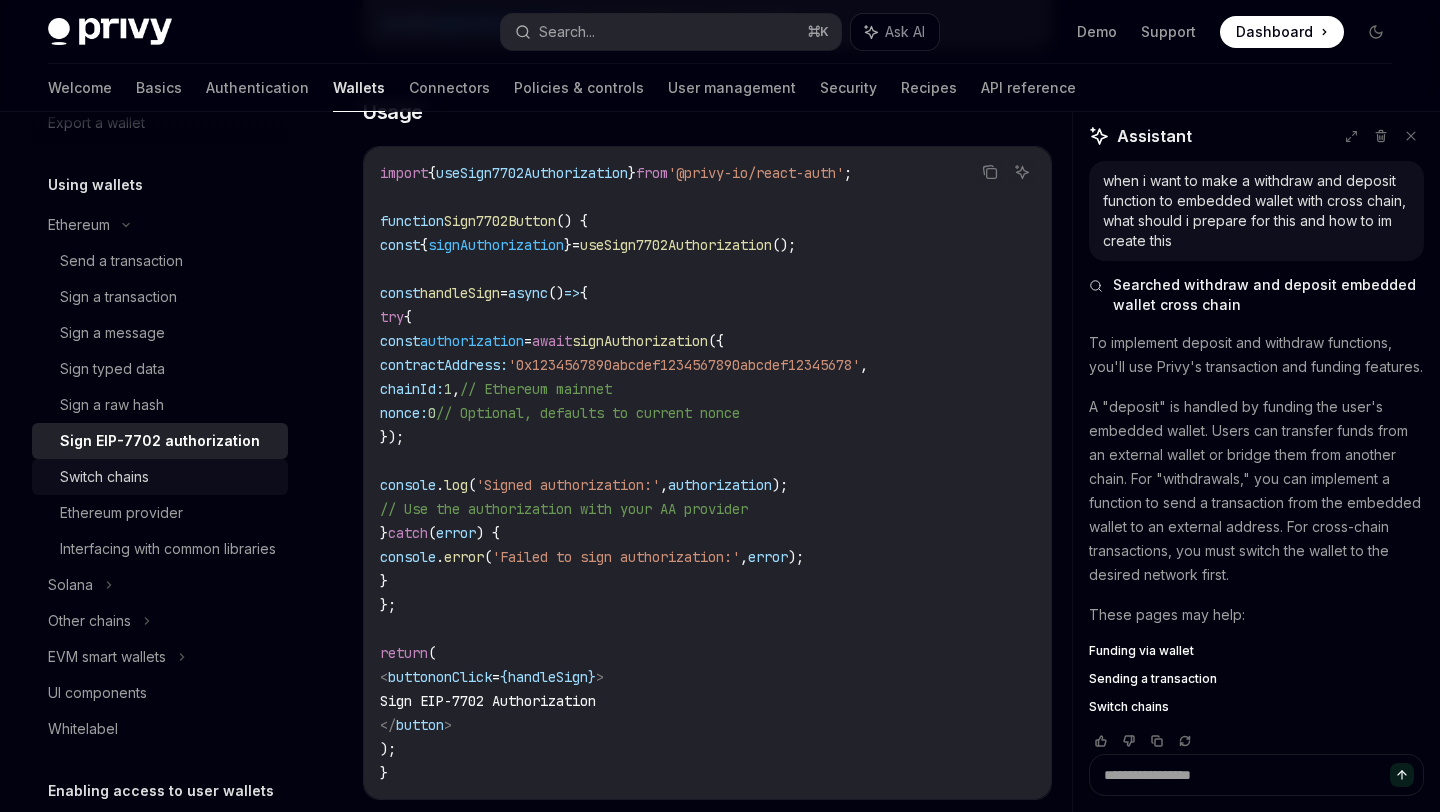 click on "Switch chains" at bounding box center (160, 477) 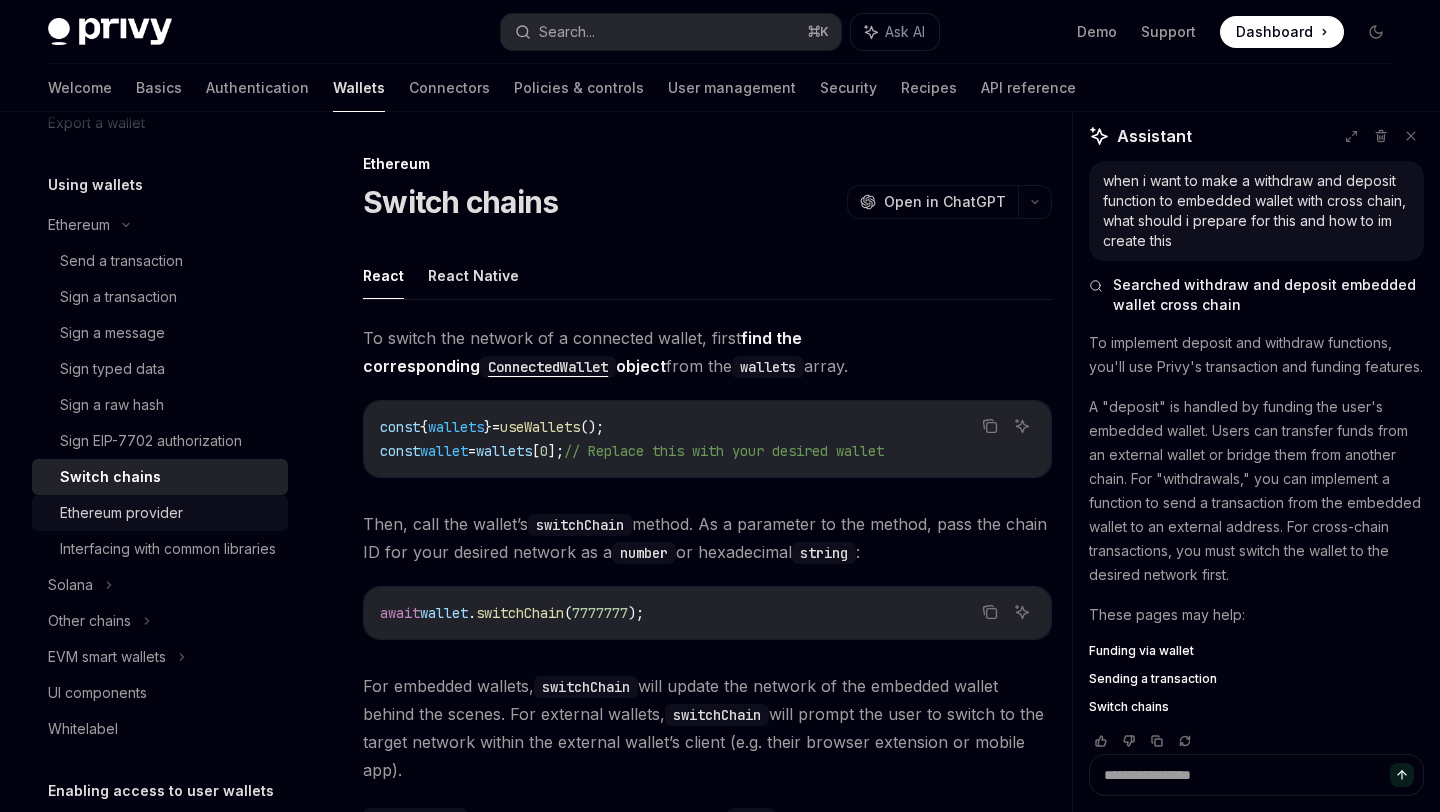 click on "Ethereum provider" at bounding box center [121, 513] 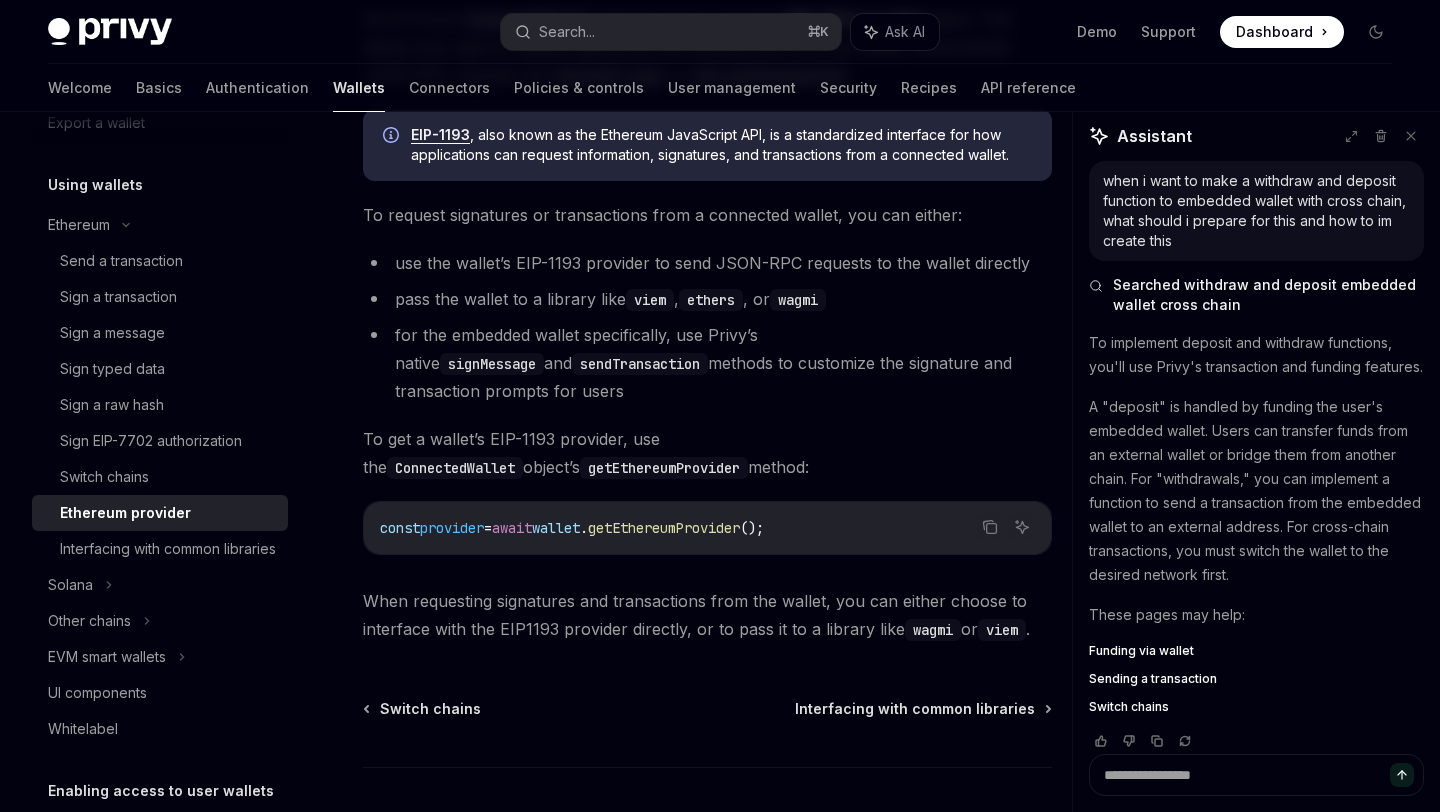 scroll, scrollTop: 423, scrollLeft: 0, axis: vertical 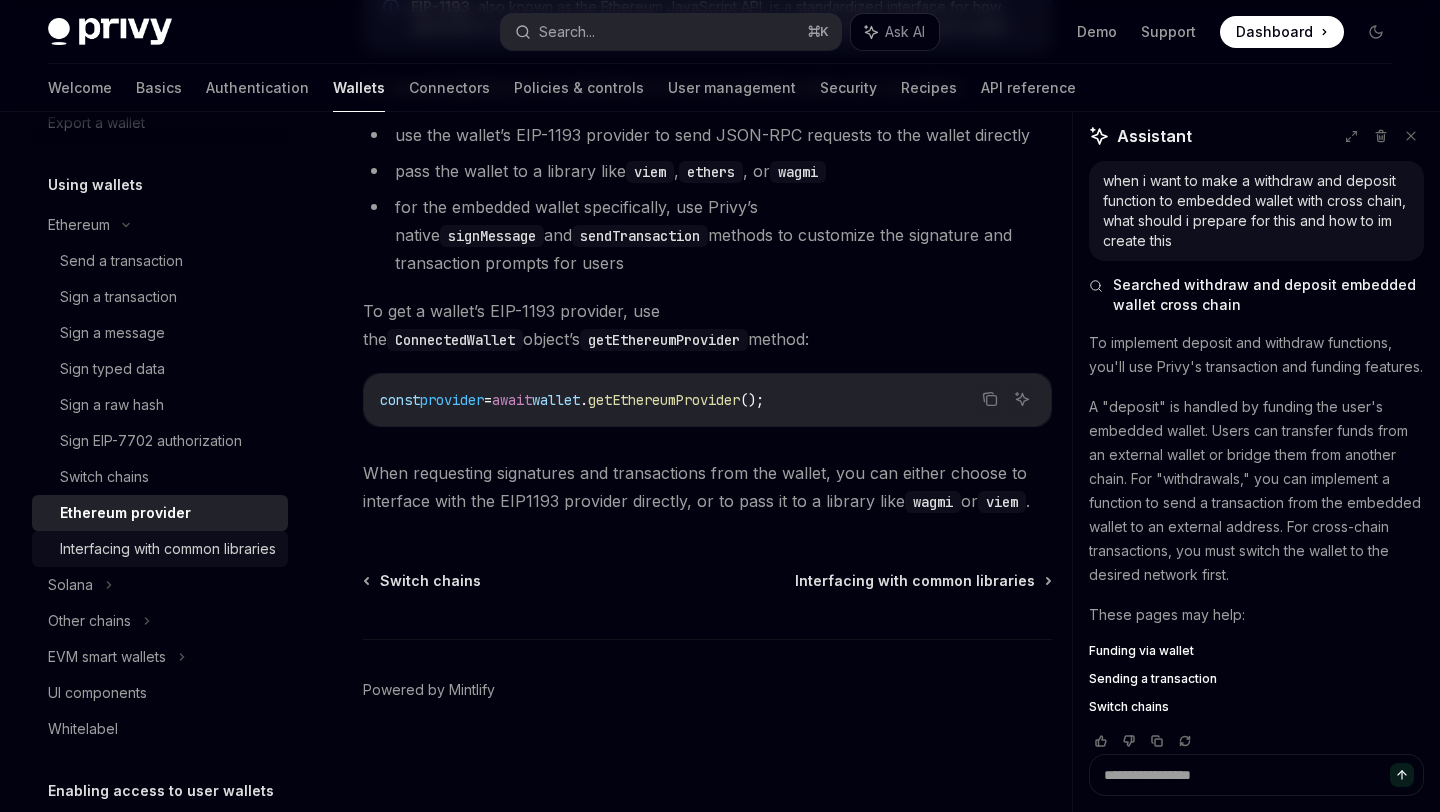 click on "Interfacing with common libraries" at bounding box center (168, 549) 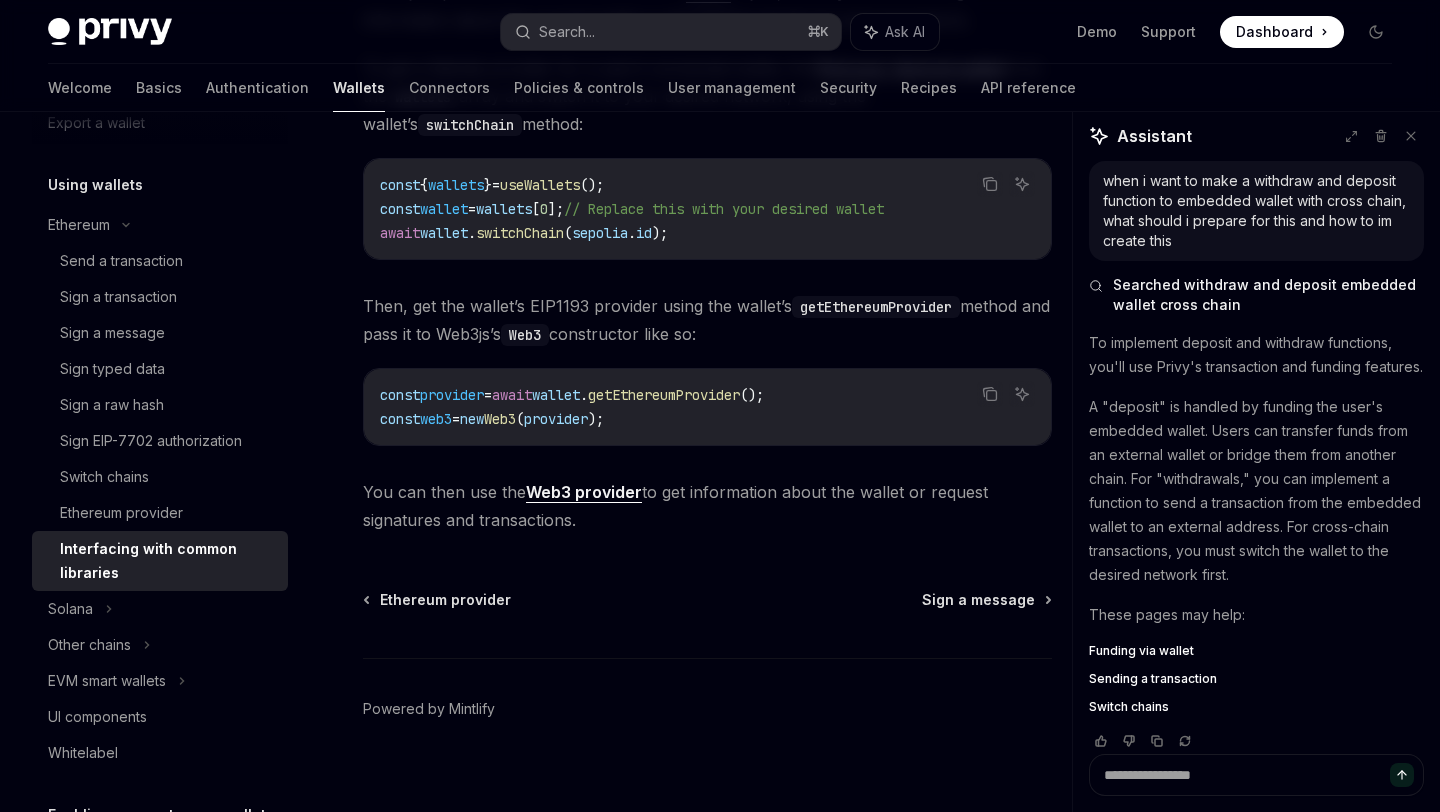 scroll, scrollTop: 2703, scrollLeft: 0, axis: vertical 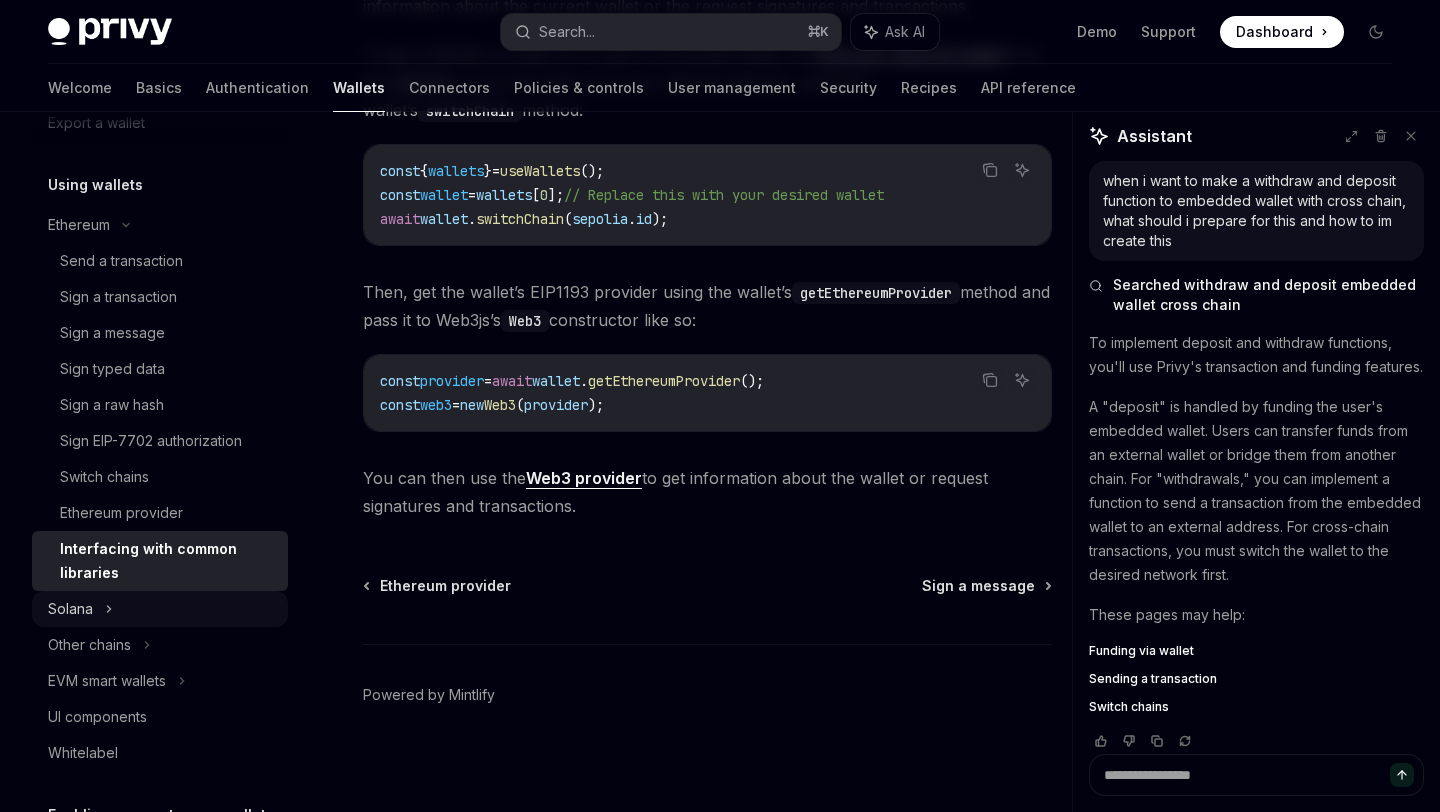 click on "Solana" at bounding box center [160, -93] 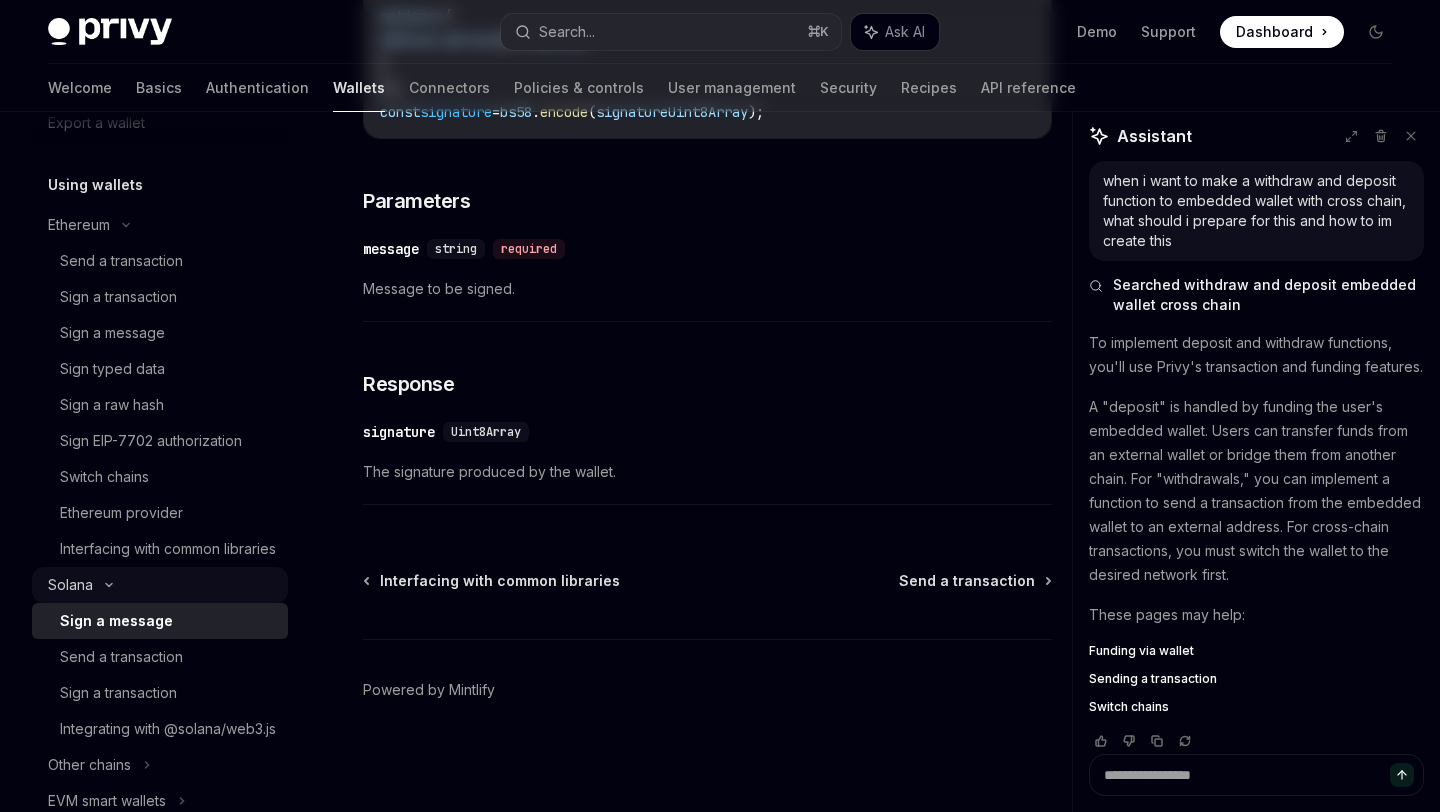 scroll, scrollTop: 0, scrollLeft: 0, axis: both 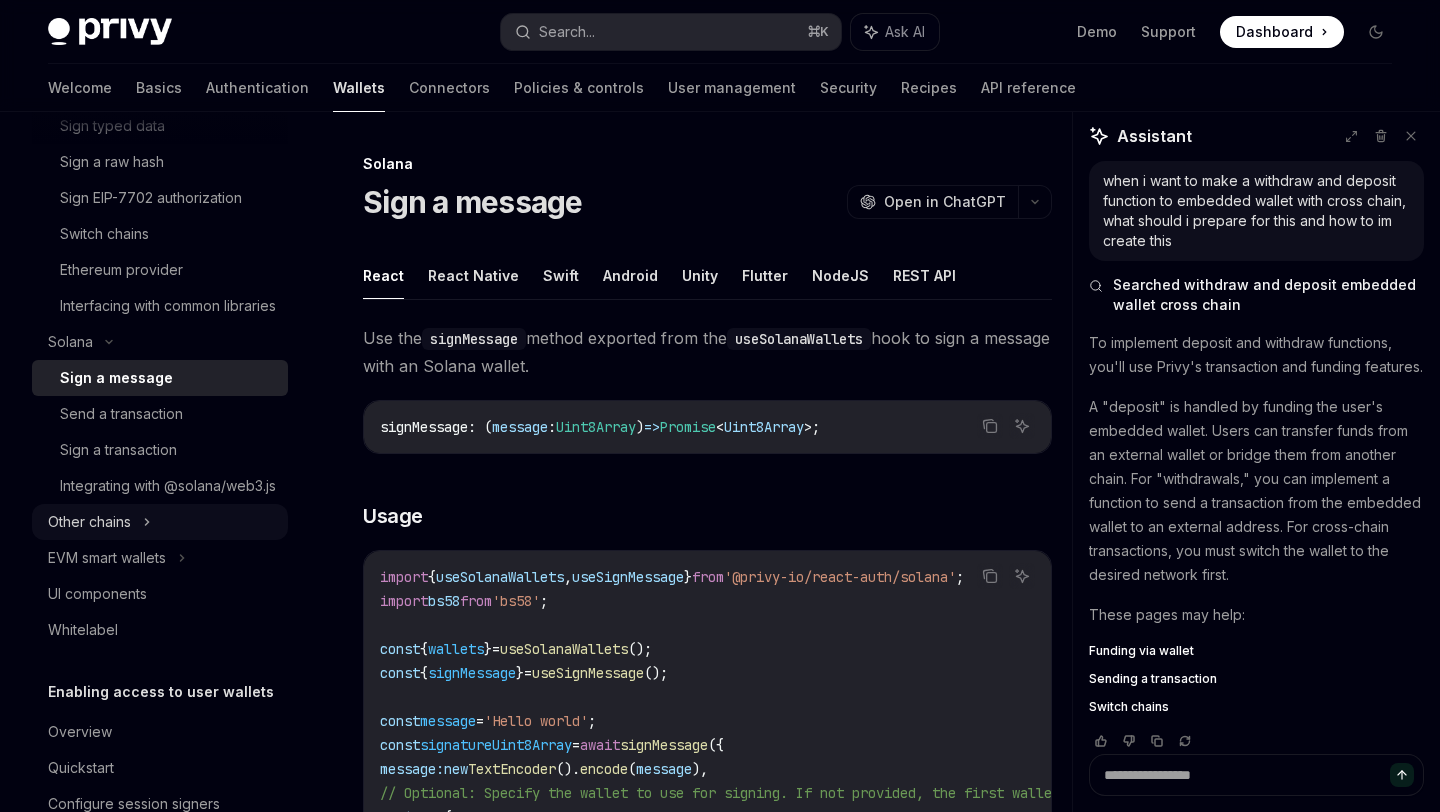 click on "Other chains" at bounding box center [160, 522] 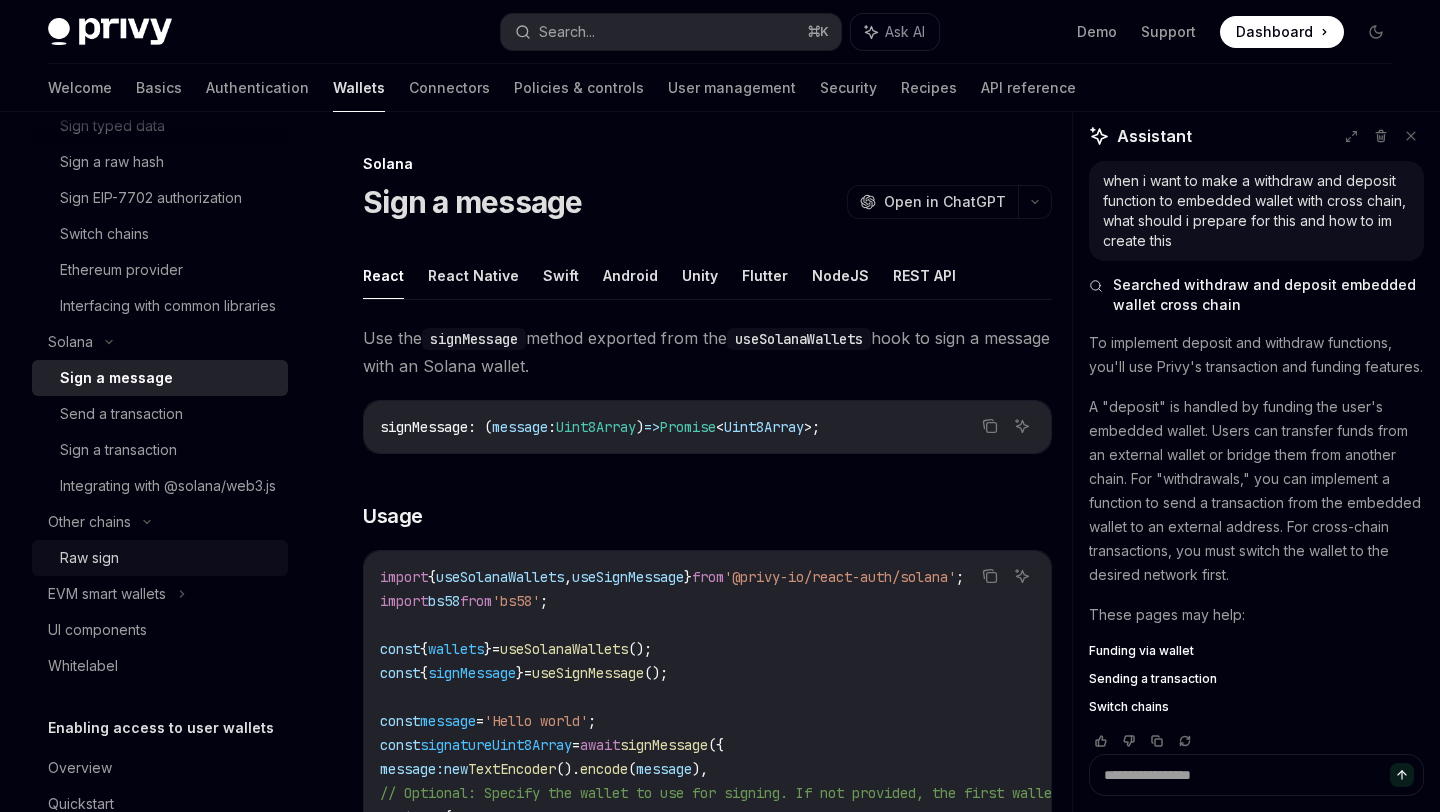 click on "Raw sign" at bounding box center (168, 558) 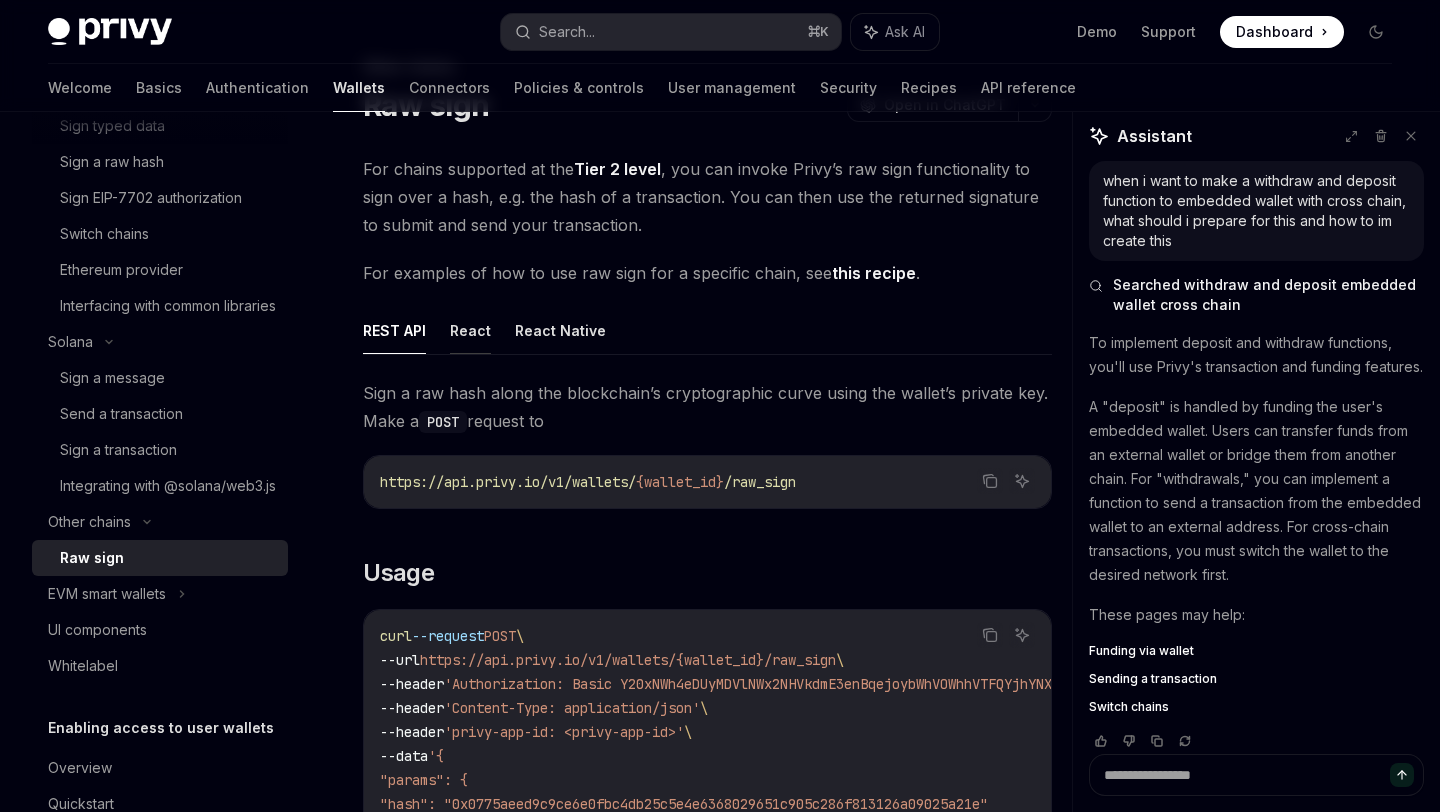 scroll, scrollTop: 104, scrollLeft: 0, axis: vertical 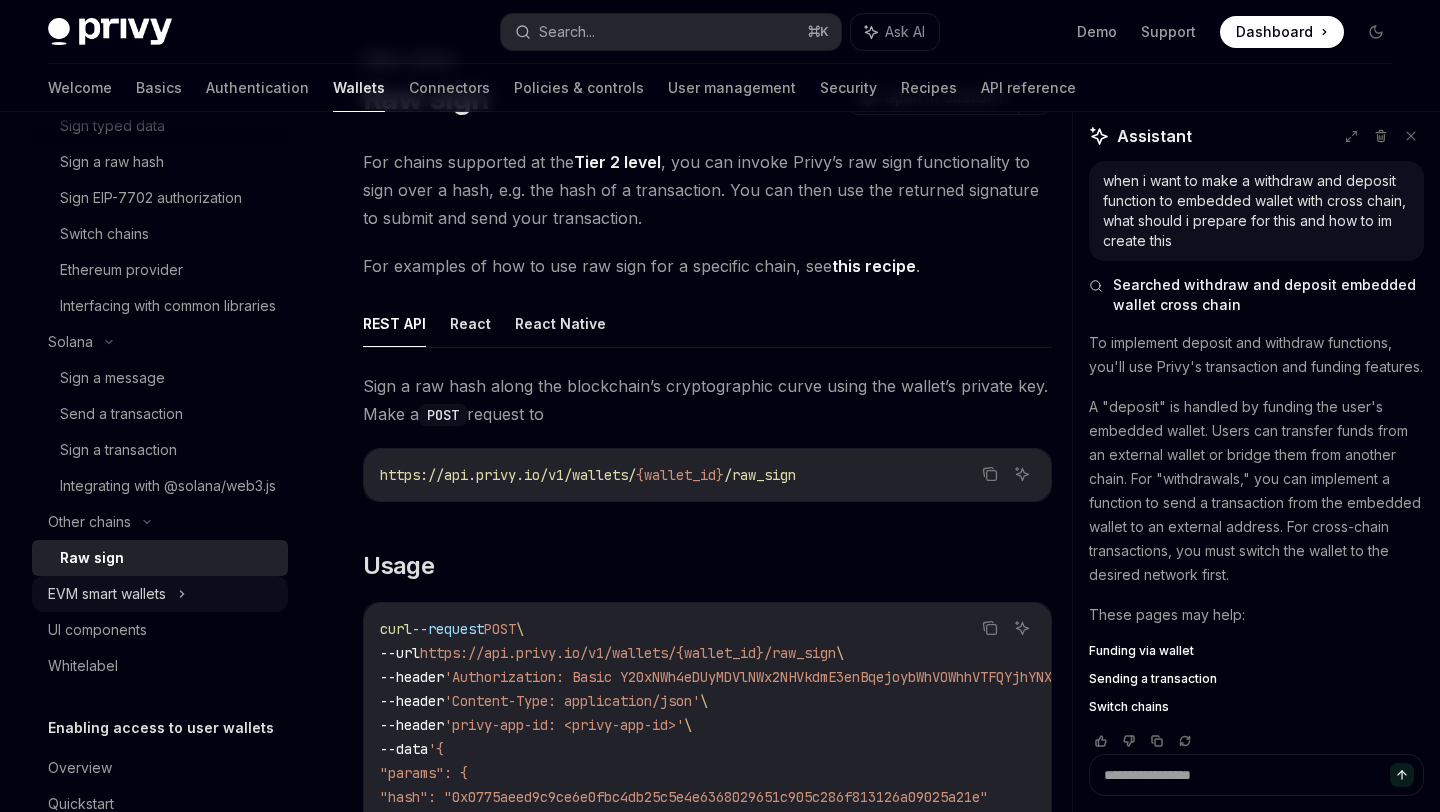 click 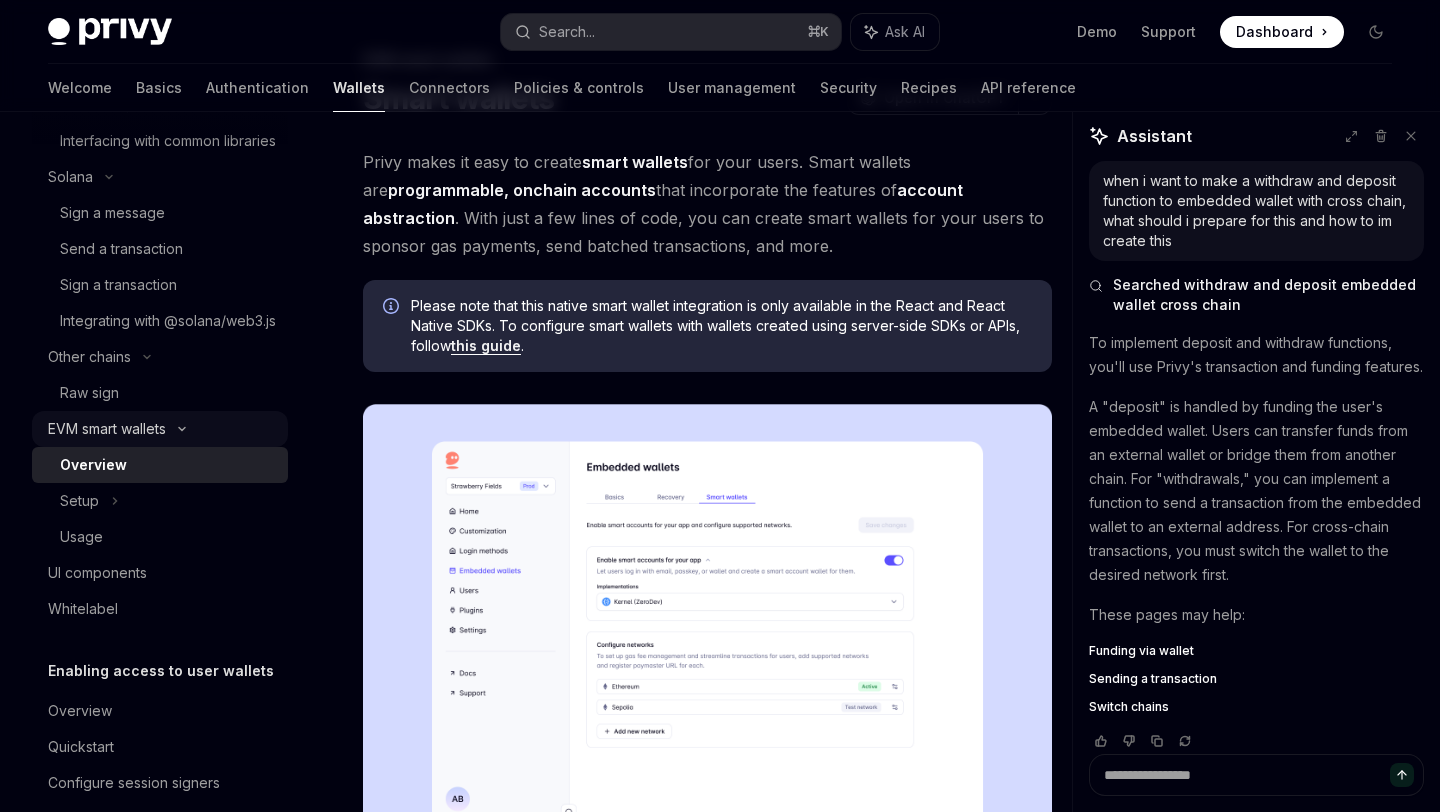 scroll, scrollTop: 971, scrollLeft: 0, axis: vertical 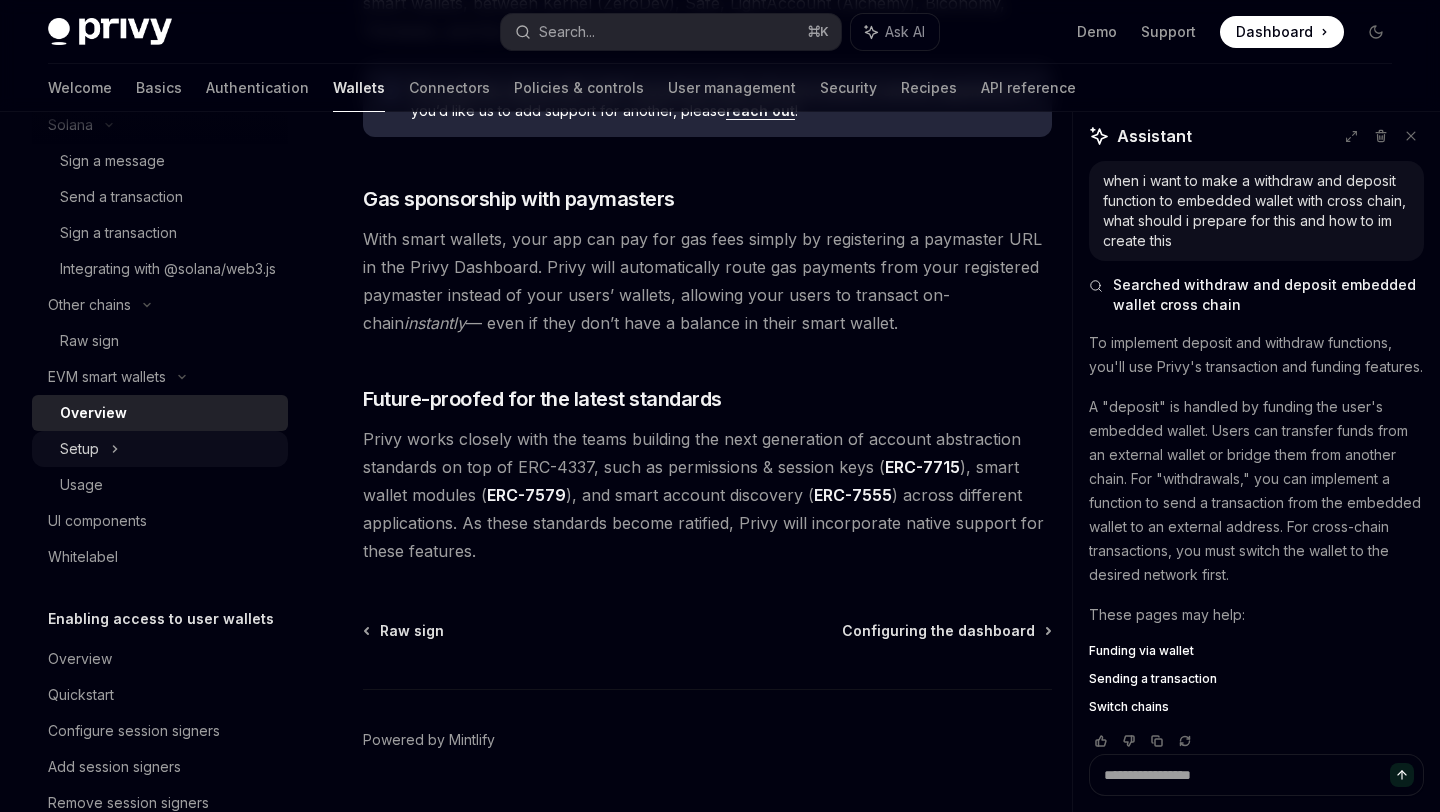 click on "Setup" at bounding box center (160, 449) 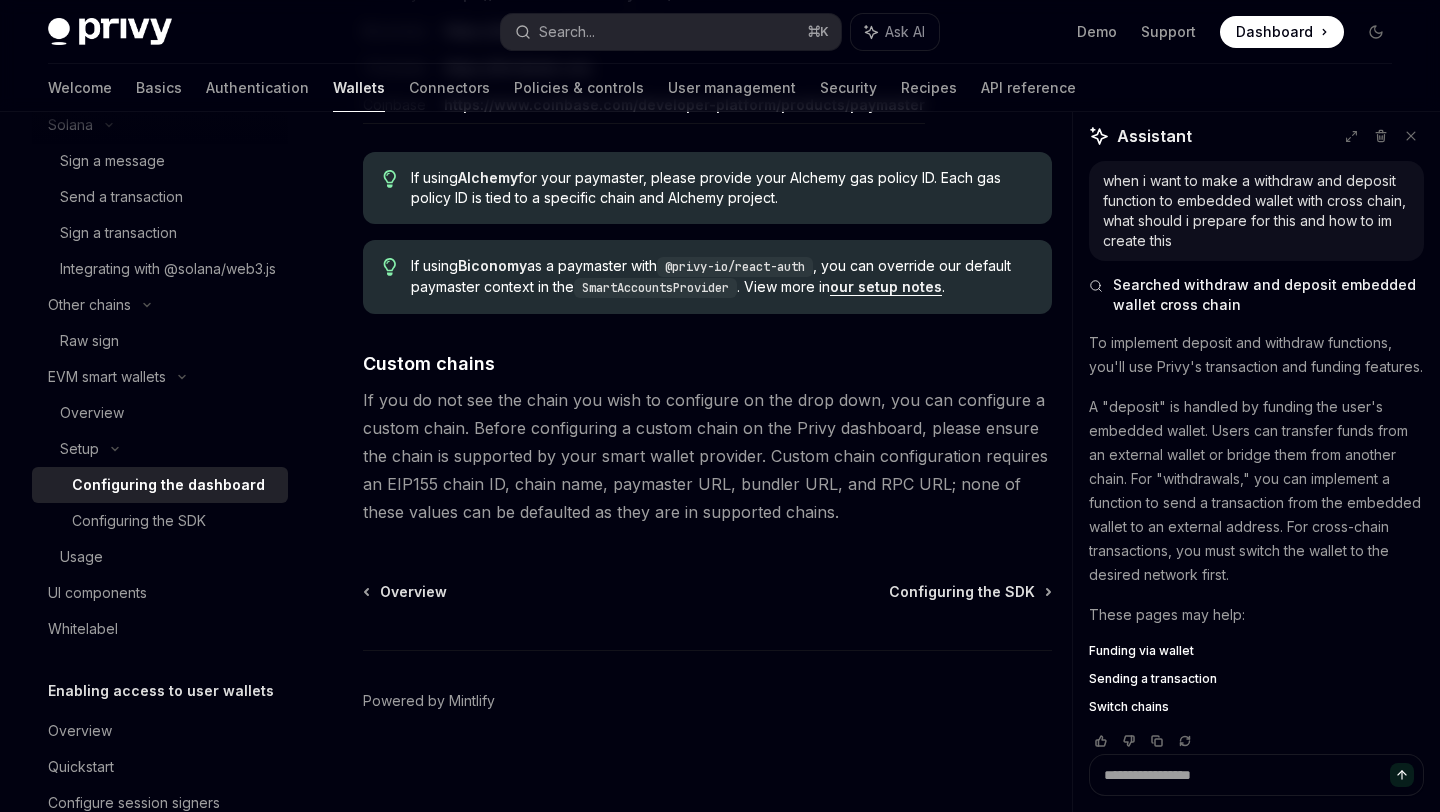 scroll, scrollTop: 2735, scrollLeft: 0, axis: vertical 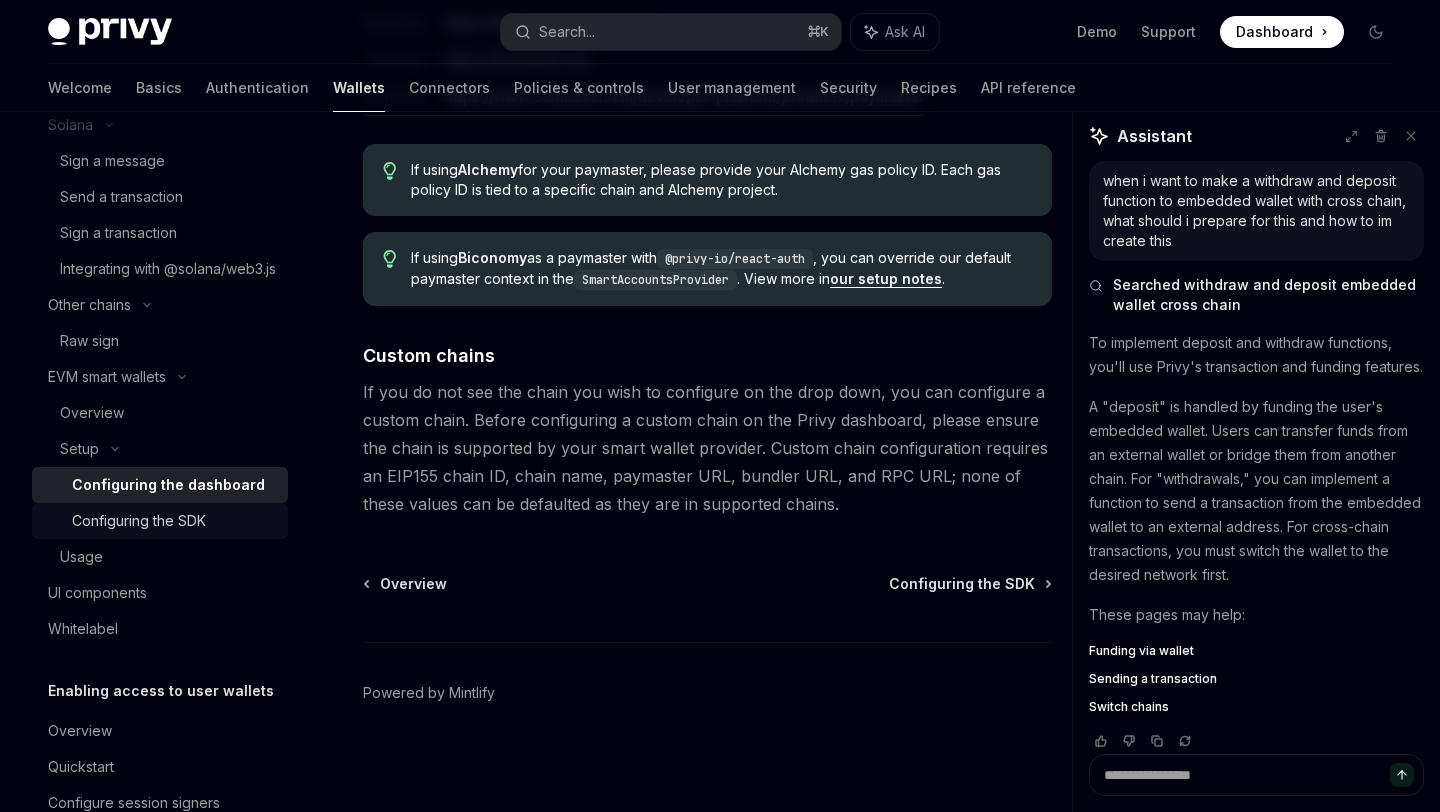 click on "Configuring the SDK" at bounding box center [139, 521] 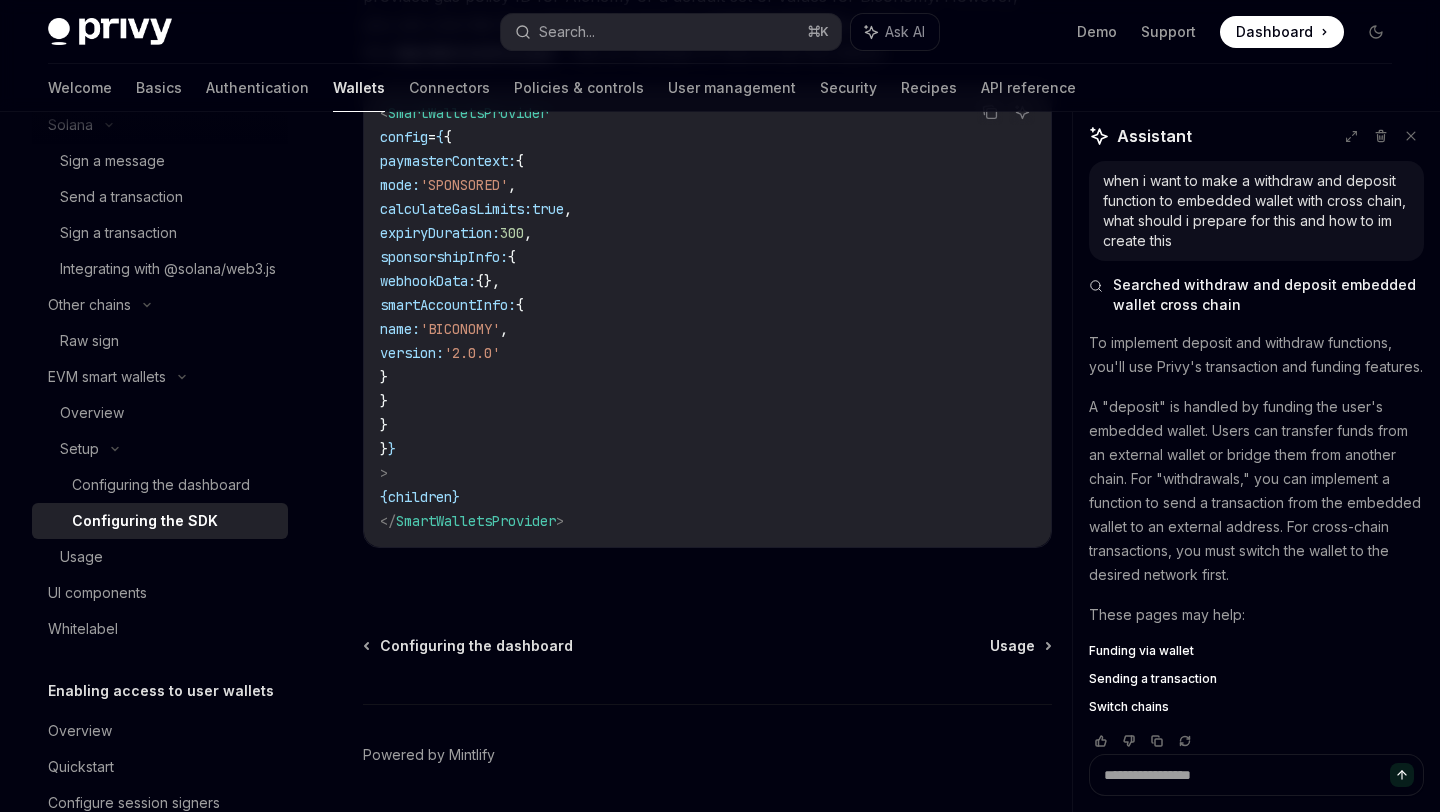 scroll, scrollTop: 1835, scrollLeft: 0, axis: vertical 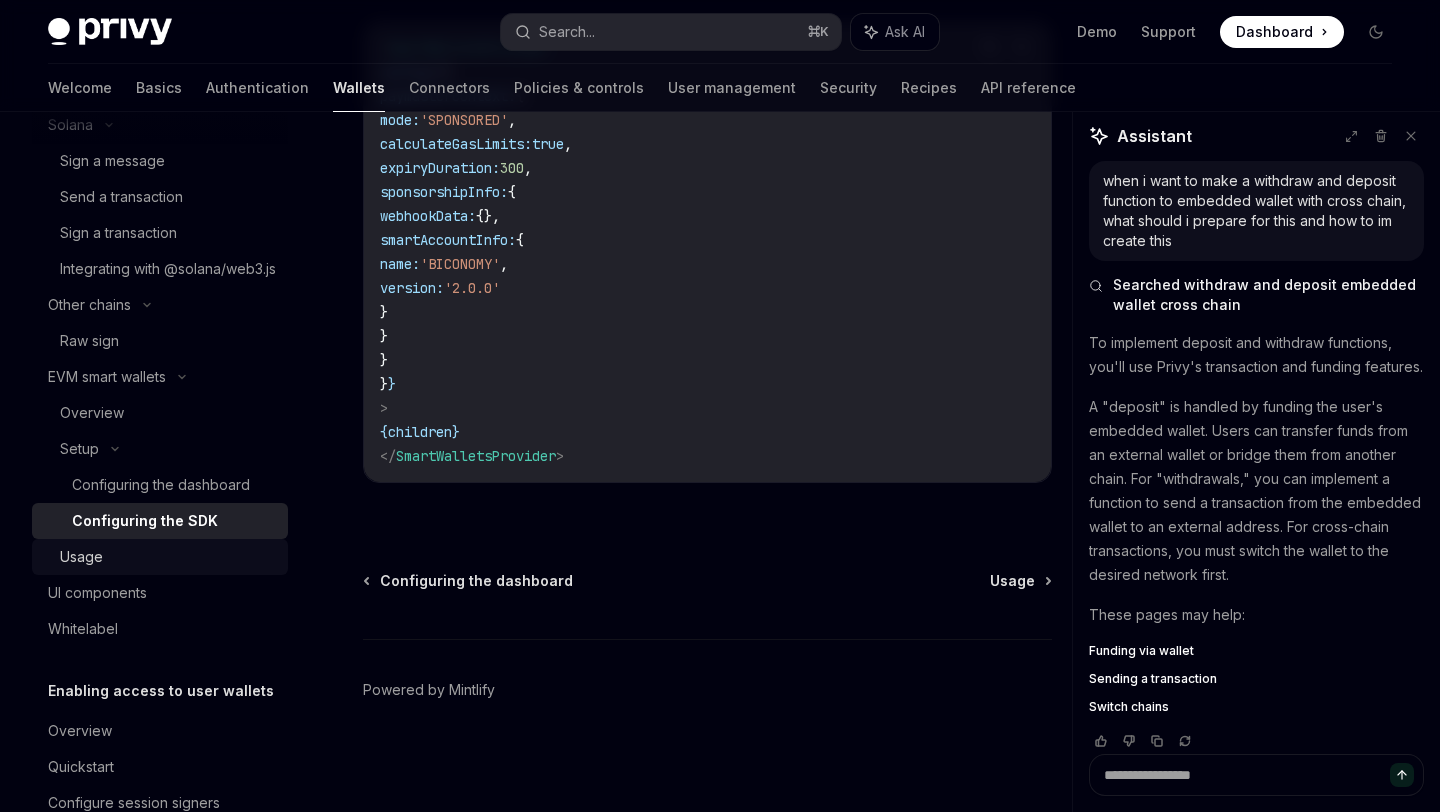 click on "Usage" at bounding box center (168, 557) 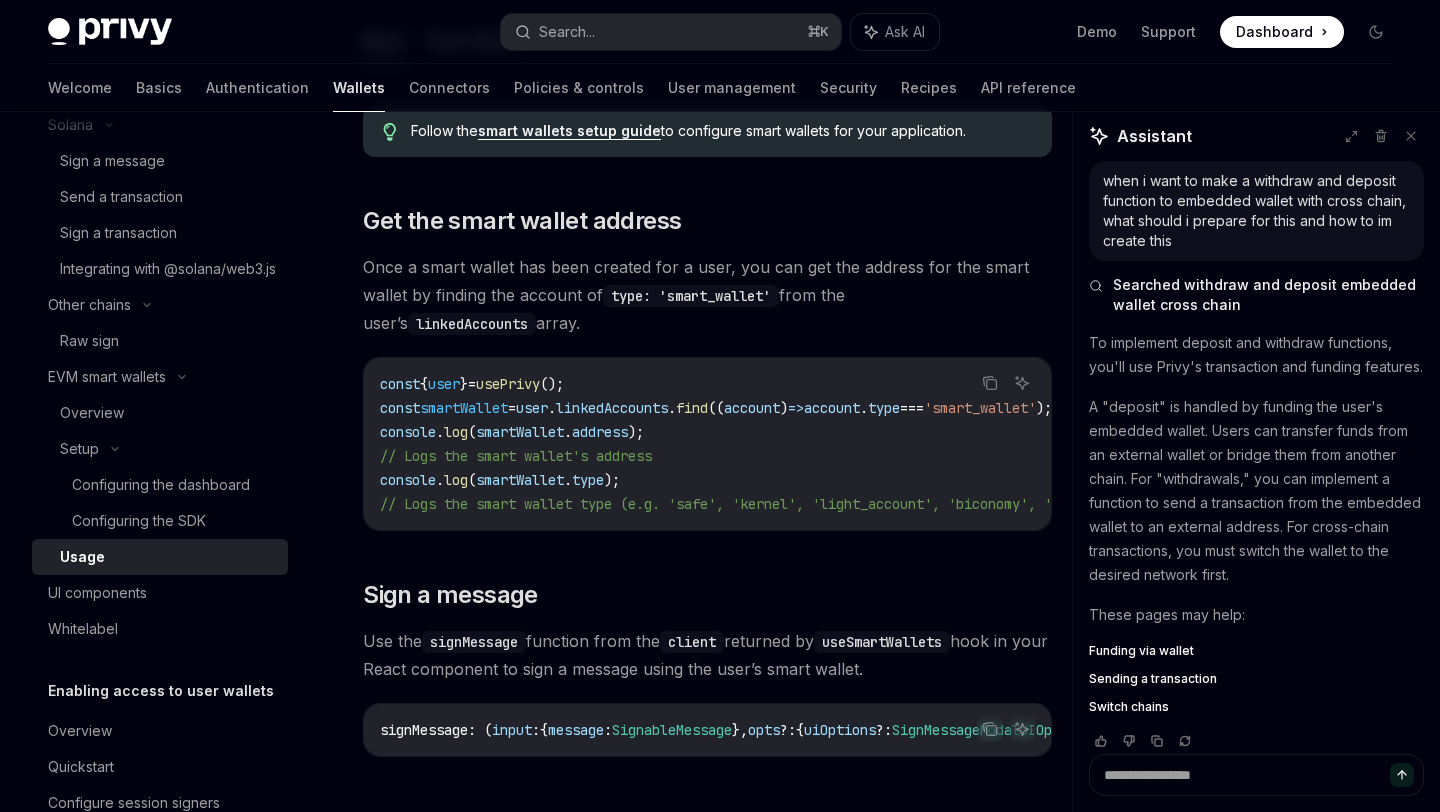scroll, scrollTop: 249, scrollLeft: 0, axis: vertical 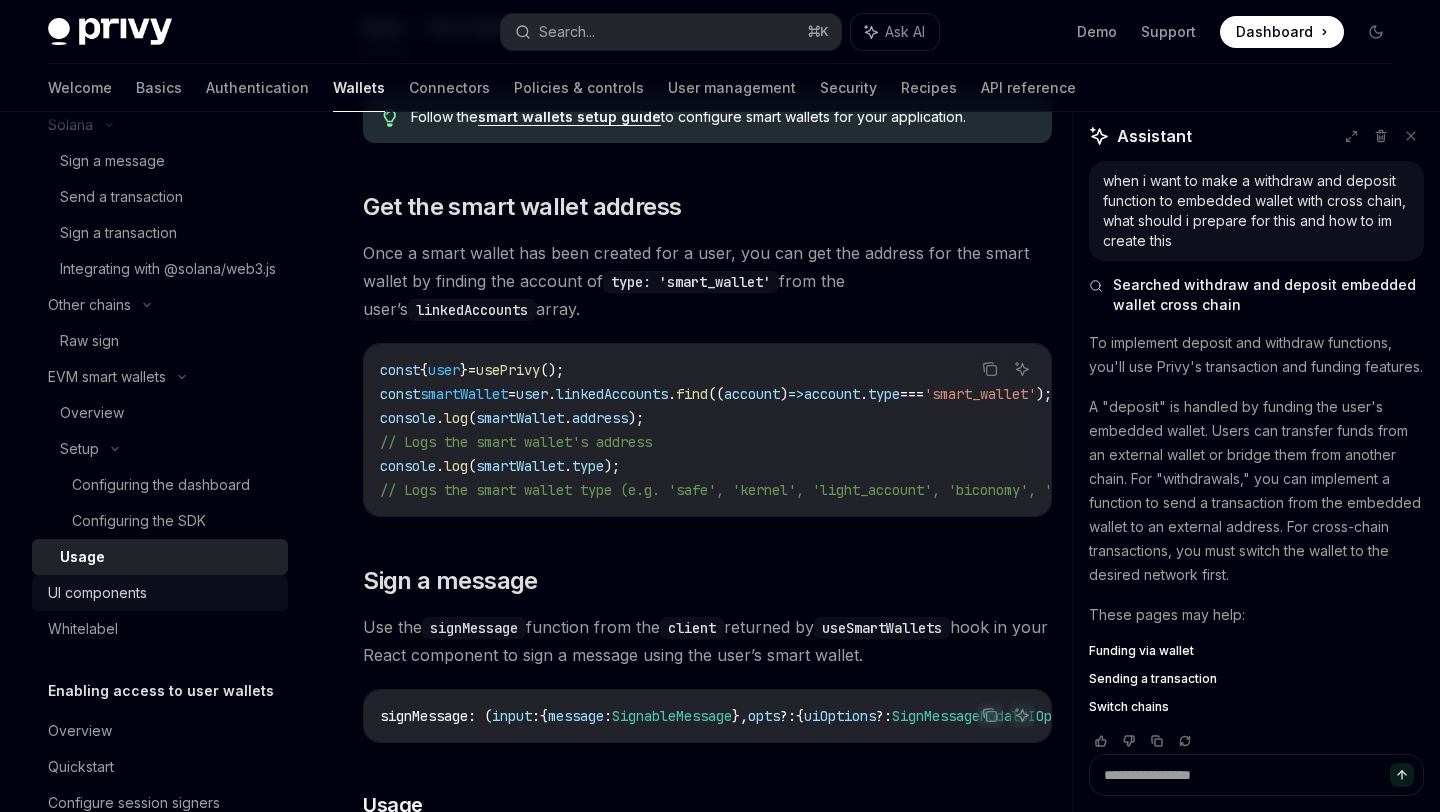 click on "UI components" at bounding box center (162, 593) 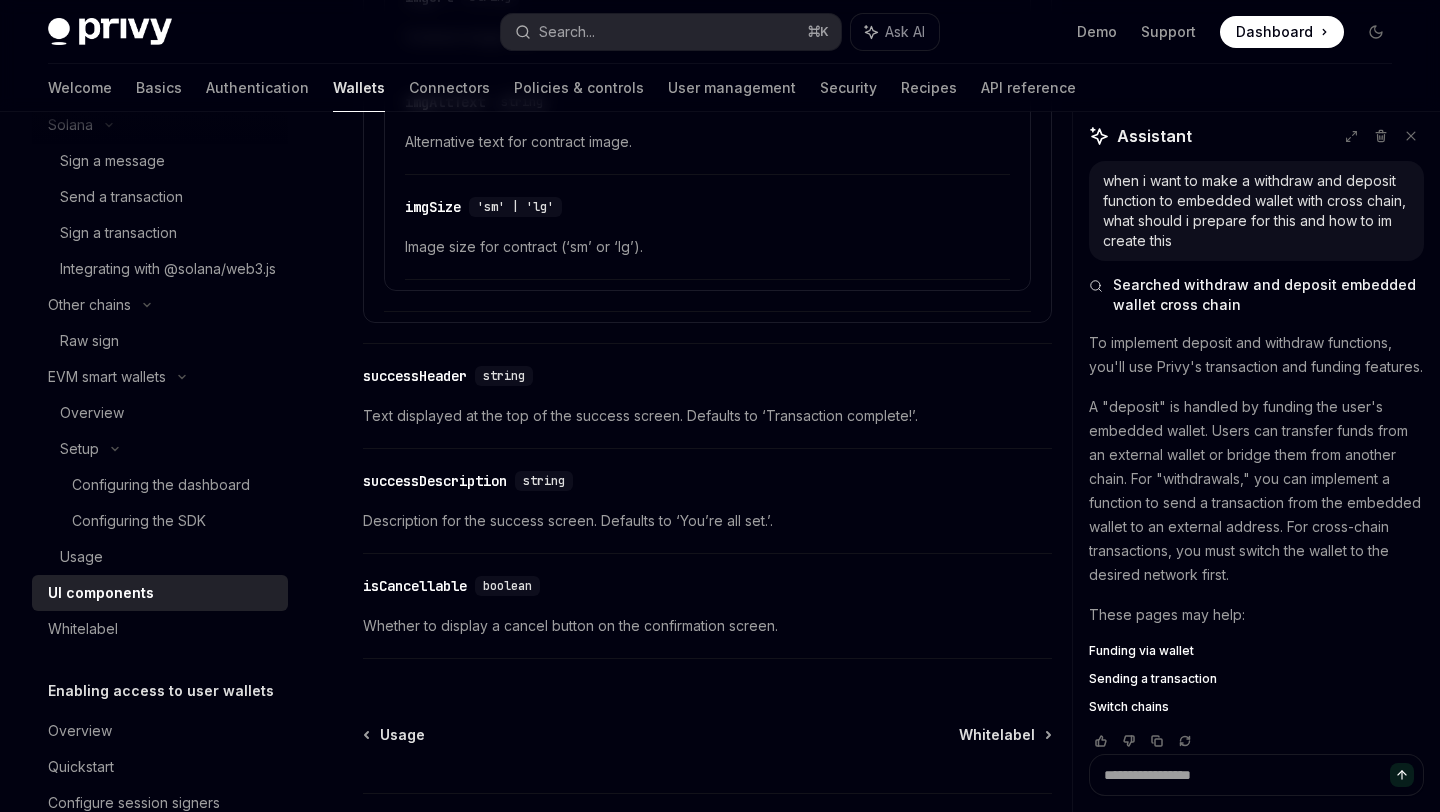 scroll, scrollTop: 3711, scrollLeft: 0, axis: vertical 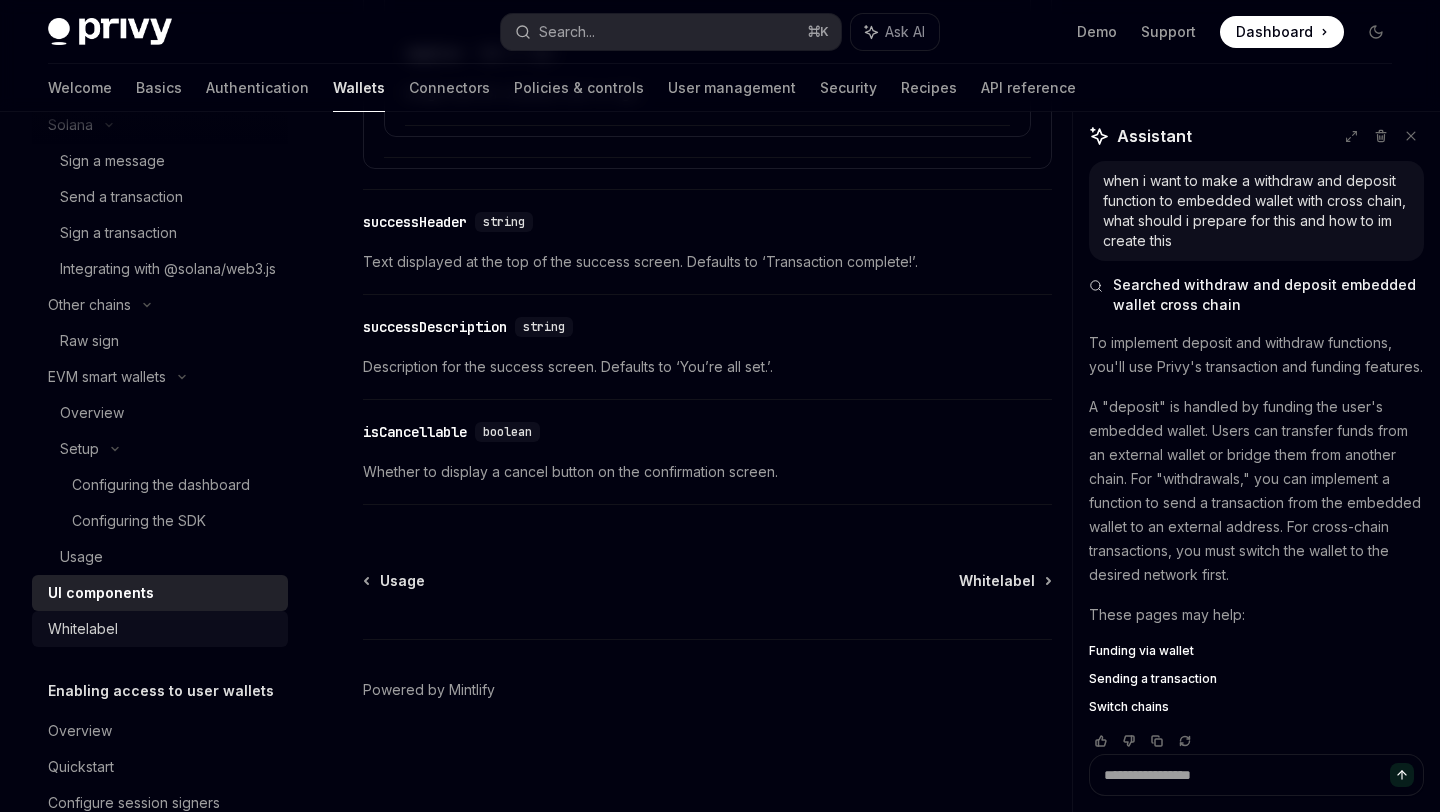 click on "Whitelabel" at bounding box center (162, 629) 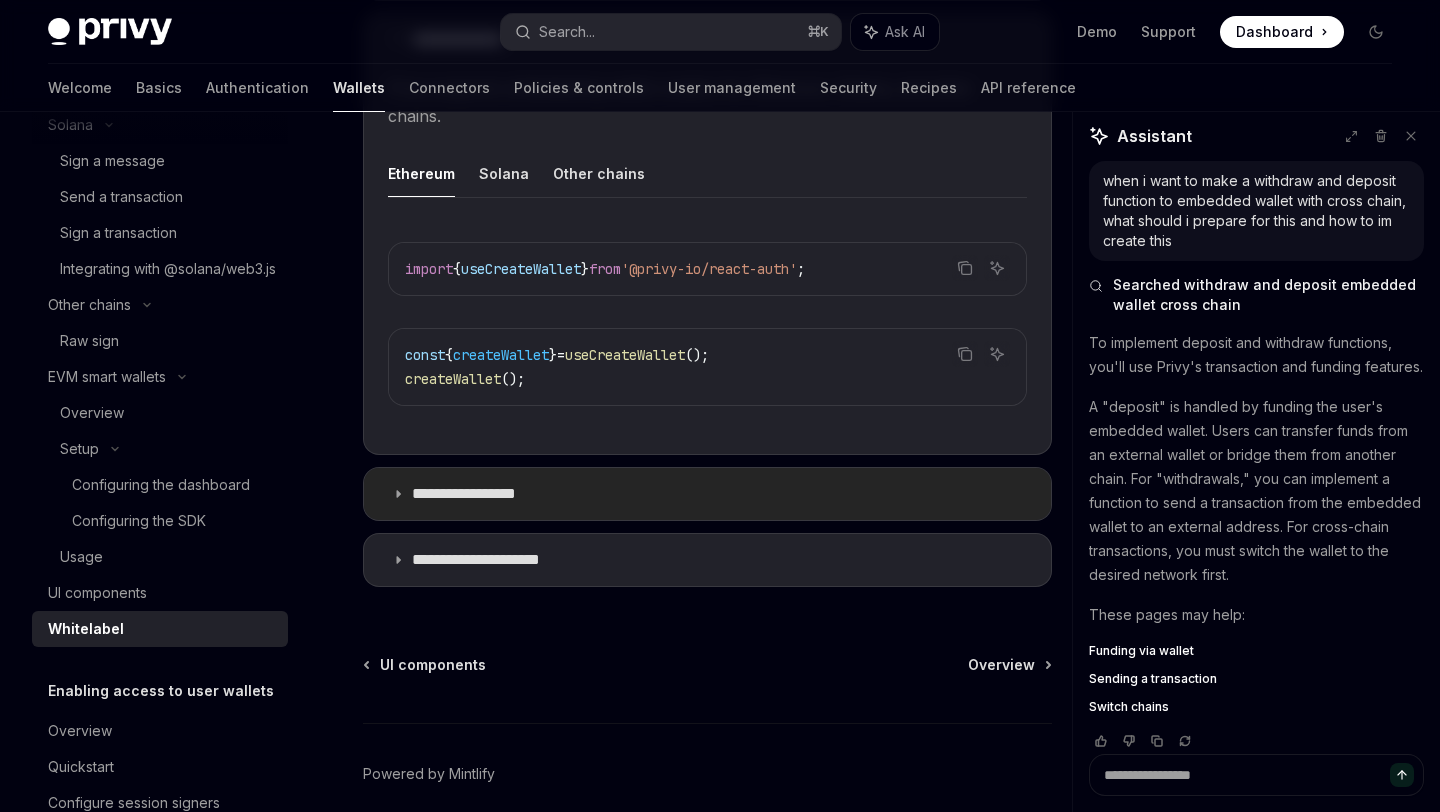 scroll, scrollTop: 746, scrollLeft: 0, axis: vertical 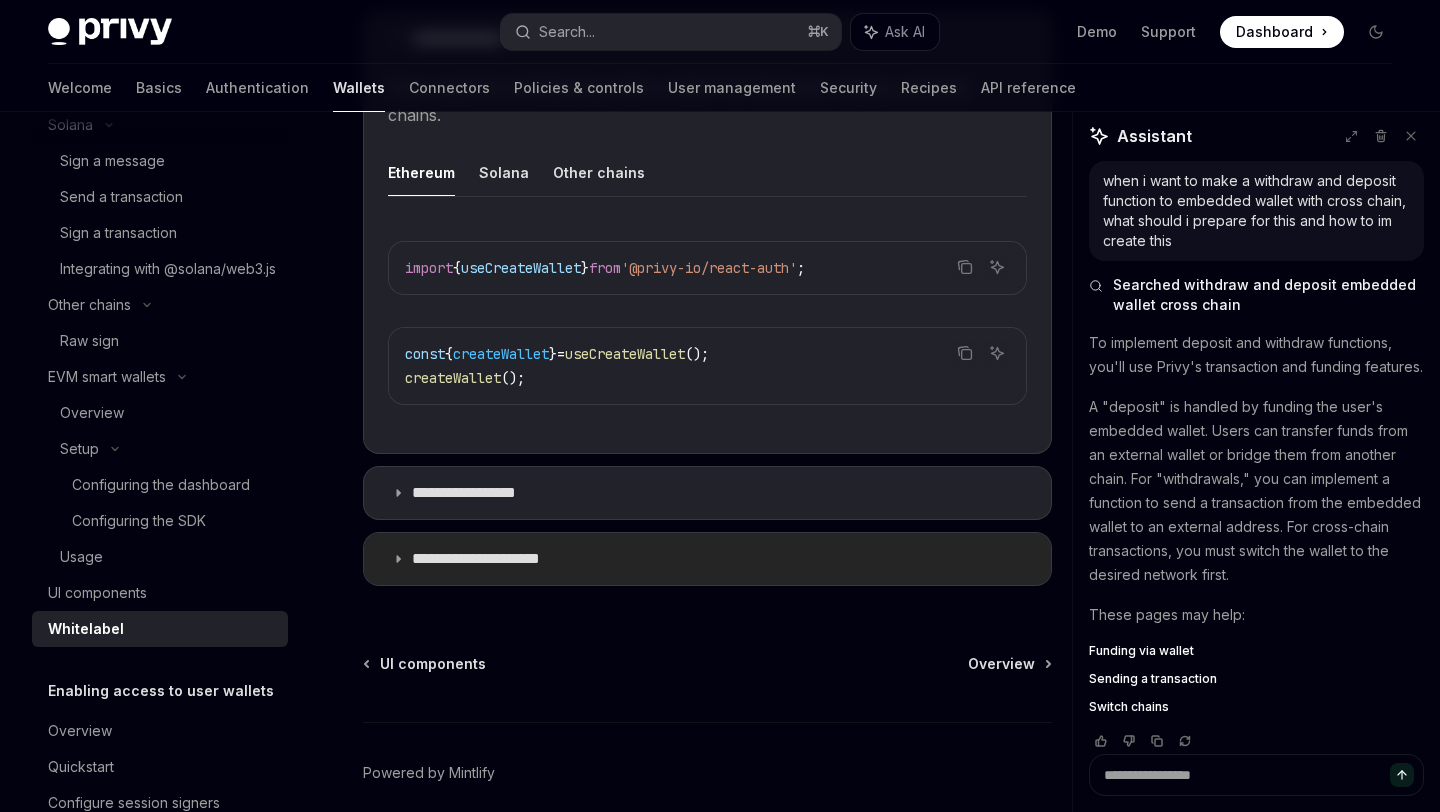 click on "**********" at bounding box center [707, 559] 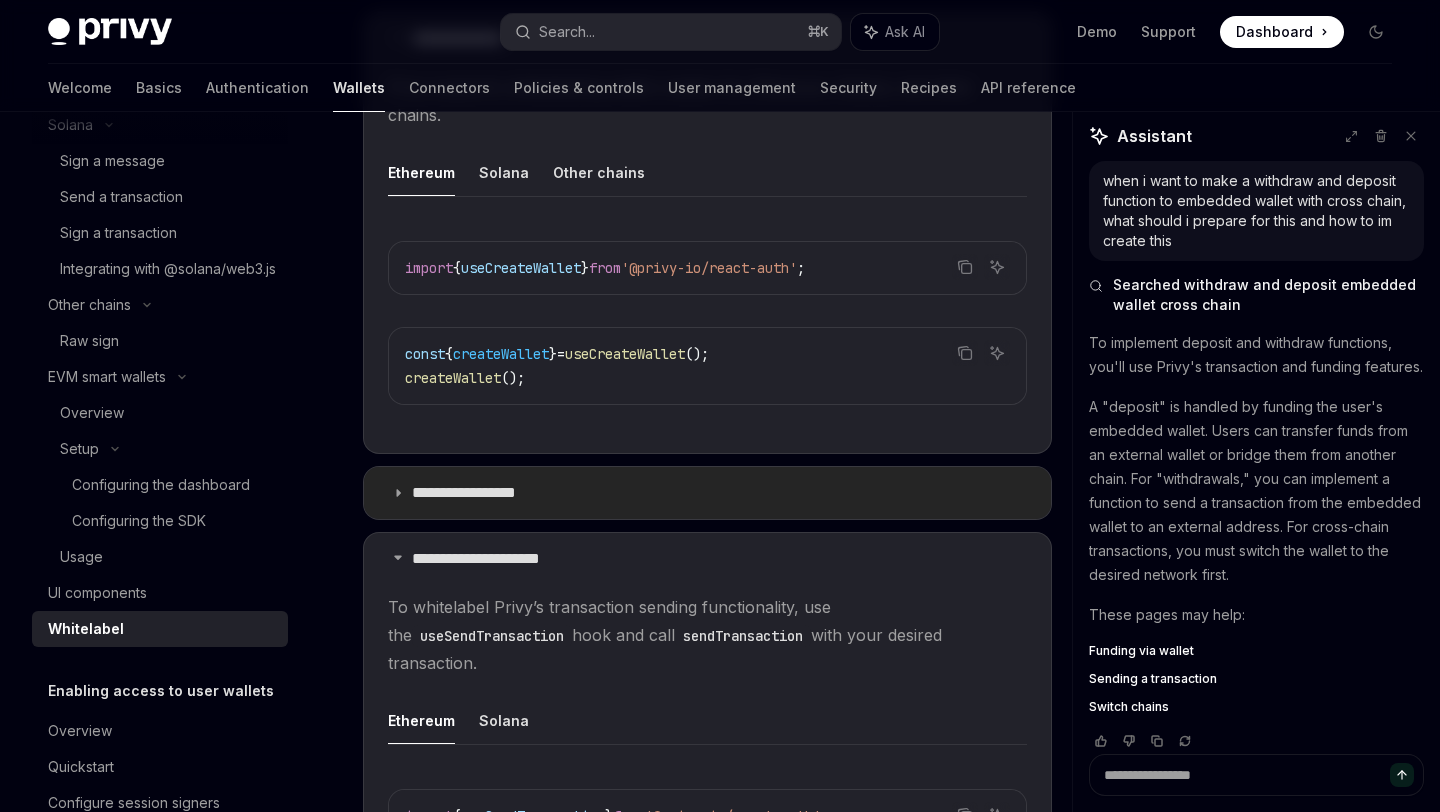 click on "**********" at bounding box center [707, 493] 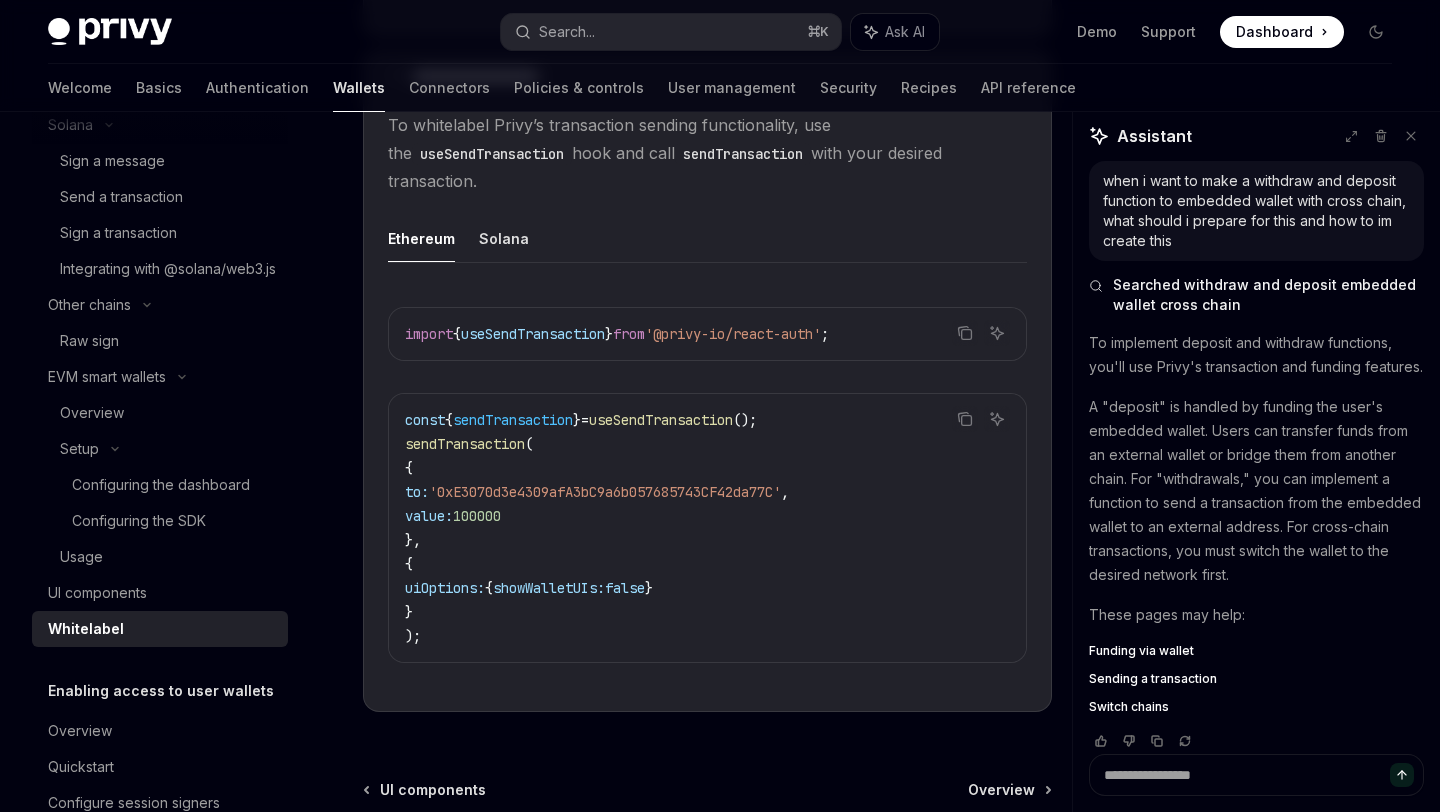 scroll, scrollTop: 1869, scrollLeft: 0, axis: vertical 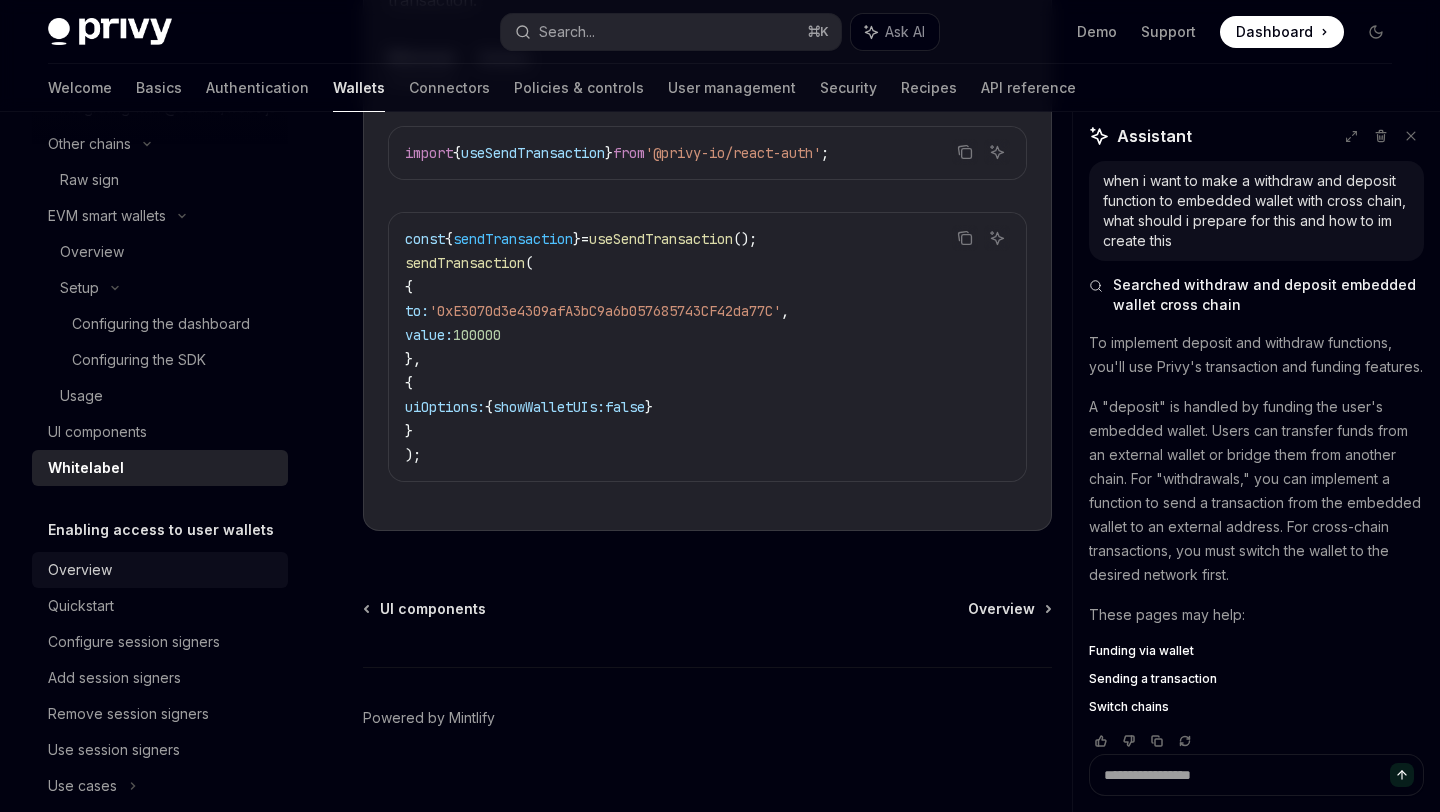 click on "Overview" at bounding box center (80, 570) 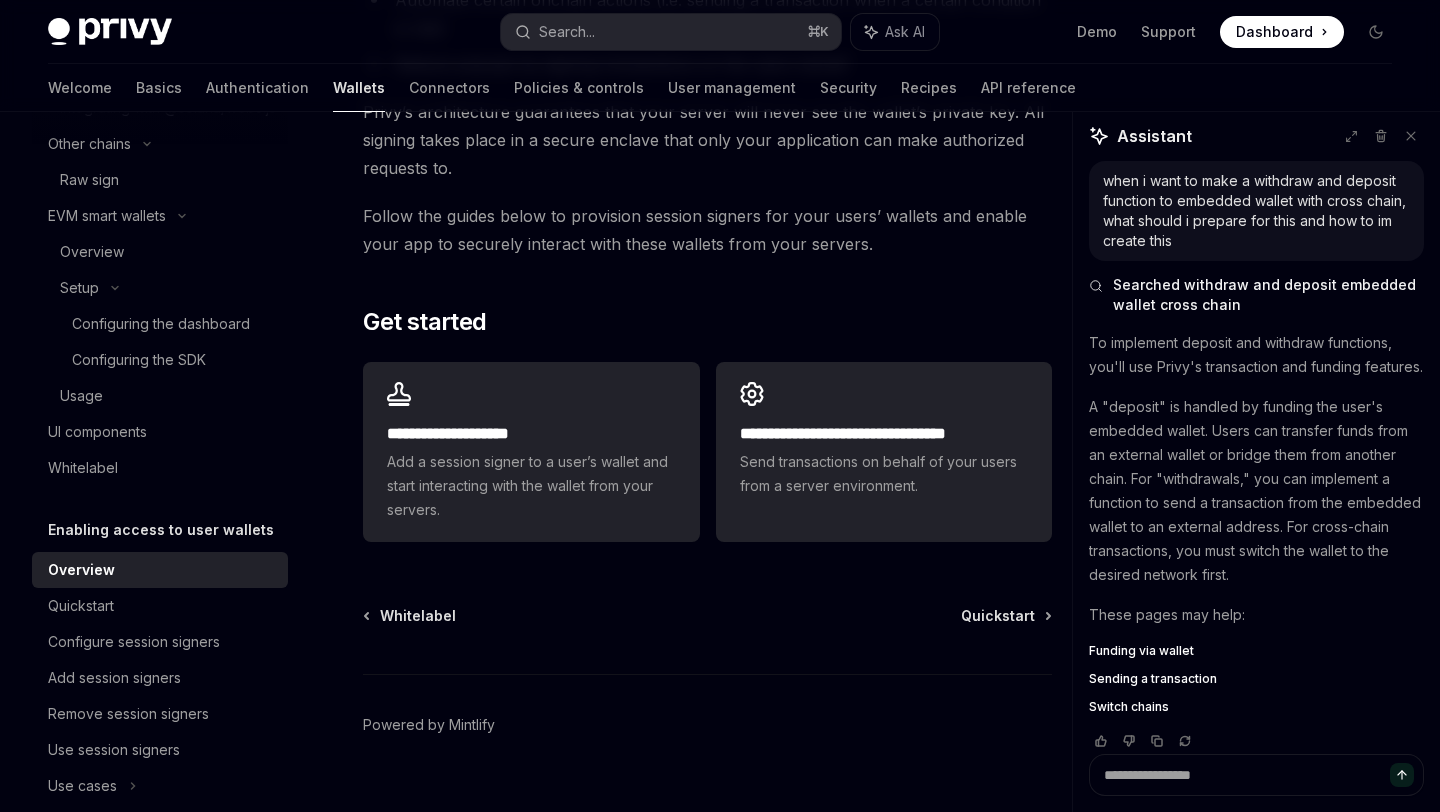 scroll, scrollTop: 545, scrollLeft: 0, axis: vertical 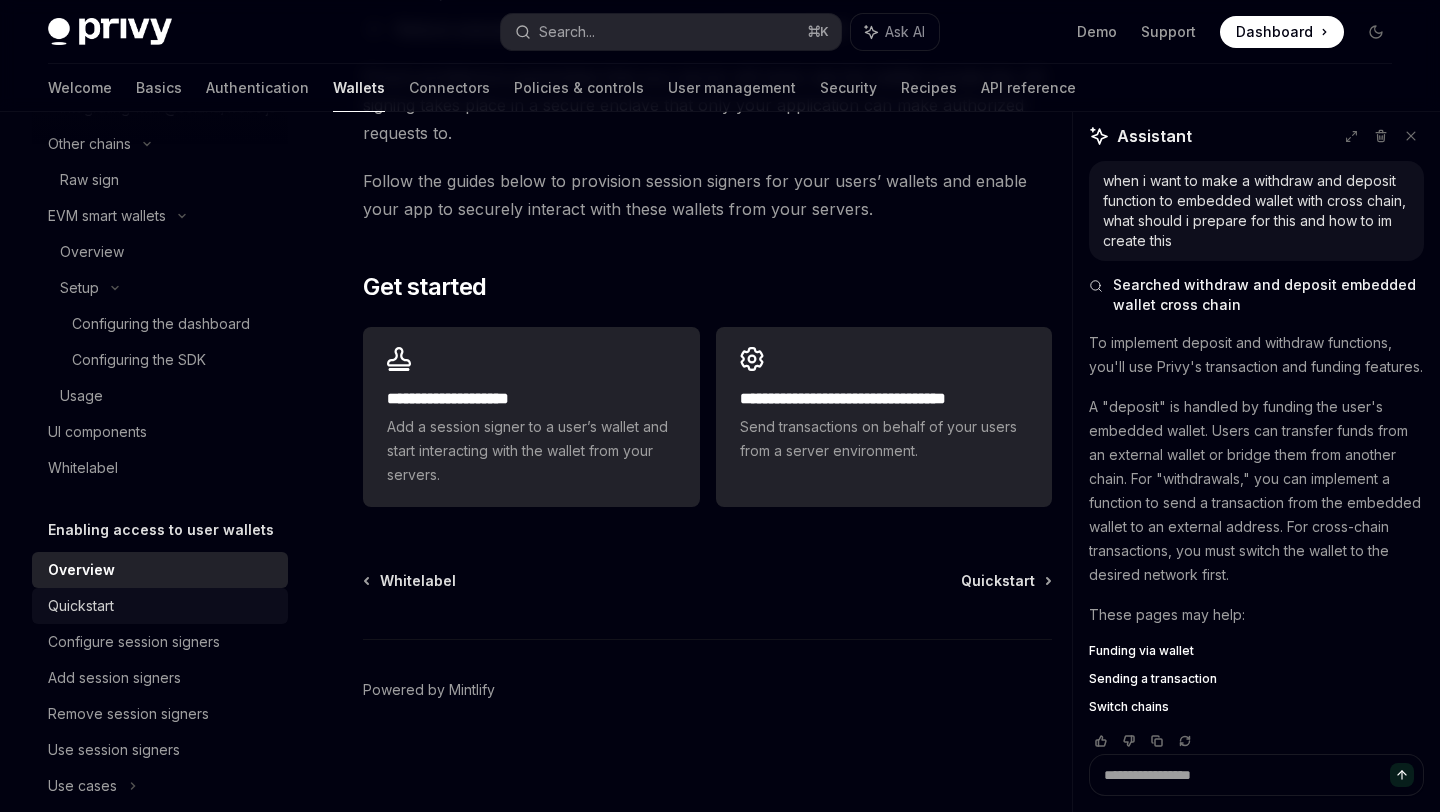 click on "Quickstart" at bounding box center (160, 606) 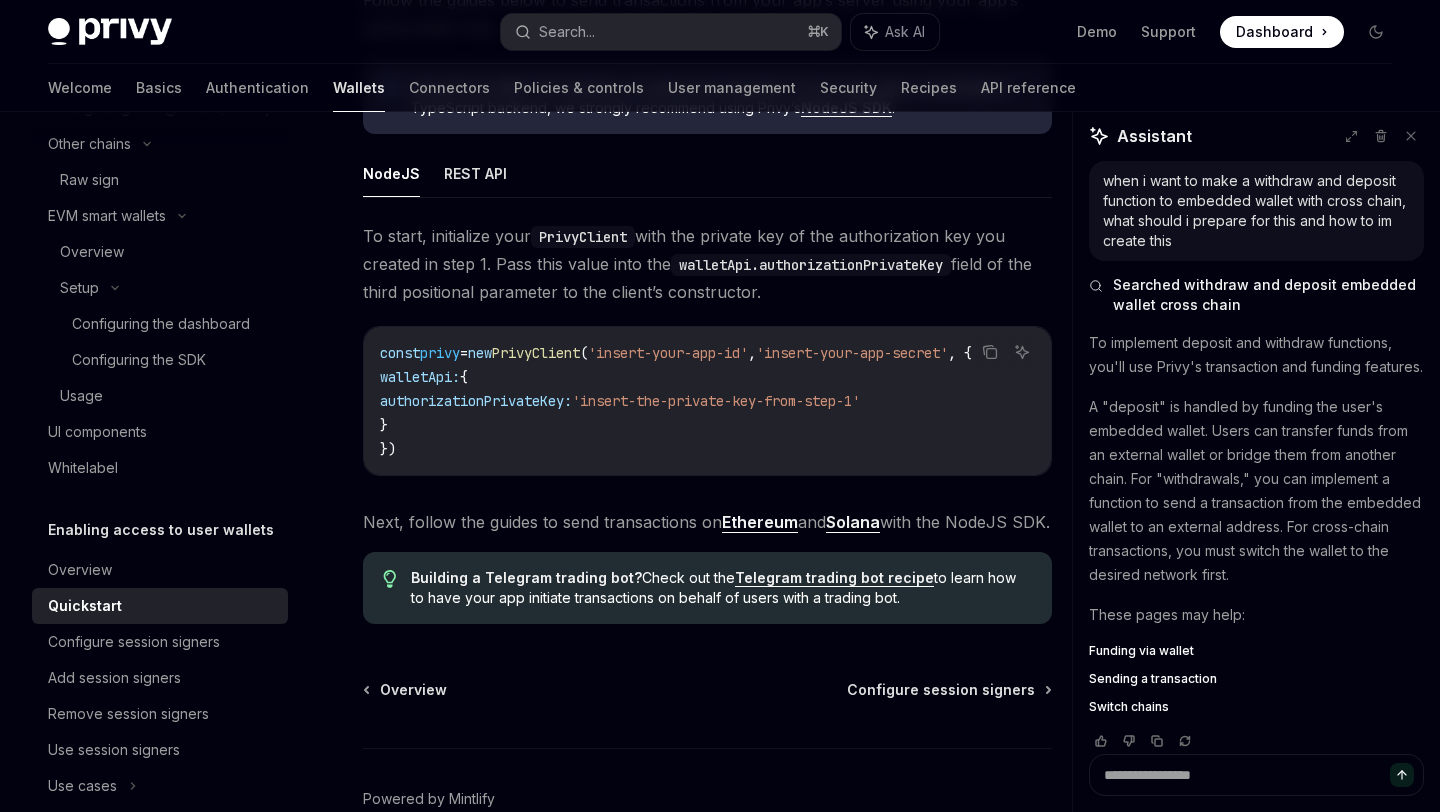 scroll, scrollTop: 5318, scrollLeft: 0, axis: vertical 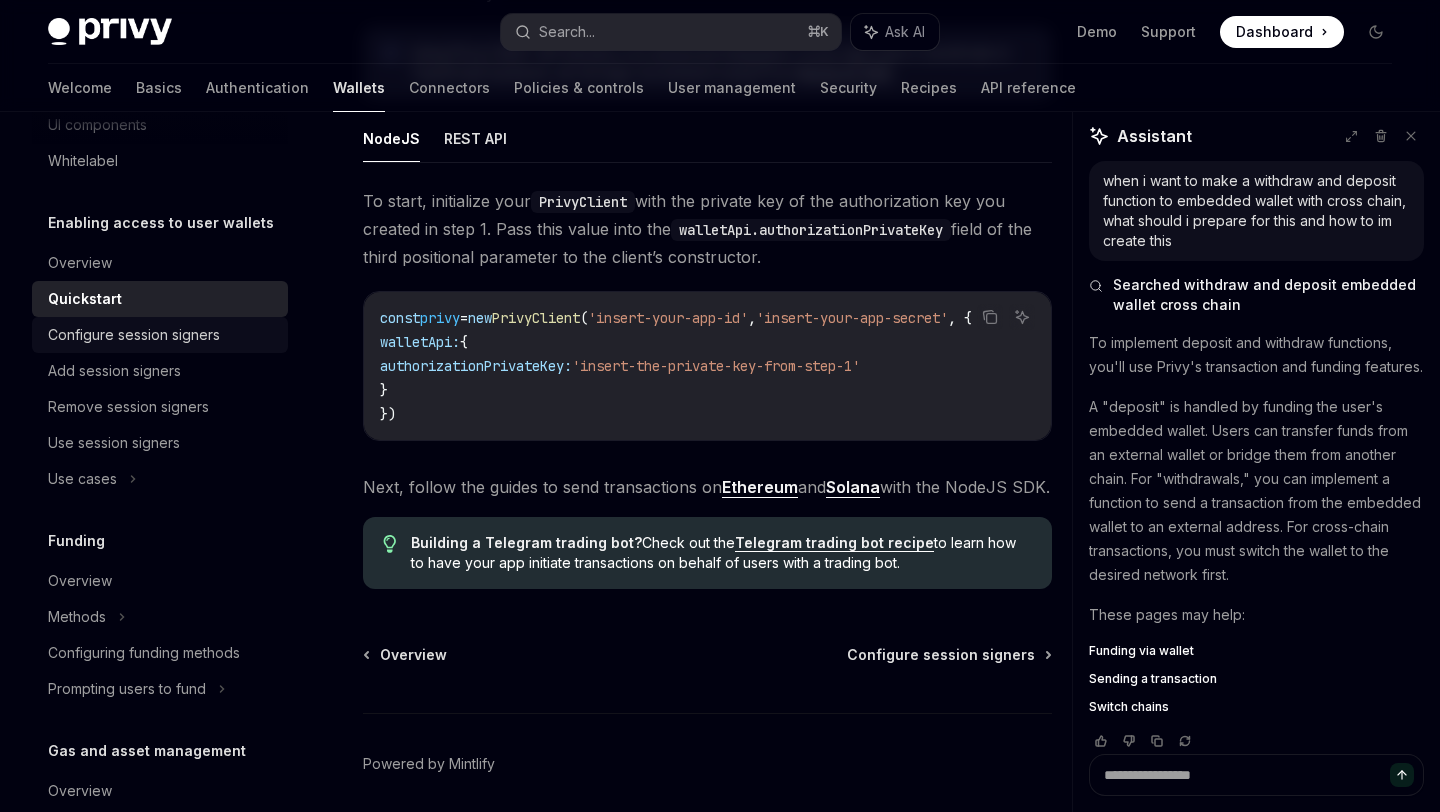 click on "Configure session signers" at bounding box center [160, 335] 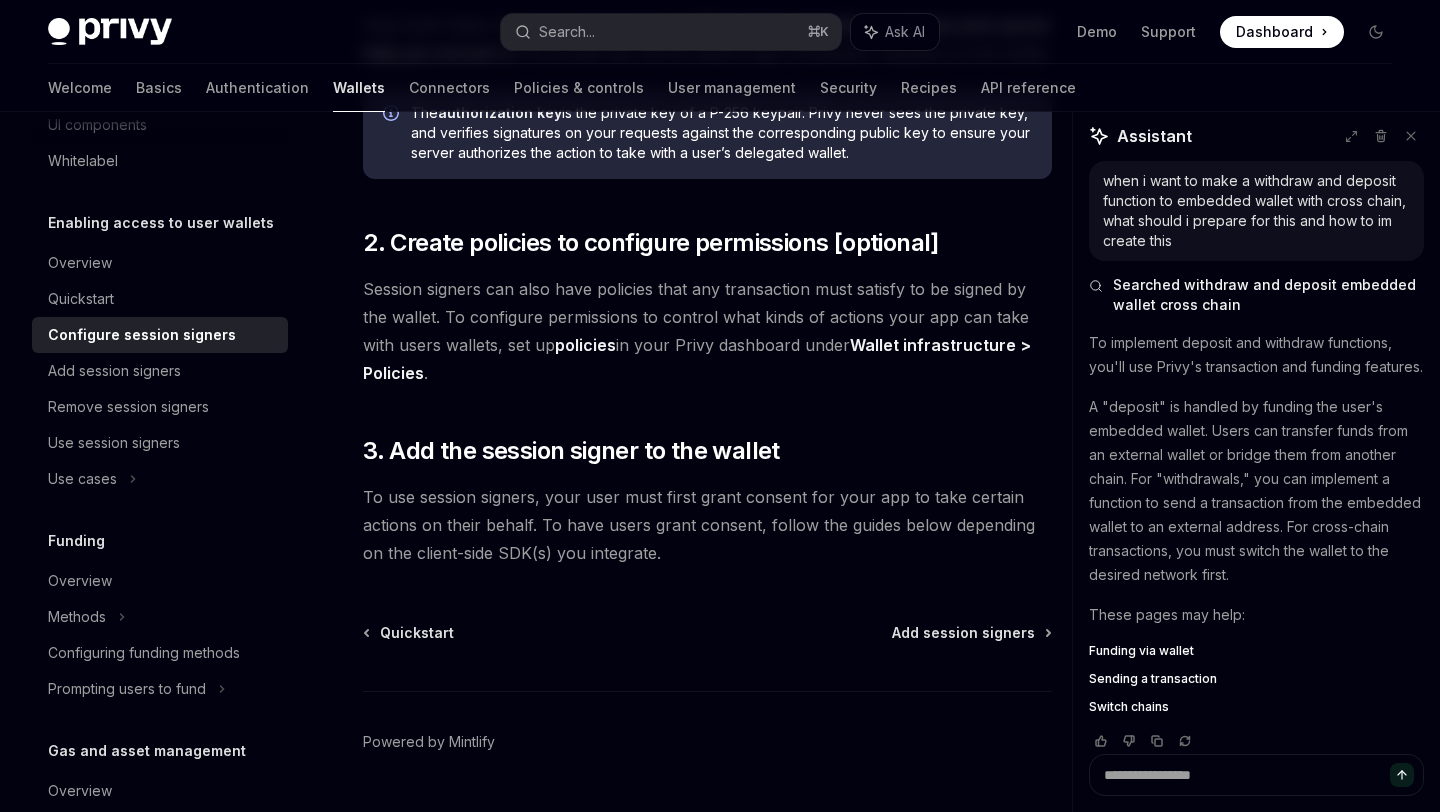 scroll, scrollTop: 673, scrollLeft: 0, axis: vertical 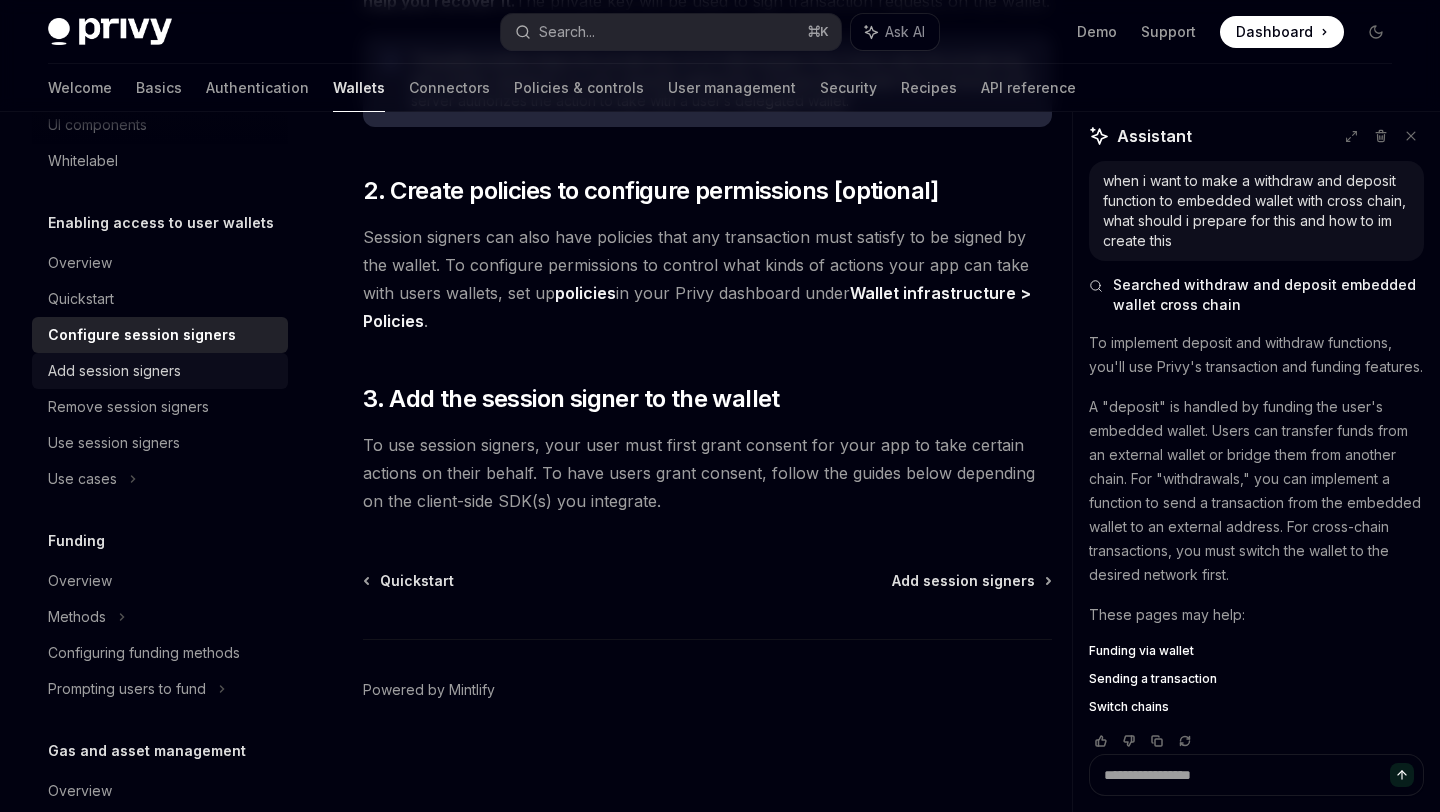 click on "Add session signers" at bounding box center (114, 371) 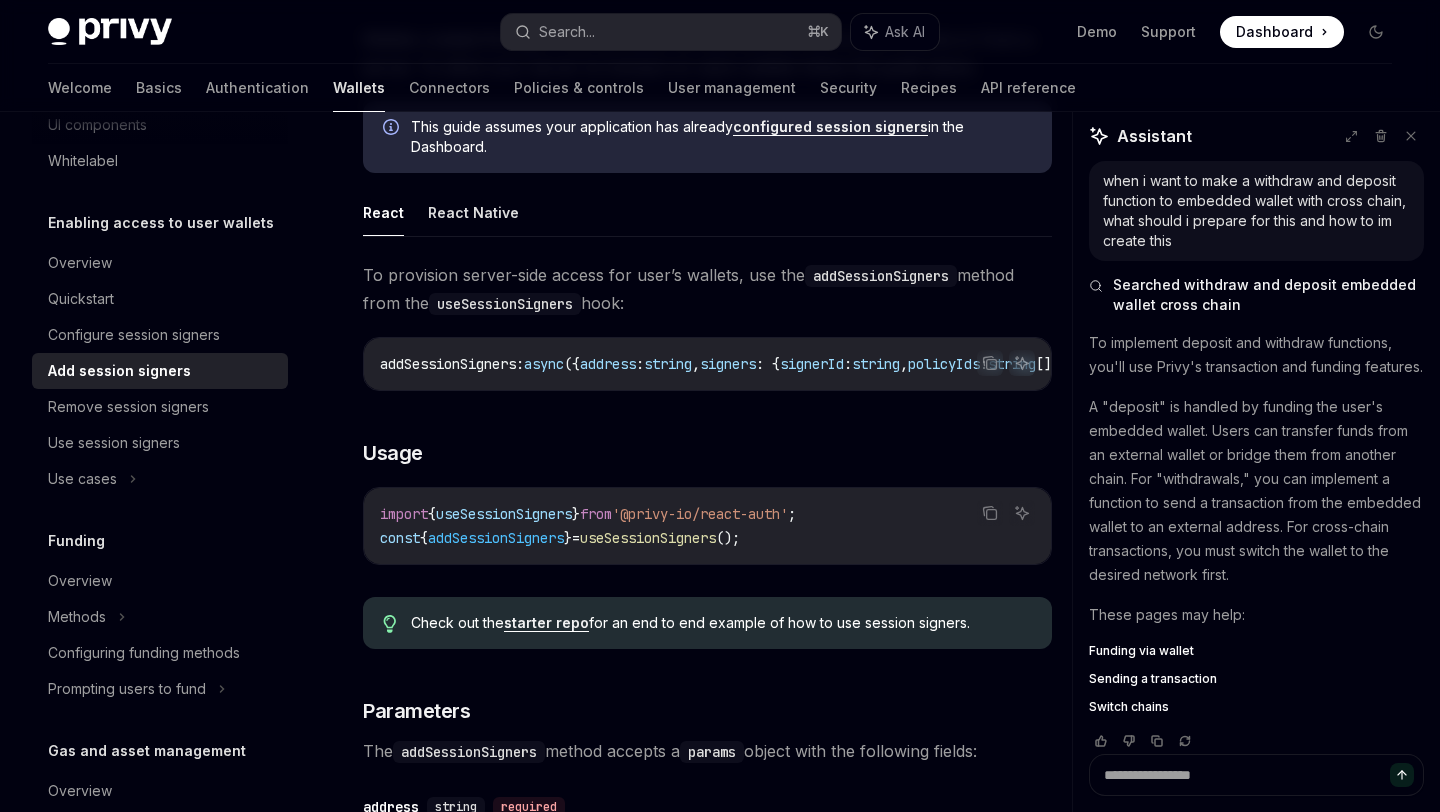scroll, scrollTop: 230, scrollLeft: 0, axis: vertical 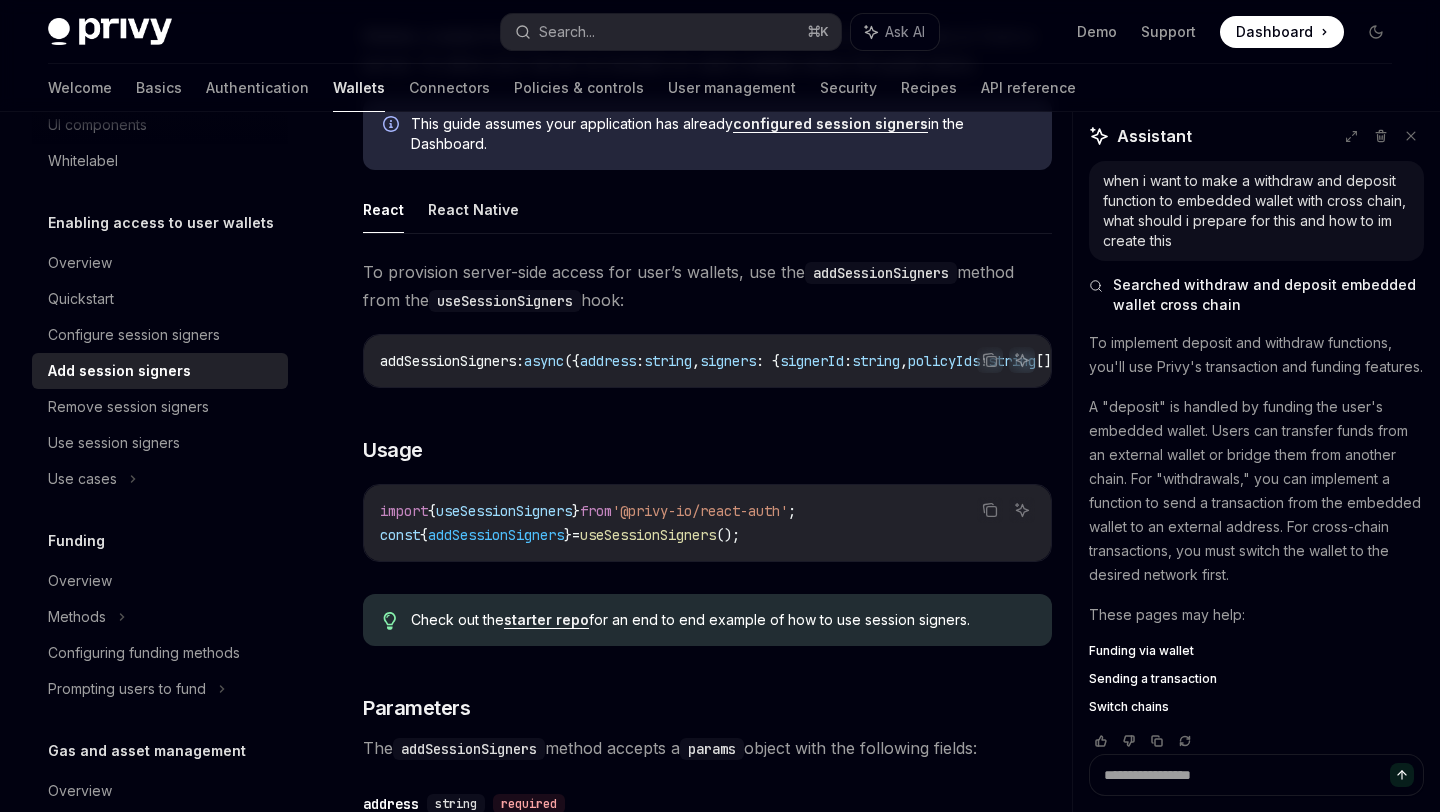 click on "​ Usage" at bounding box center (707, 450) 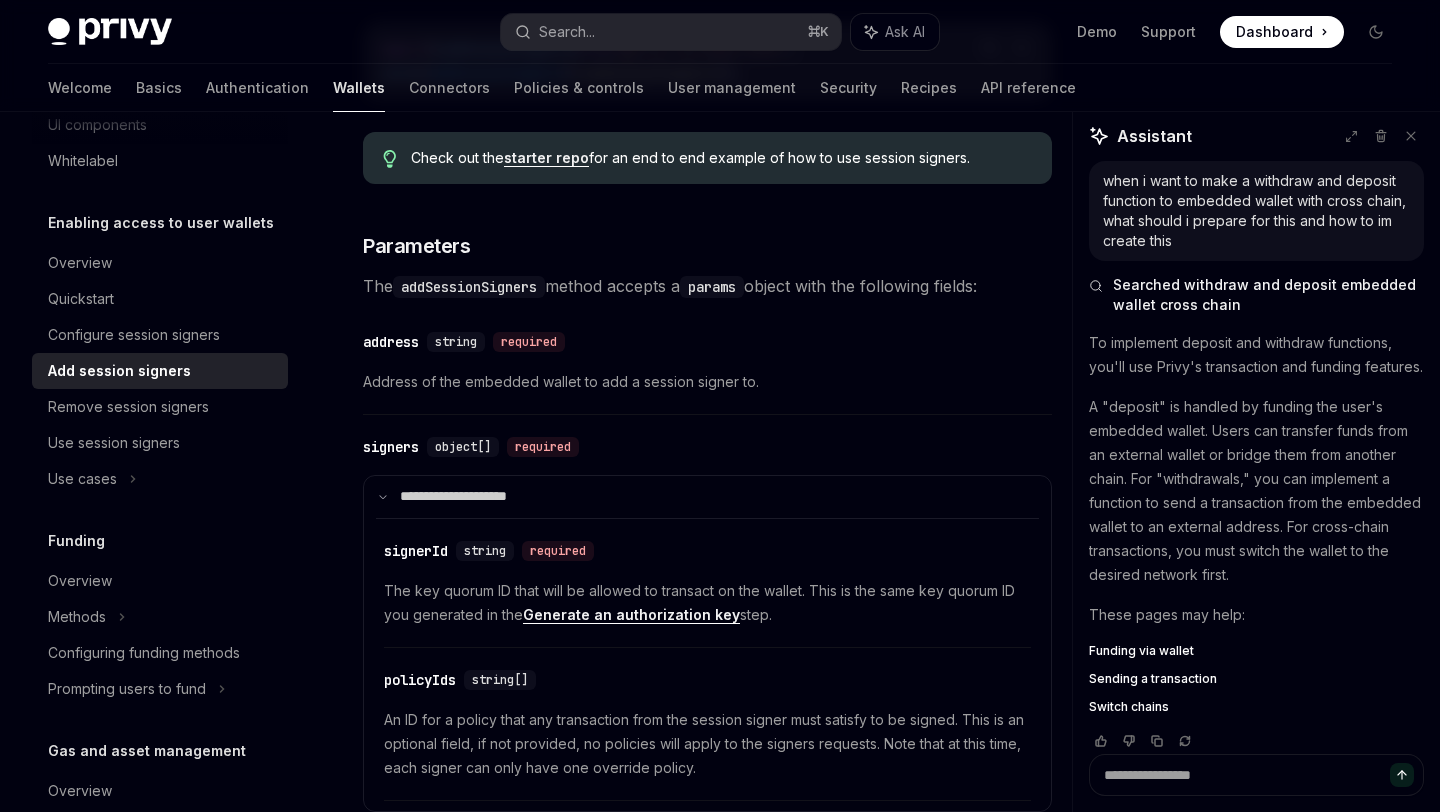 scroll, scrollTop: 1027, scrollLeft: 0, axis: vertical 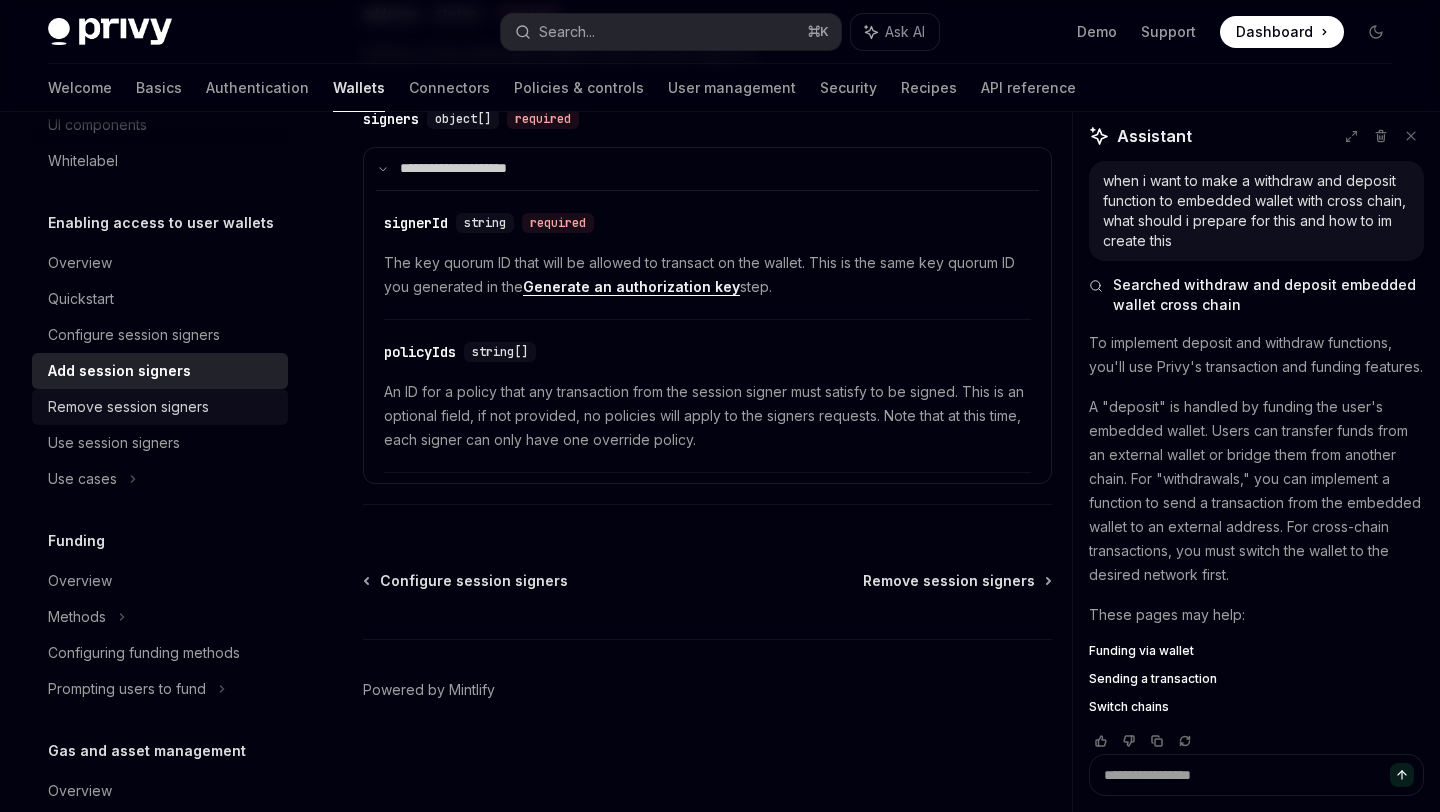 click on "Remove session signers" at bounding box center [160, 407] 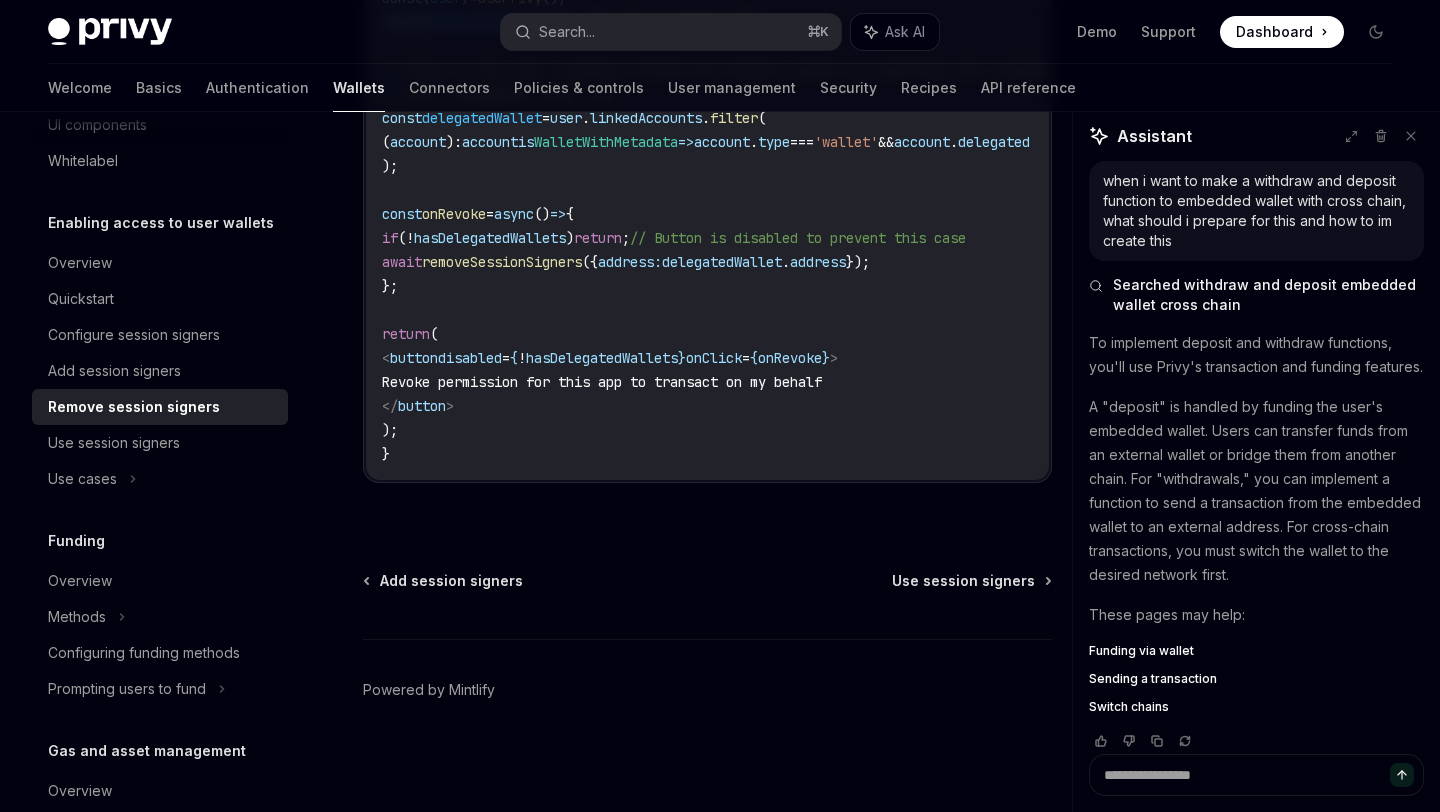 scroll, scrollTop: 1448, scrollLeft: 0, axis: vertical 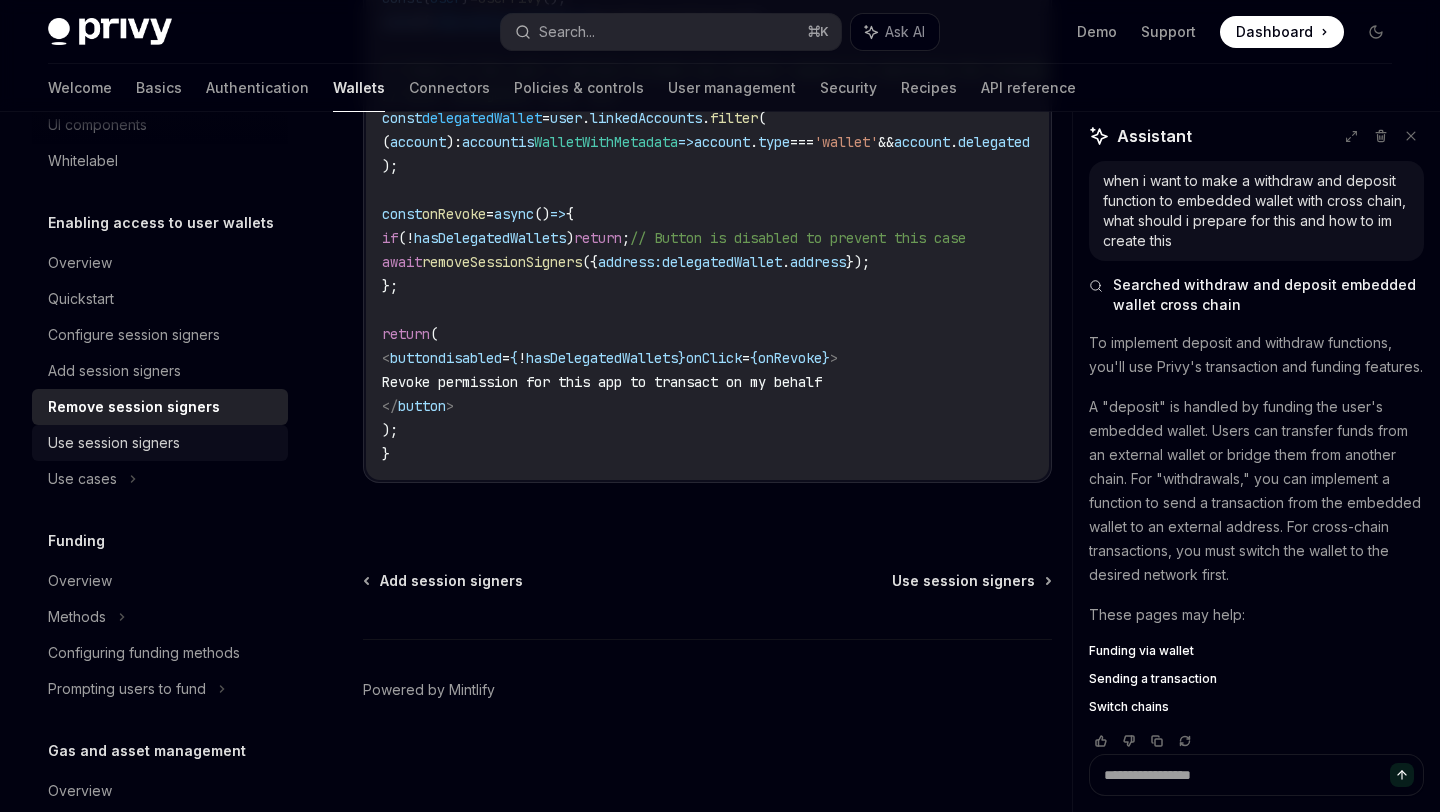 click on "Use session signers" at bounding box center (114, 443) 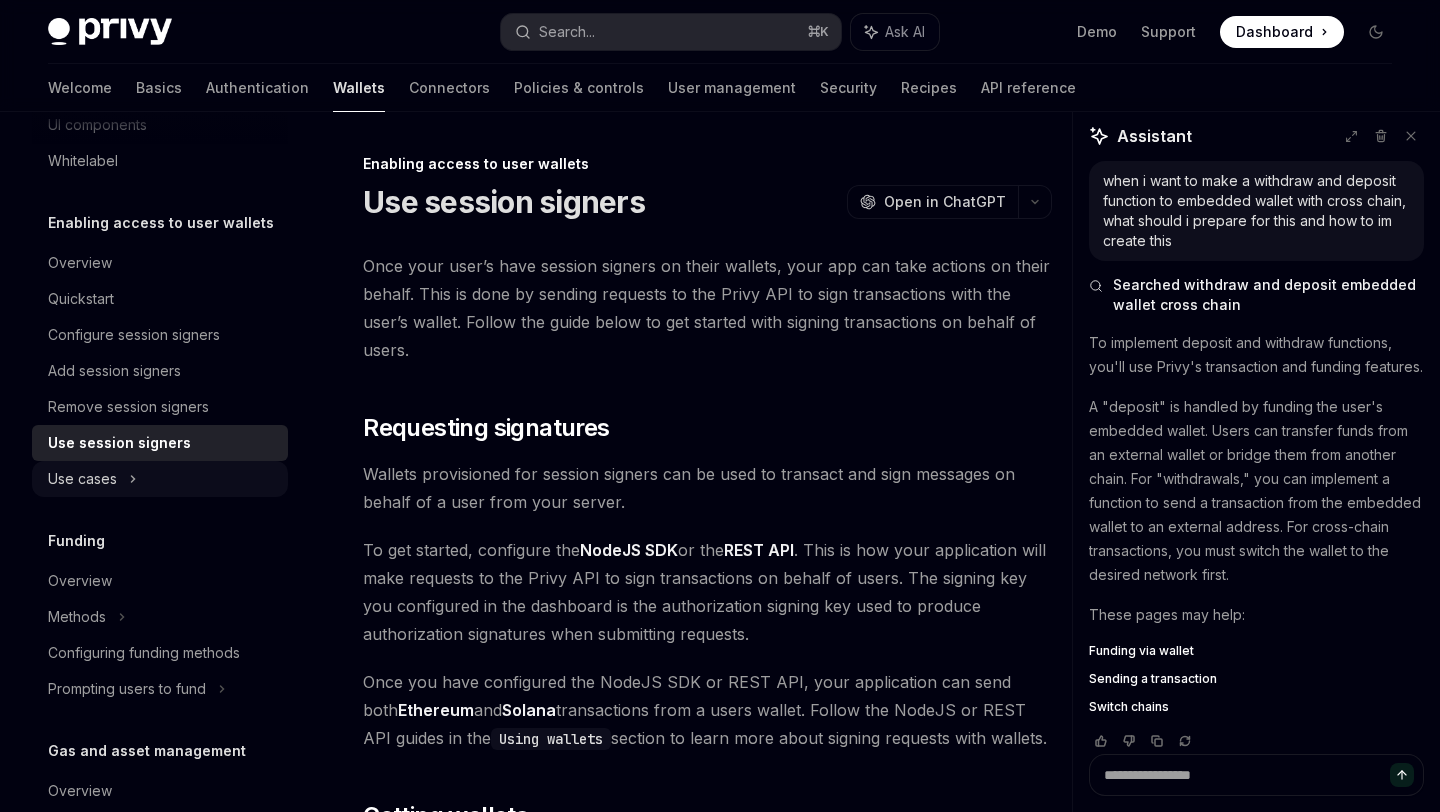 click on "Use cases" at bounding box center (82, 479) 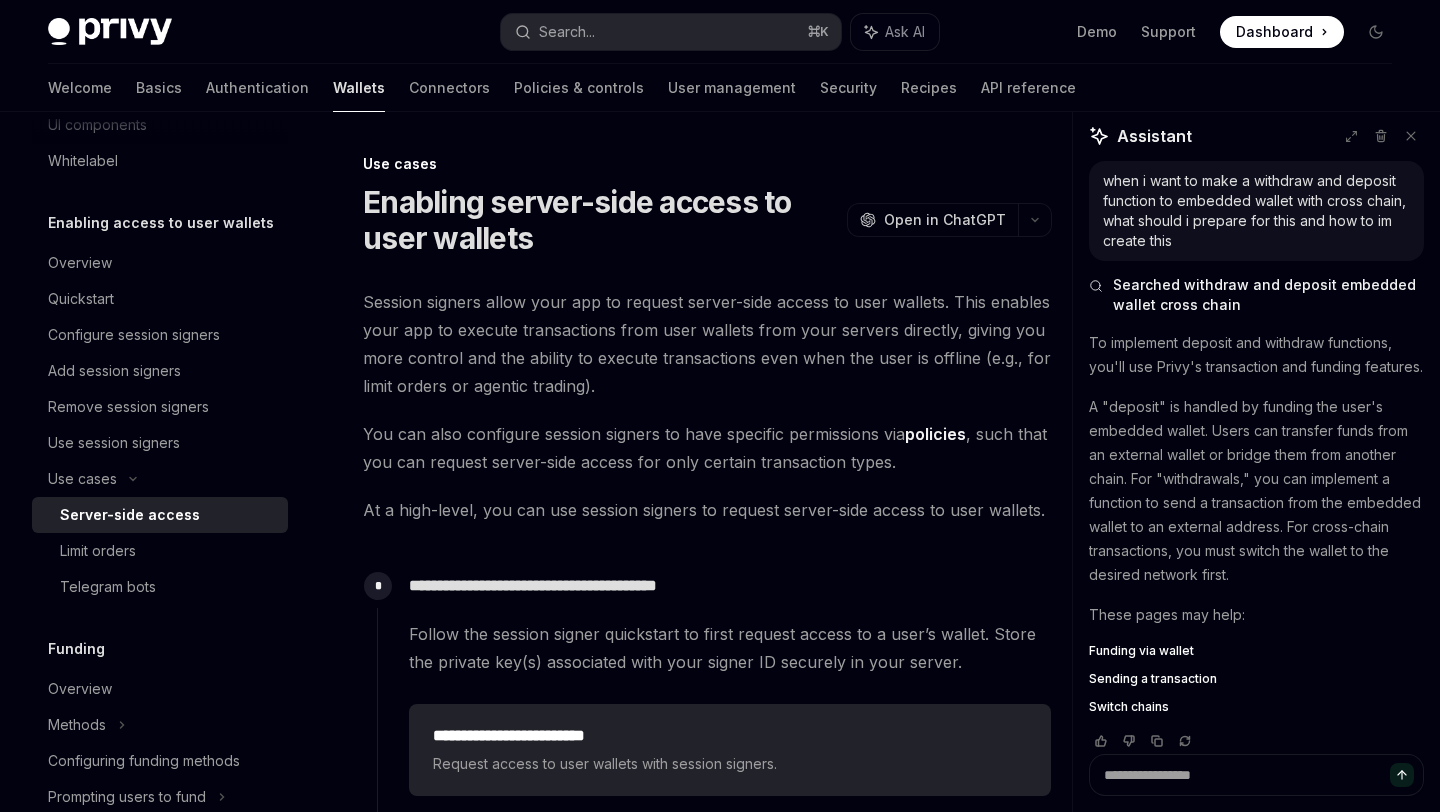 click on "Server-side access" at bounding box center (160, 515) 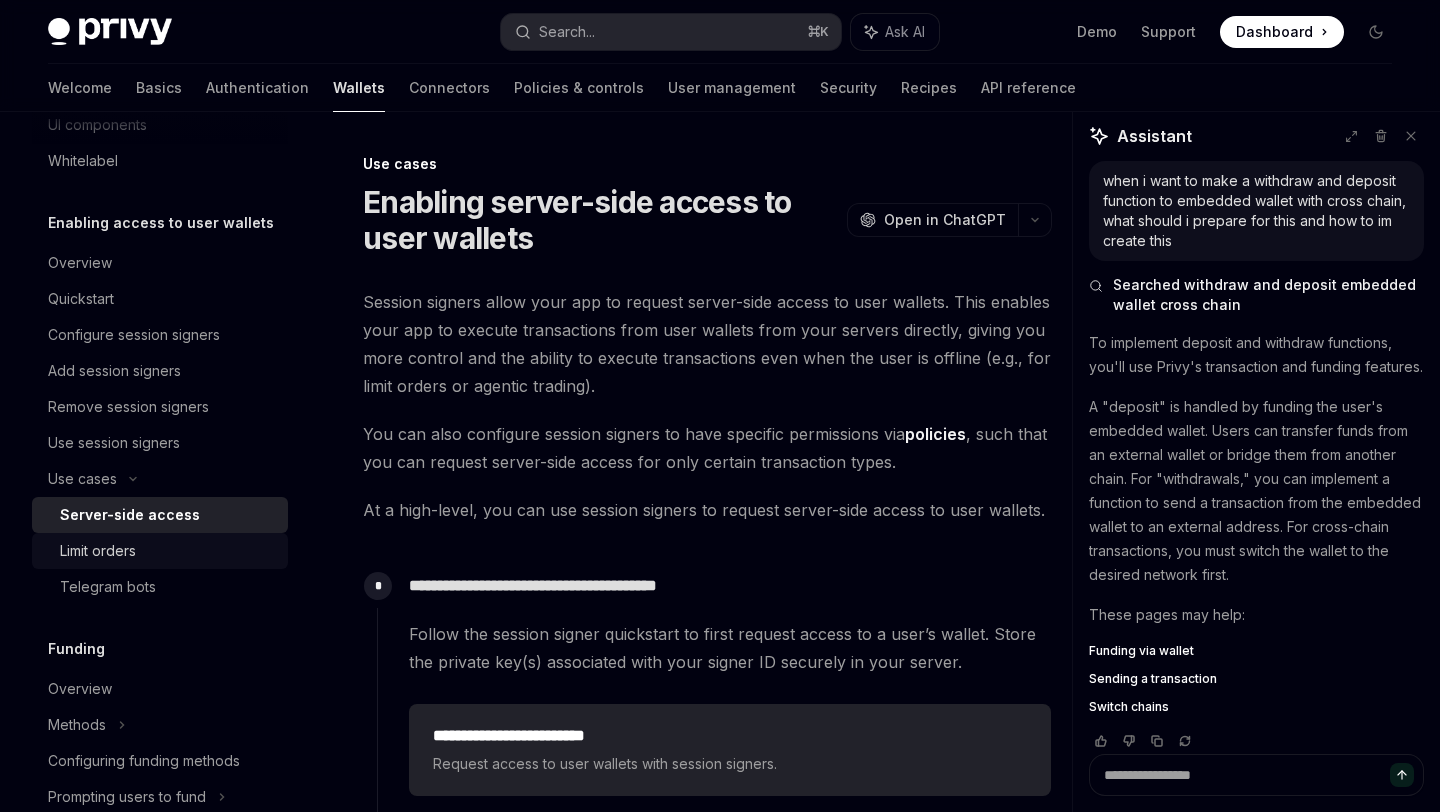click on "Limit orders" at bounding box center (168, 551) 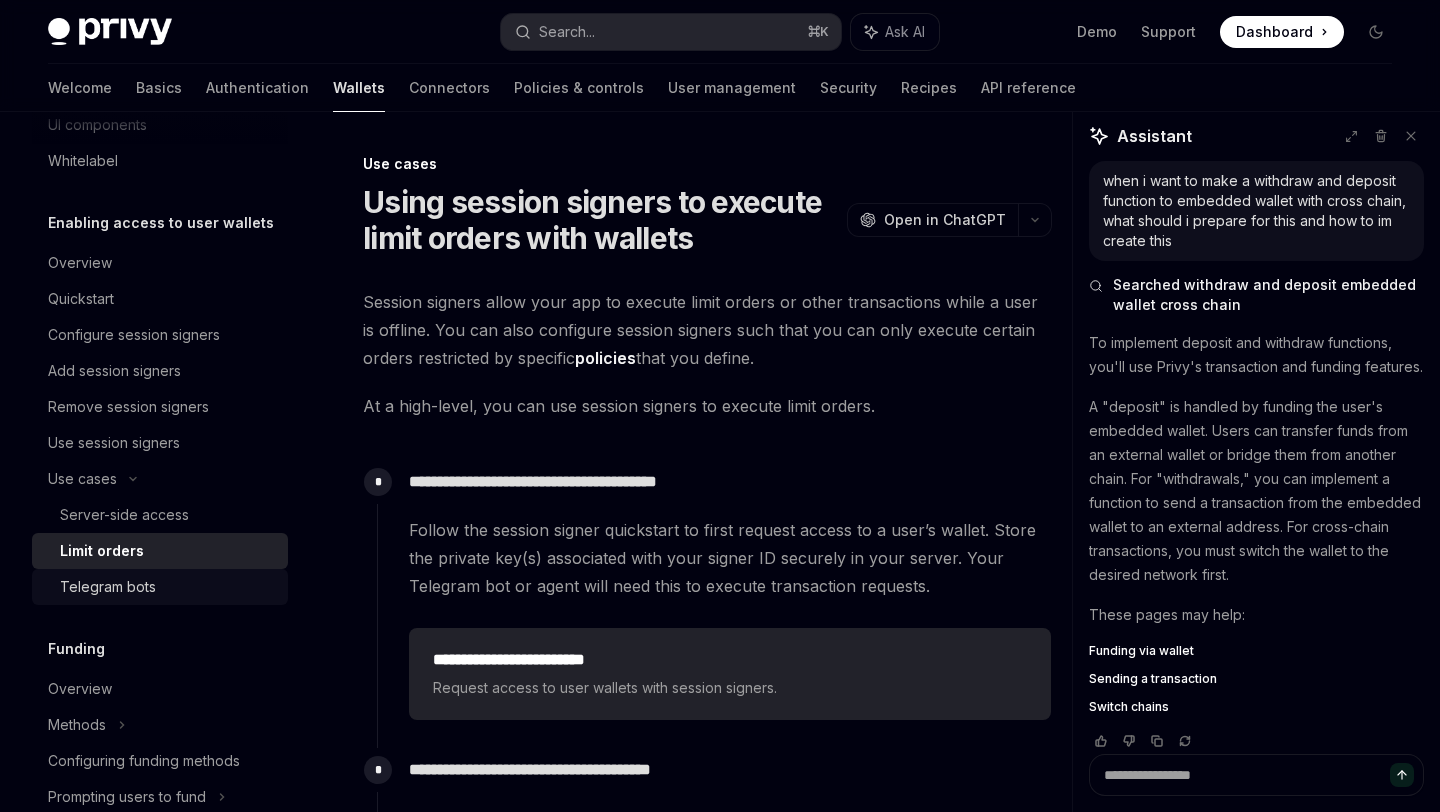 click on "Telegram bots" at bounding box center [168, 587] 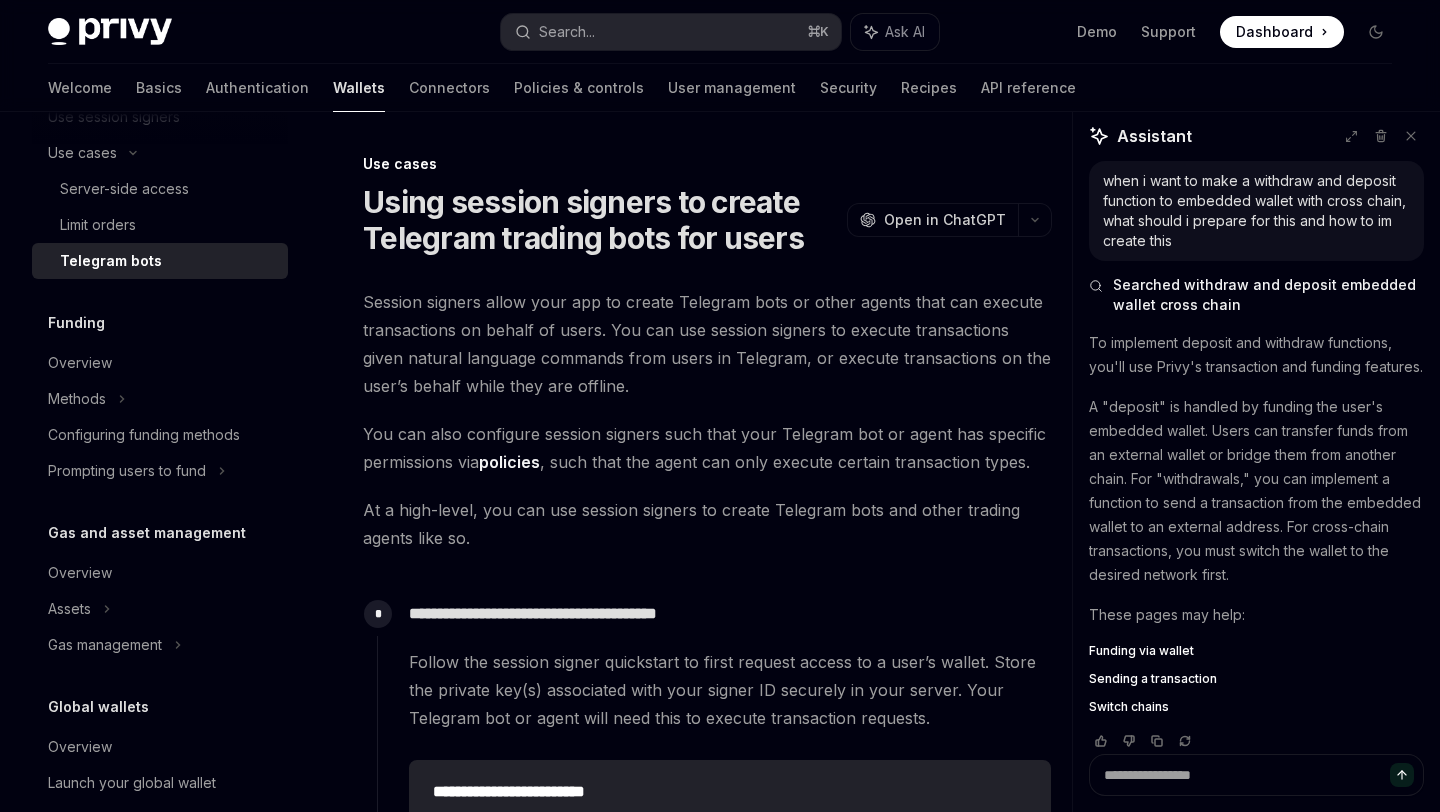 scroll, scrollTop: 1803, scrollLeft: 0, axis: vertical 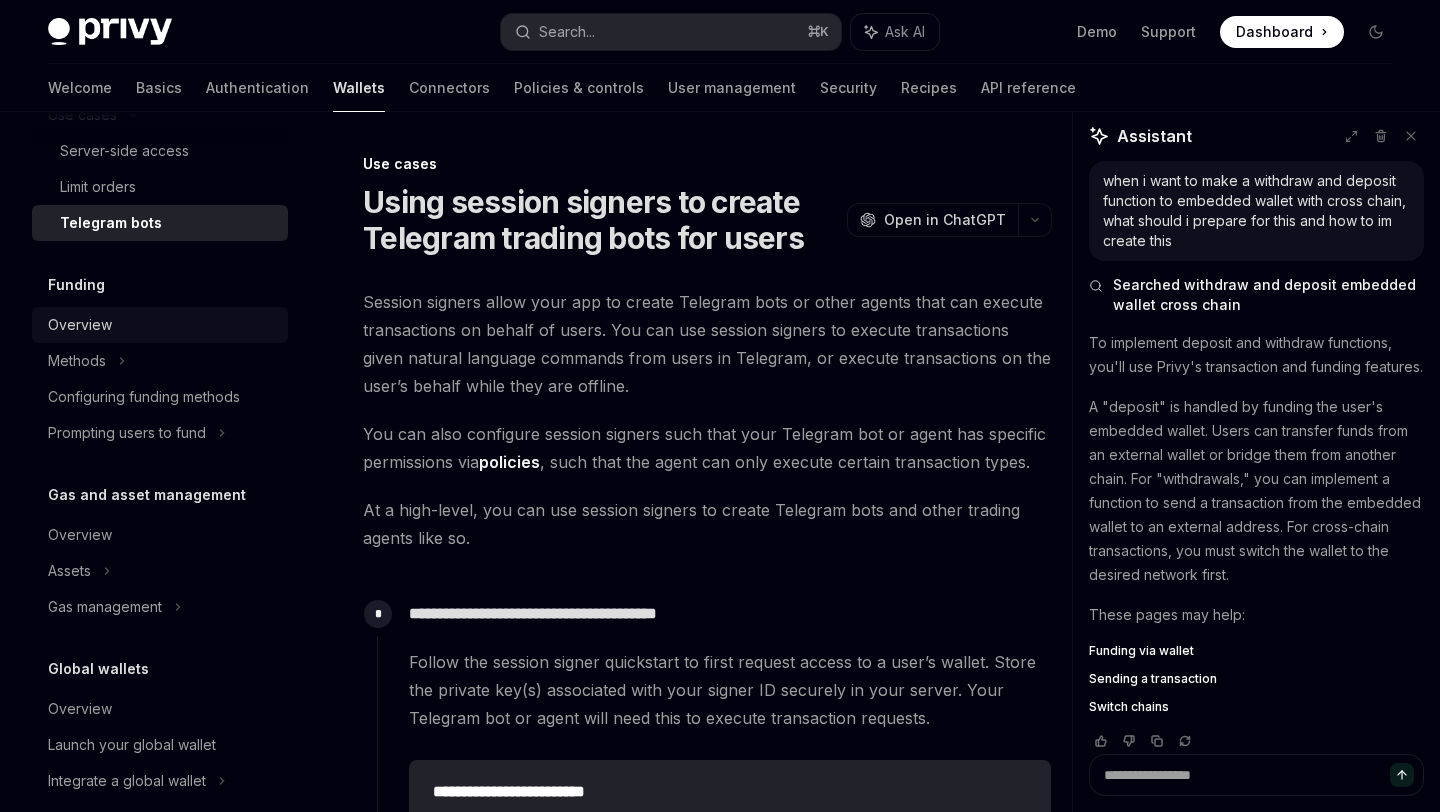 click on "Overview" at bounding box center [80, 325] 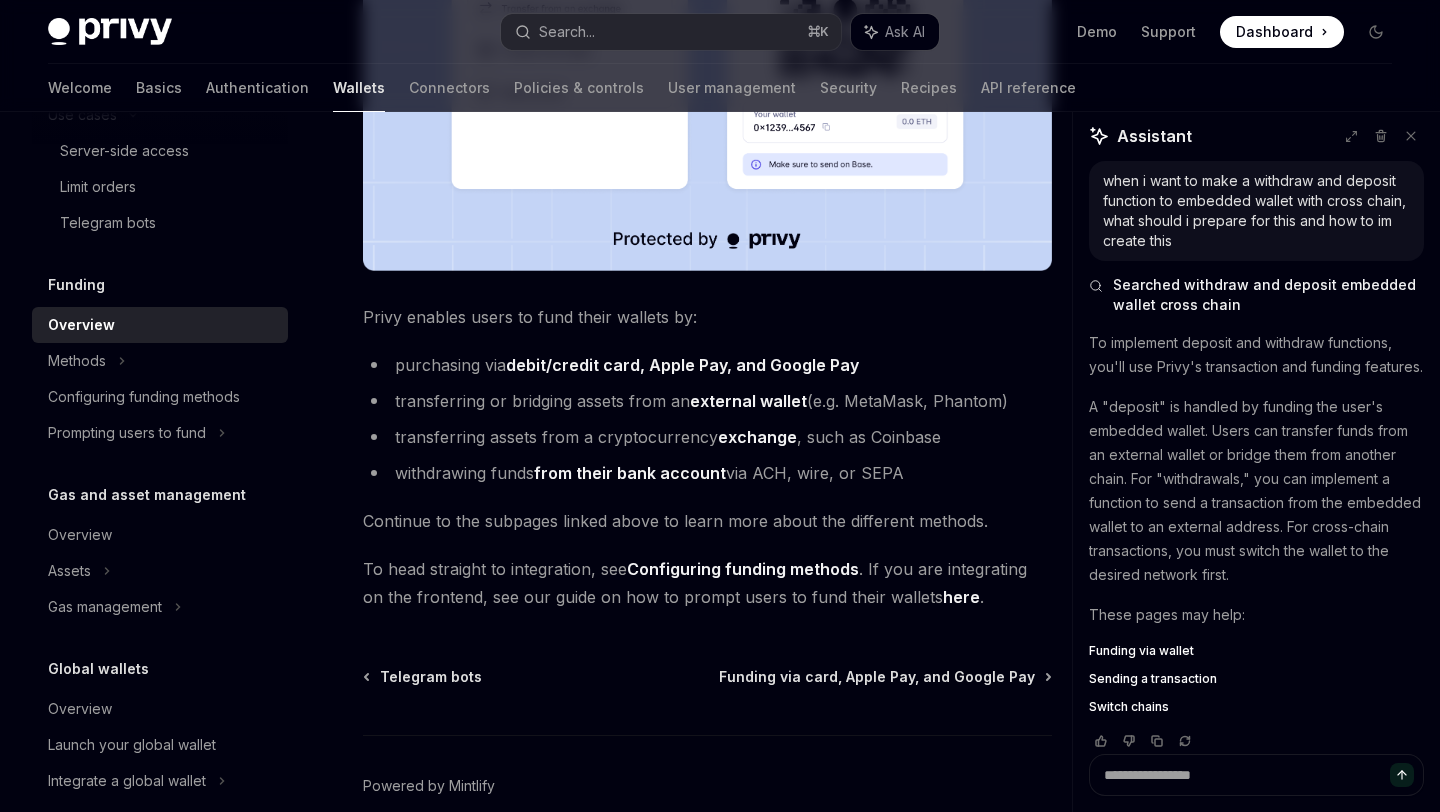 scroll, scrollTop: 733, scrollLeft: 0, axis: vertical 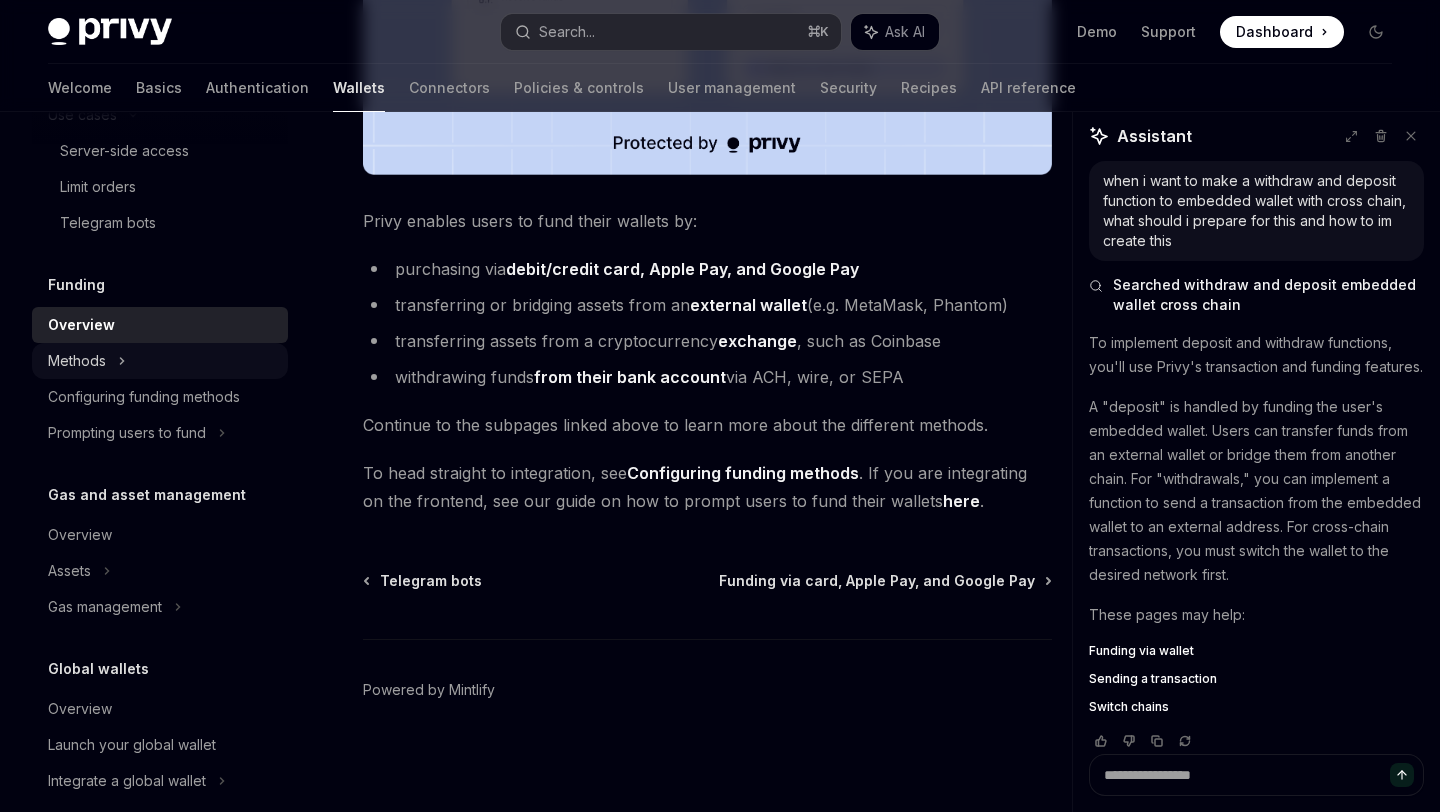 click on "Methods" at bounding box center (160, -1385) 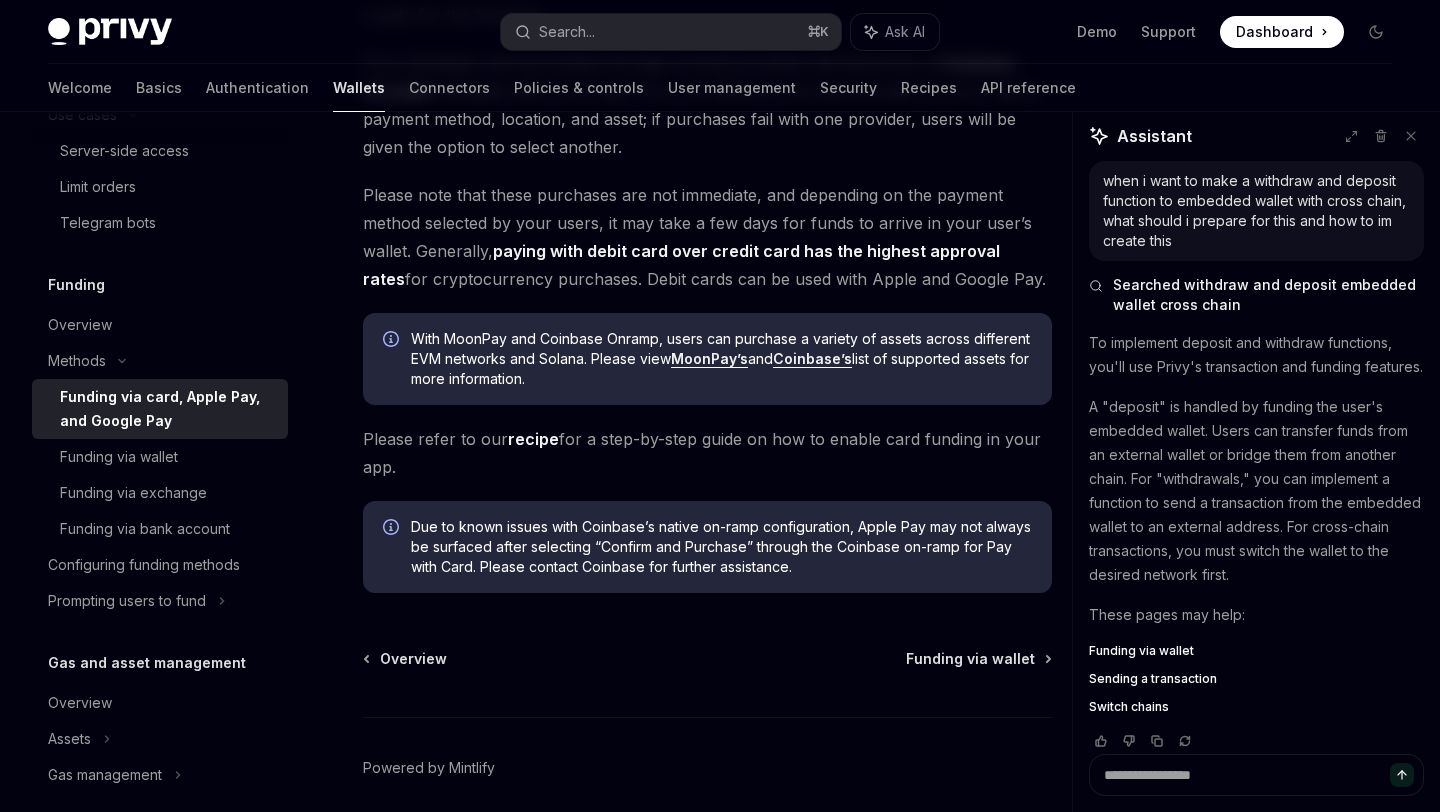 scroll, scrollTop: 449, scrollLeft: 0, axis: vertical 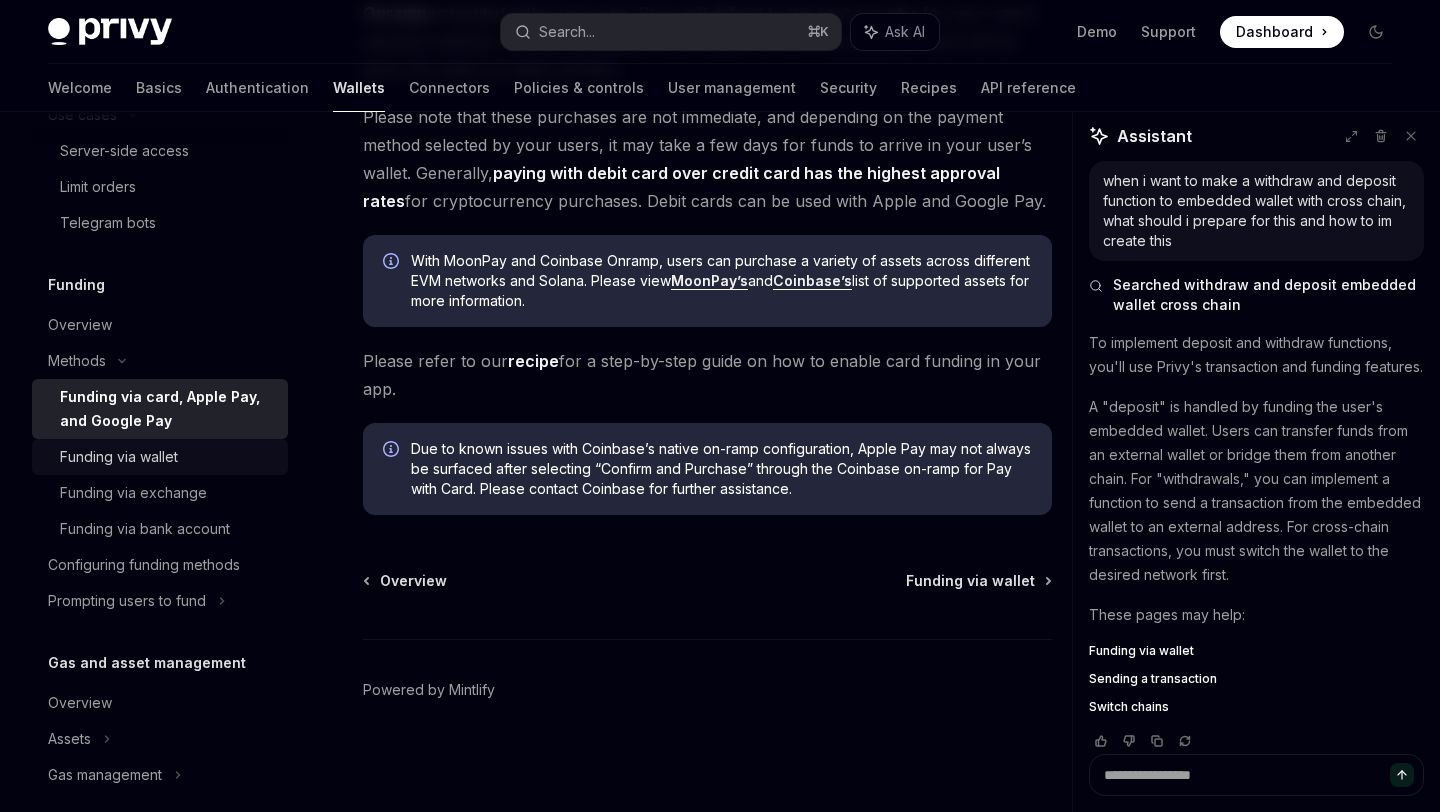 click on "Funding via wallet" at bounding box center [119, 457] 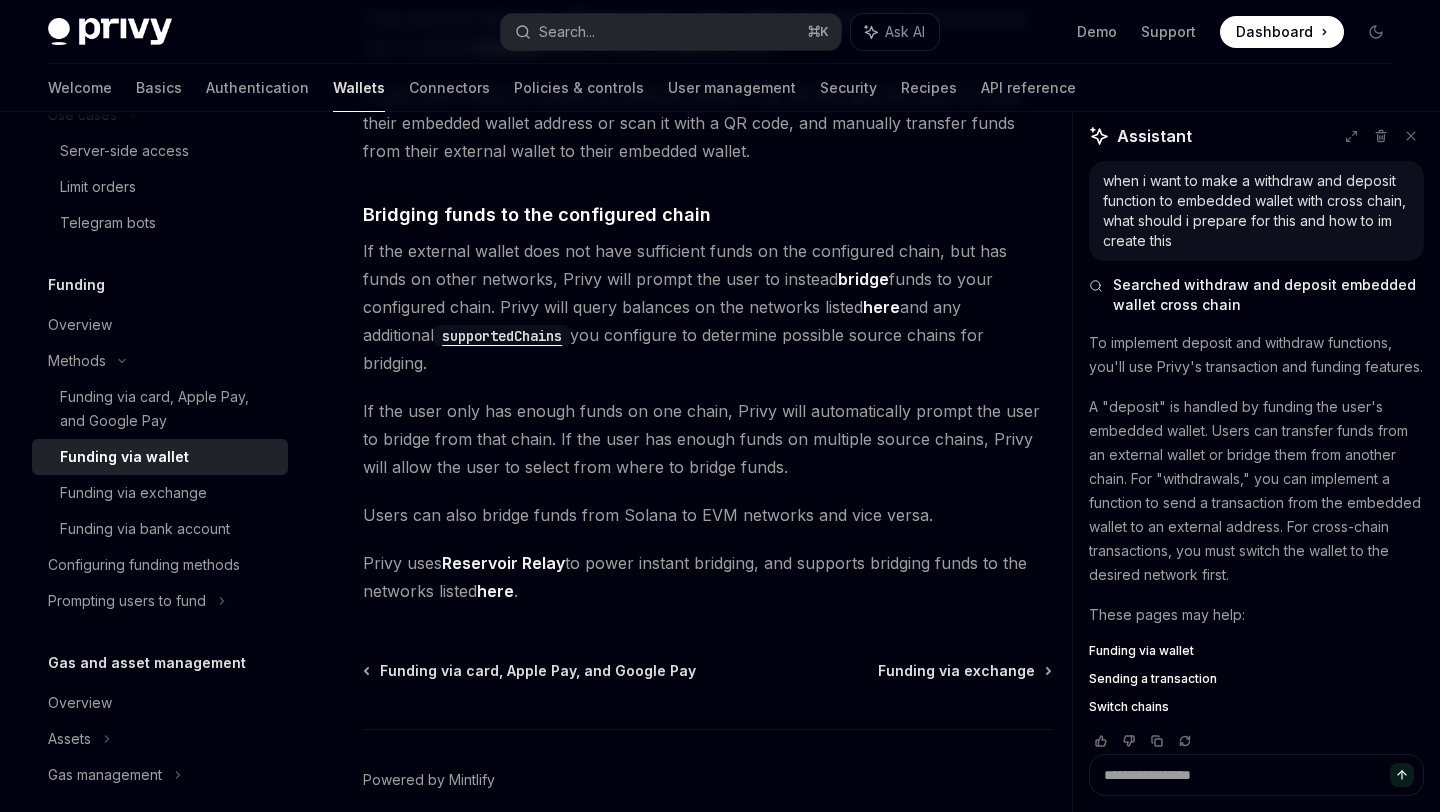 scroll, scrollTop: 633, scrollLeft: 0, axis: vertical 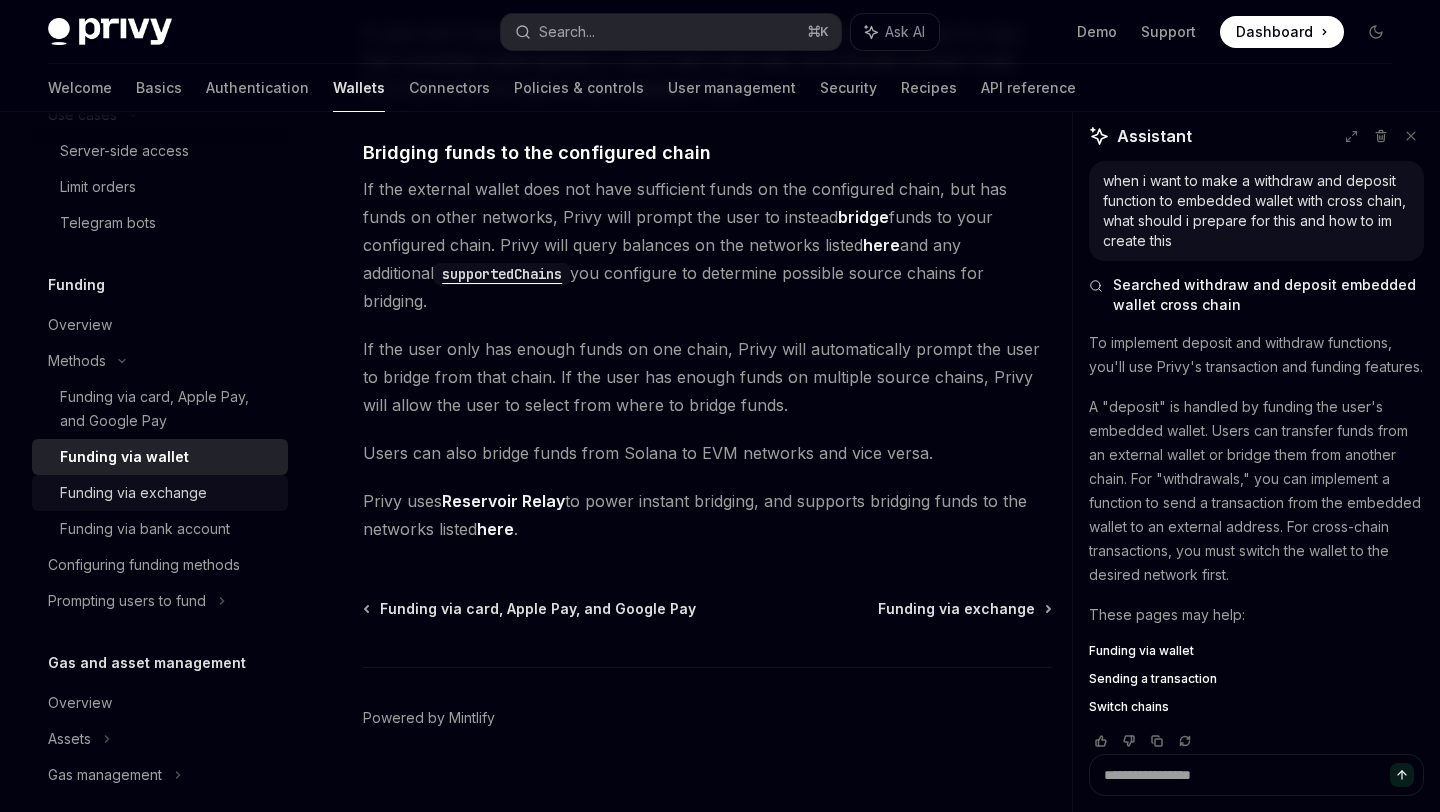 click on "Funding via exchange" at bounding box center (160, 493) 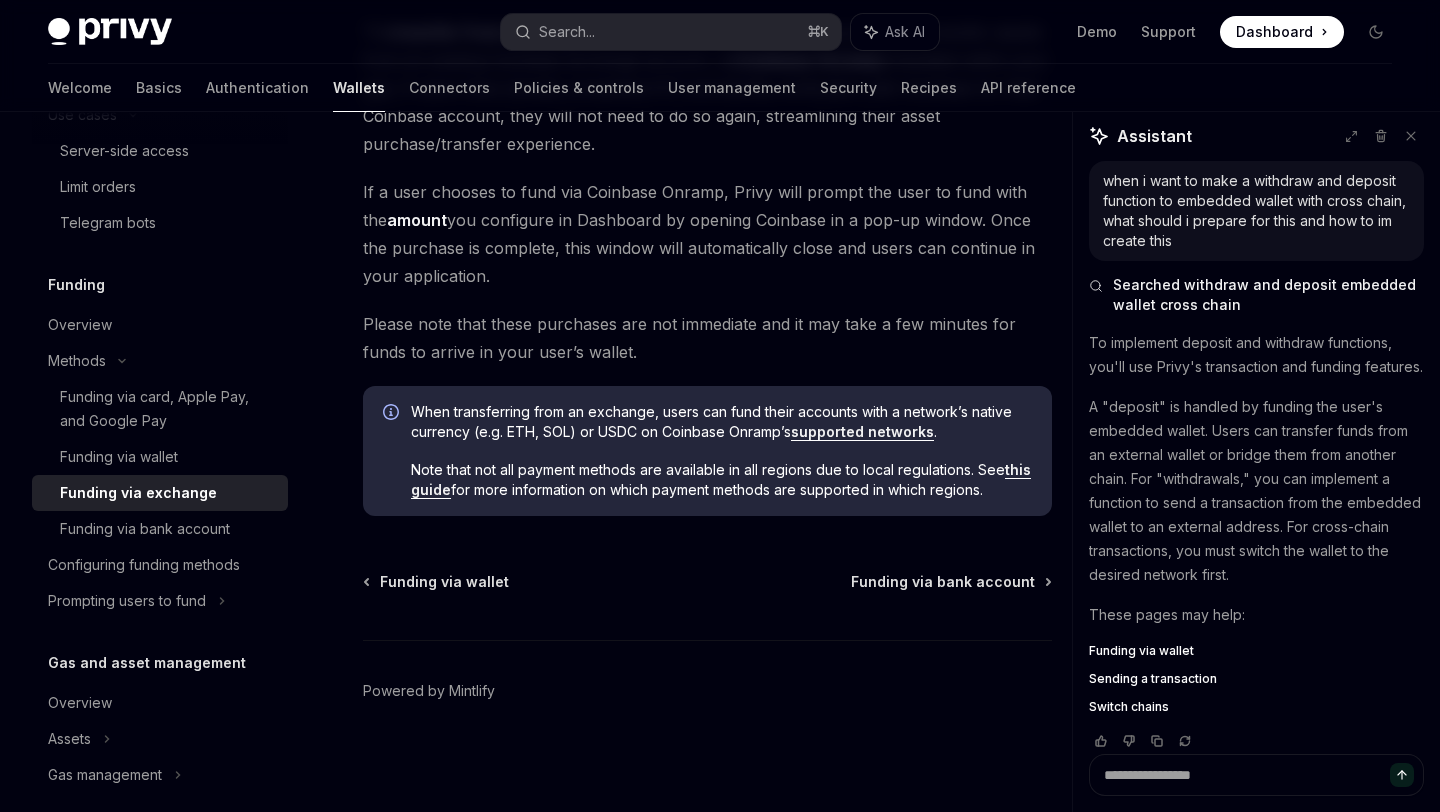 scroll, scrollTop: 234, scrollLeft: 0, axis: vertical 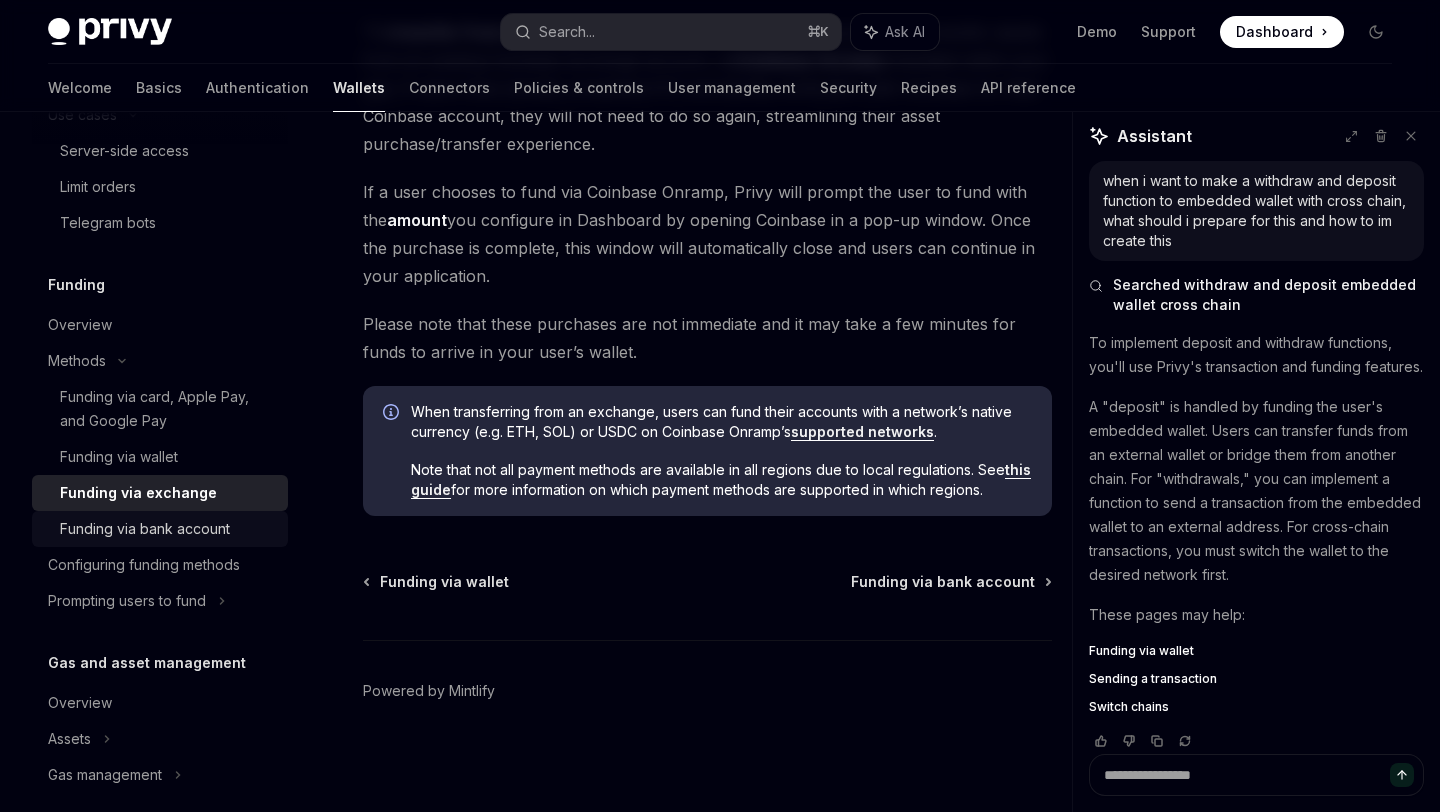 click on "Funding via bank account" at bounding box center [168, 529] 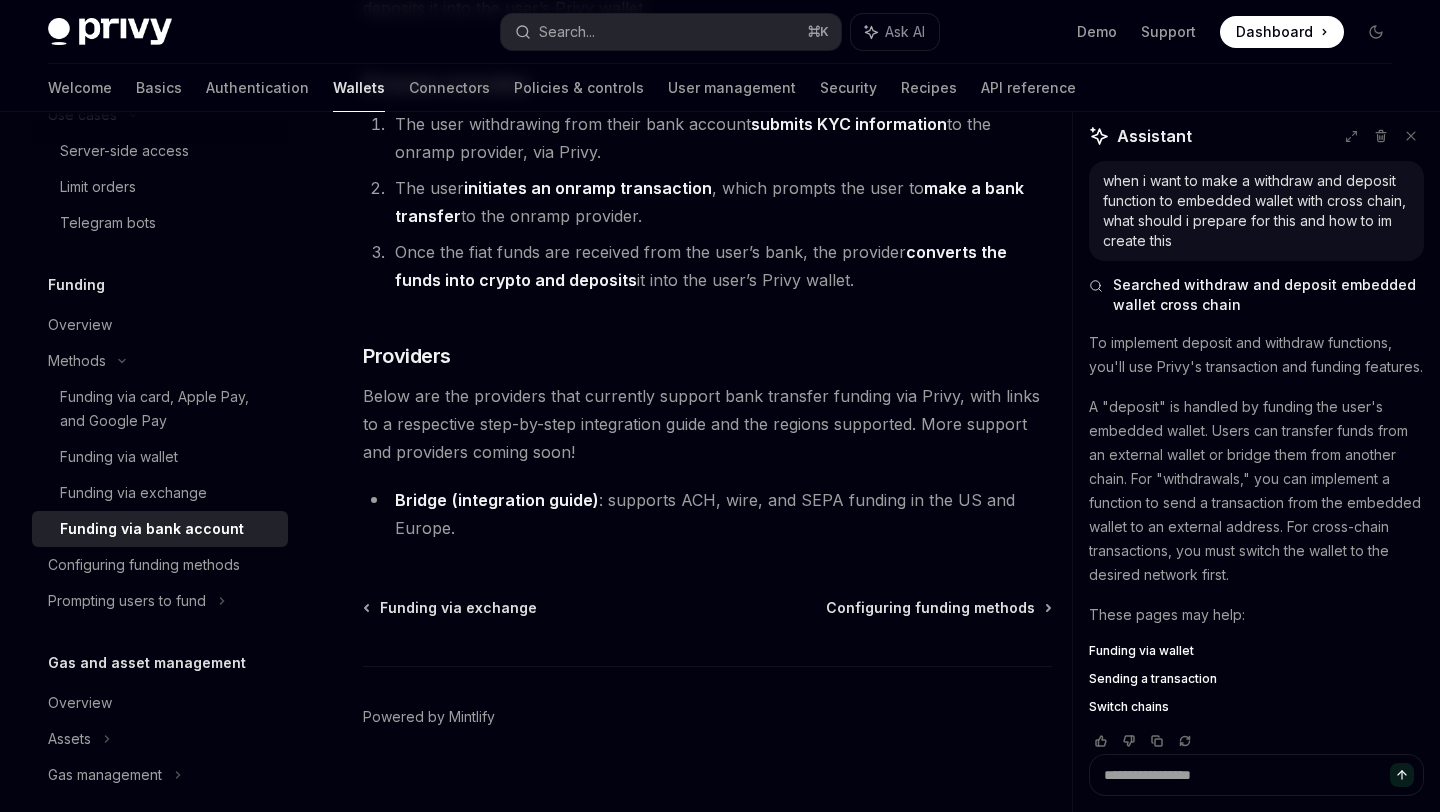 scroll, scrollTop: 443, scrollLeft: 0, axis: vertical 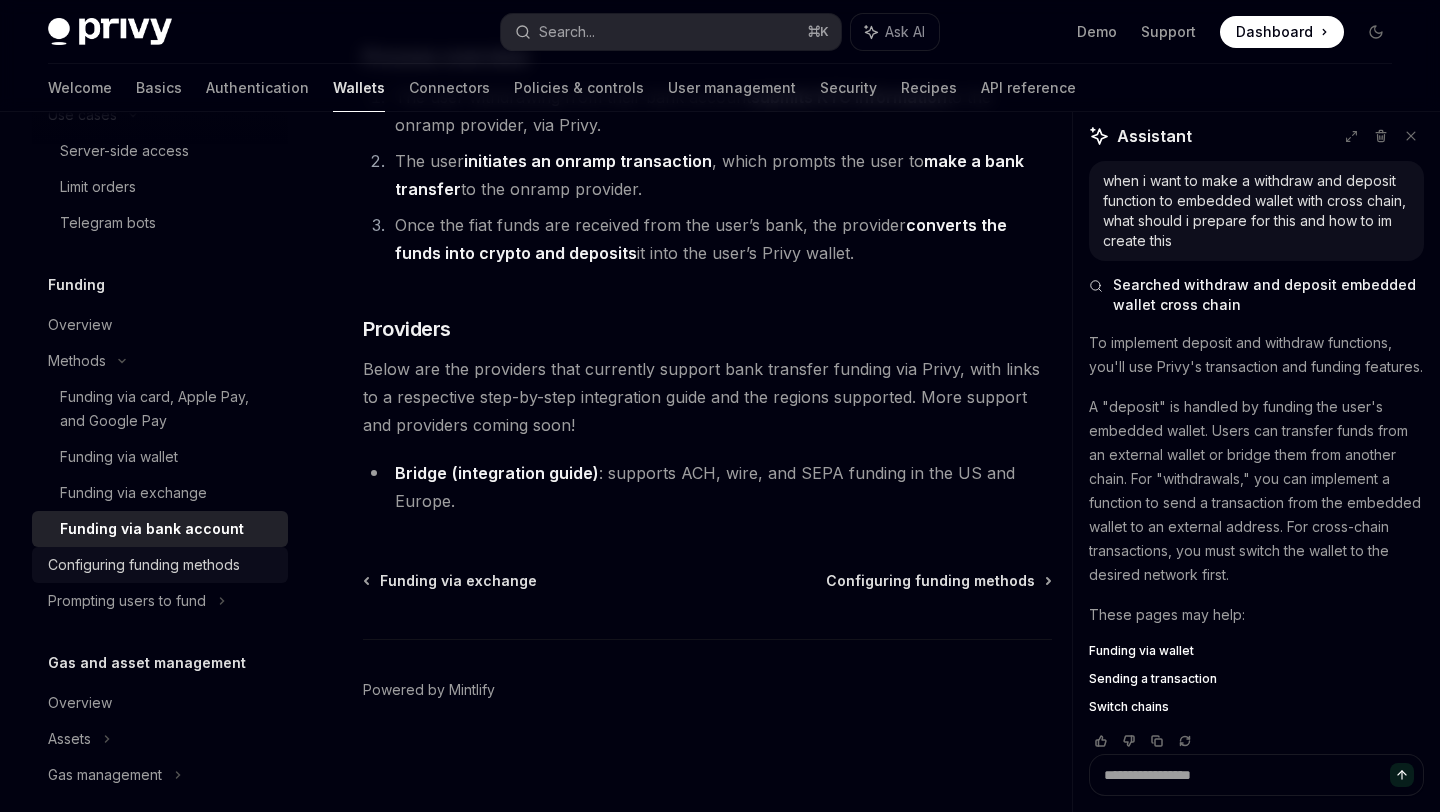 click on "Configuring funding methods" at bounding box center [144, 565] 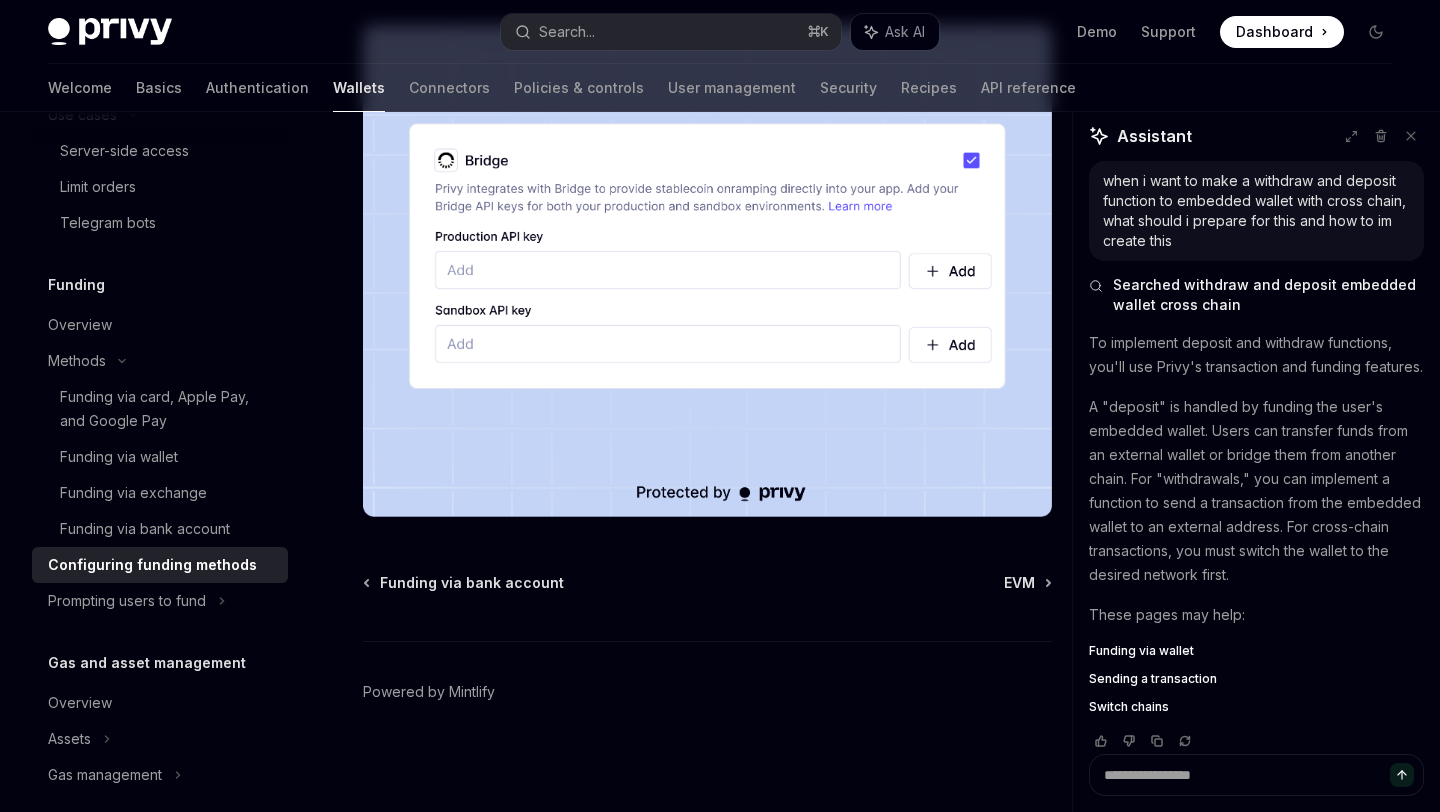 scroll, scrollTop: 1961, scrollLeft: 0, axis: vertical 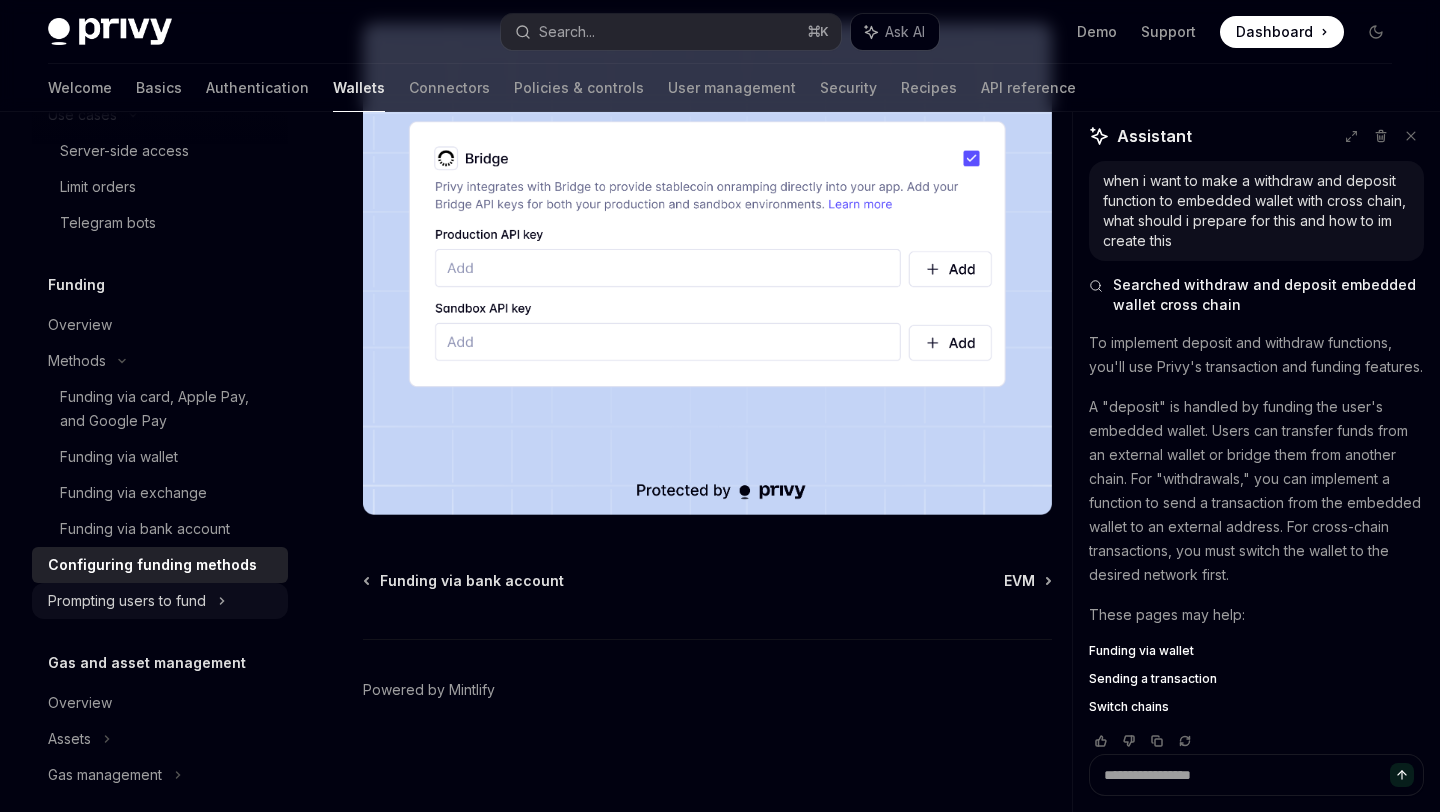 click on "Prompting users to fund" at bounding box center (160, -455) 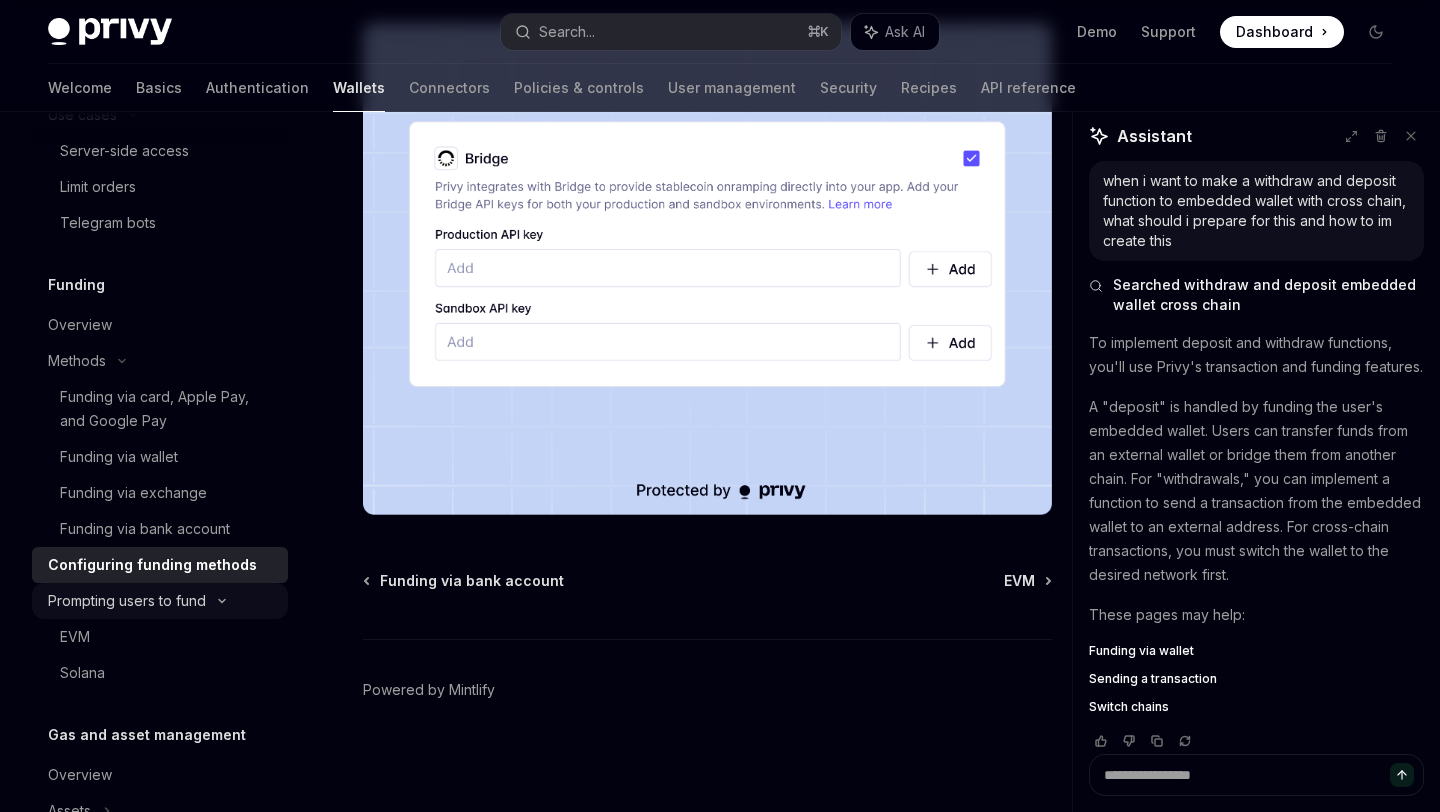 scroll, scrollTop: 0, scrollLeft: 0, axis: both 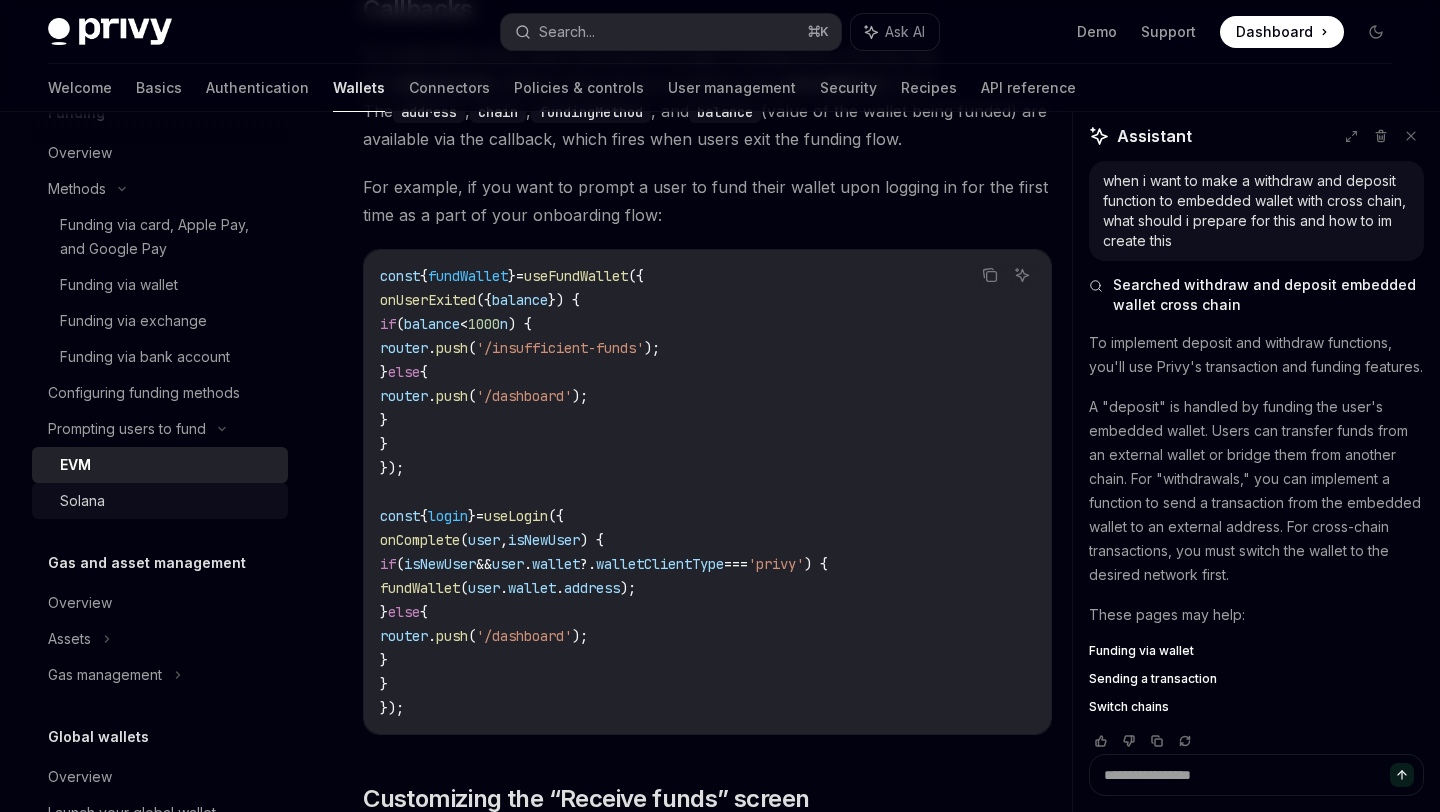 click on "Solana" at bounding box center (168, 501) 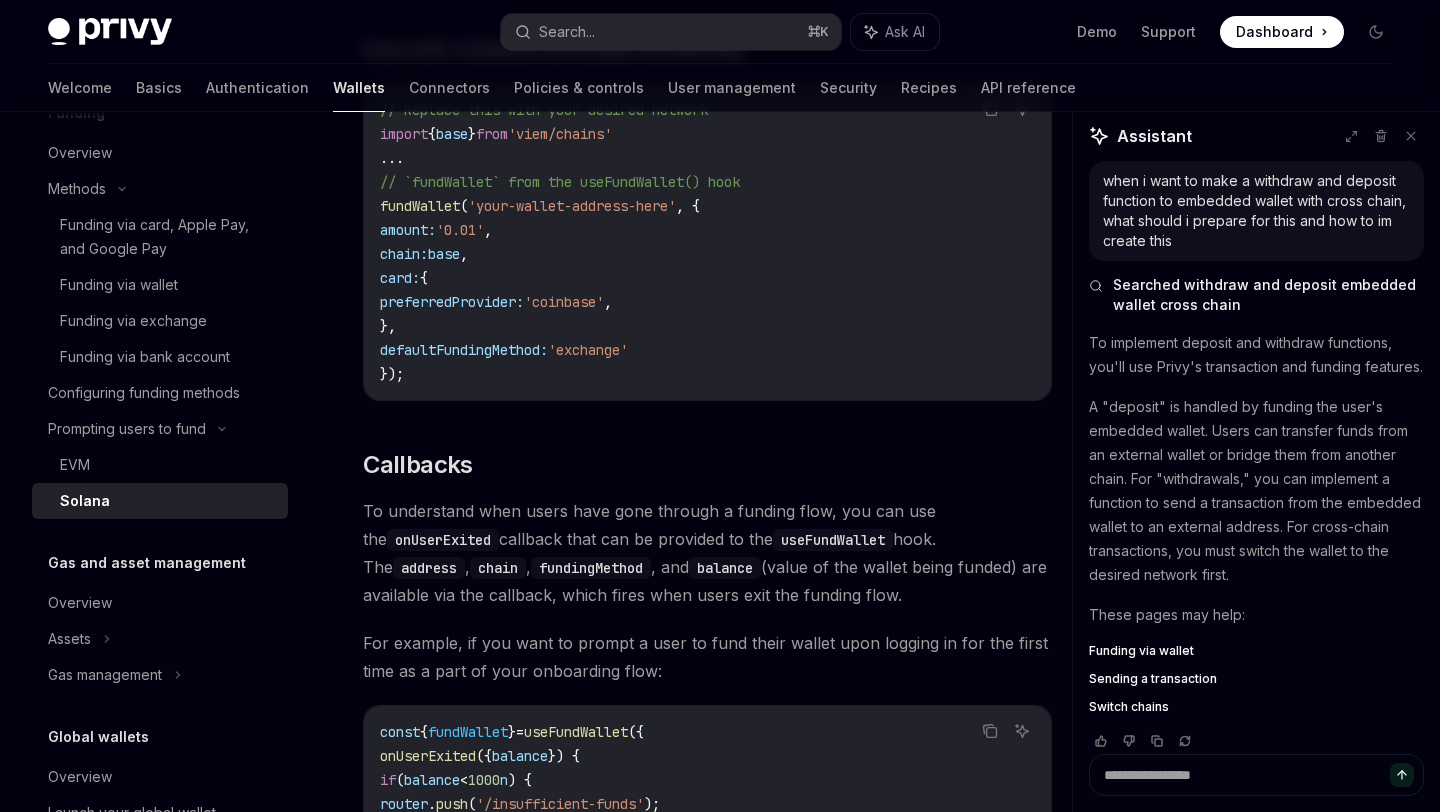 scroll, scrollTop: 3156, scrollLeft: 0, axis: vertical 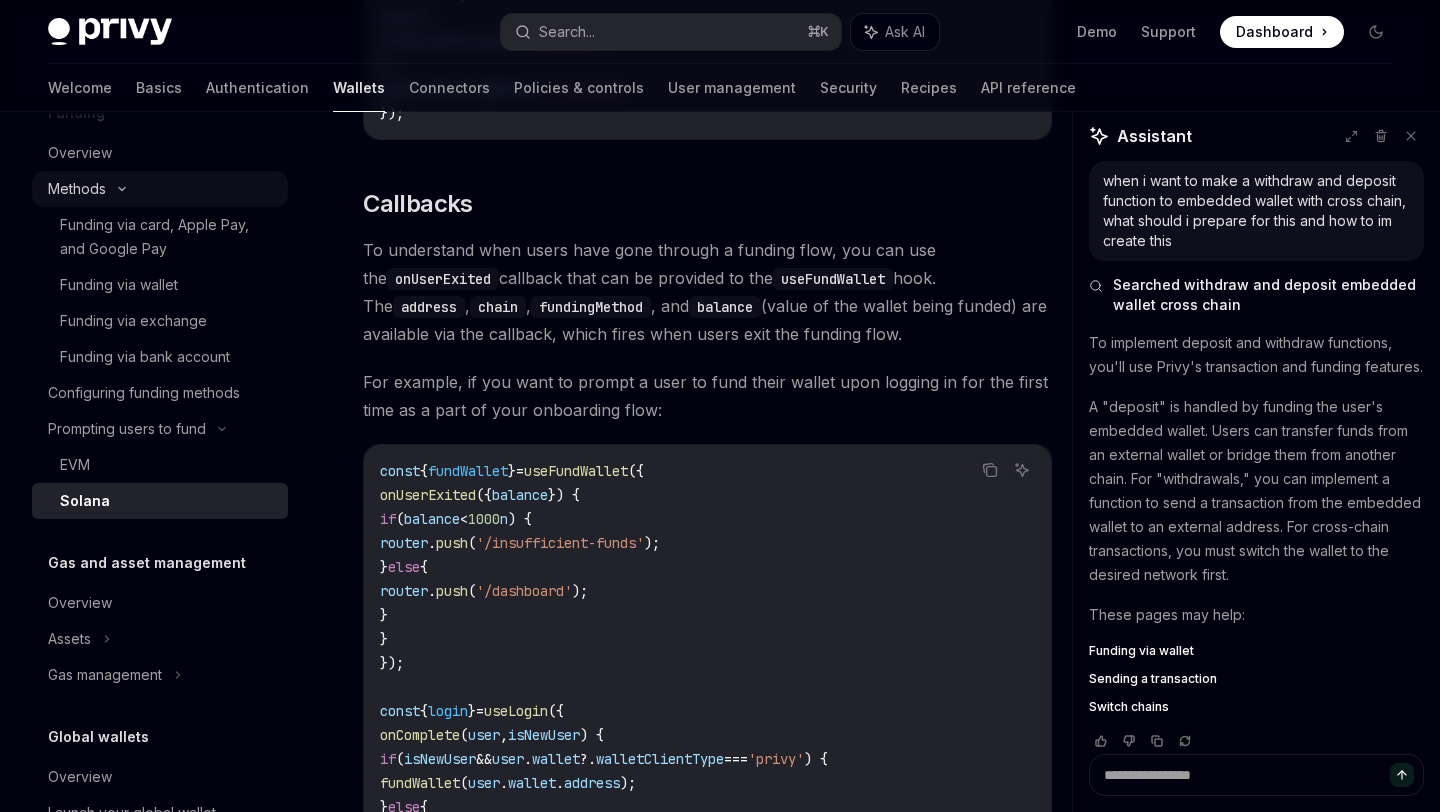 click on "Methods" at bounding box center (160, -1557) 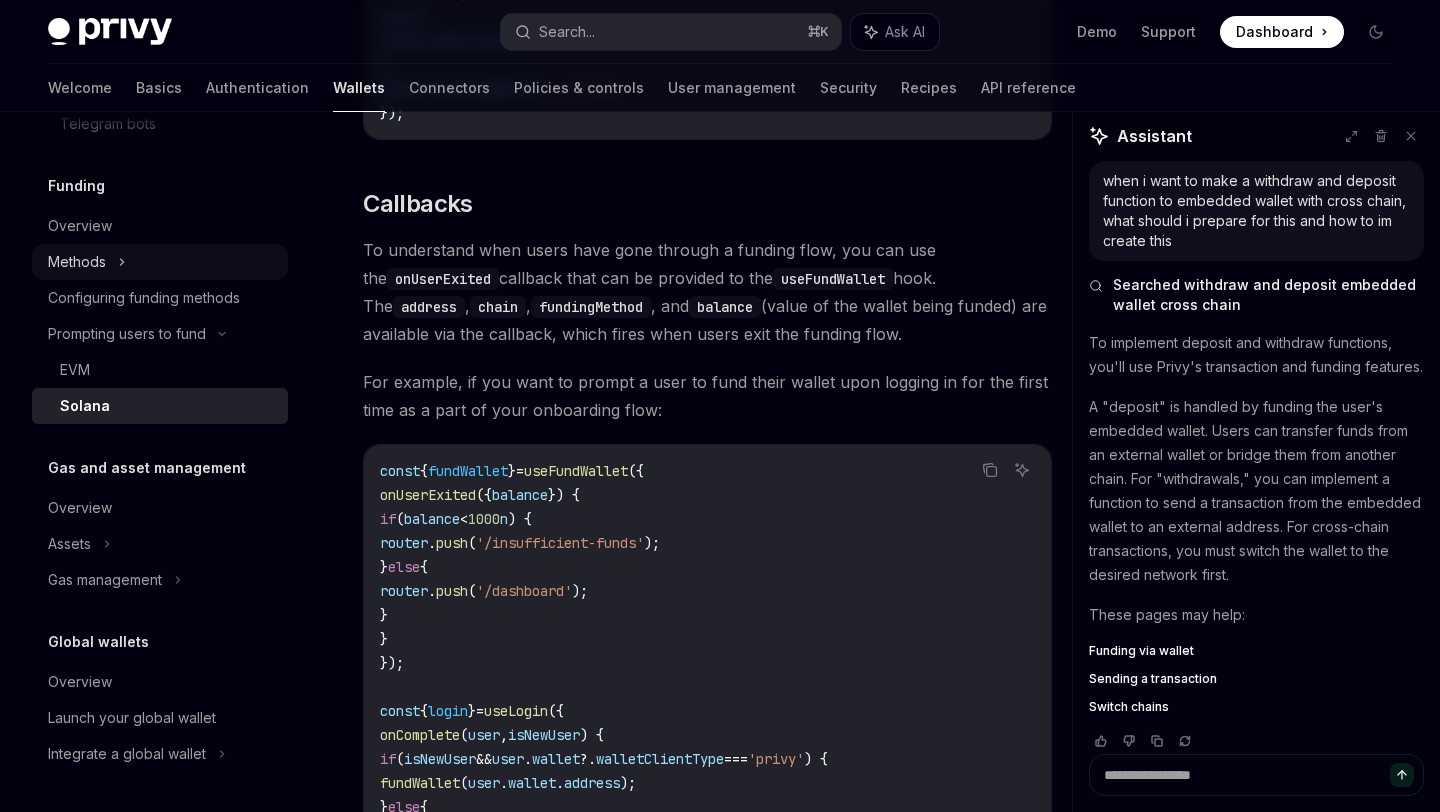scroll, scrollTop: 1950, scrollLeft: 0, axis: vertical 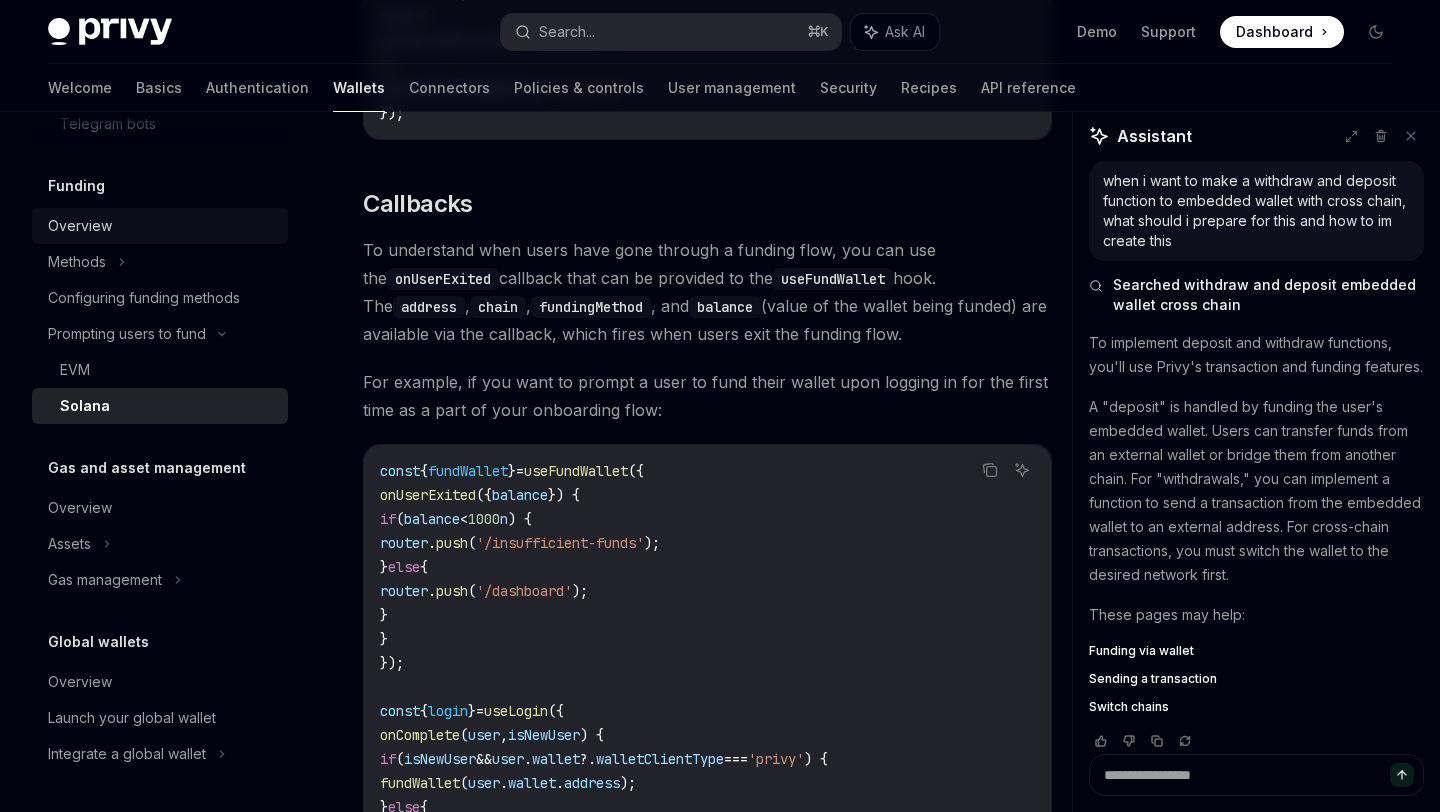 click on "Overview" at bounding box center (80, 226) 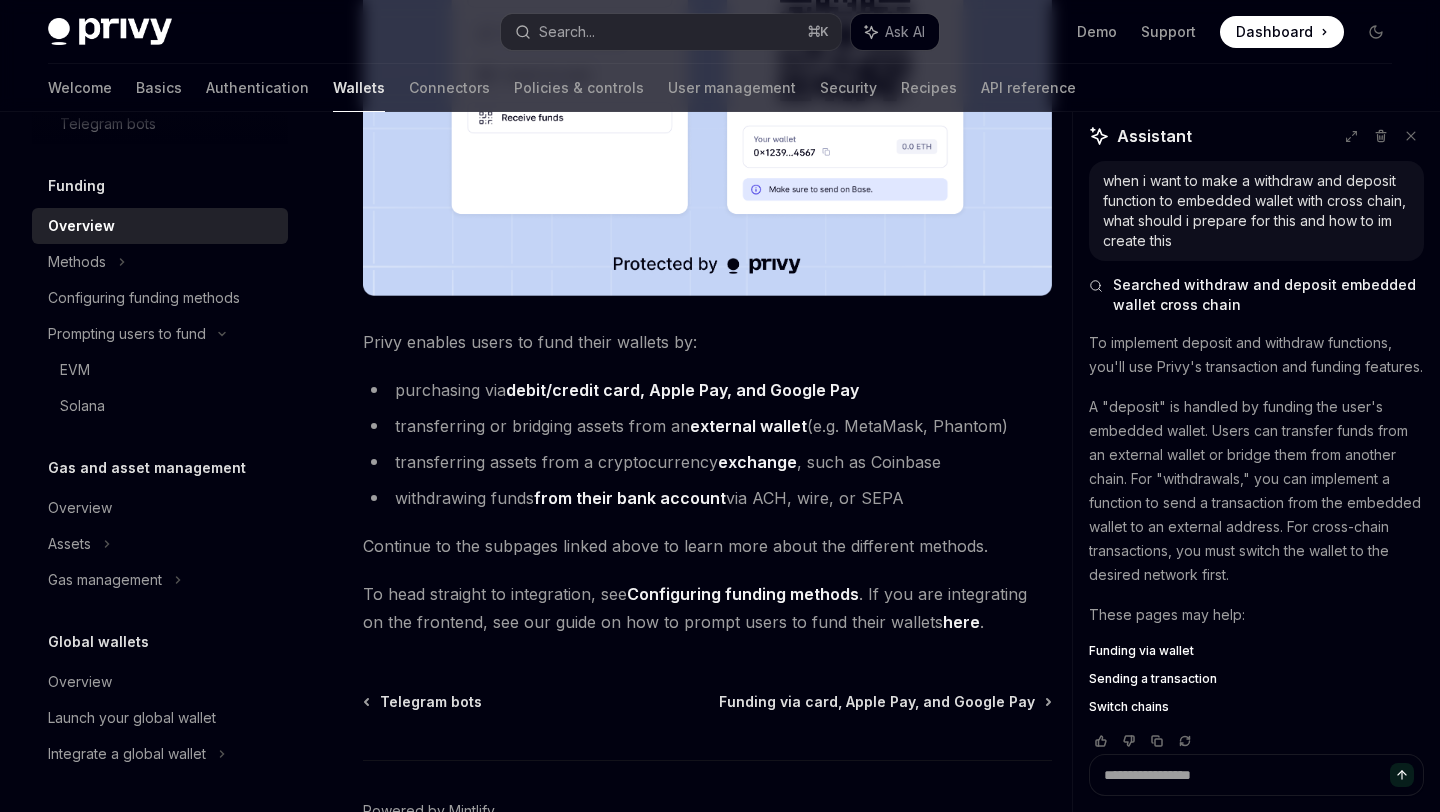 scroll, scrollTop: 733, scrollLeft: 0, axis: vertical 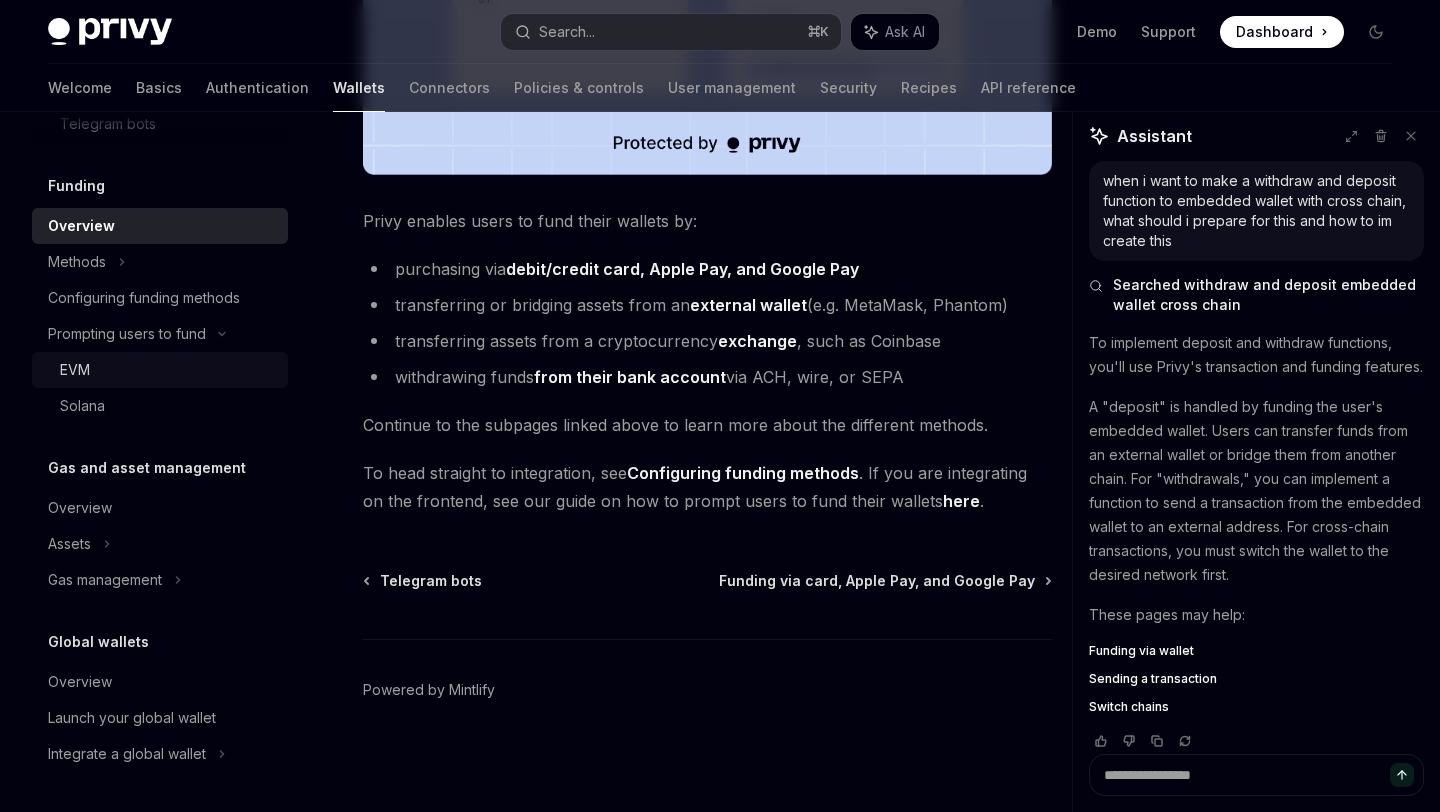 click on "EVM" at bounding box center [168, 370] 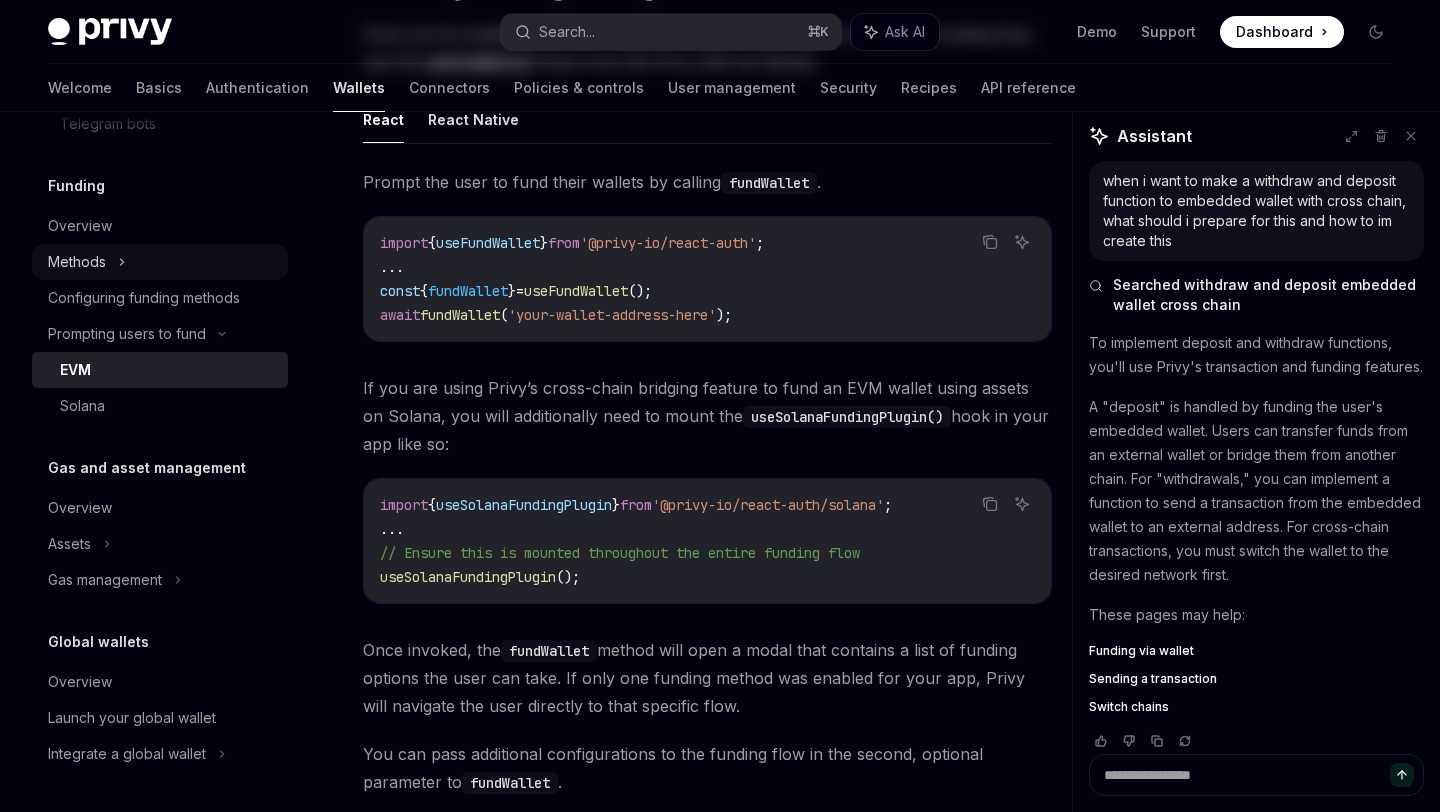 scroll, scrollTop: 0, scrollLeft: 0, axis: both 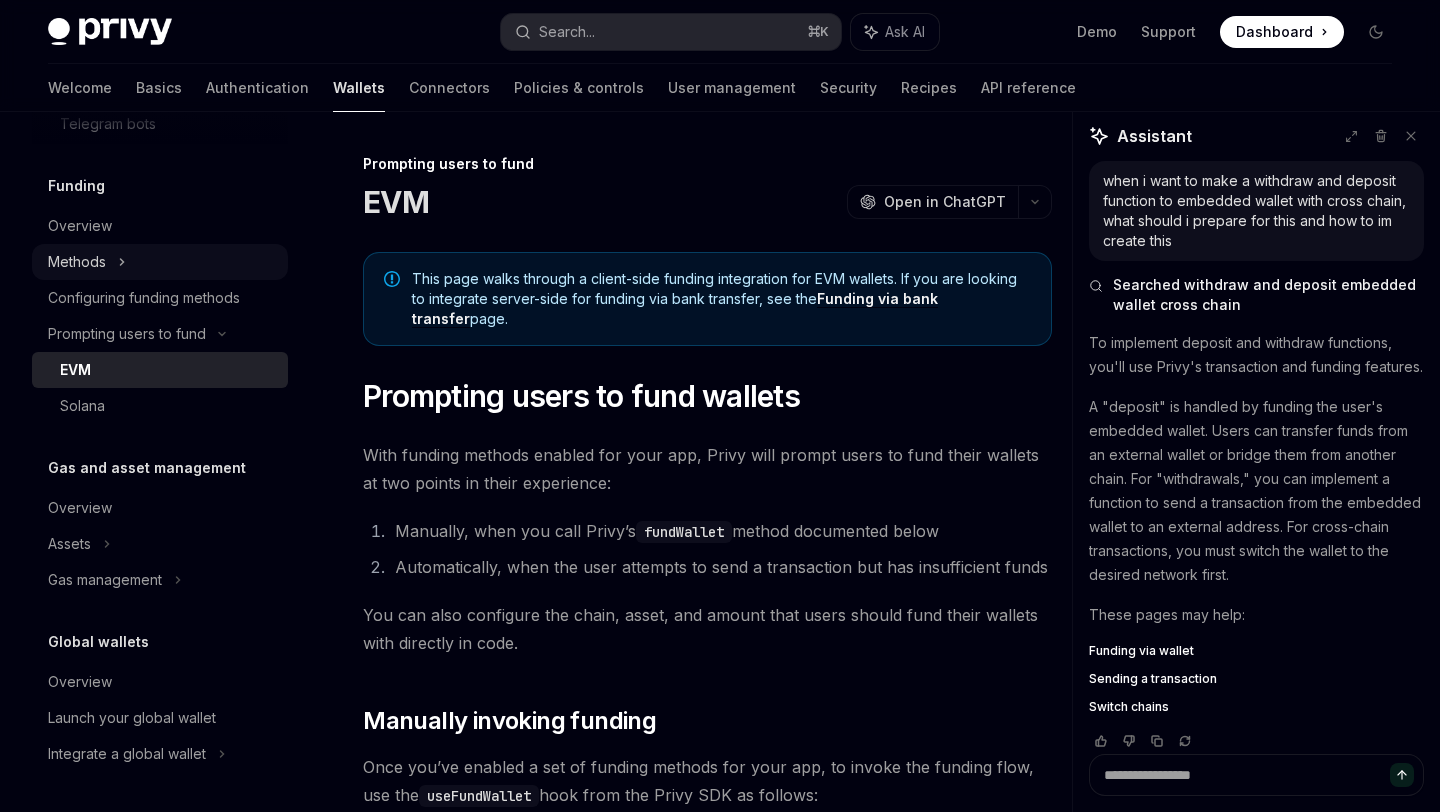 click on "Methods" at bounding box center (160, -1484) 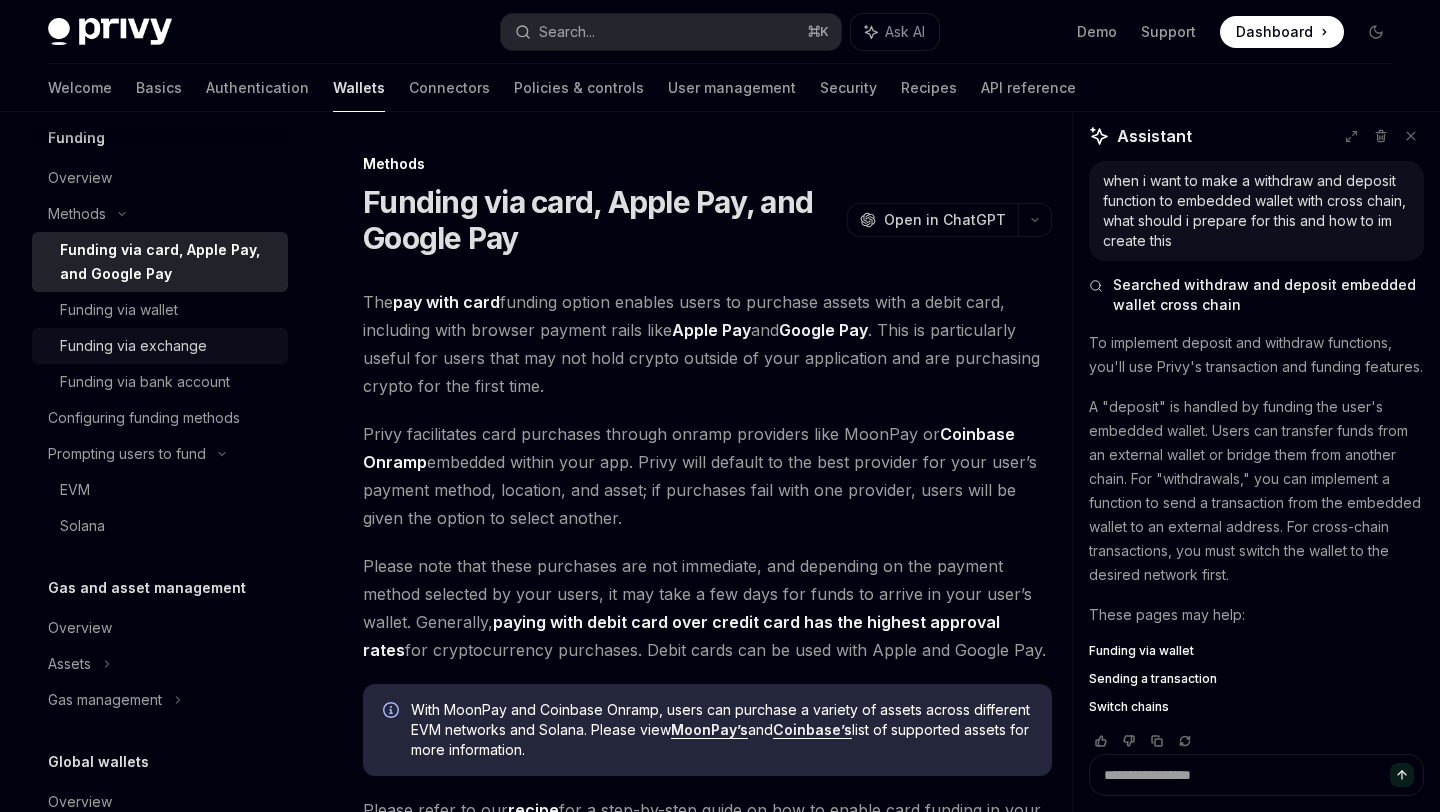 click on "Funding via exchange" at bounding box center [133, 346] 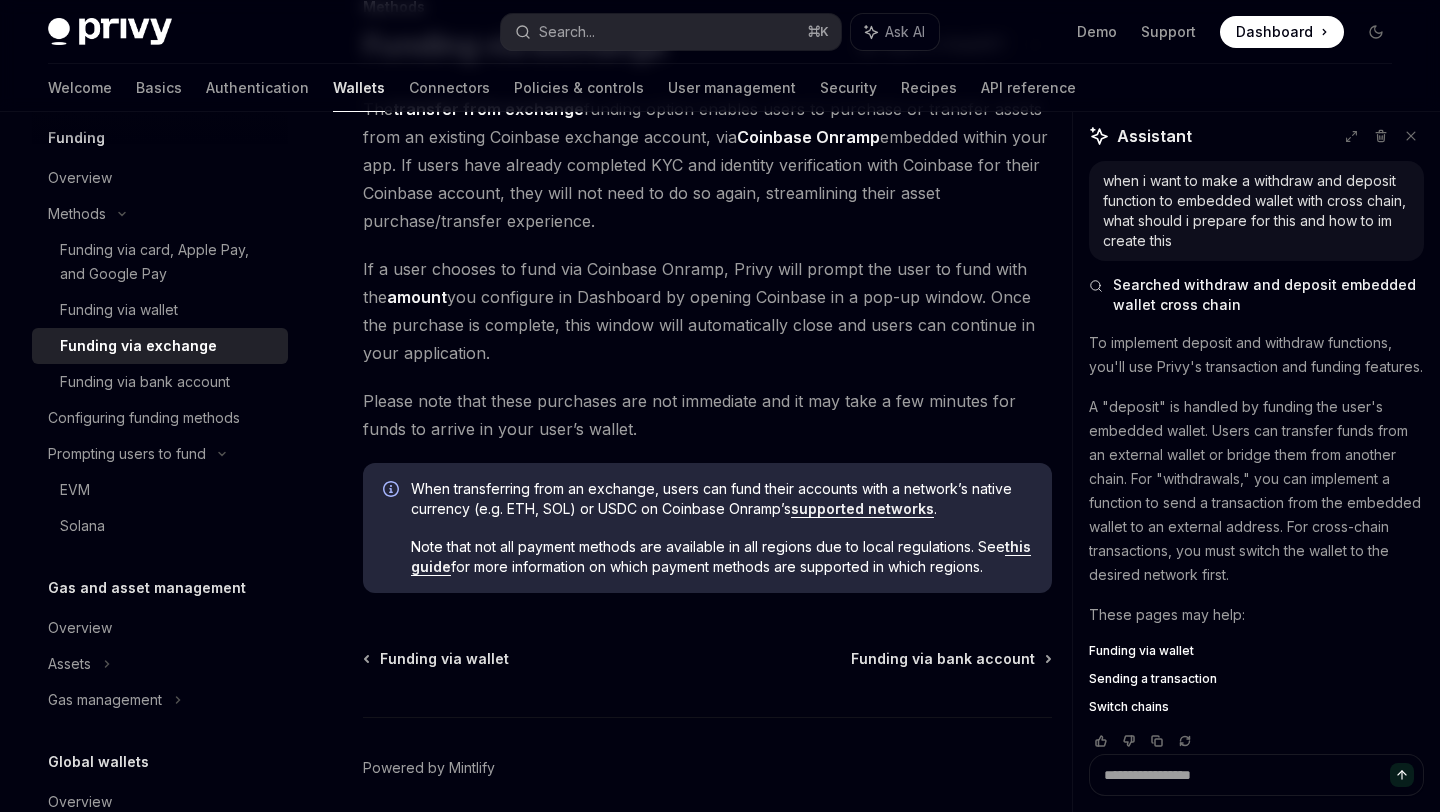 scroll, scrollTop: 159, scrollLeft: 0, axis: vertical 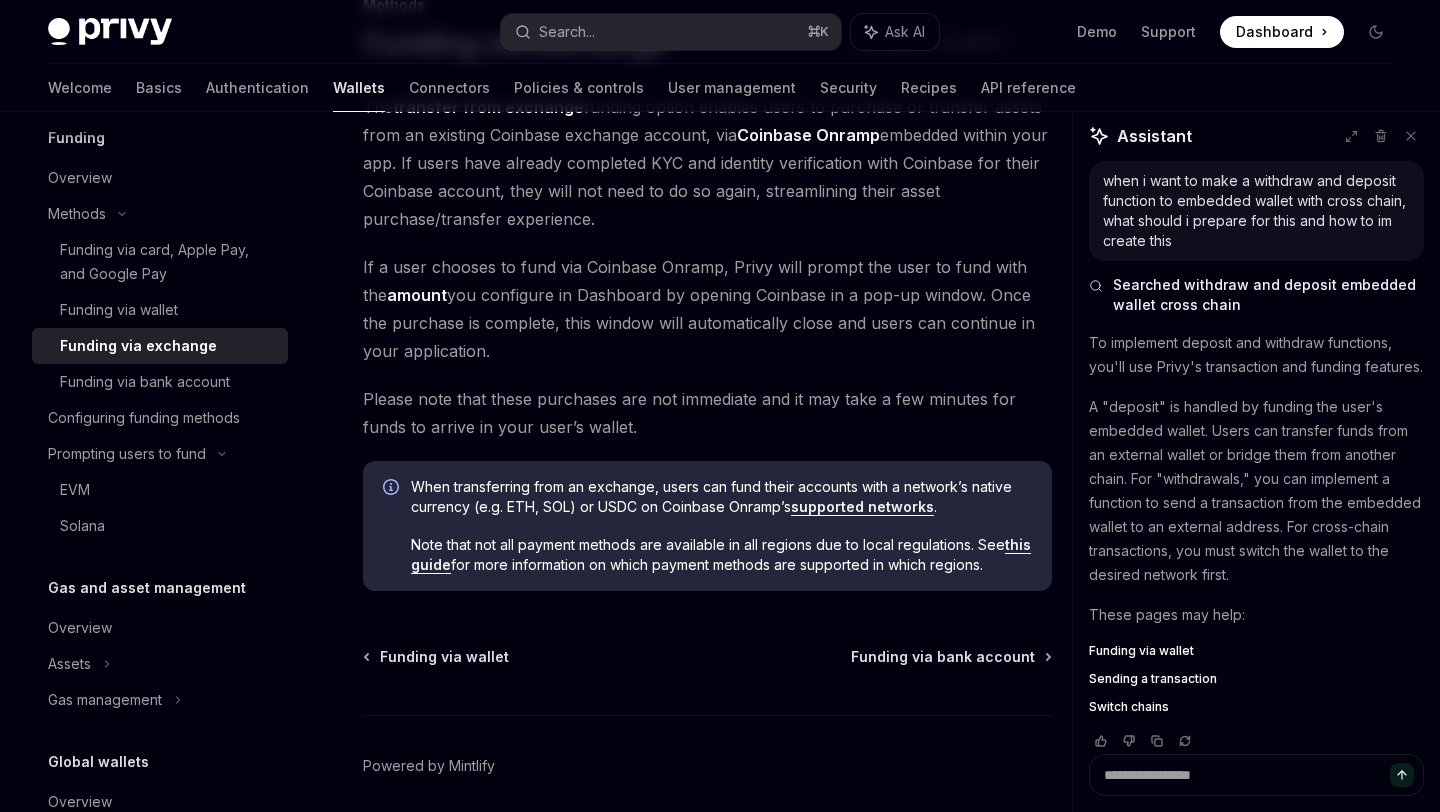 click on "this guide" at bounding box center (721, 555) 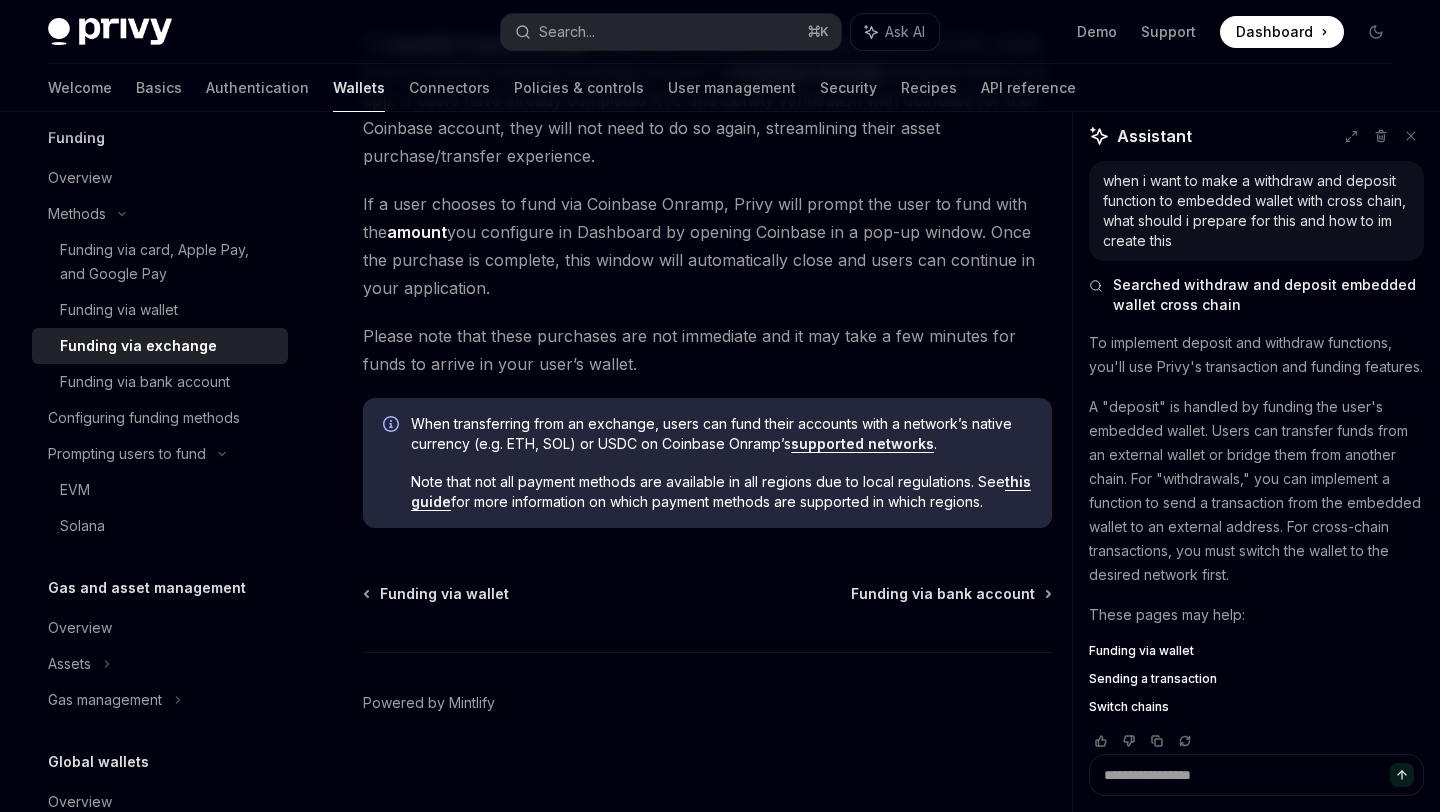 scroll, scrollTop: 234, scrollLeft: 0, axis: vertical 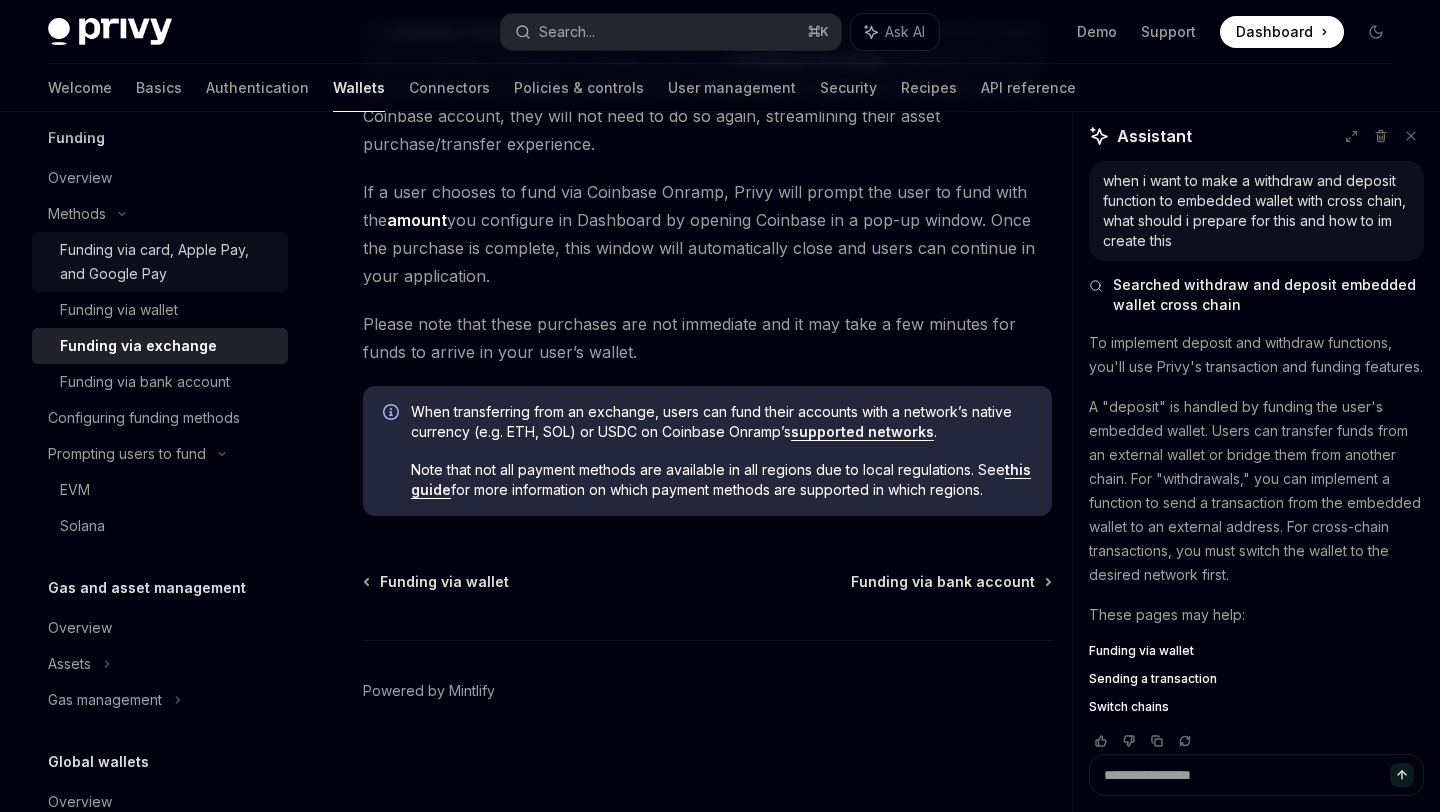 click on "Funding via card, Apple Pay, and Google Pay" at bounding box center [168, 262] 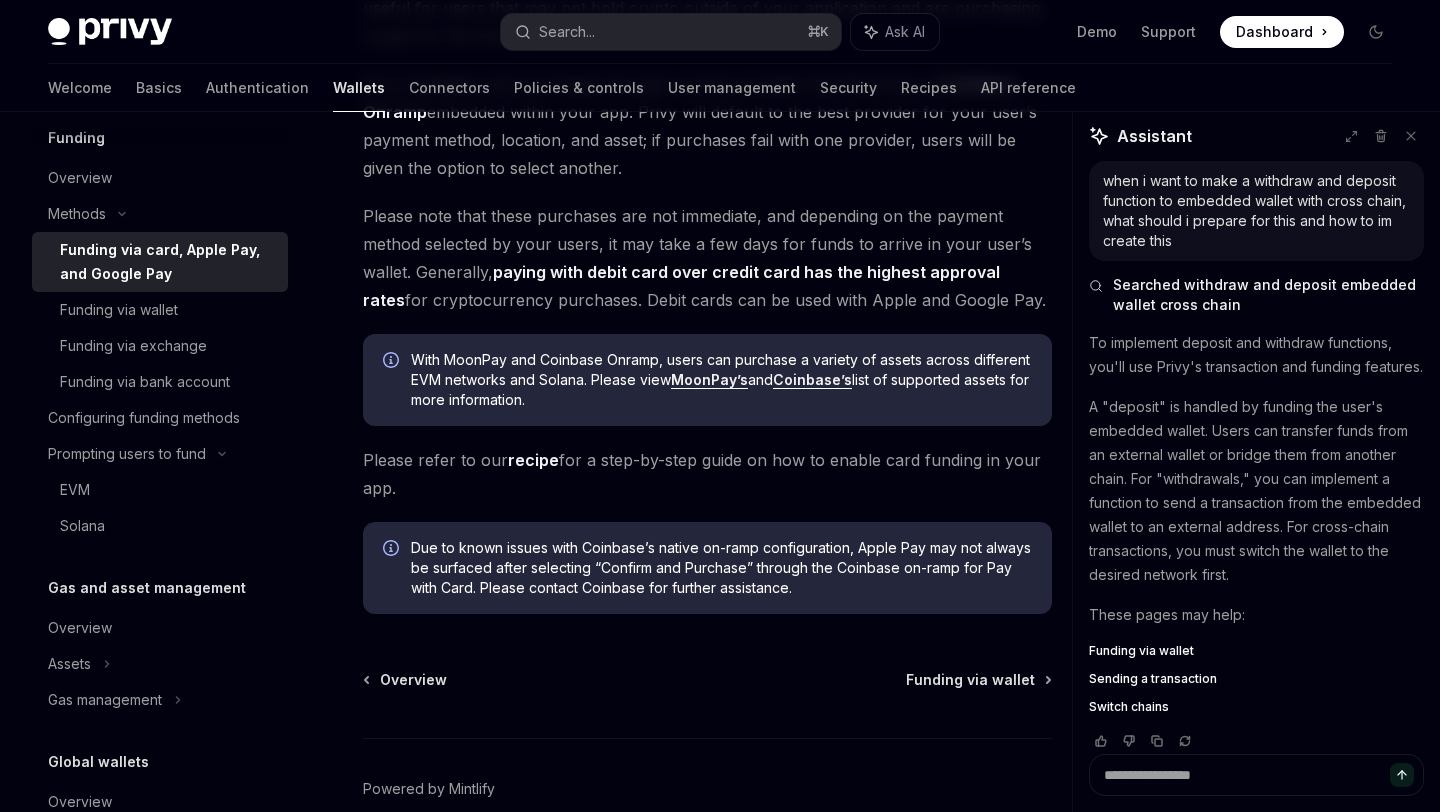 scroll, scrollTop: 355, scrollLeft: 0, axis: vertical 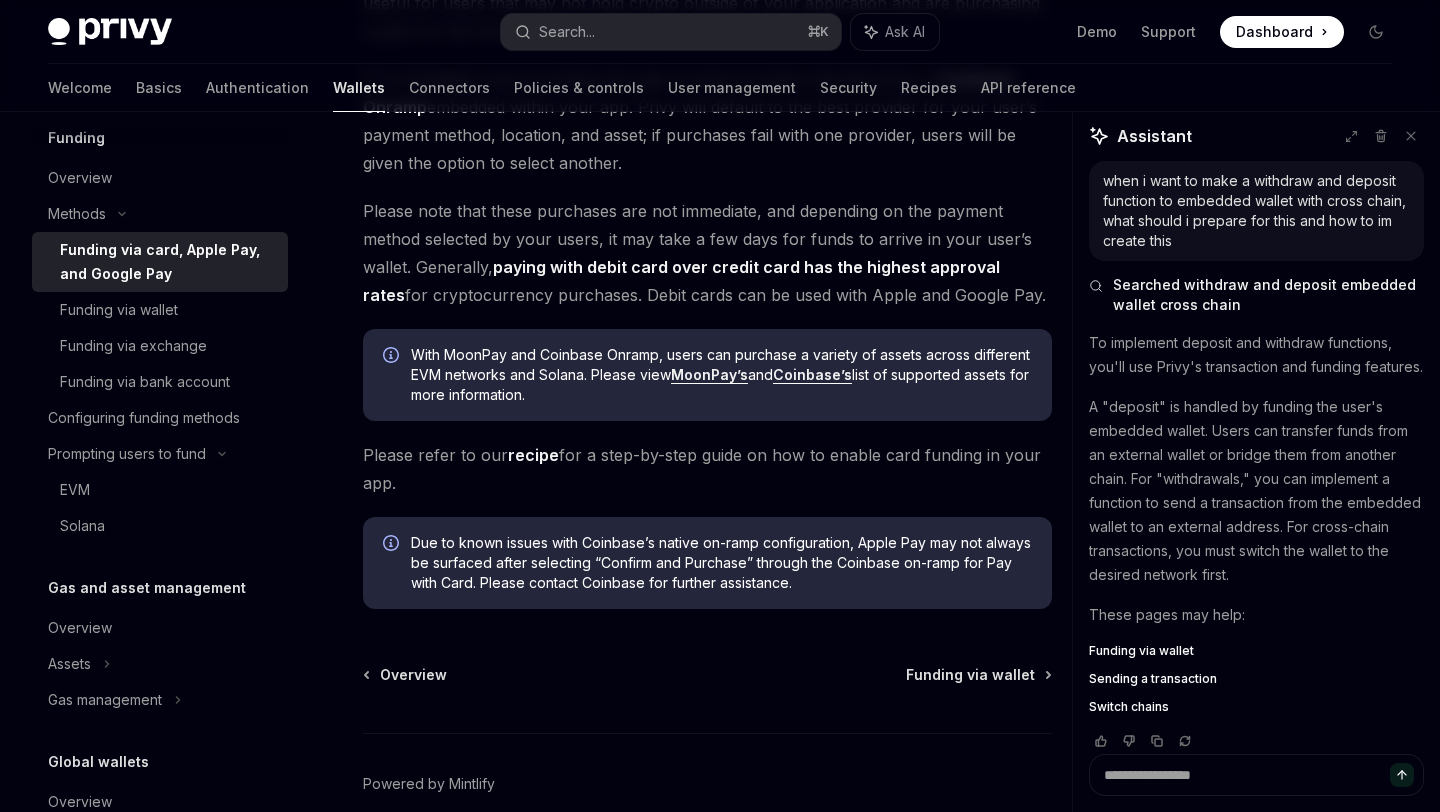 click on "Coinbase’s" at bounding box center (812, 375) 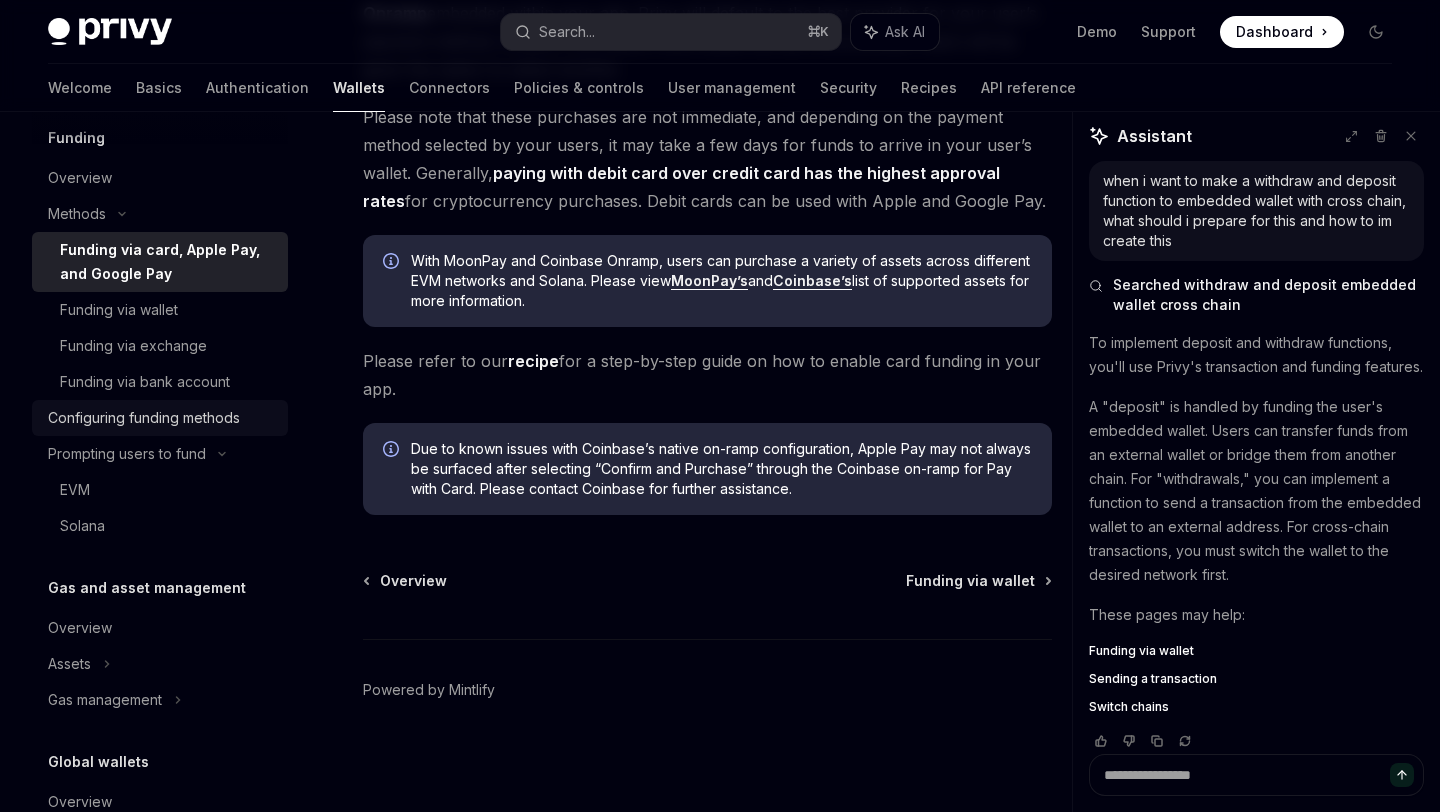 click on "Configuring funding methods" at bounding box center [144, 418] 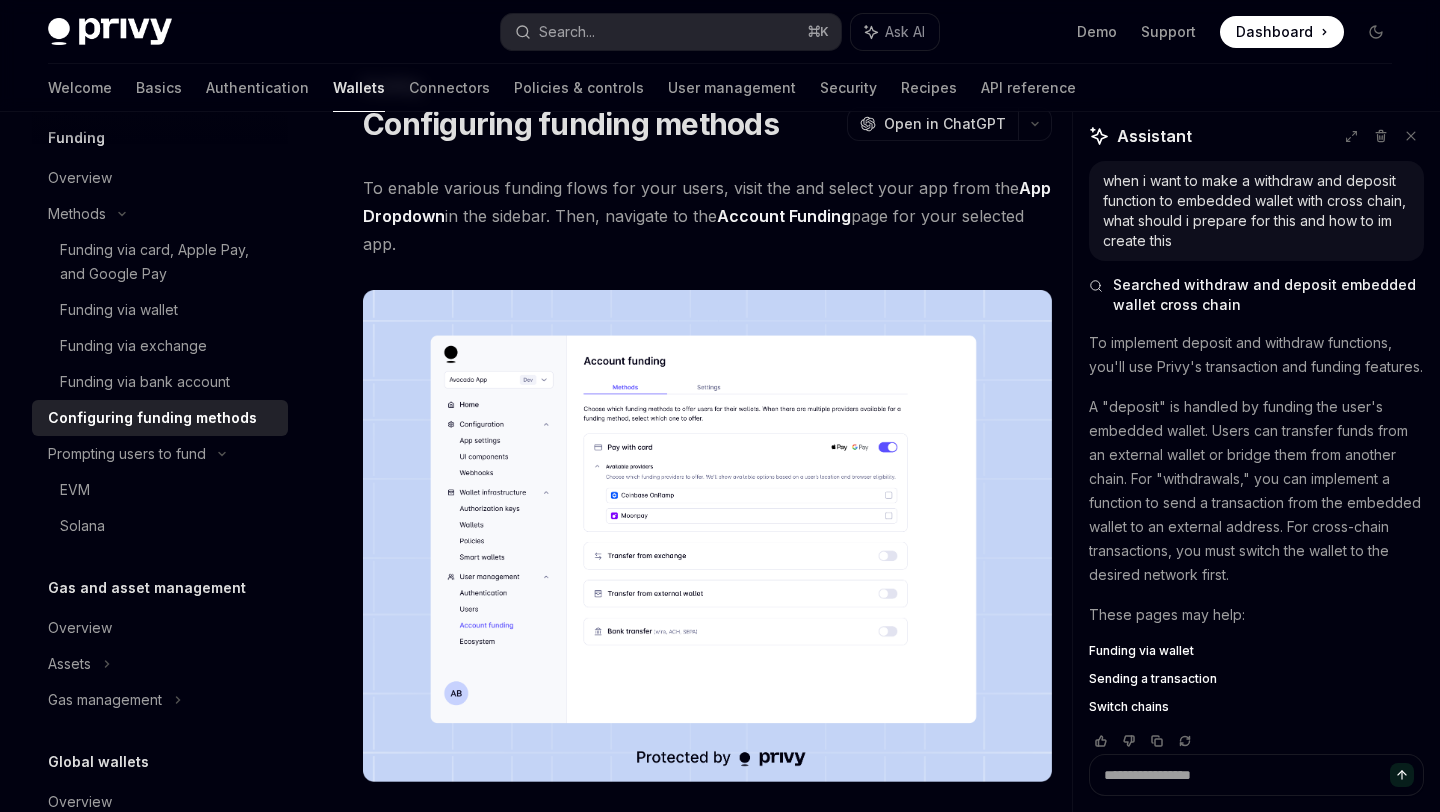 scroll, scrollTop: 84, scrollLeft: 0, axis: vertical 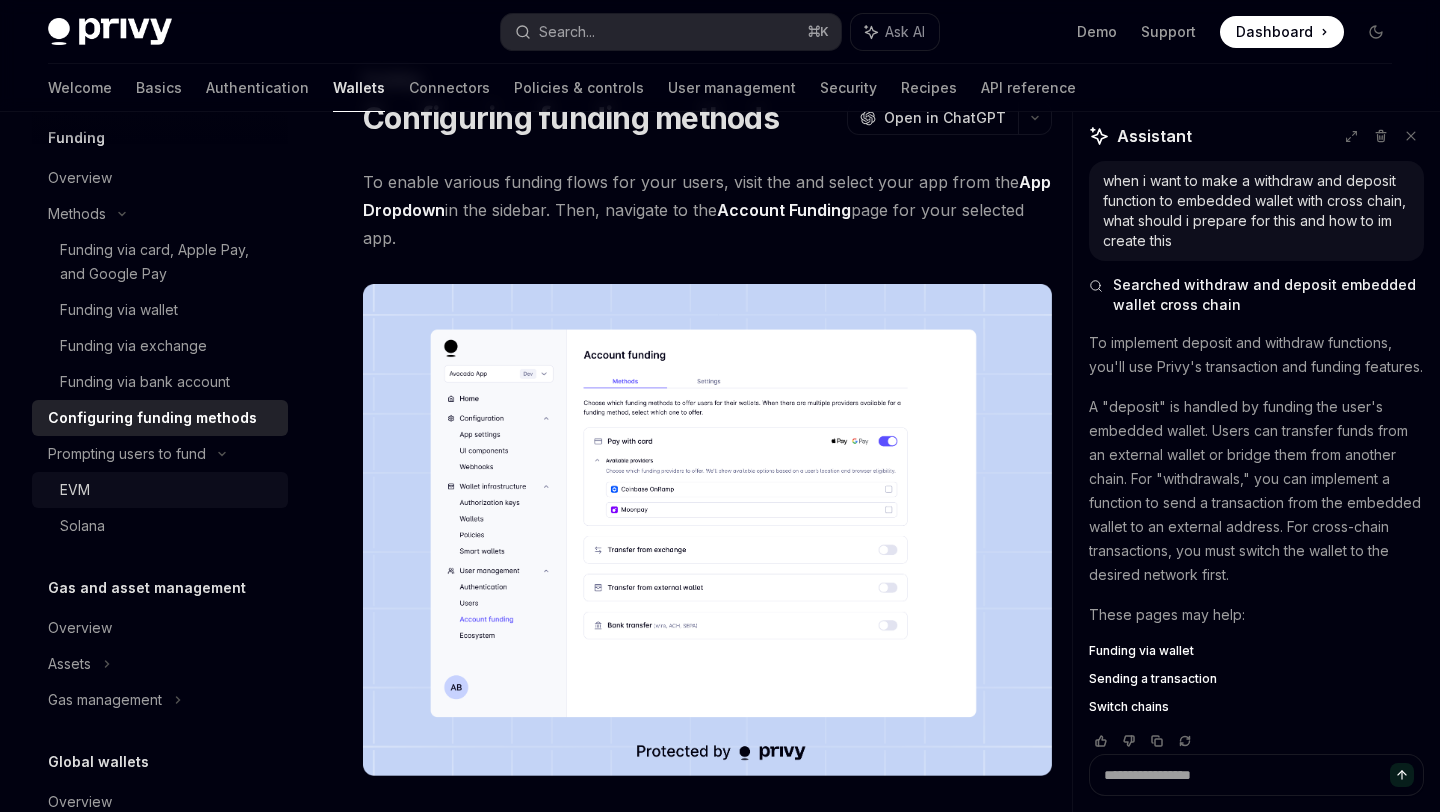 click on "EVM" at bounding box center (160, 490) 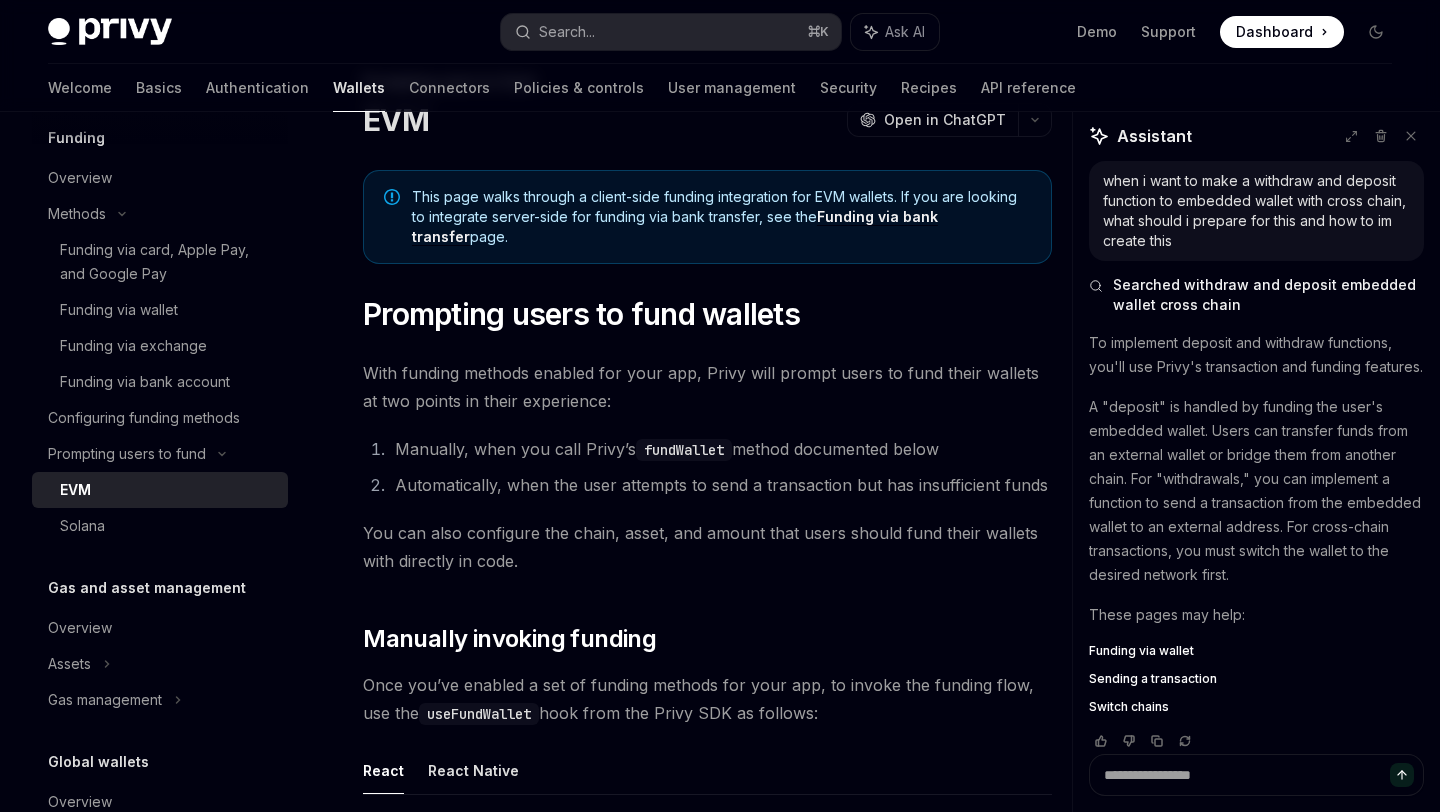 scroll, scrollTop: 0, scrollLeft: 0, axis: both 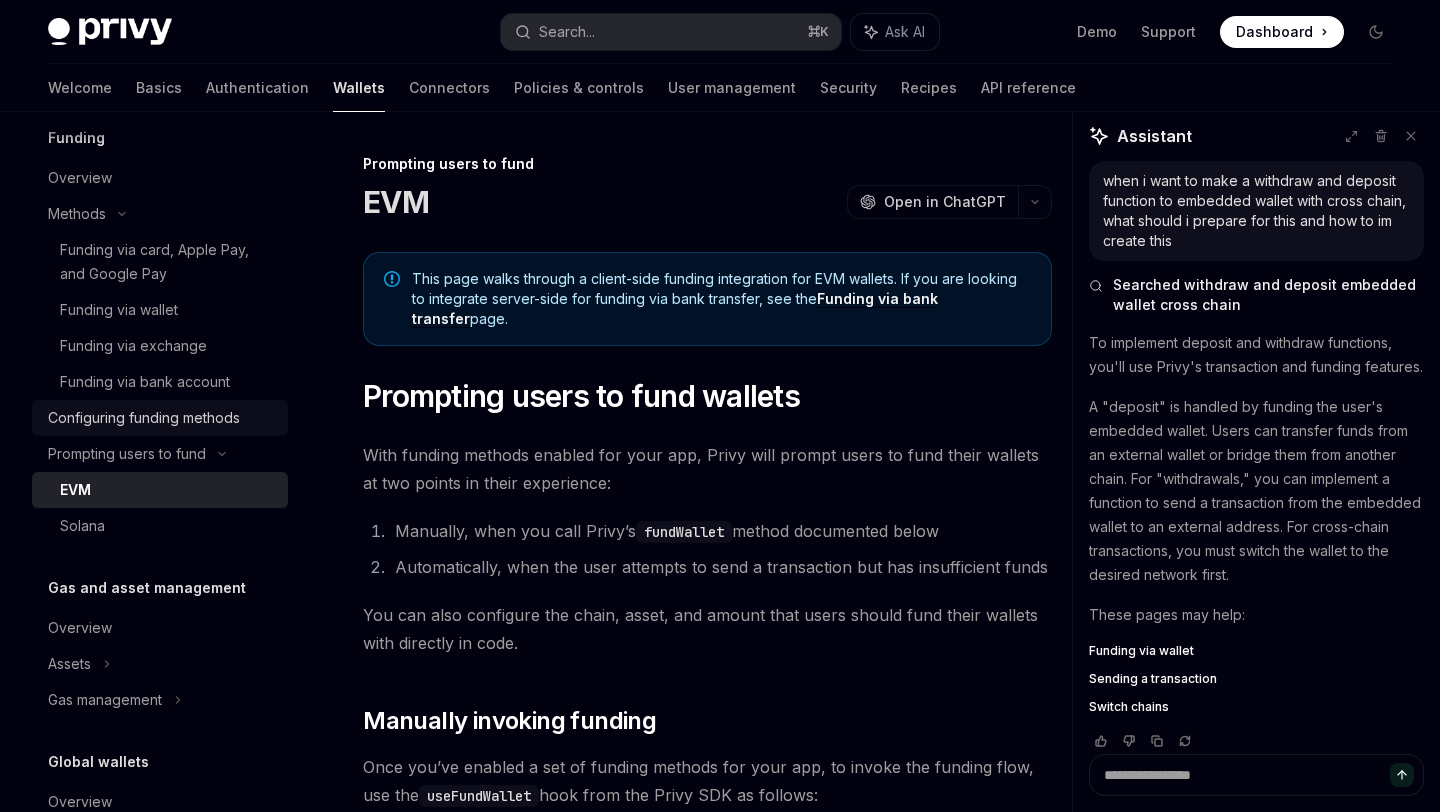 click on "Configuring funding methods" at bounding box center (144, 418) 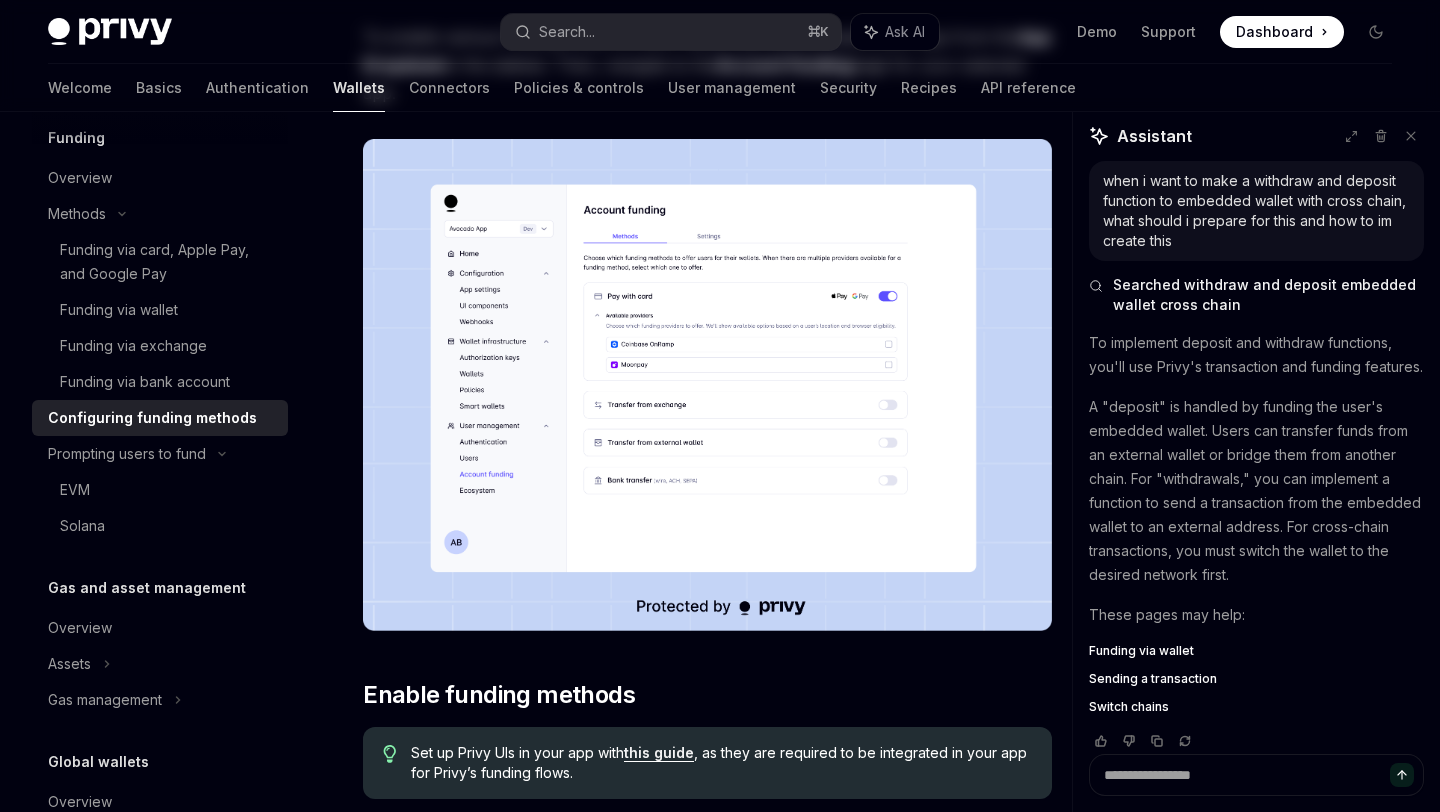 scroll, scrollTop: 0, scrollLeft: 0, axis: both 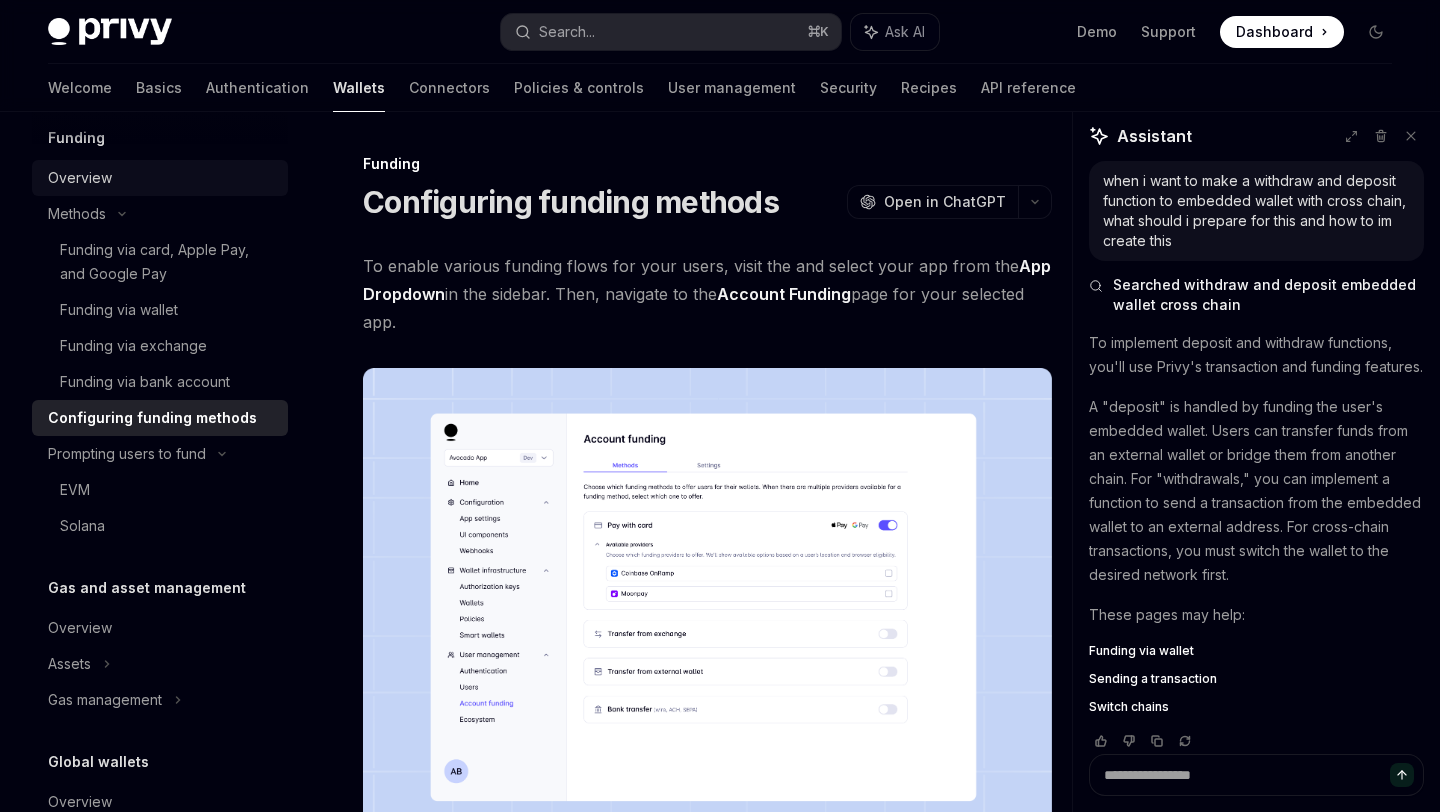 click on "Overview" at bounding box center [80, 178] 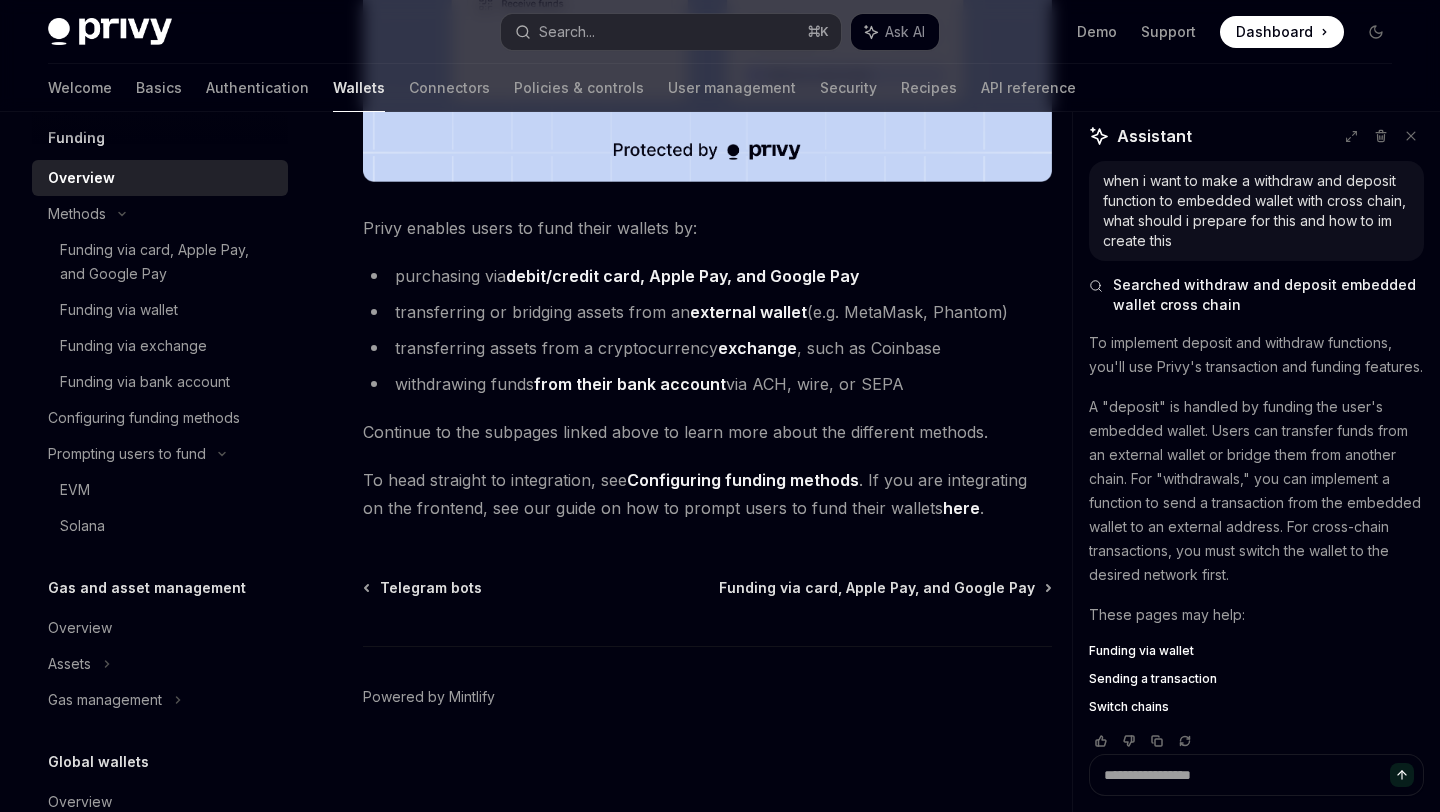 scroll, scrollTop: 724, scrollLeft: 0, axis: vertical 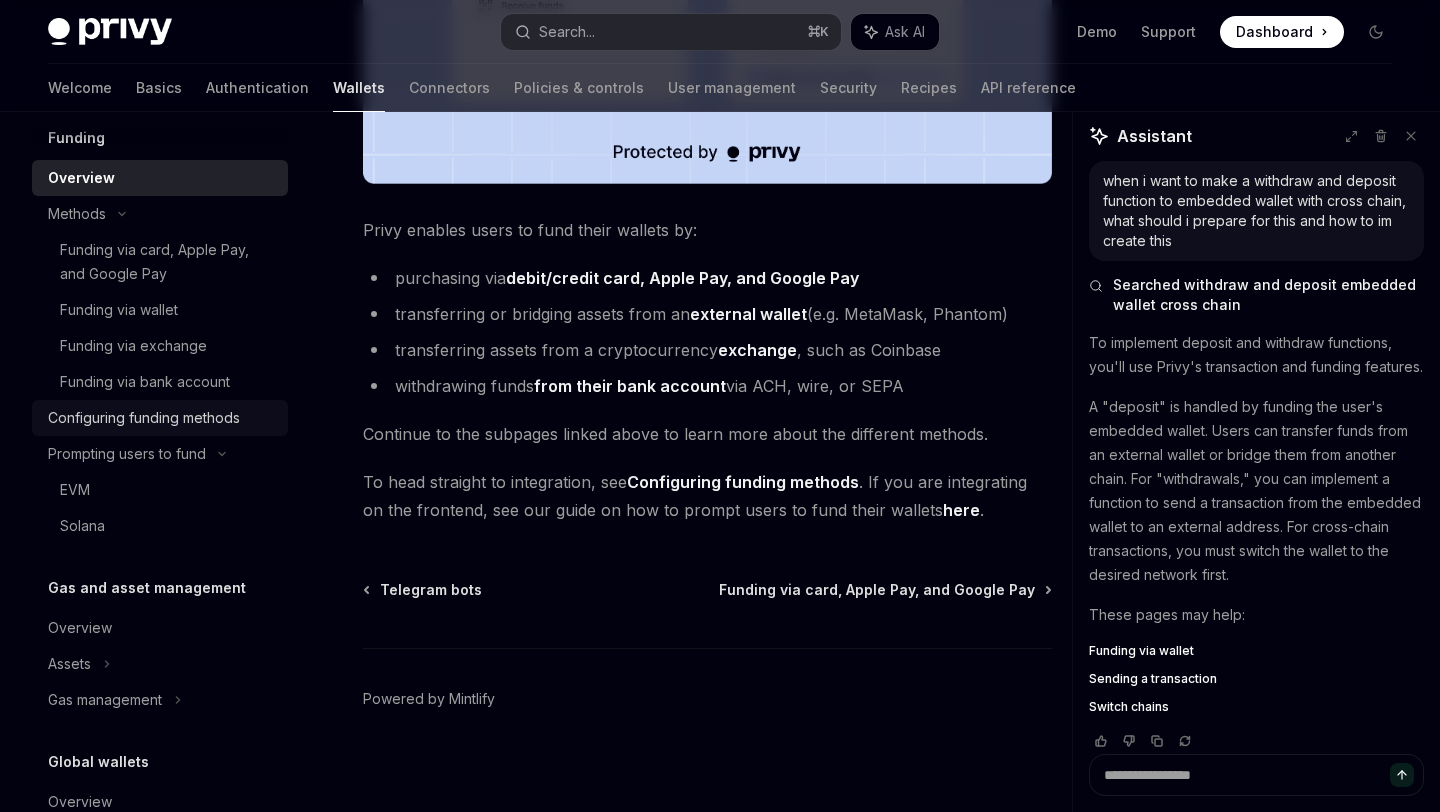 click on "Configuring funding methods" at bounding box center (144, 418) 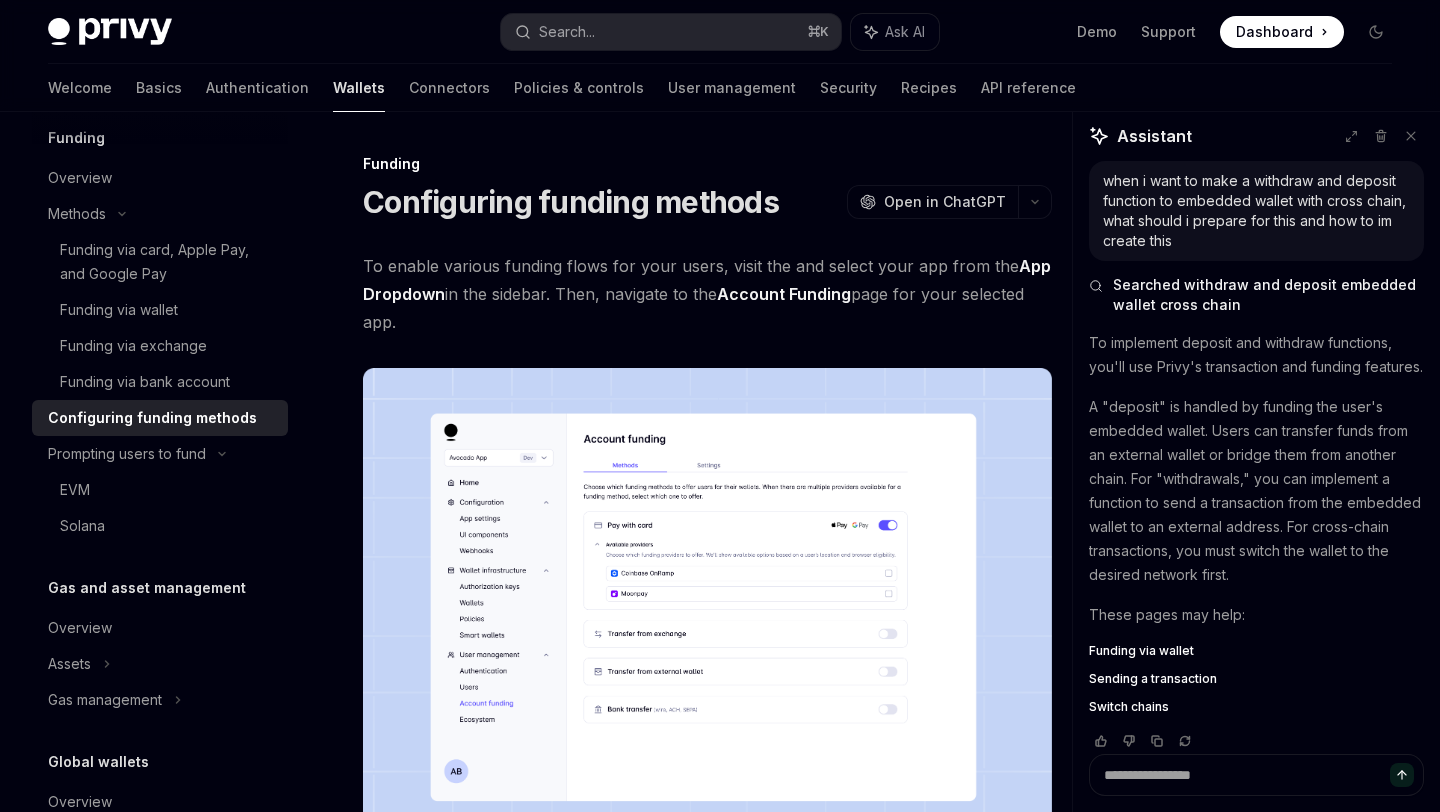 click on "Account Funding" at bounding box center [784, 294] 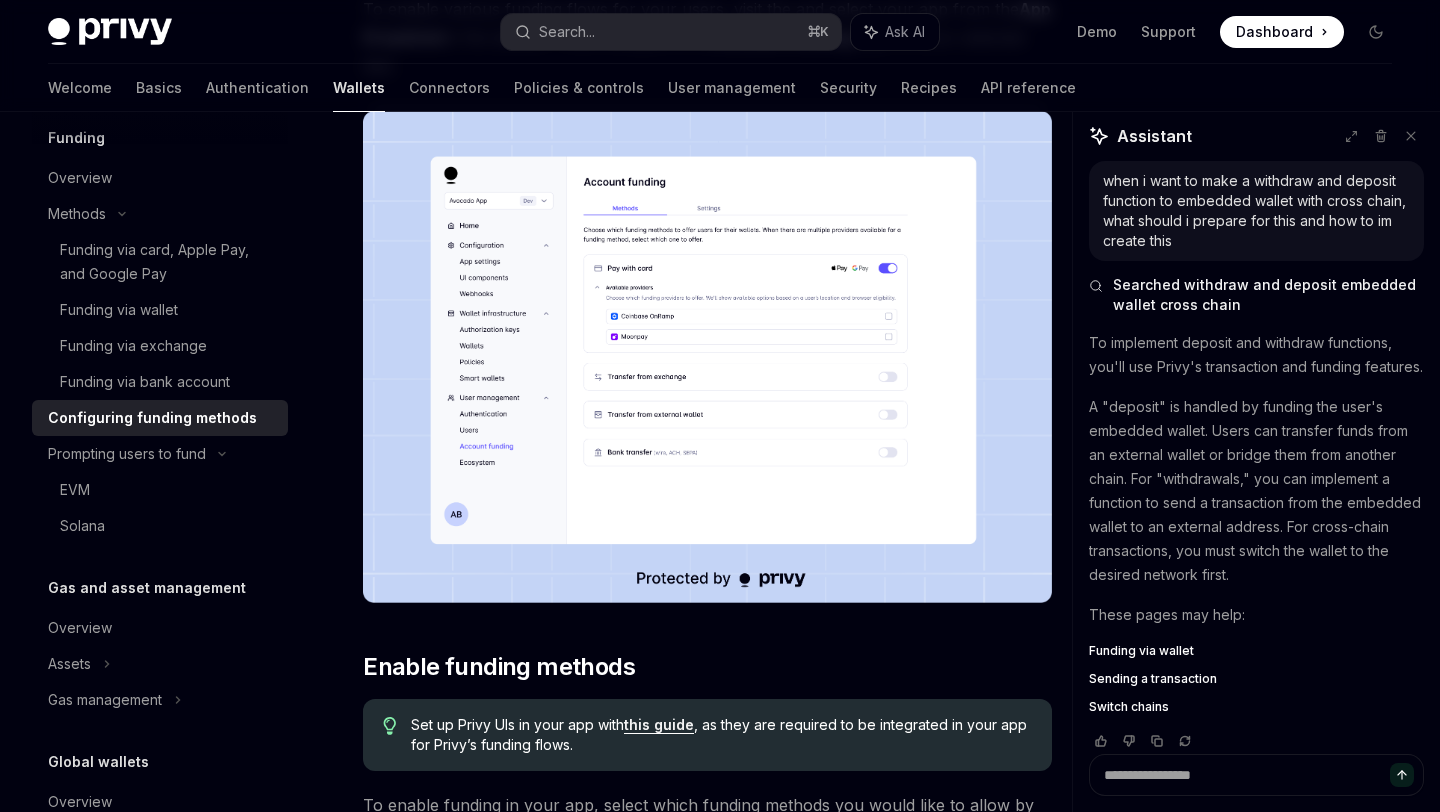 scroll, scrollTop: 261, scrollLeft: 0, axis: vertical 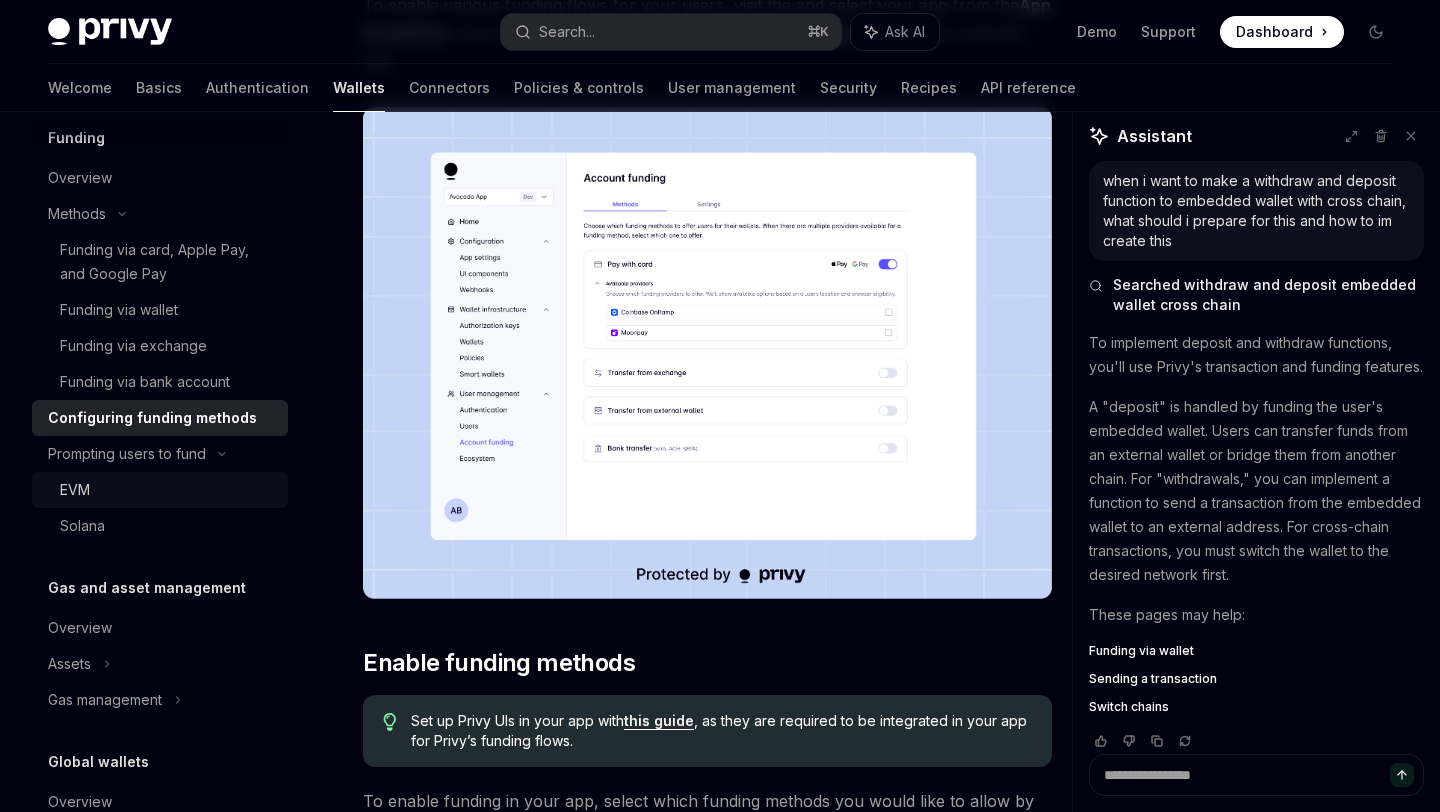 click on "EVM" at bounding box center [75, 490] 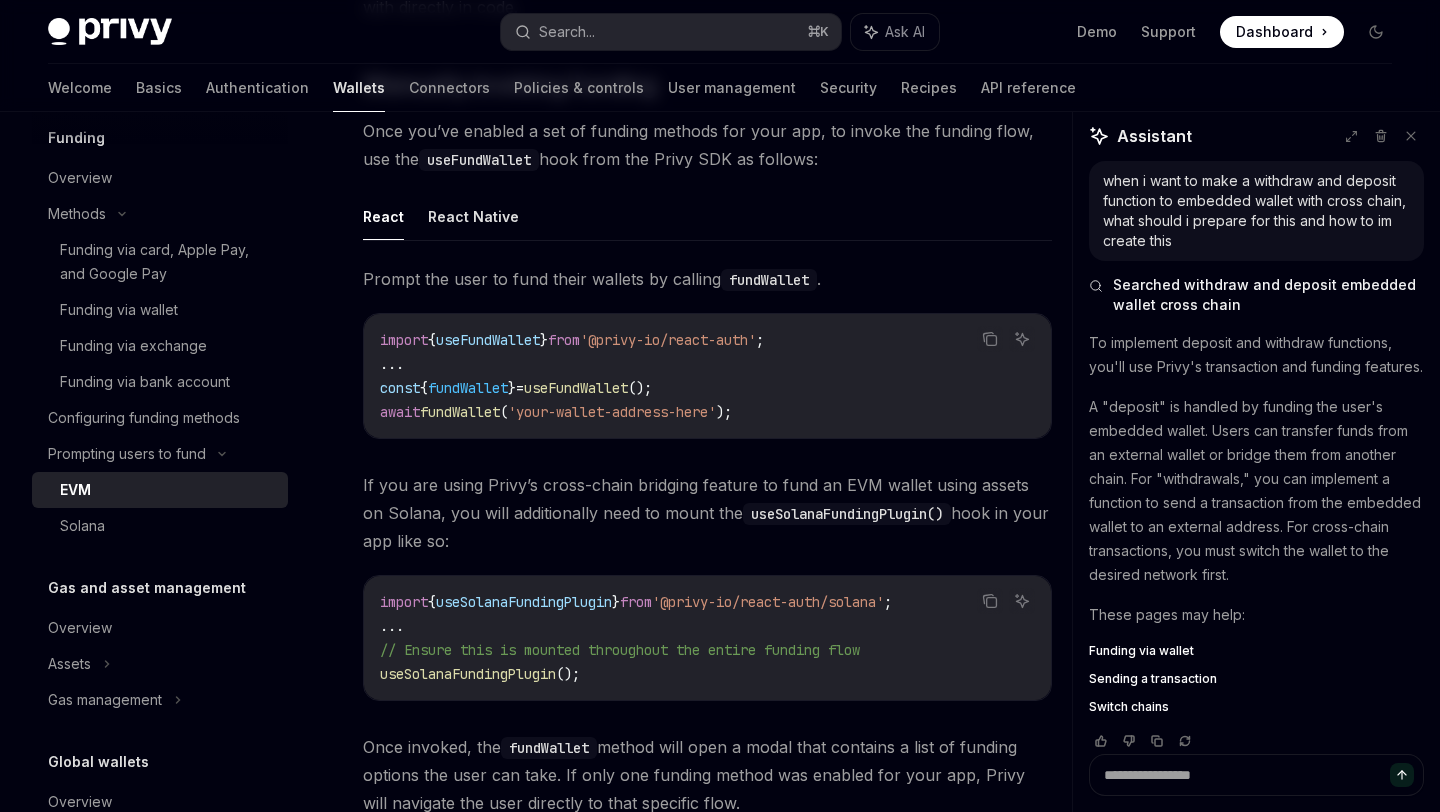scroll, scrollTop: 641, scrollLeft: 0, axis: vertical 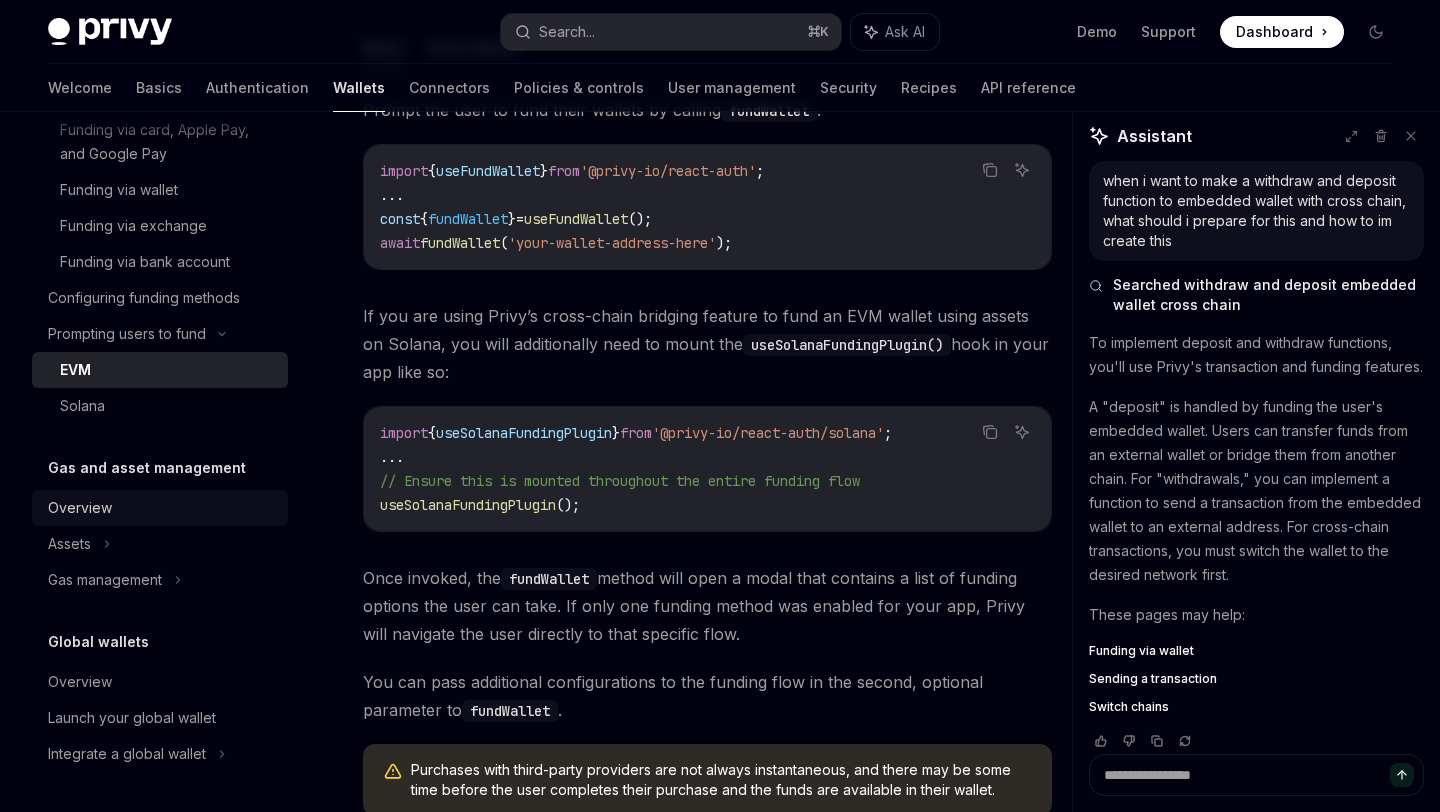 click on "Overview" at bounding box center (80, 508) 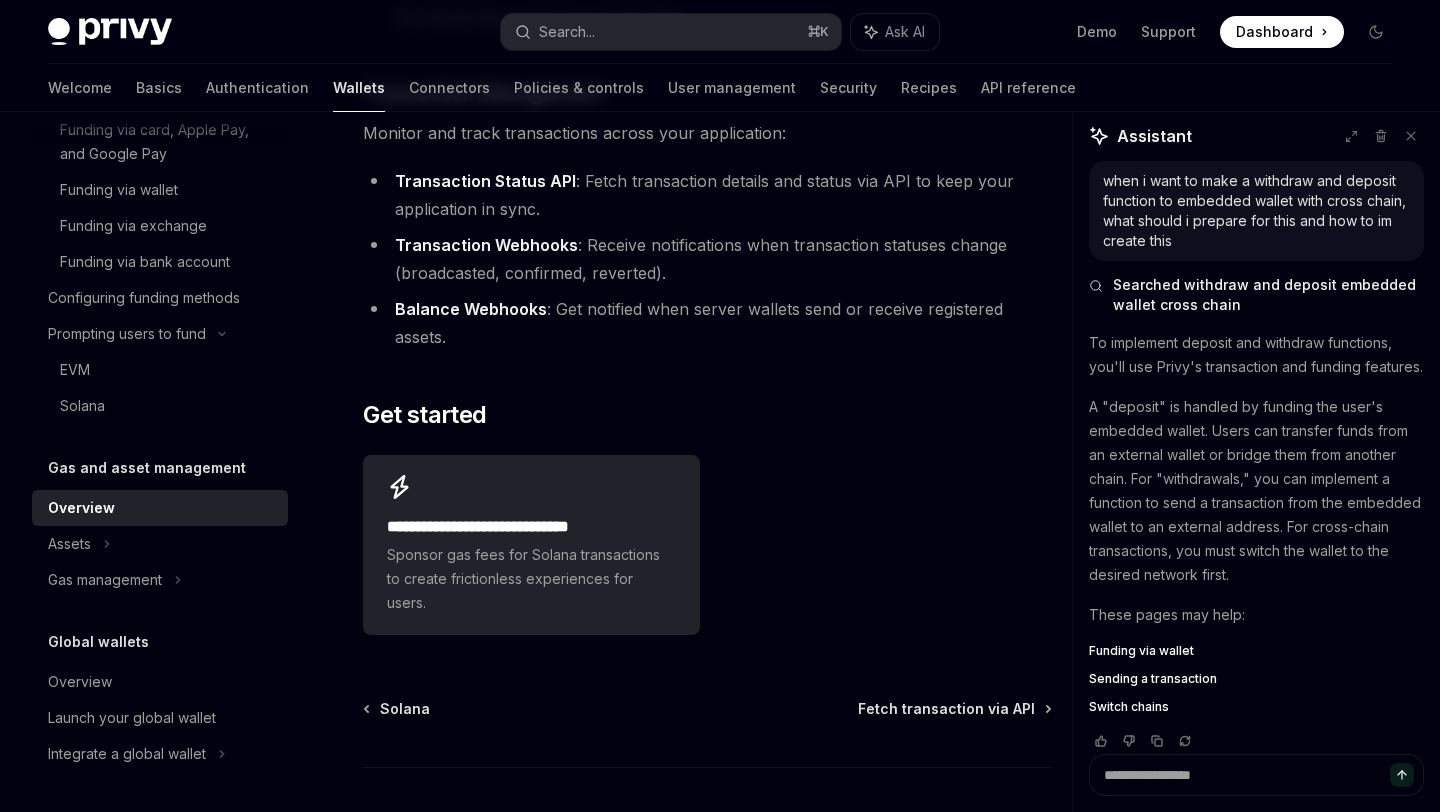 scroll, scrollTop: 665, scrollLeft: 0, axis: vertical 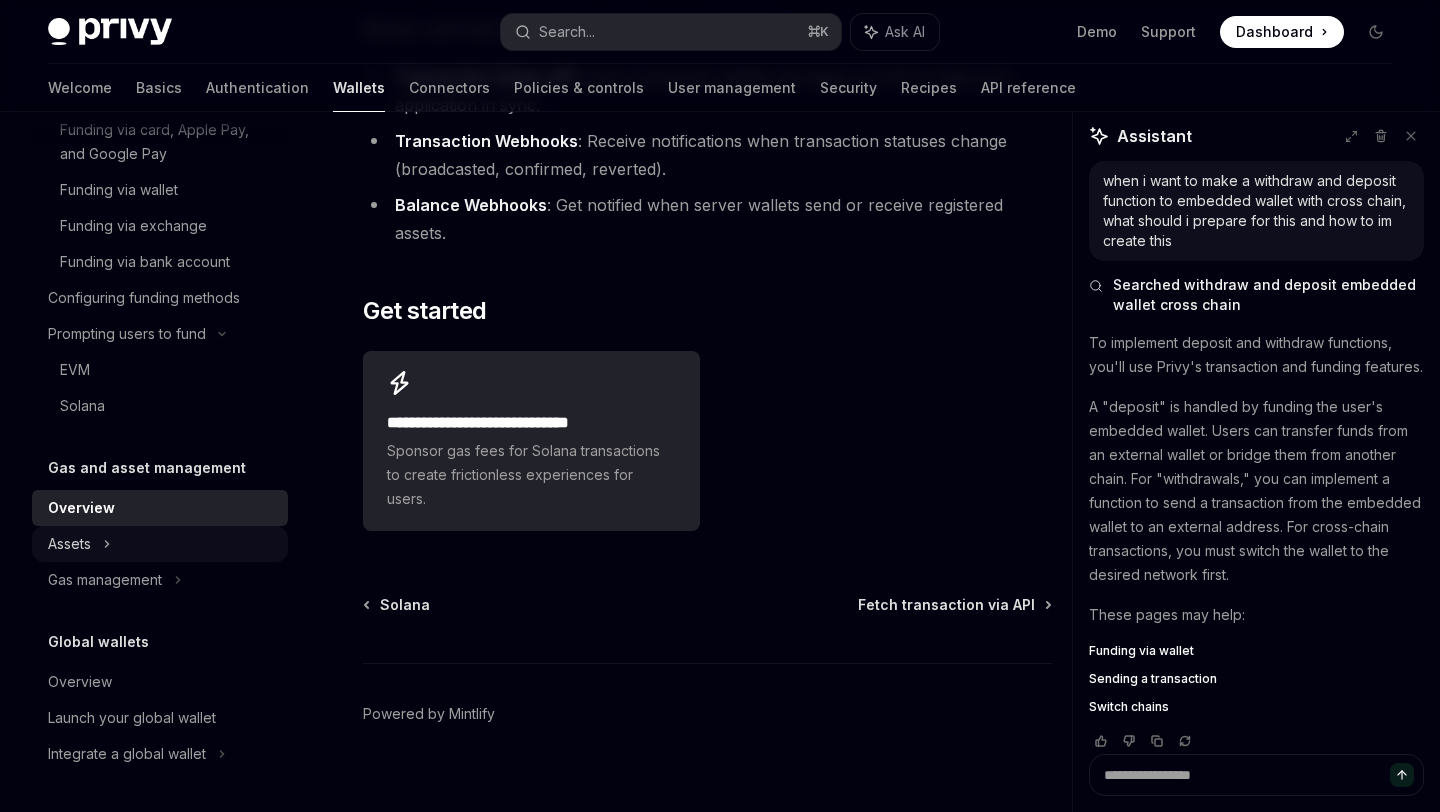 click on "Assets" at bounding box center (160, -1652) 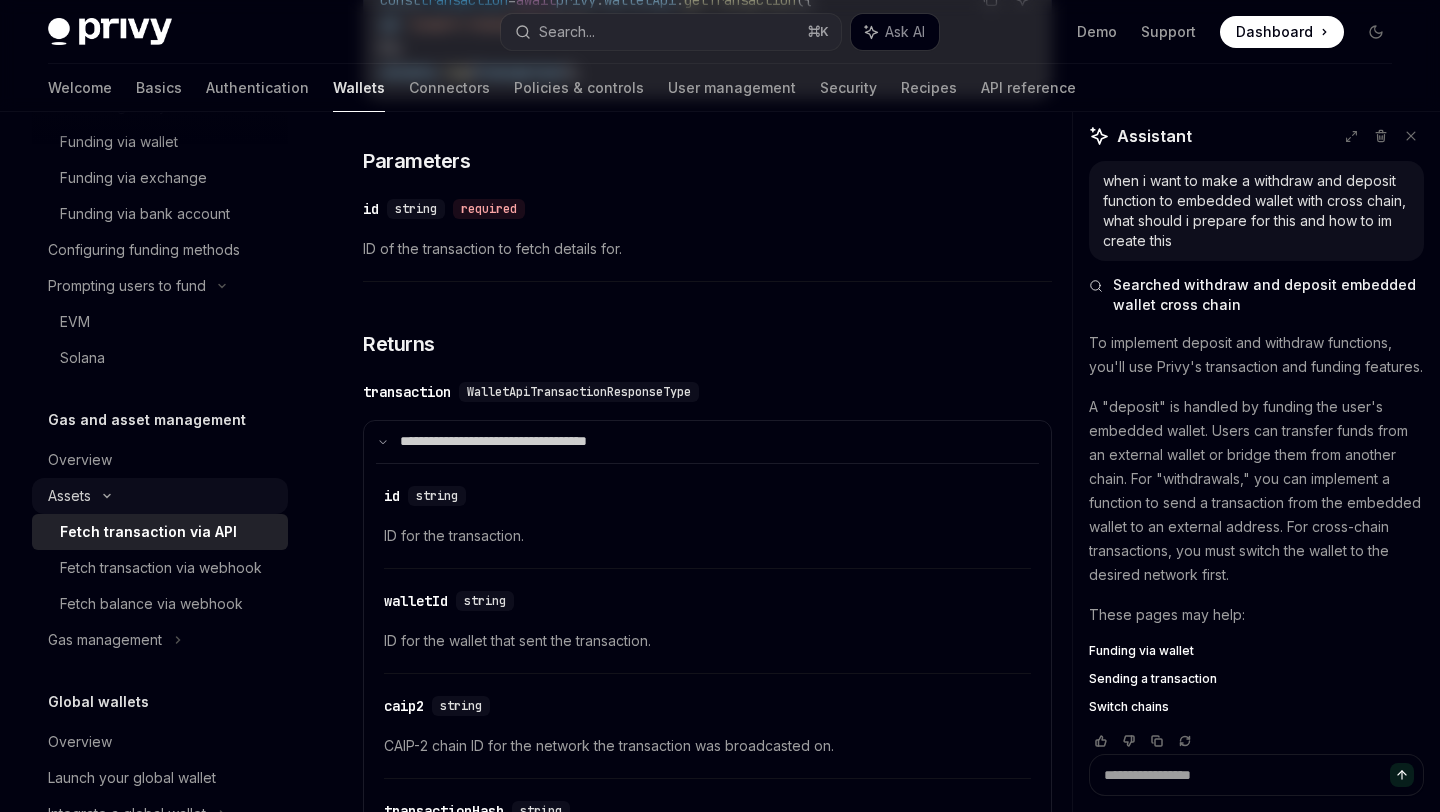 scroll, scrollTop: 0, scrollLeft: 0, axis: both 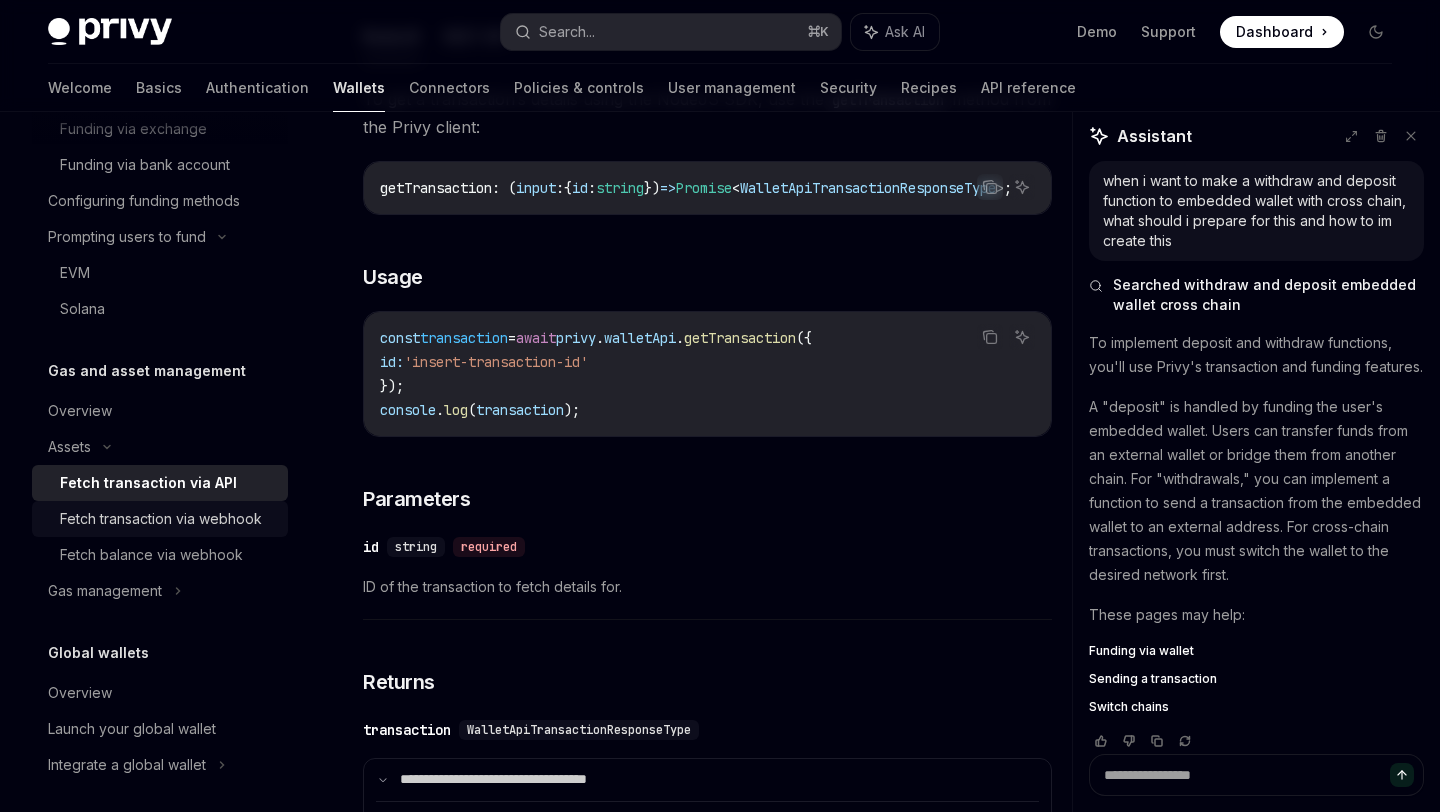 click on "Fetch transaction via webhook" at bounding box center [161, 519] 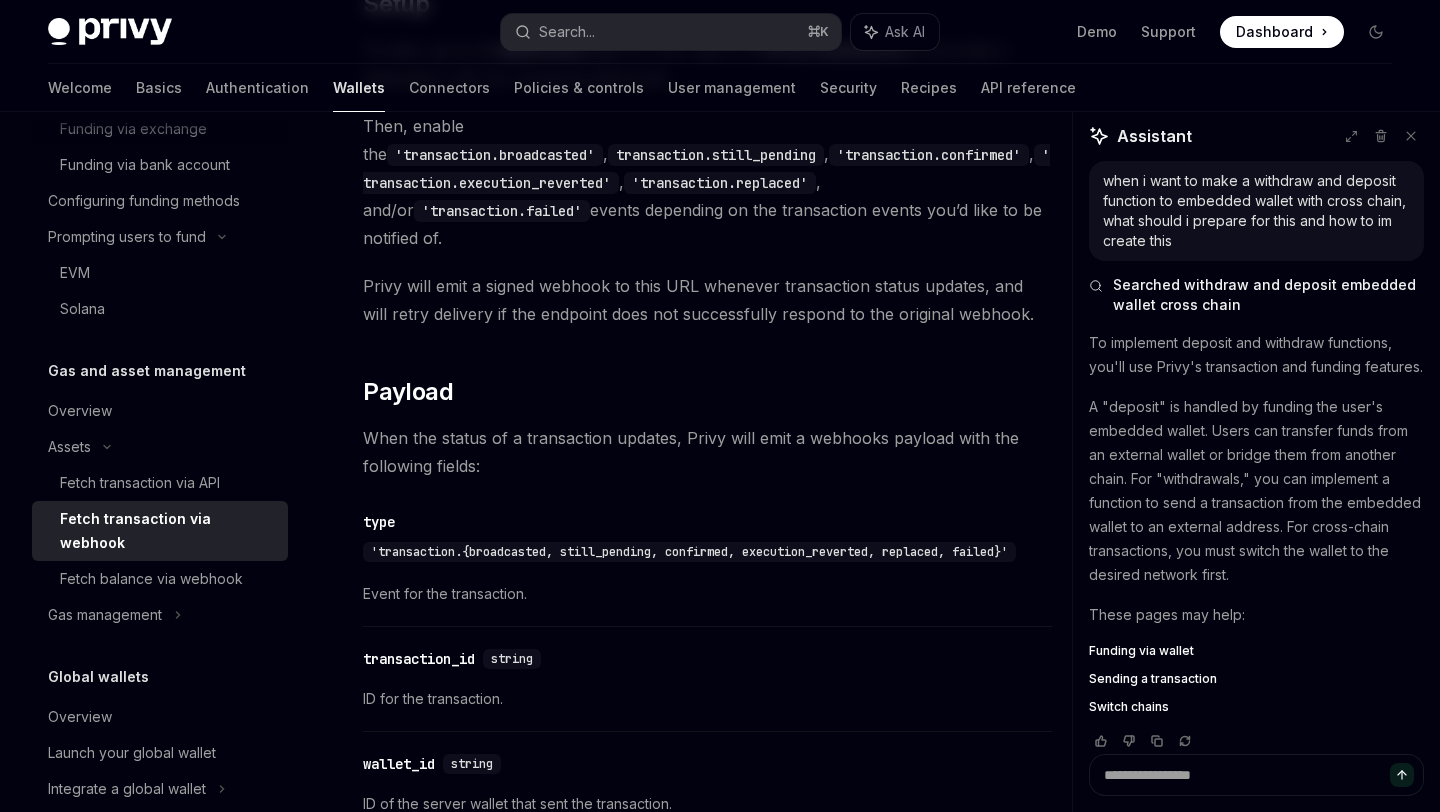scroll, scrollTop: 1319, scrollLeft: 0, axis: vertical 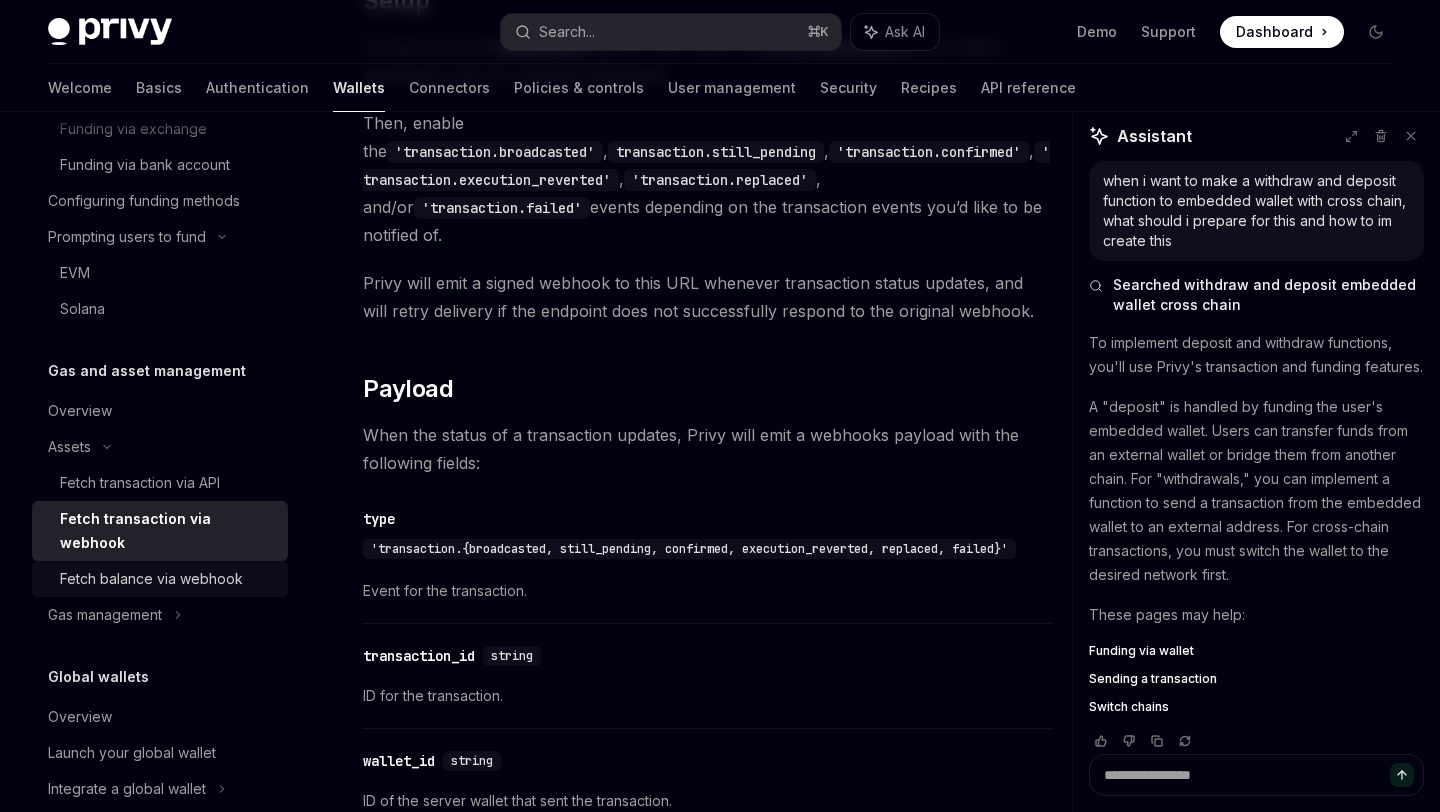 click on "Fetch balance via webhook" at bounding box center [151, 579] 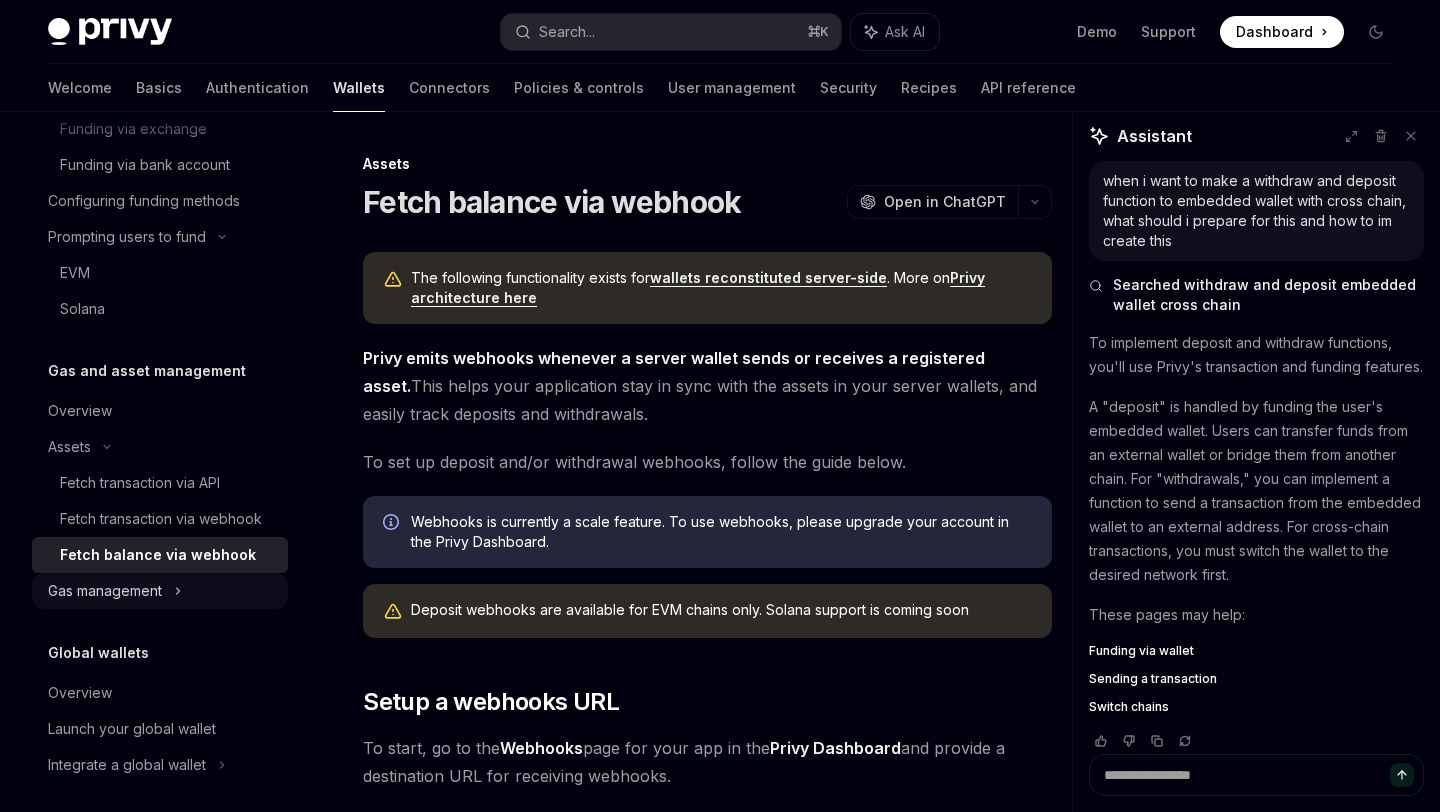 click on "Gas management" at bounding box center [89, -891] 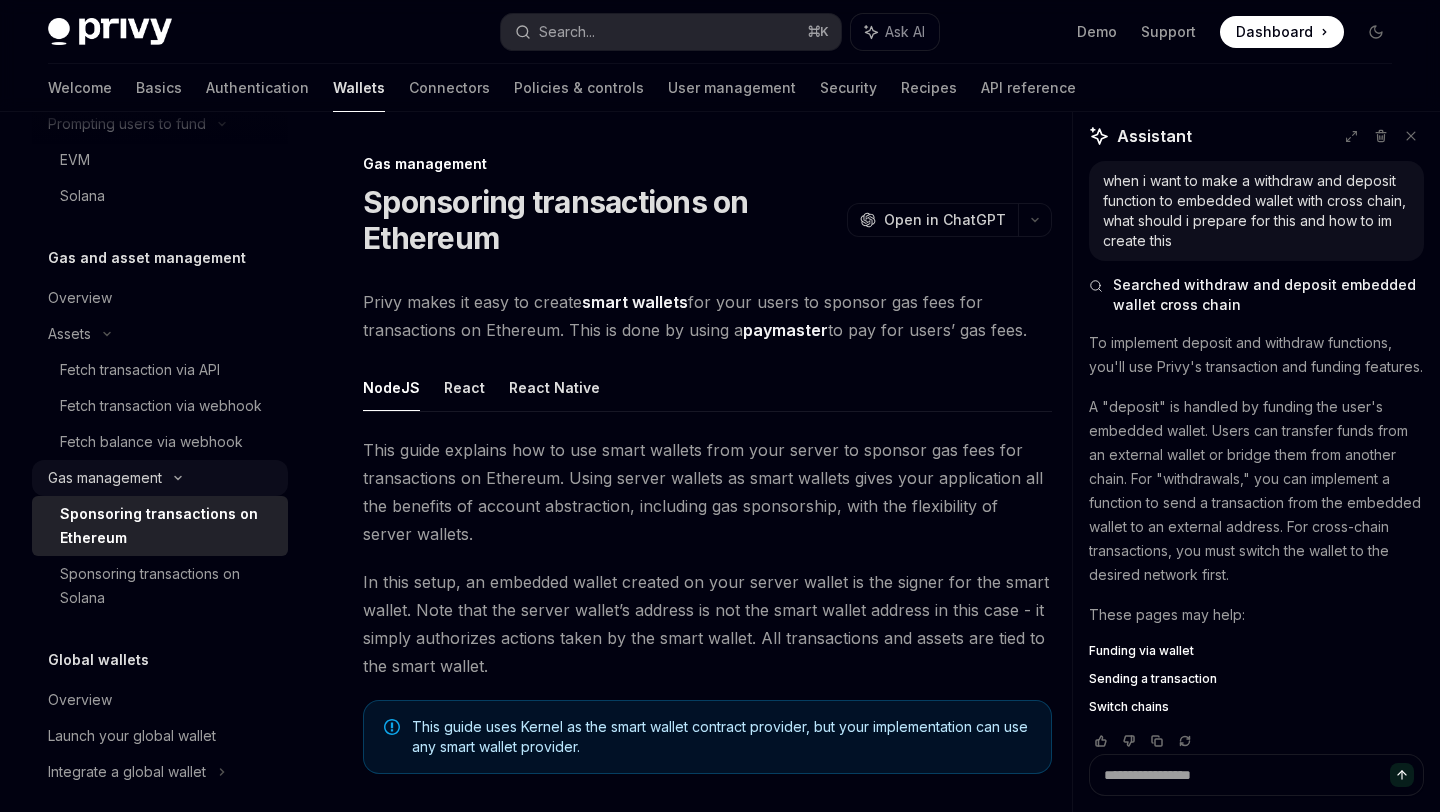 scroll, scrollTop: 2293, scrollLeft: 0, axis: vertical 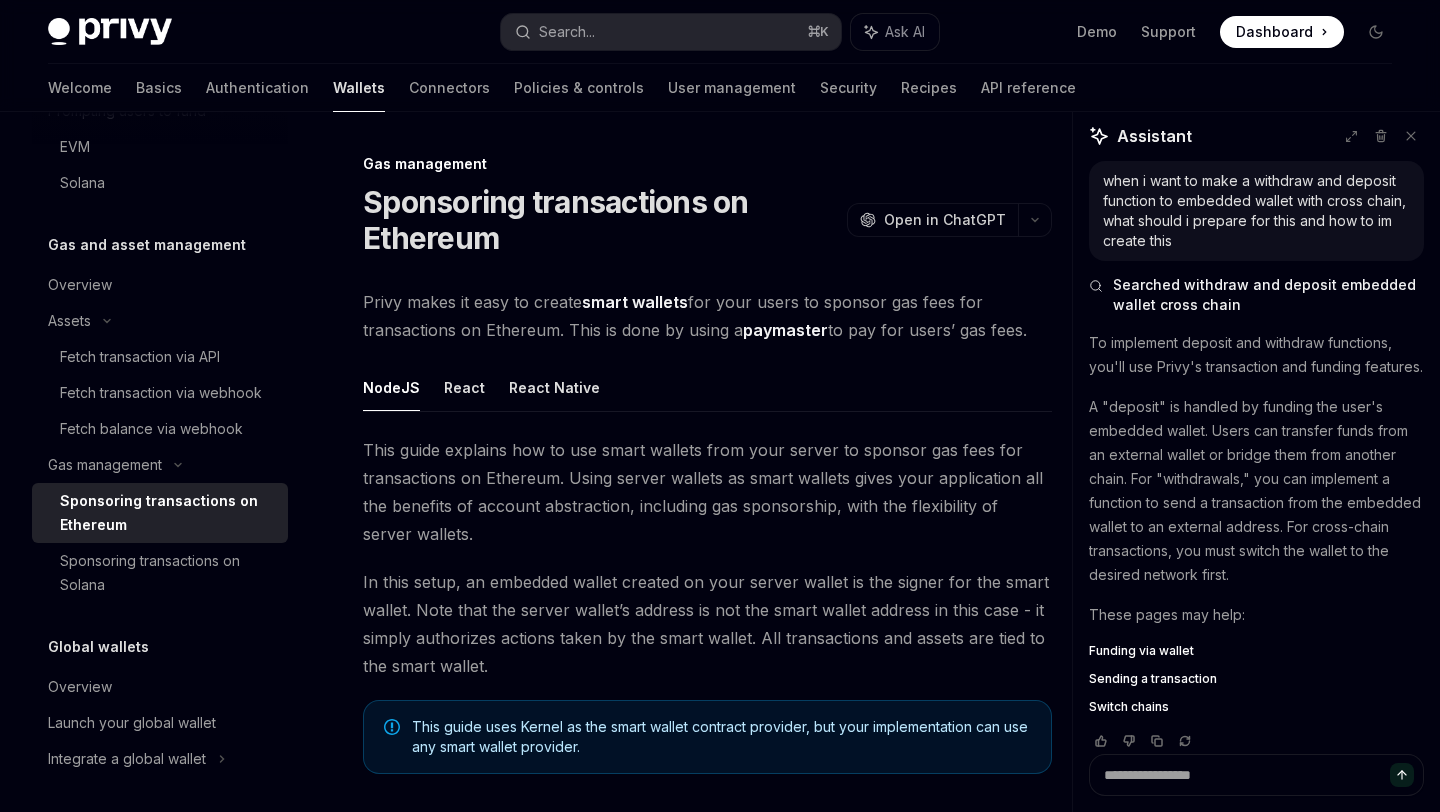 click on "Sponsoring transactions on Ethereum" at bounding box center (168, 513) 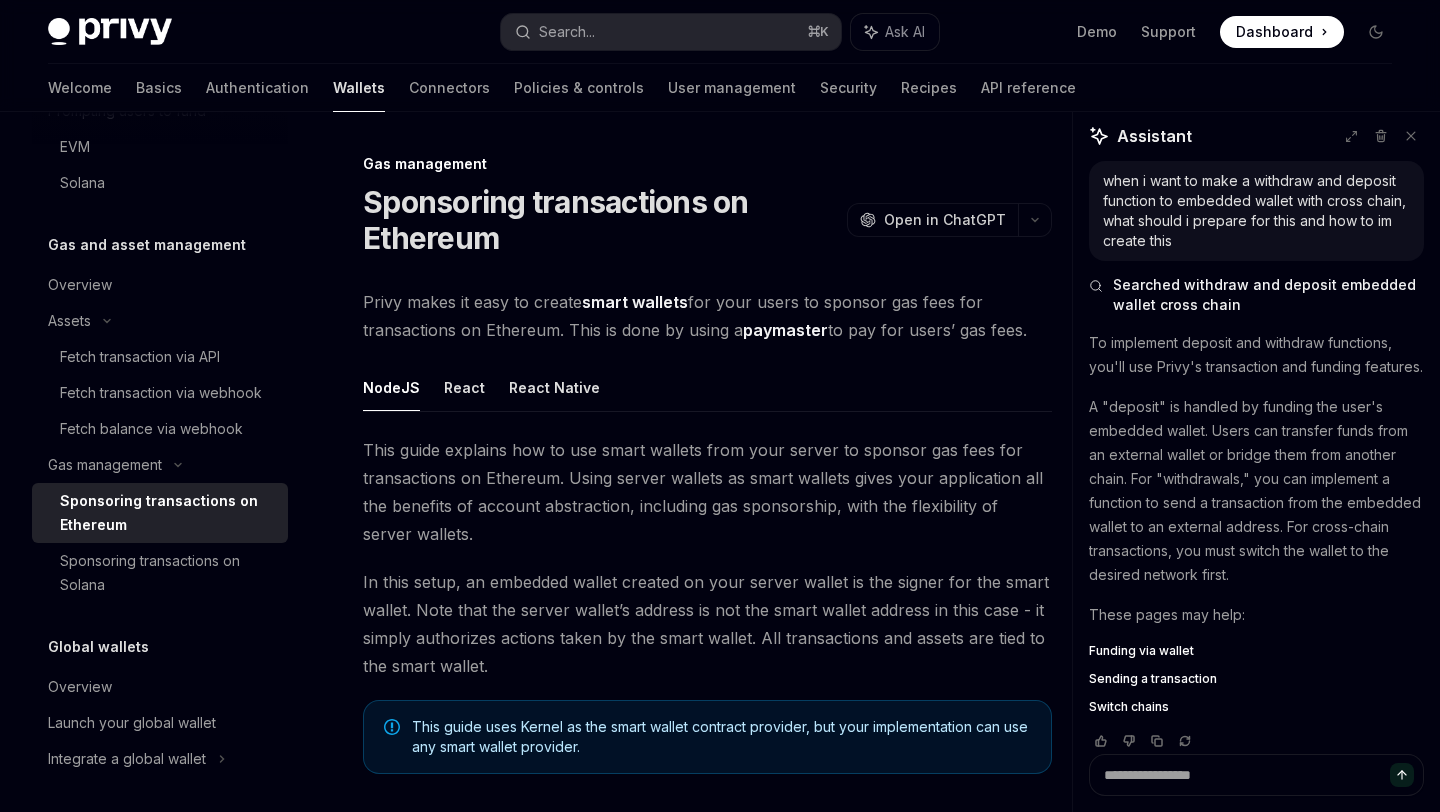 click on "Sponsoring transactions on Ethereum" at bounding box center (168, 513) 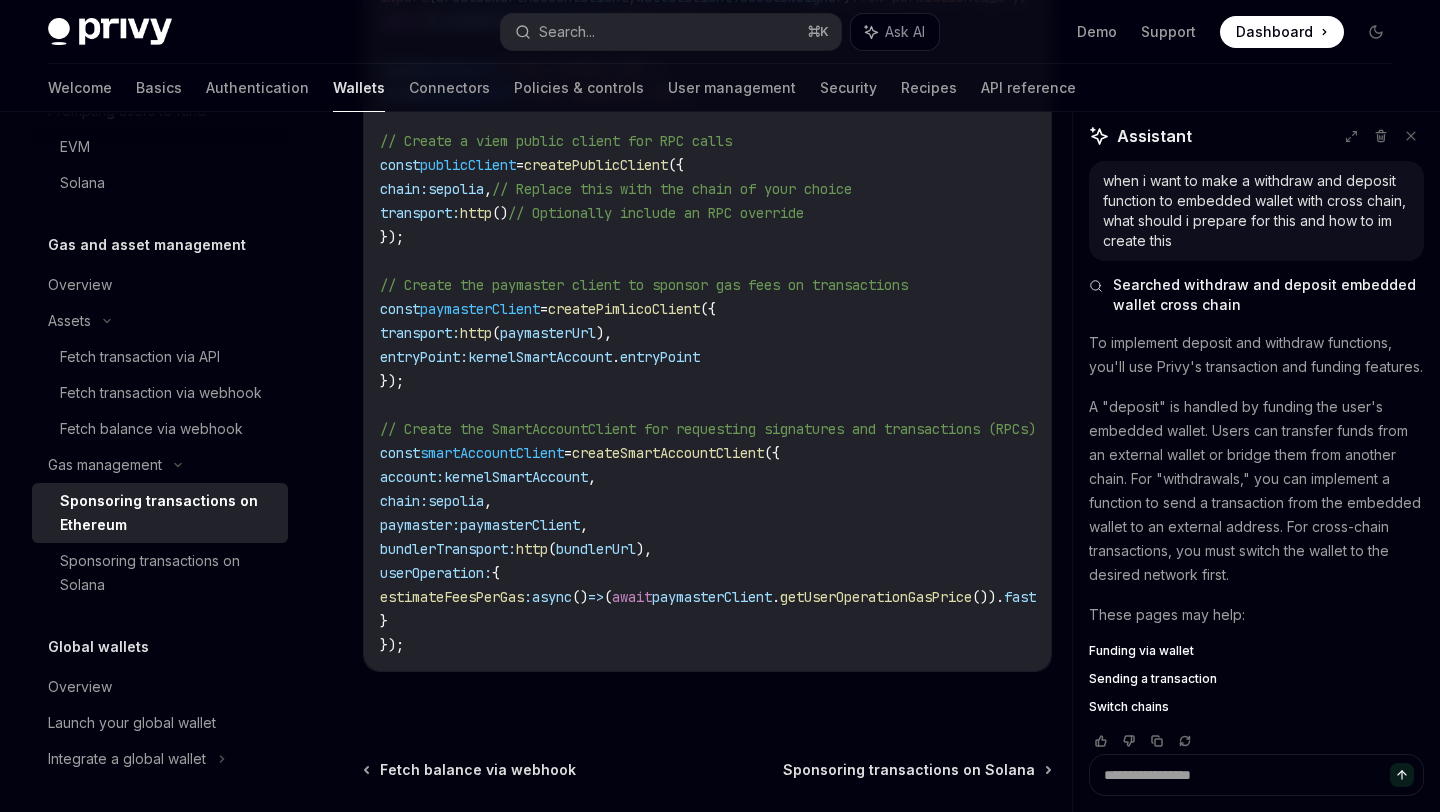 scroll, scrollTop: 2542, scrollLeft: 0, axis: vertical 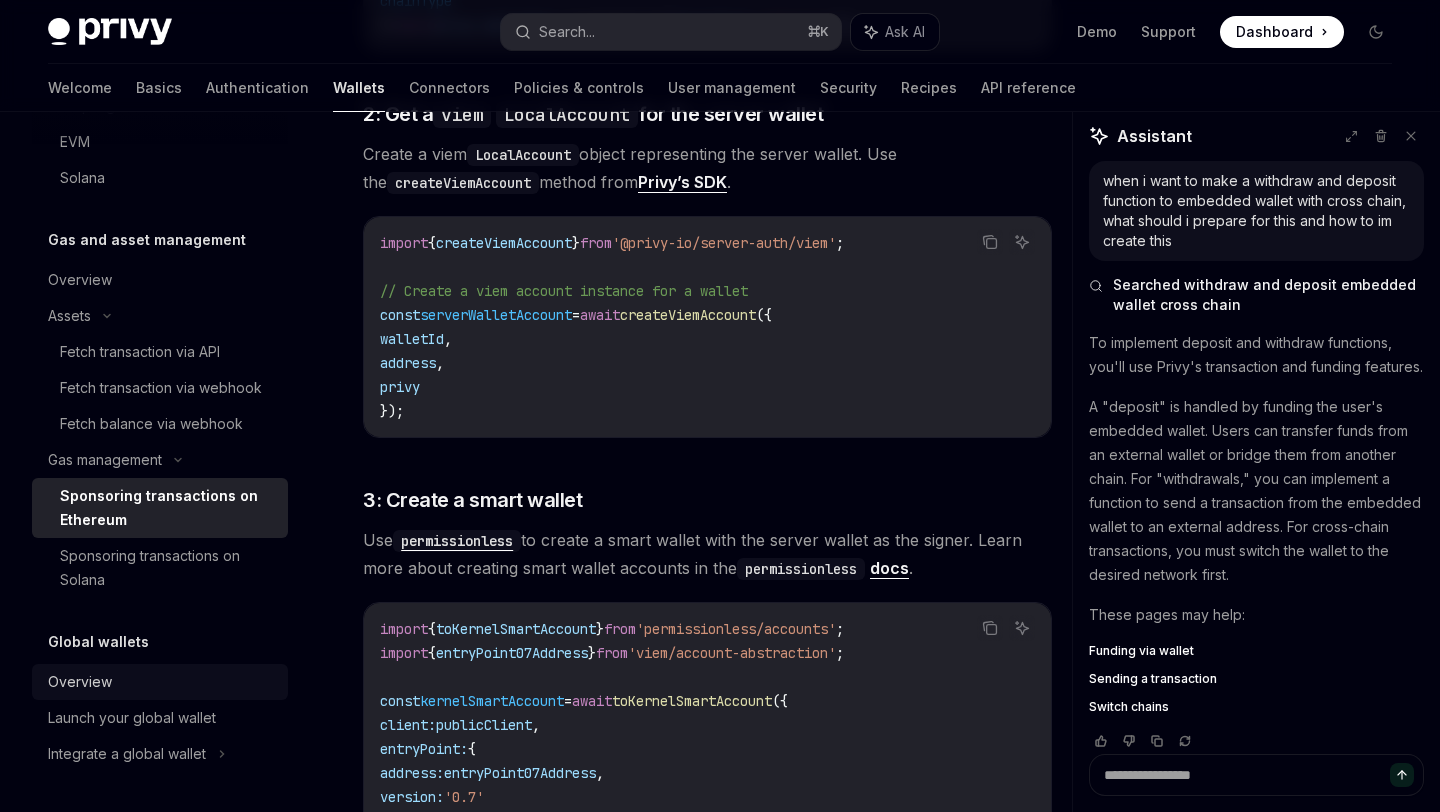 click on "Overview" at bounding box center [162, 682] 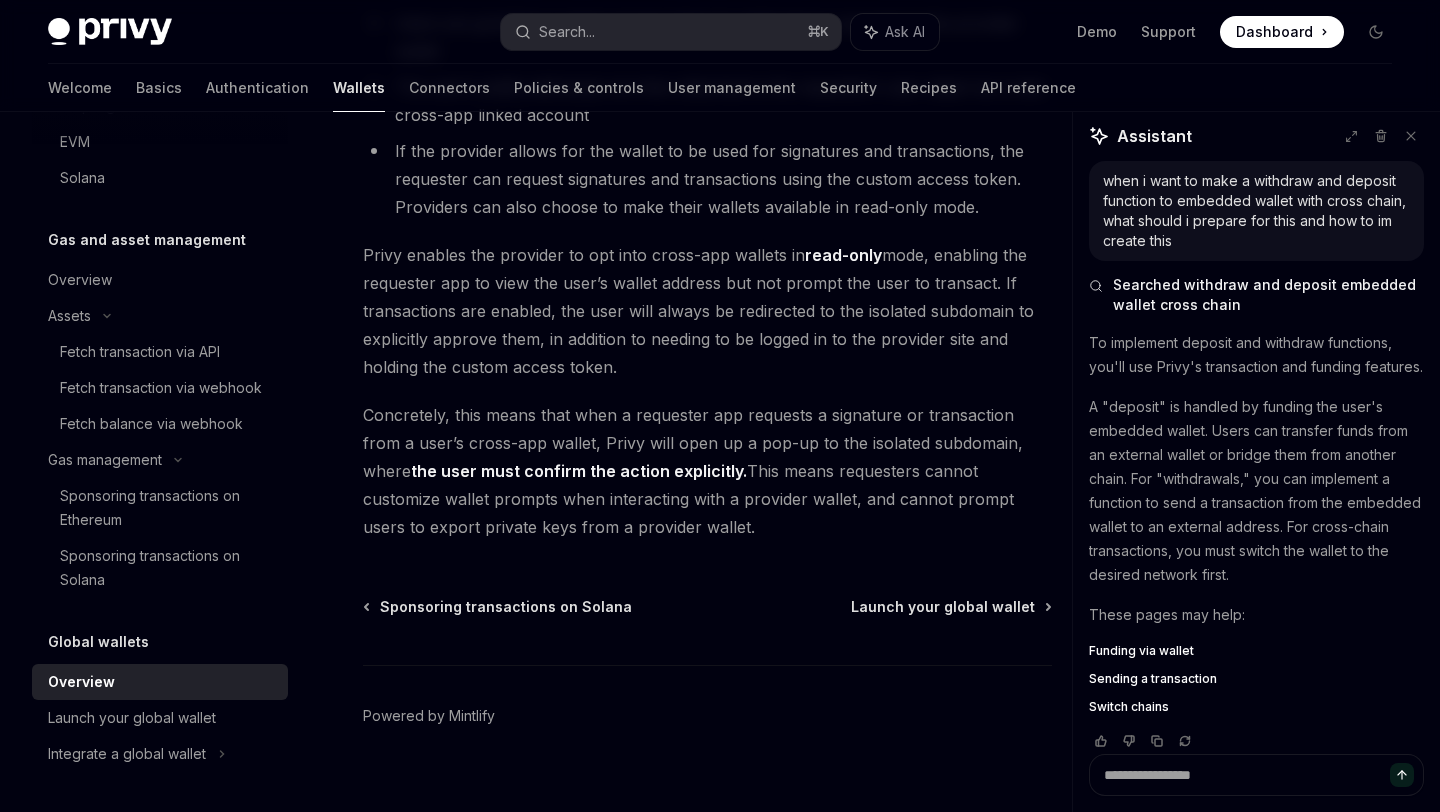 scroll, scrollTop: 1755, scrollLeft: 0, axis: vertical 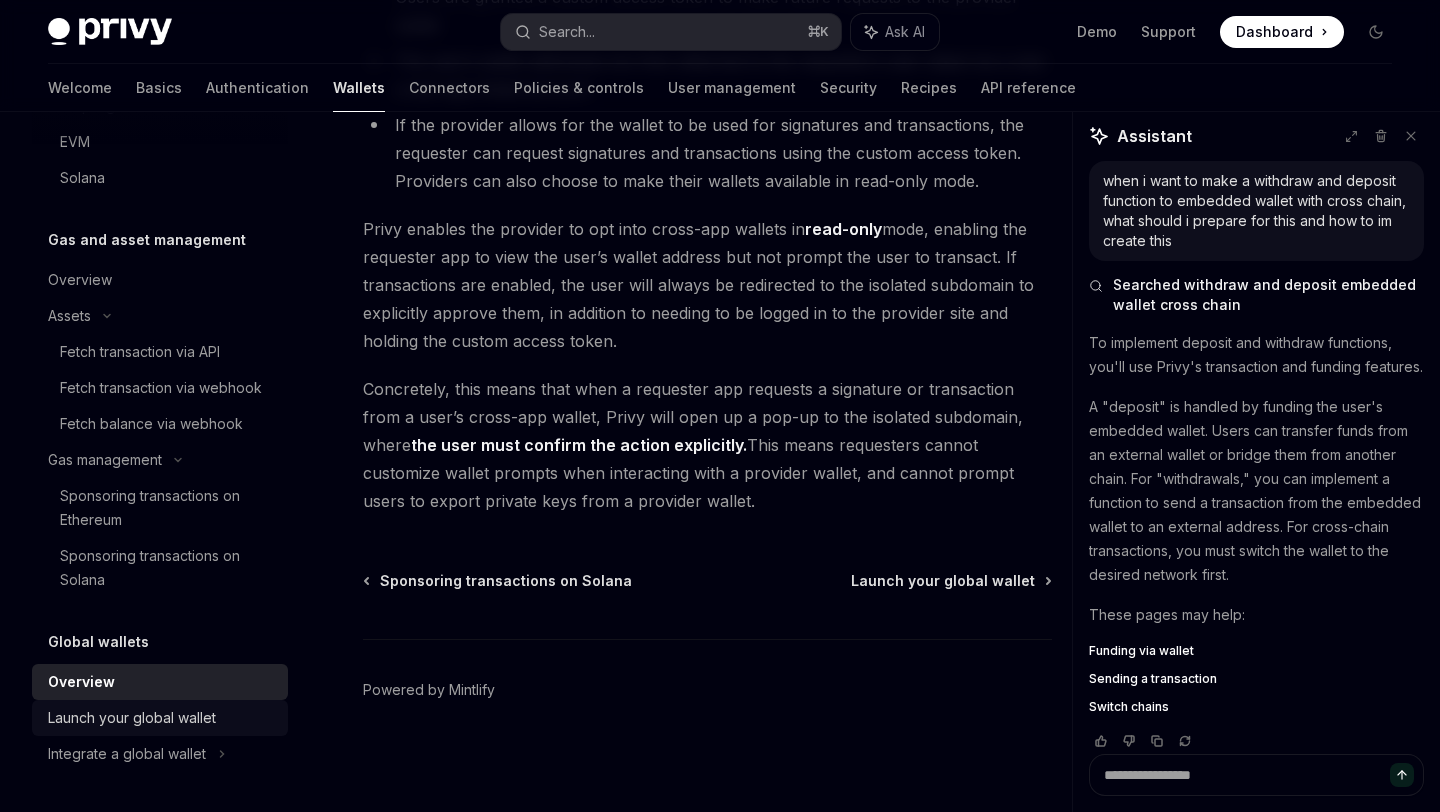click on "Launch your global wallet" at bounding box center [132, 718] 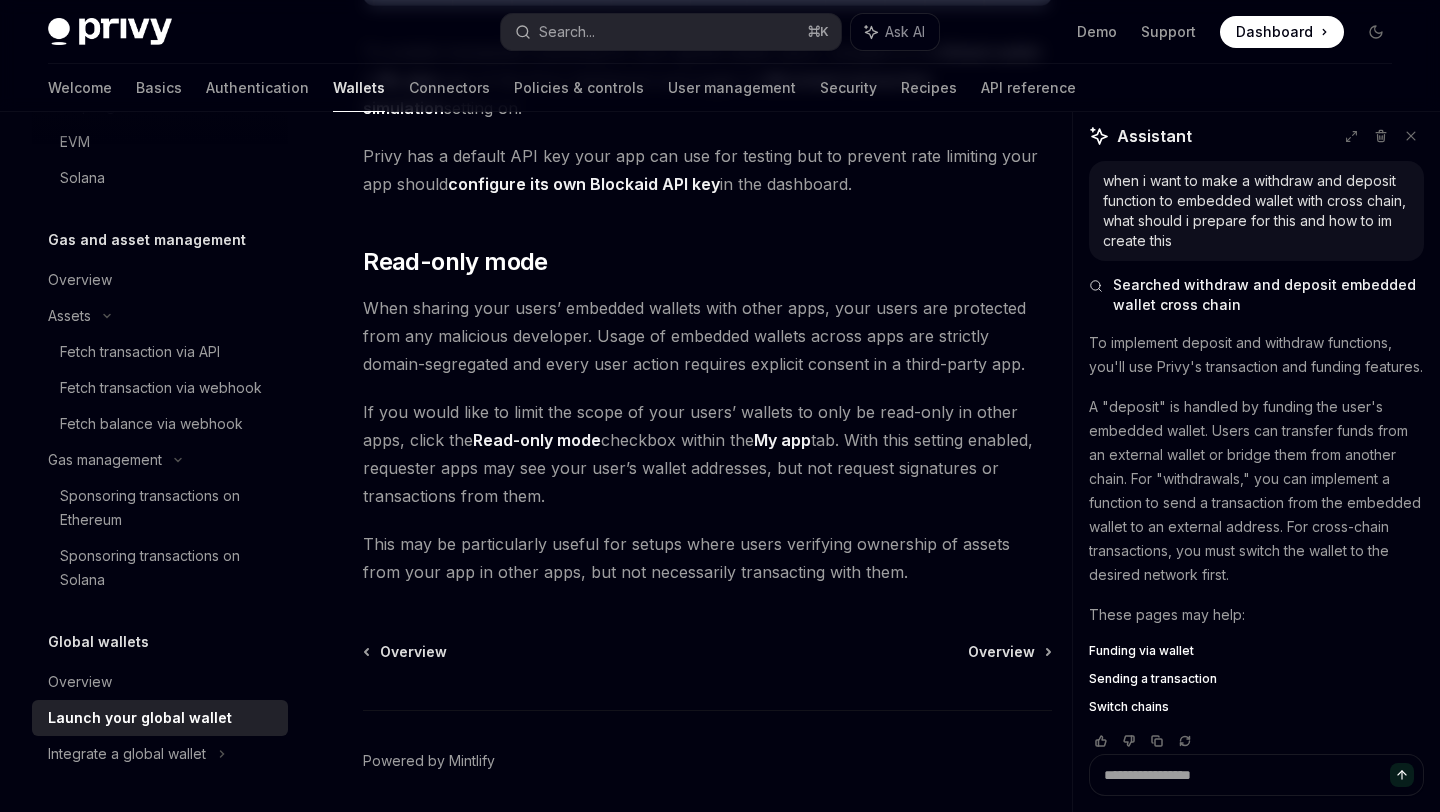 scroll, scrollTop: 1822, scrollLeft: 0, axis: vertical 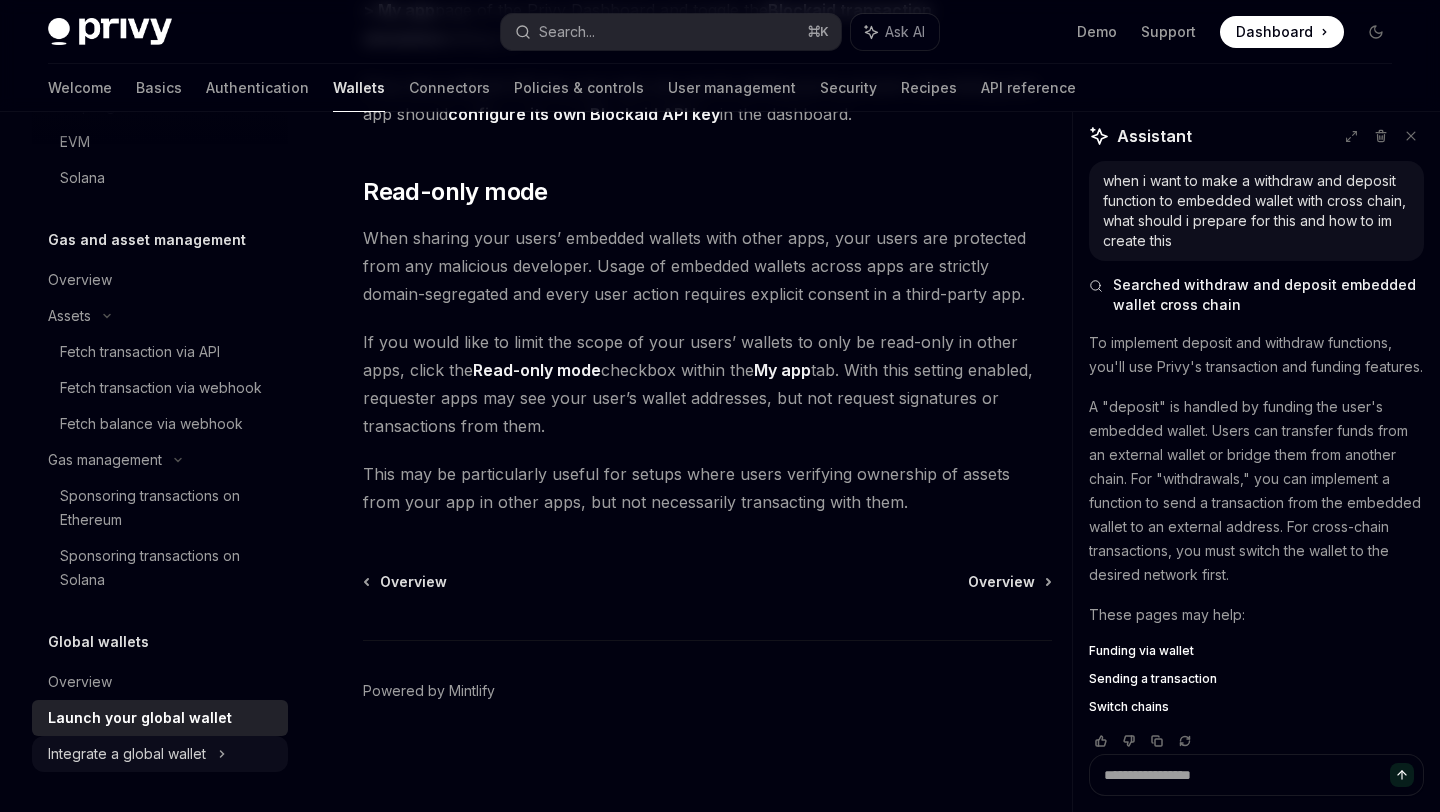 click on "Integrate a global wallet" at bounding box center [89, -1022] 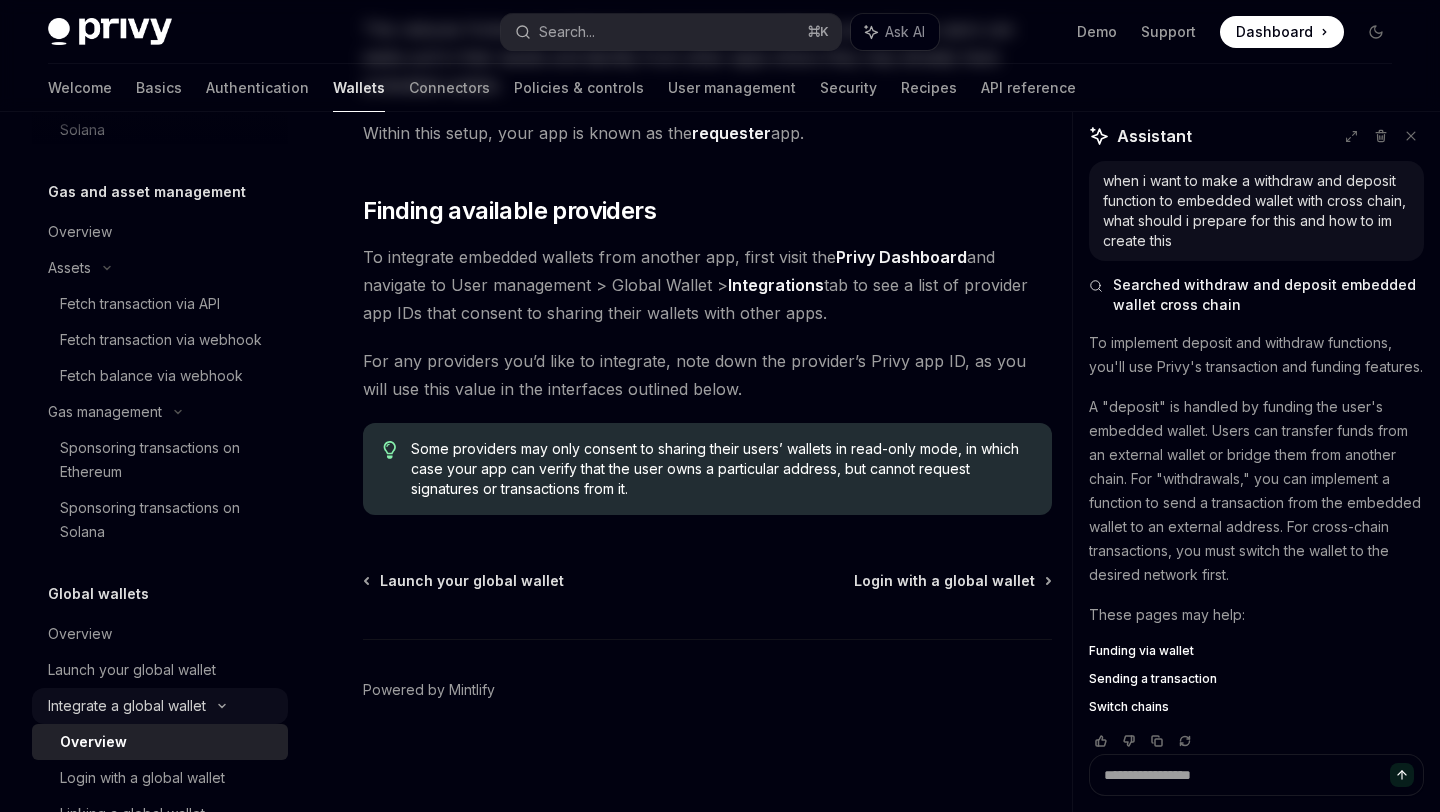scroll, scrollTop: 0, scrollLeft: 0, axis: both 